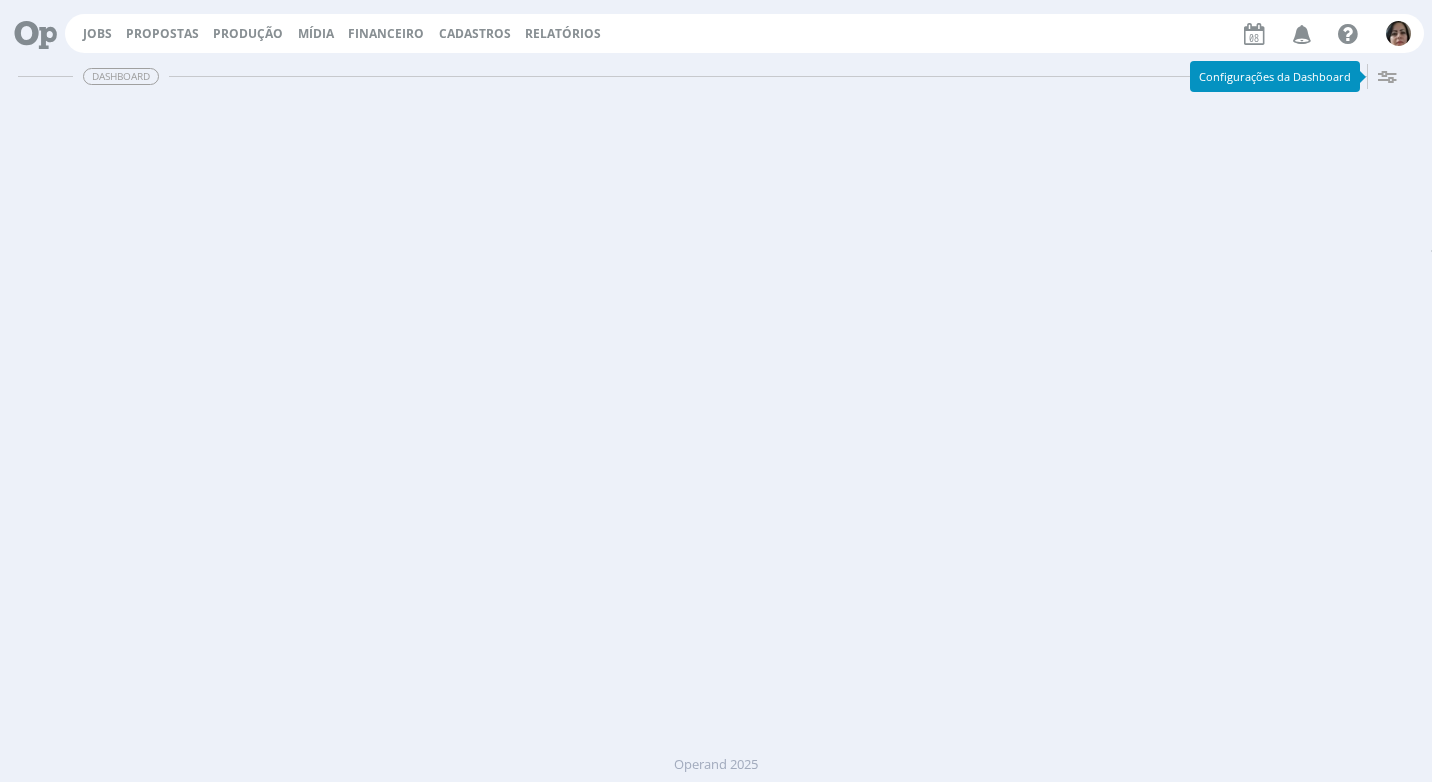 scroll, scrollTop: 0, scrollLeft: 0, axis: both 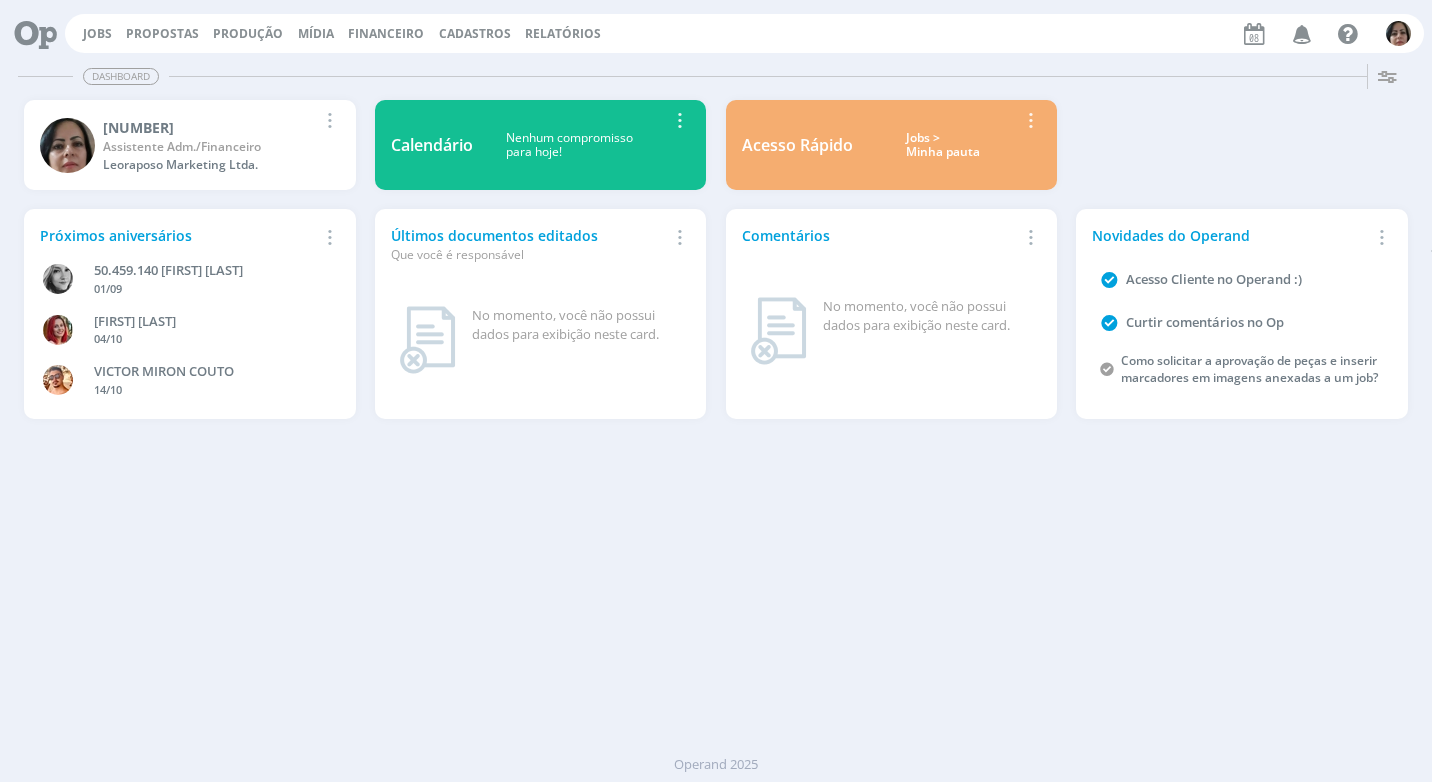 click on "Financeiro" at bounding box center (386, 33) 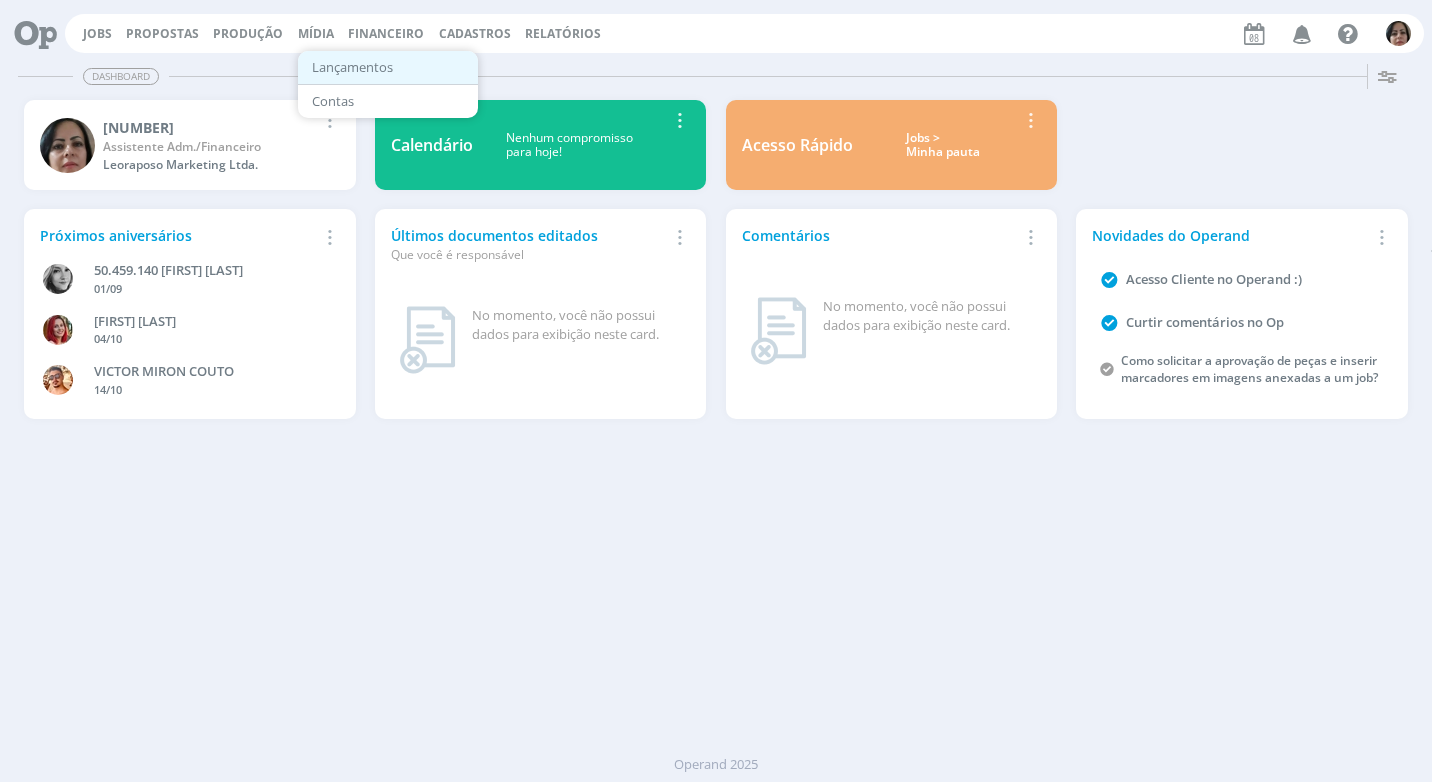 click on "Lançamentos" at bounding box center [388, 67] 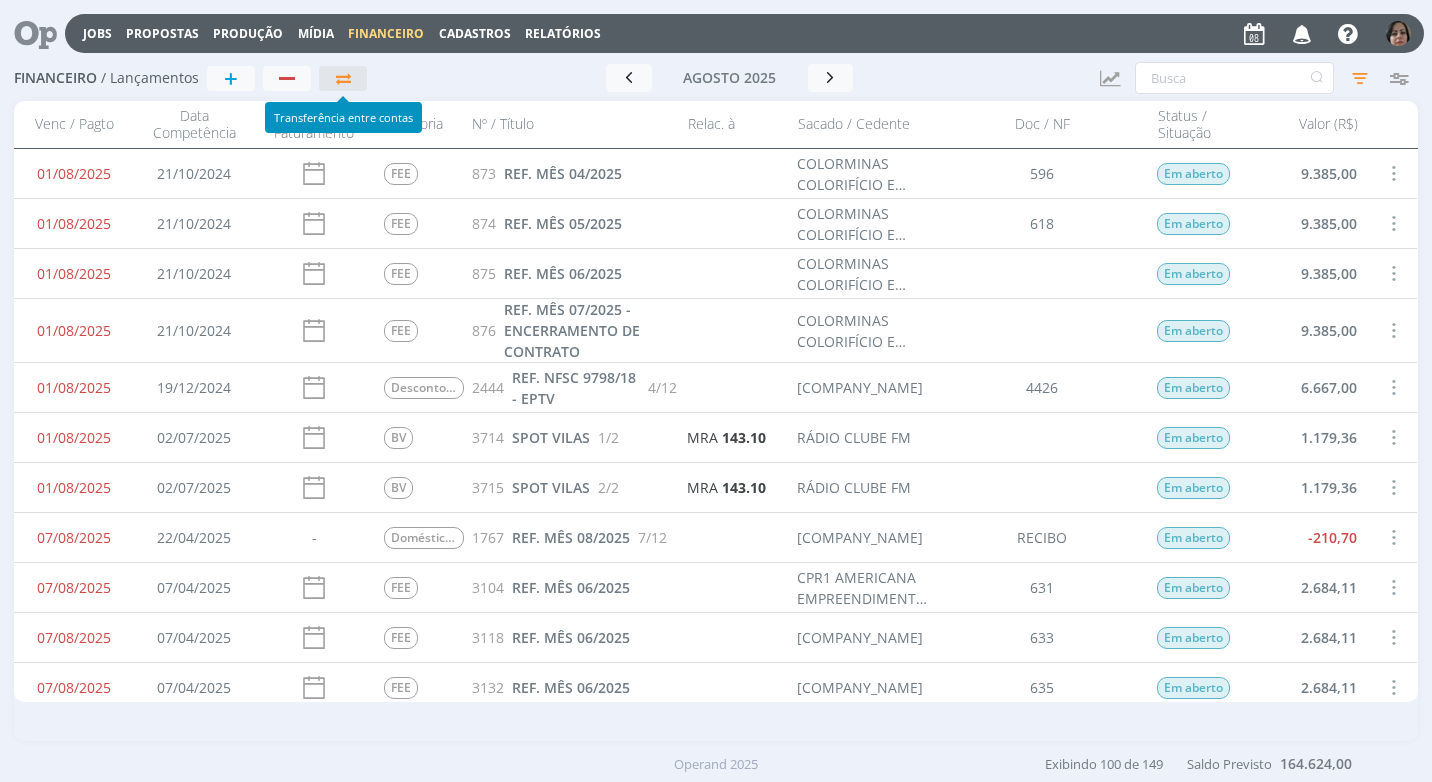 click at bounding box center [343, 78] 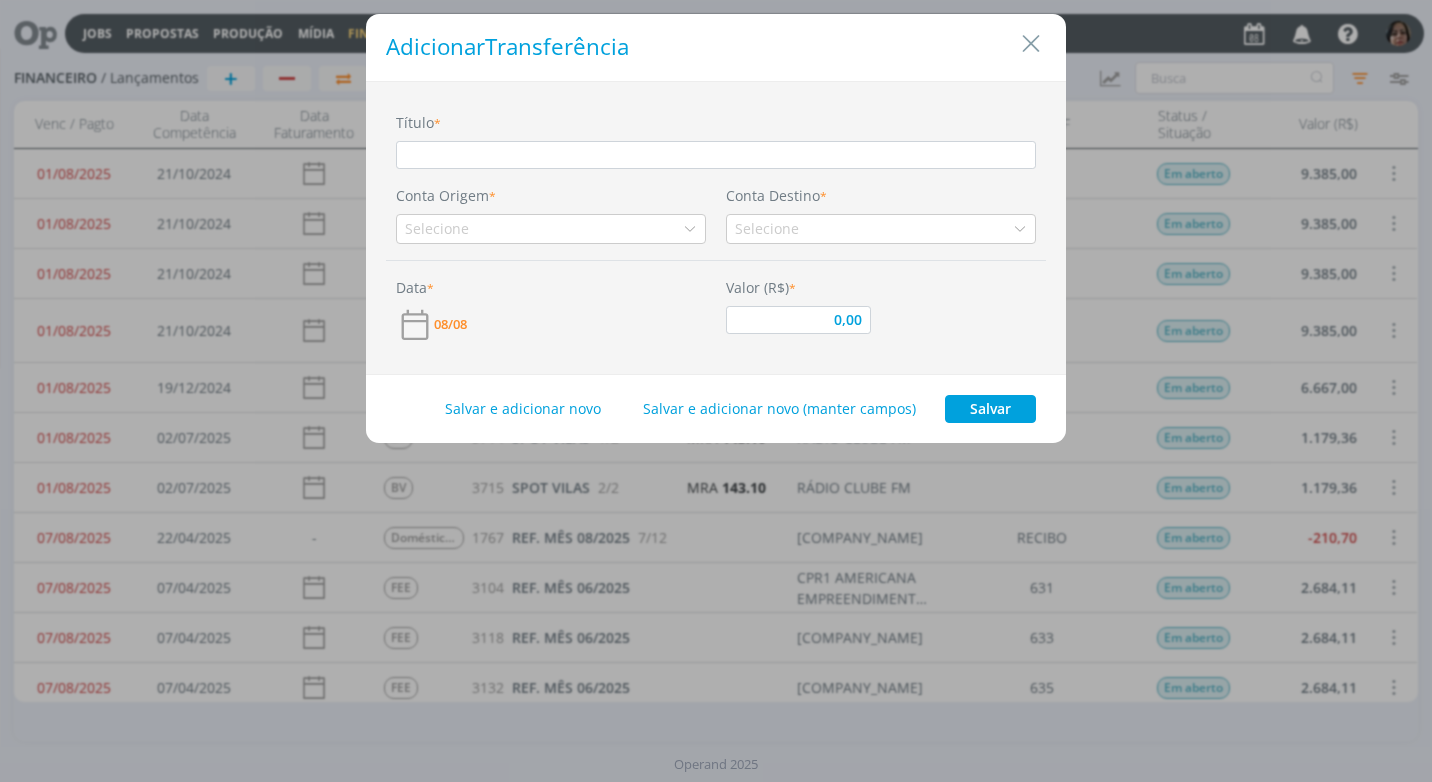 type on "R" 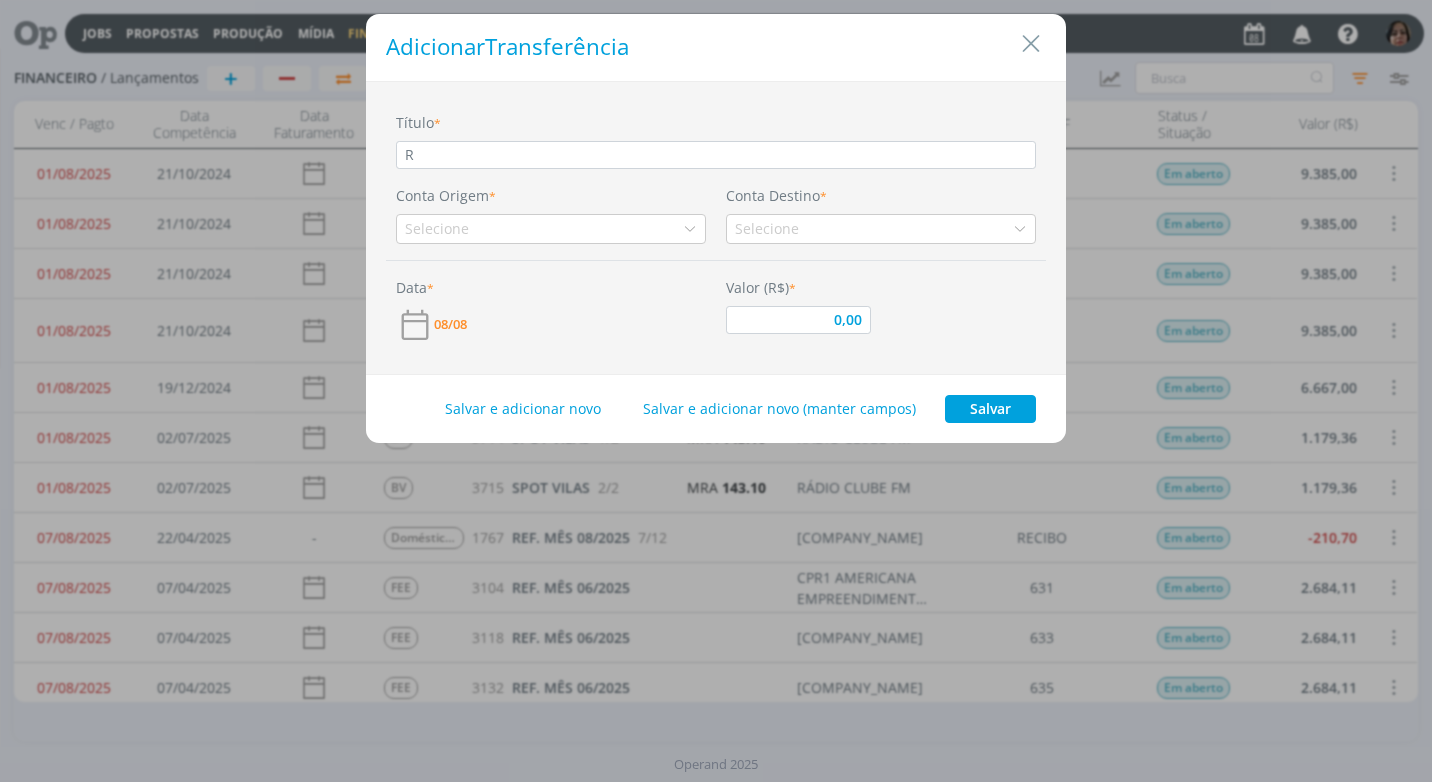 type on "RE" 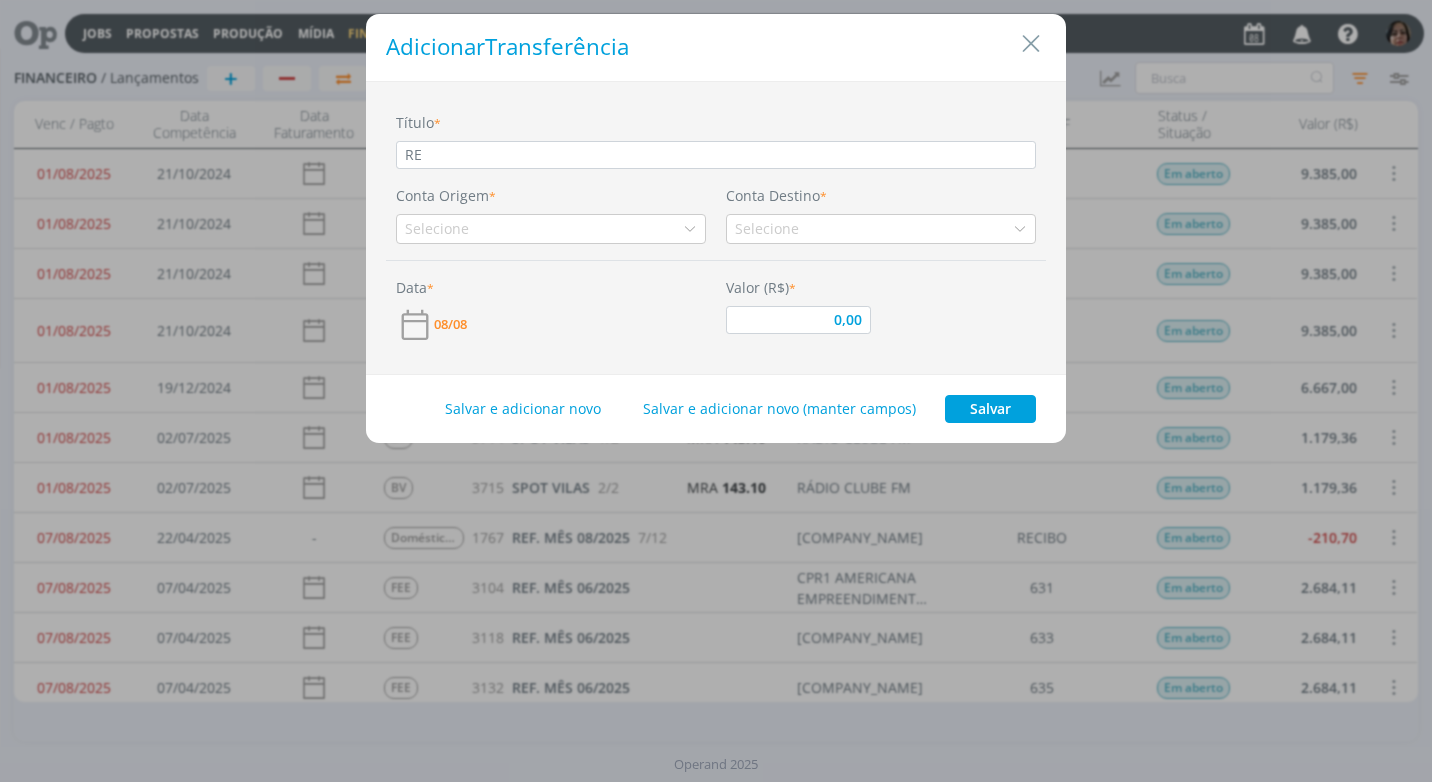 type on "RES" 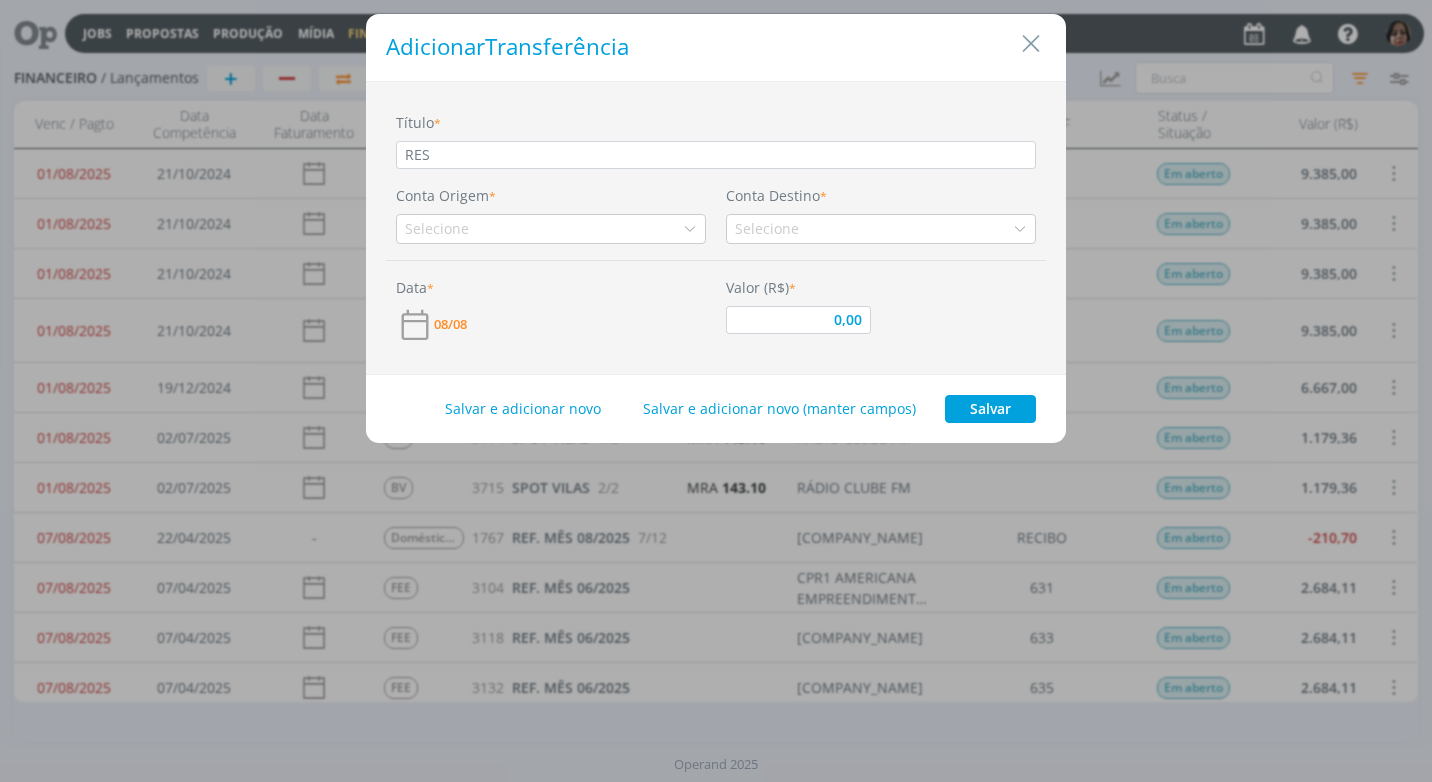 type on "RESG" 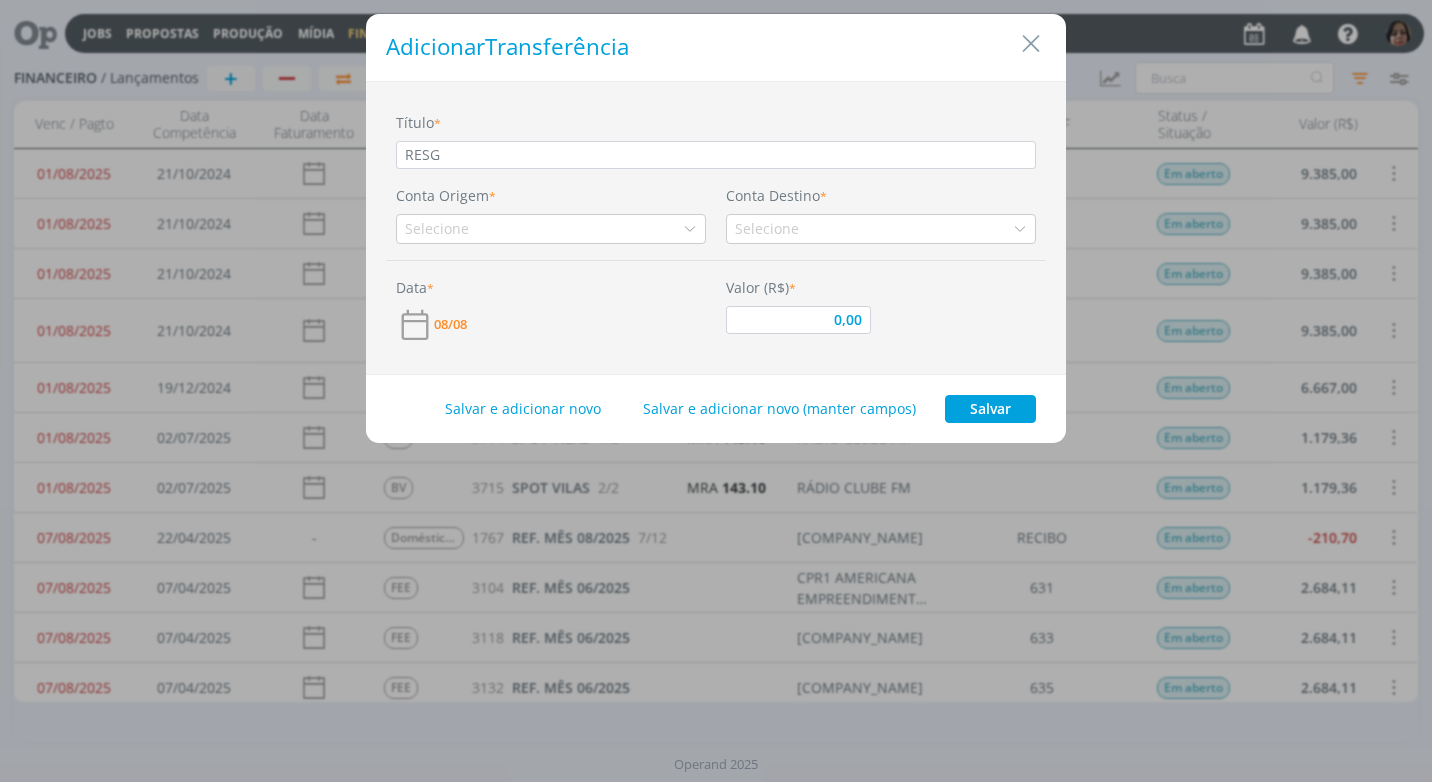type on "RESGA" 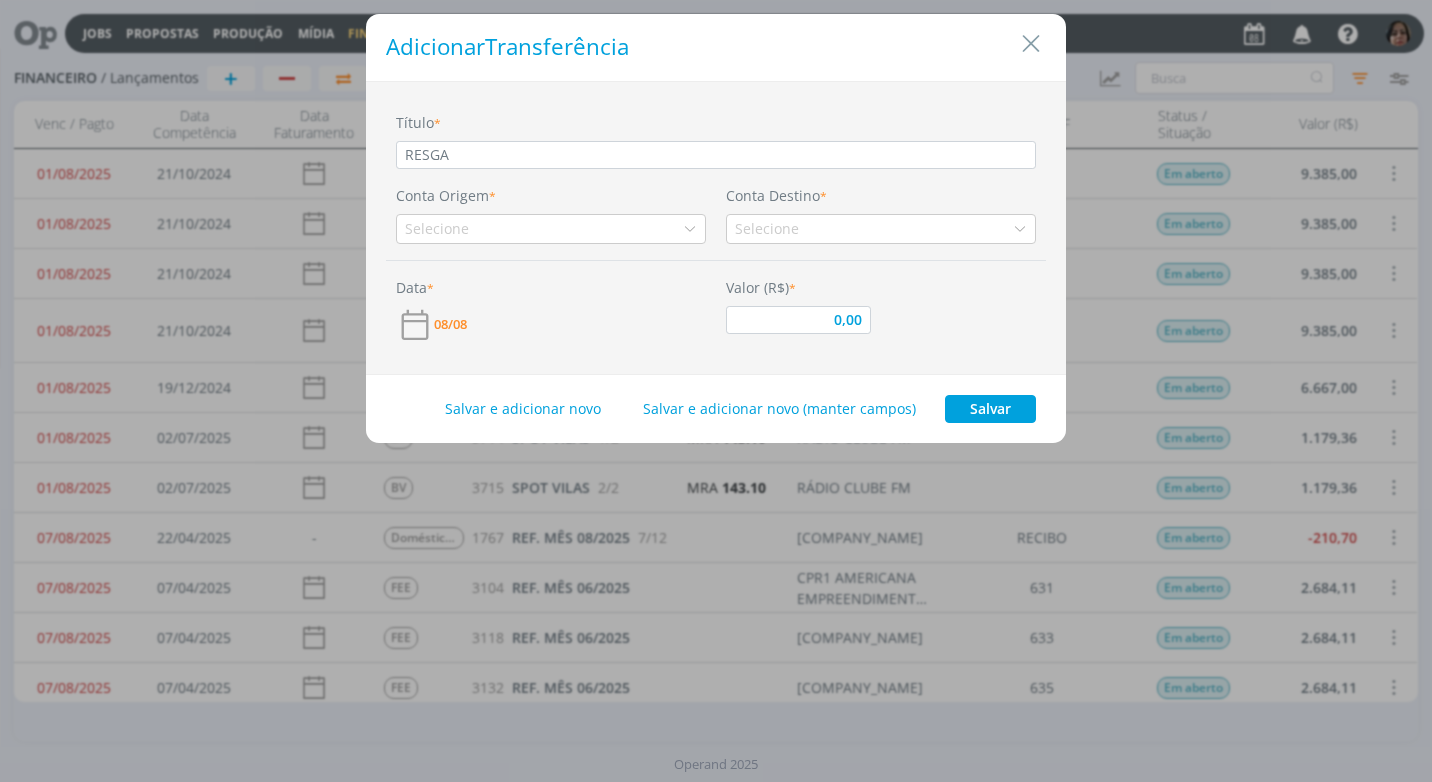 type on "RESGAT" 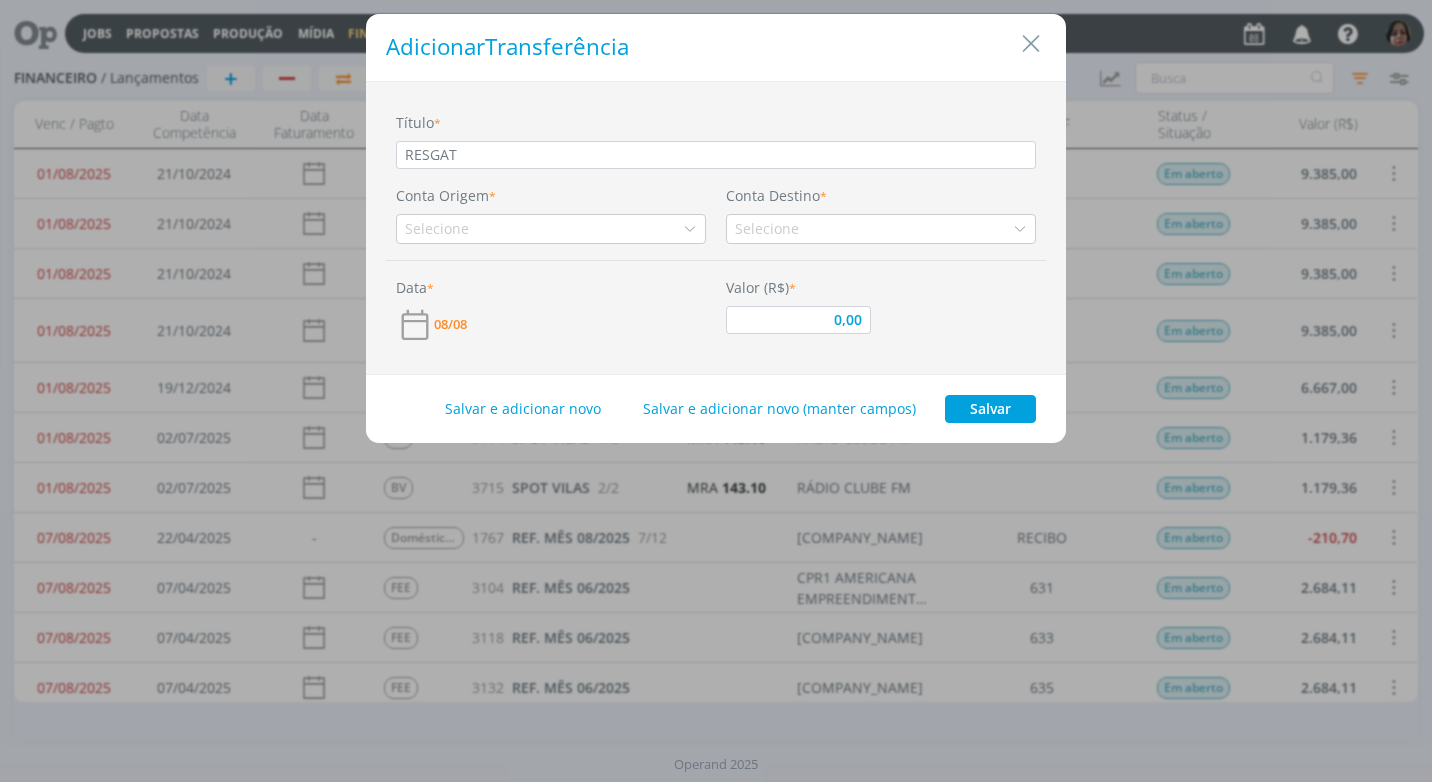 type on "RESGATE" 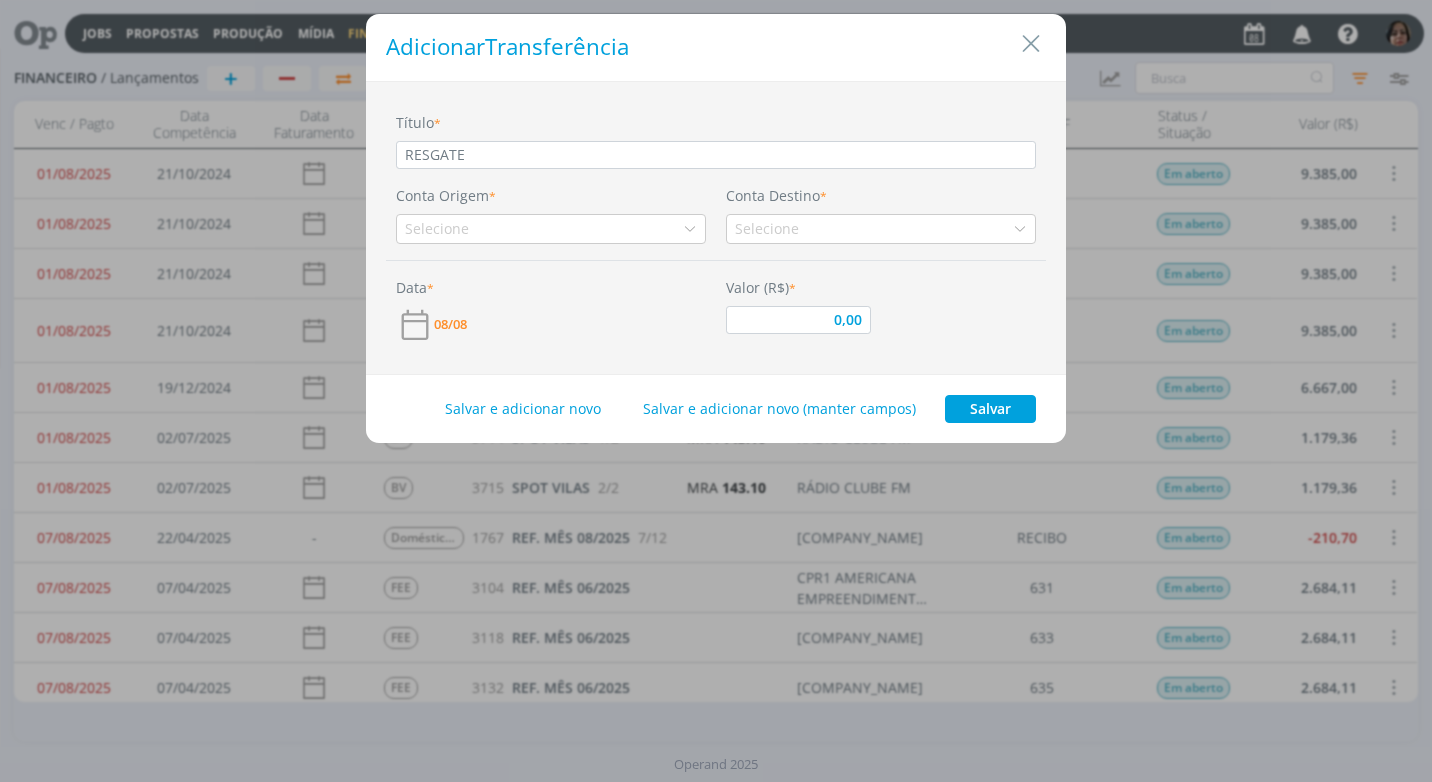 type on "RESGATE" 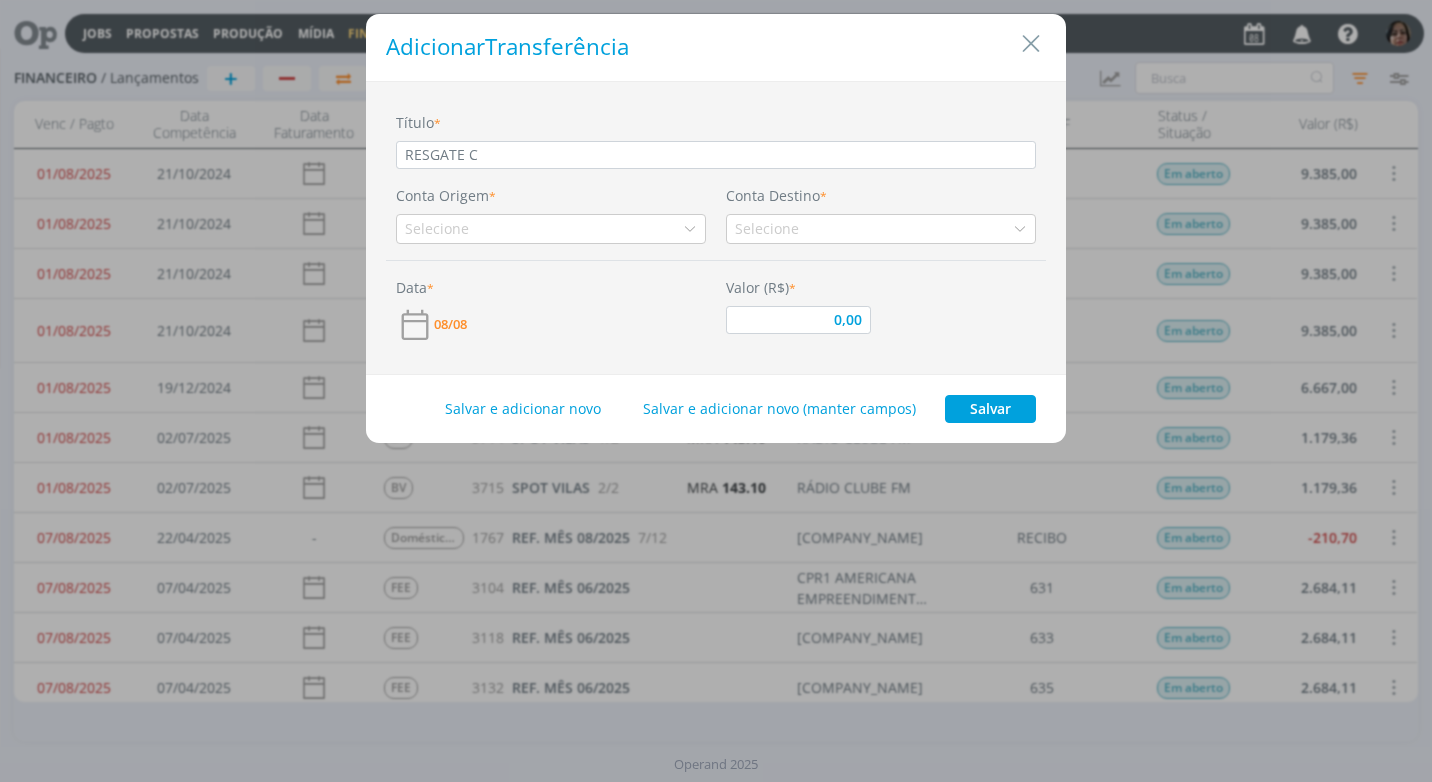 type on "RESGATE CO" 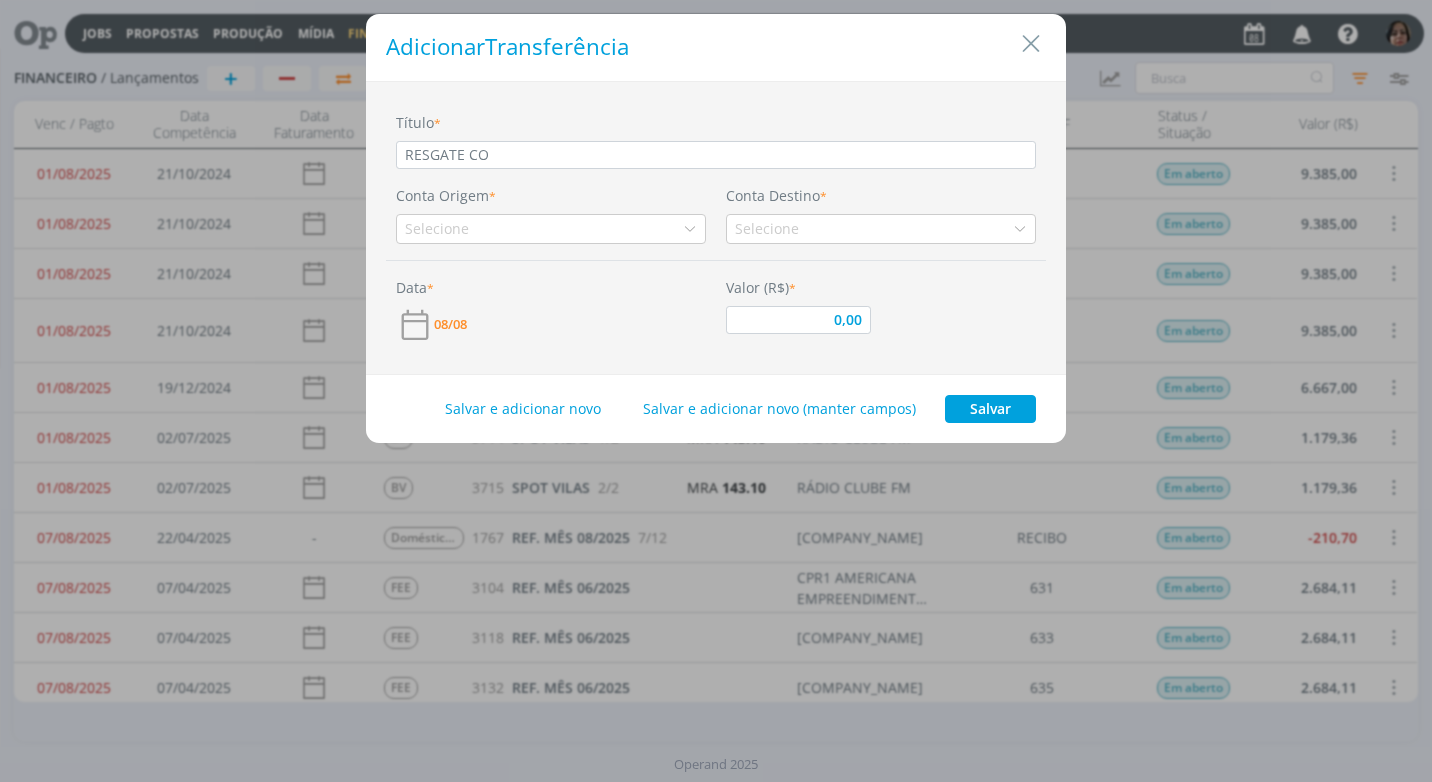 type on "RESGATE CON" 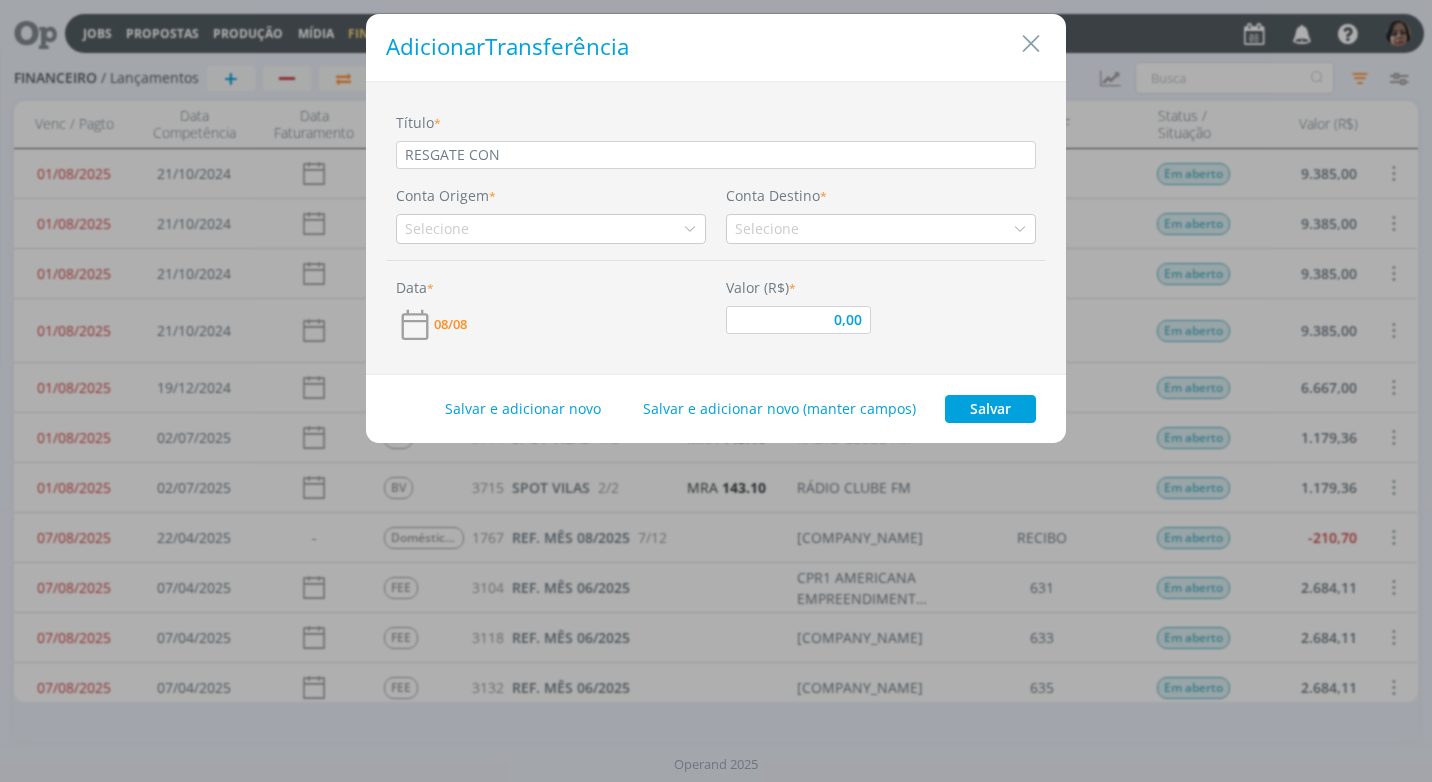 type on "RESGATE CONT" 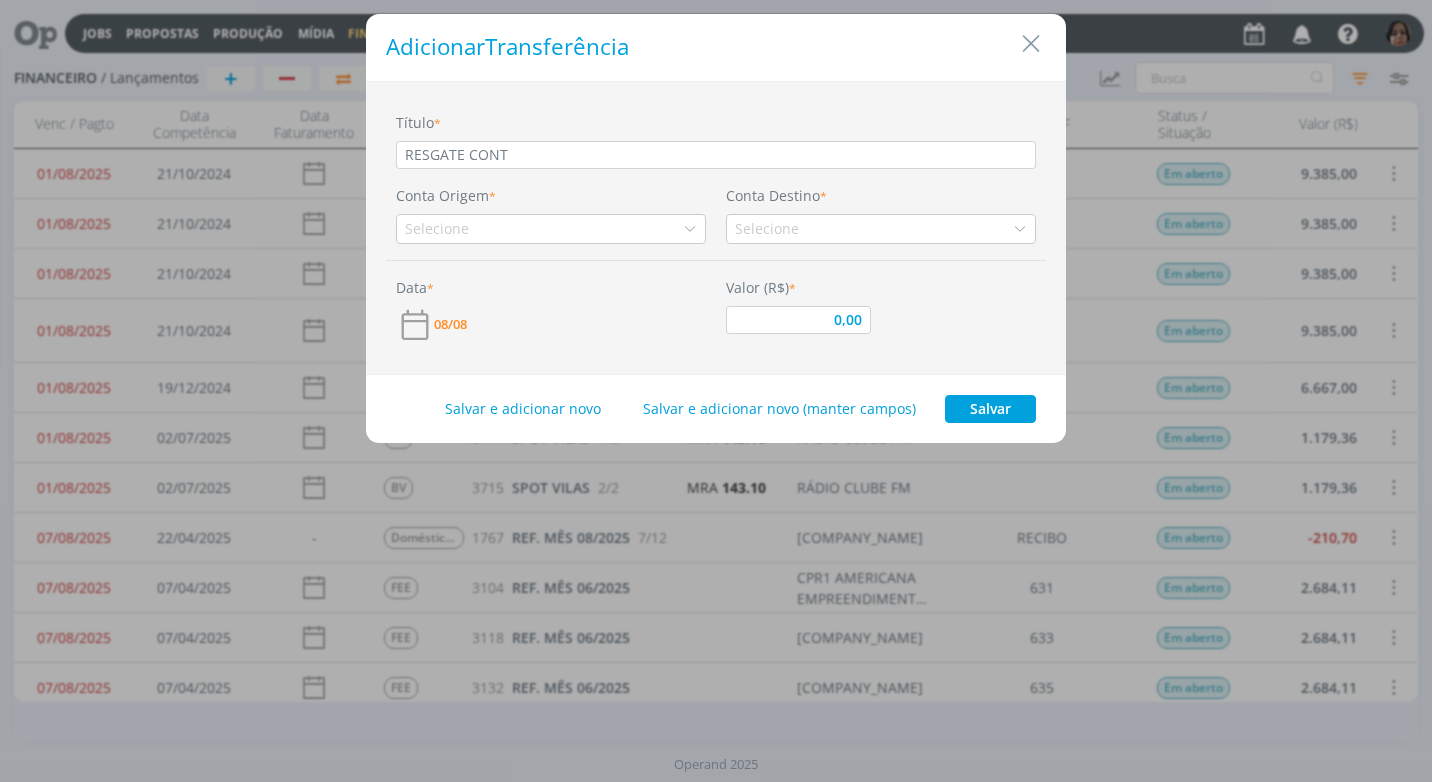 type on "RESGATE CONTA" 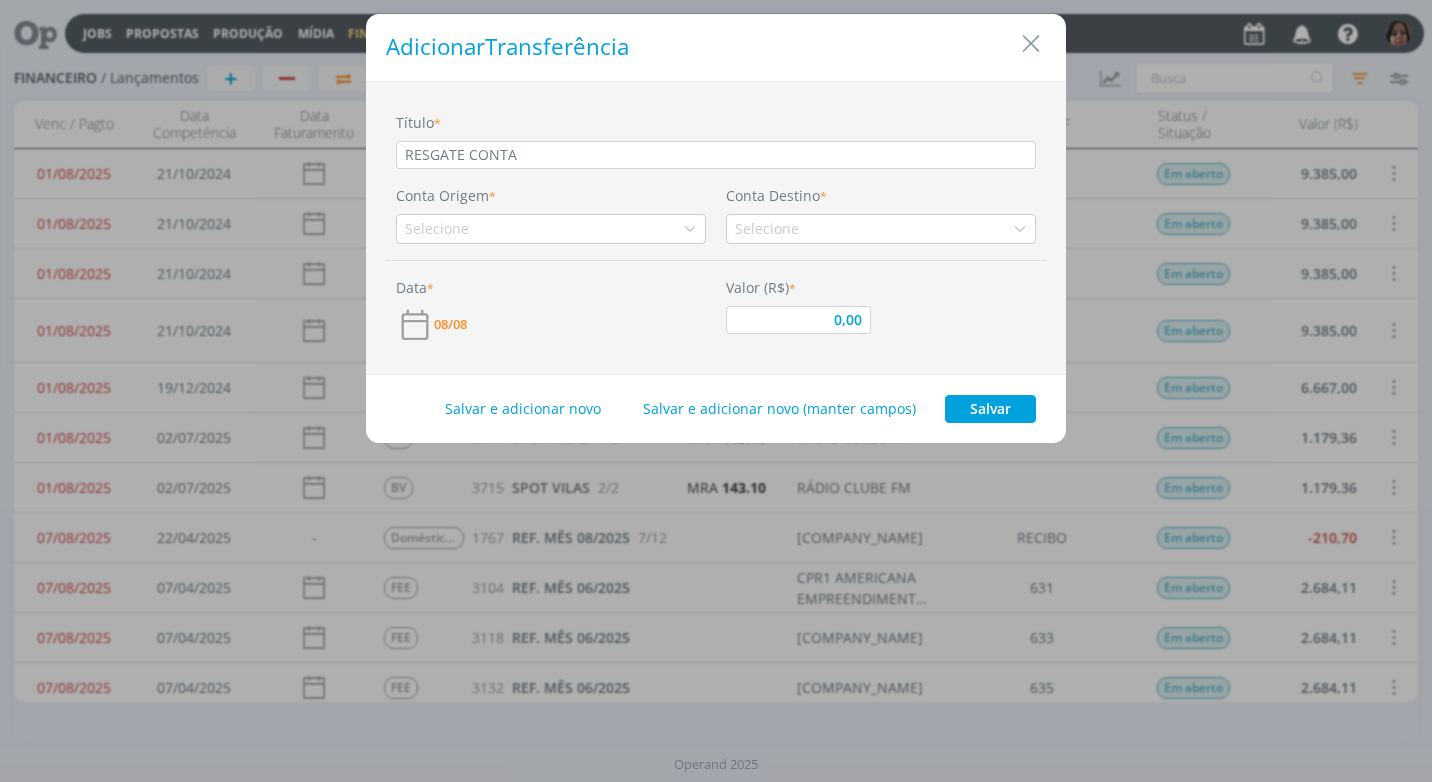 type on "RESGATE CONTAM" 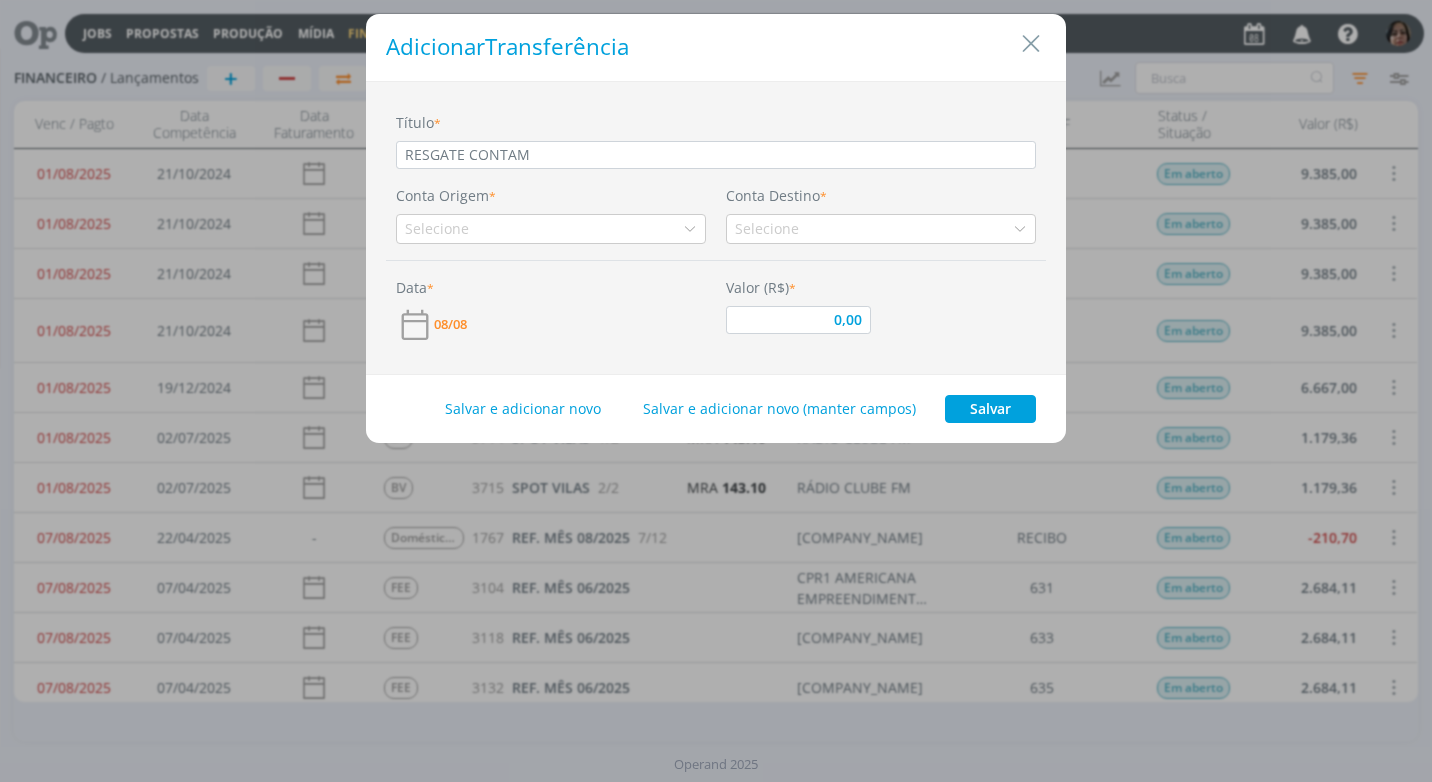 type on "RESGATE CONTAMA" 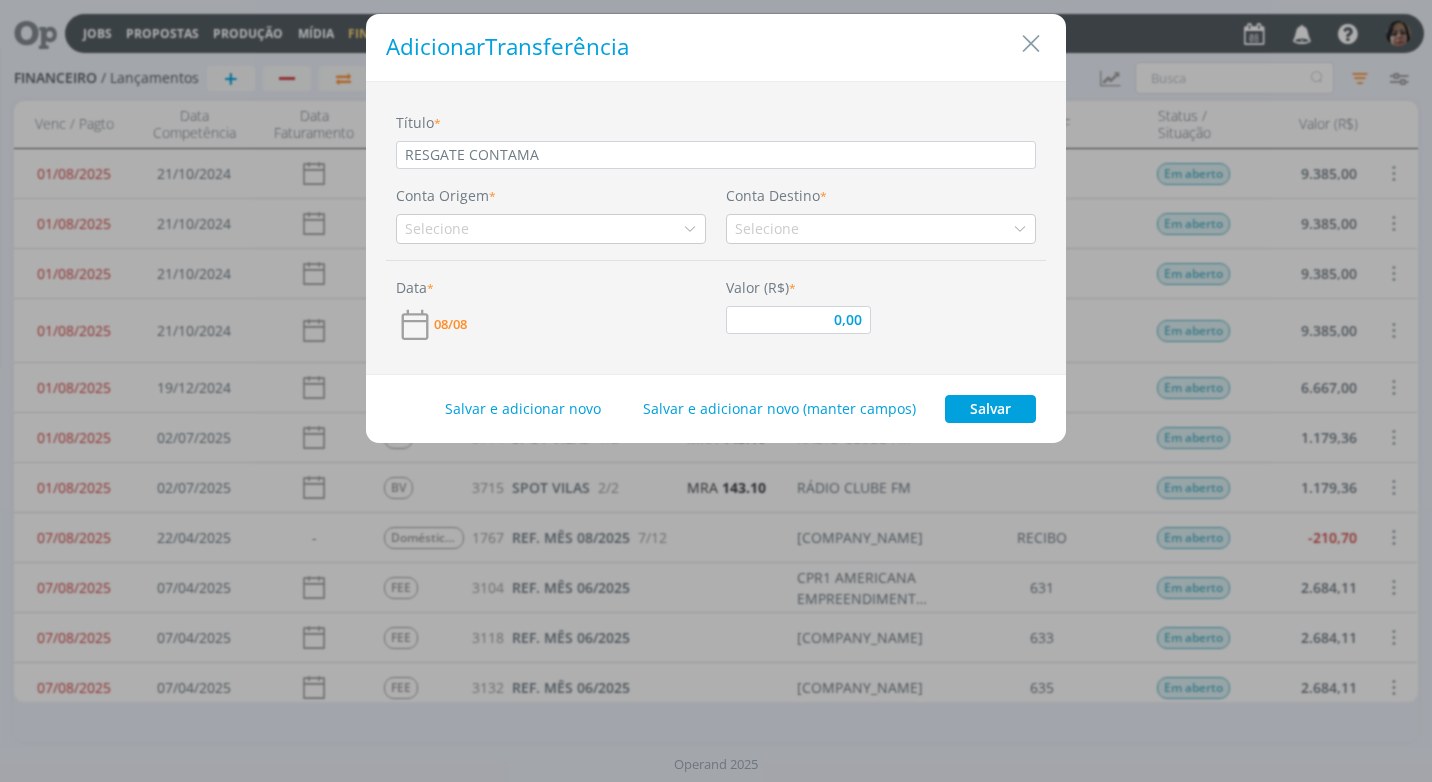 type on "RESGATE CONTAMAX" 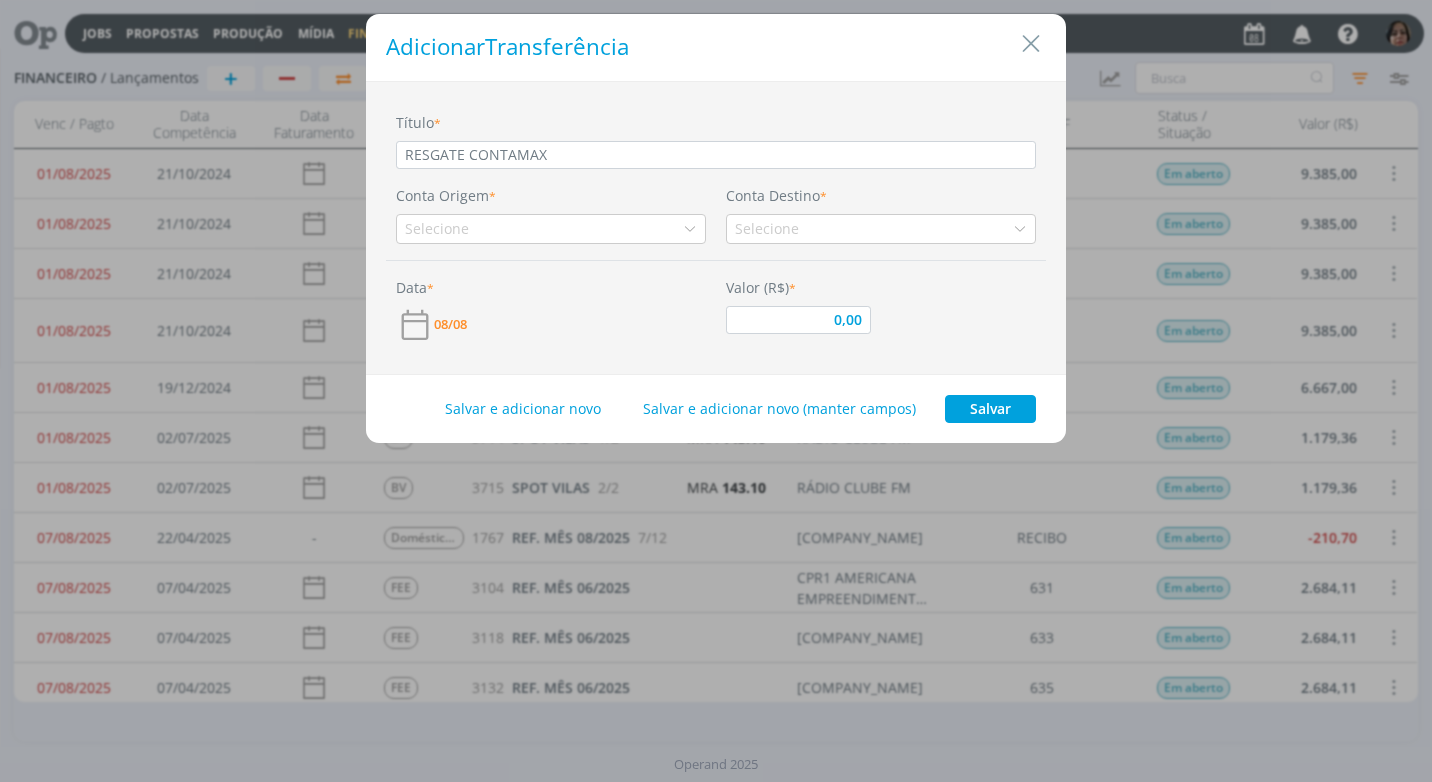 type on "0,00" 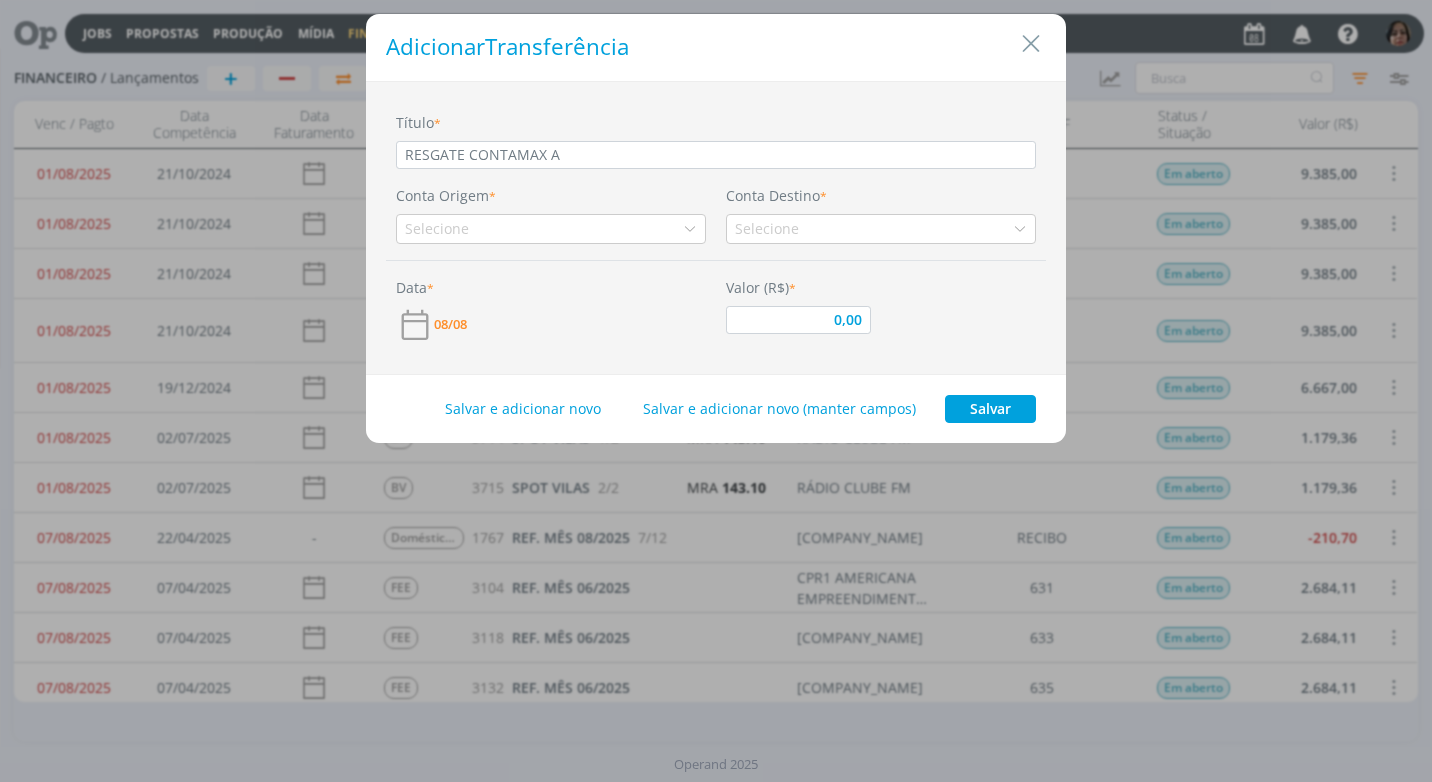 type on "RESGATE CONTAMAX AU" 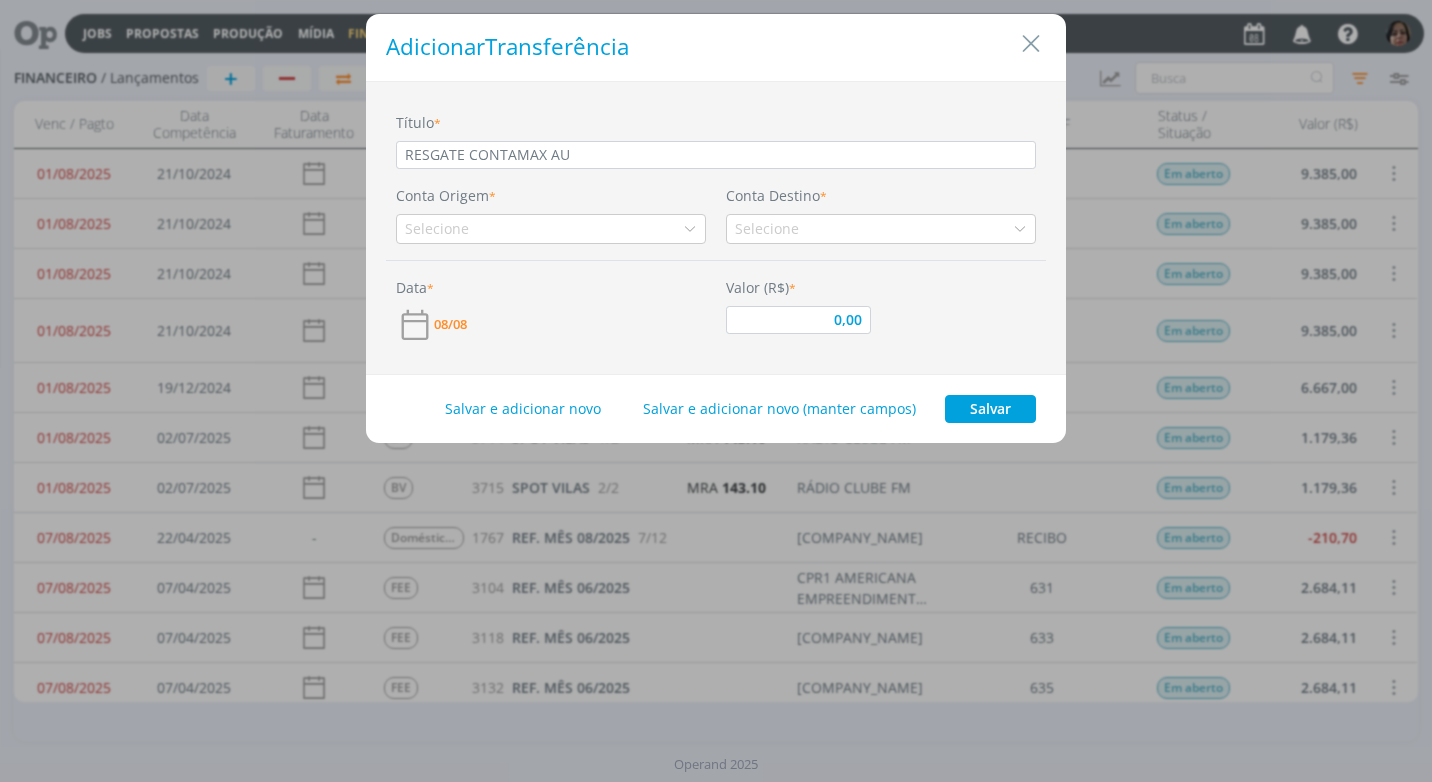 type on "RESGATE CONTAMAX AUT" 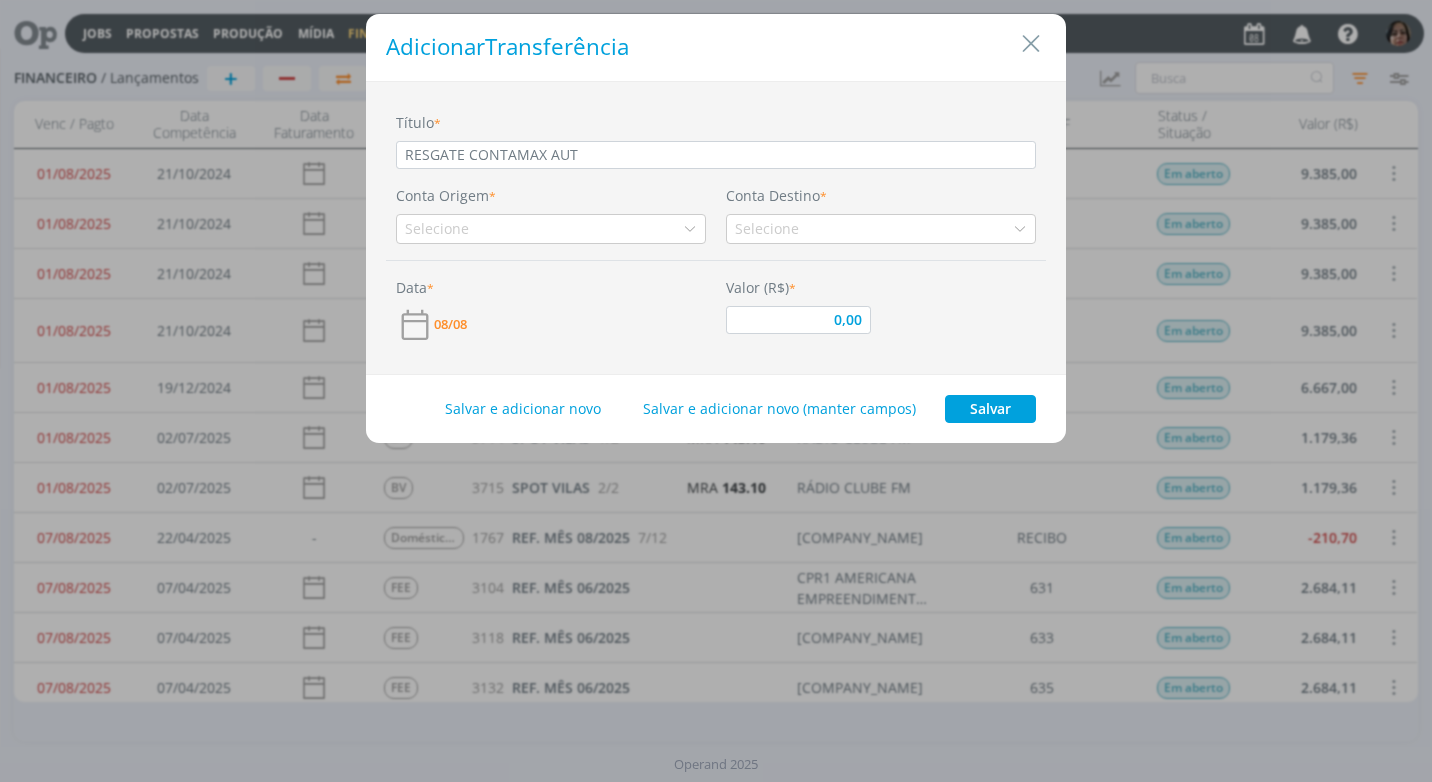 type on "RESGATE CONTAMAX AUTO" 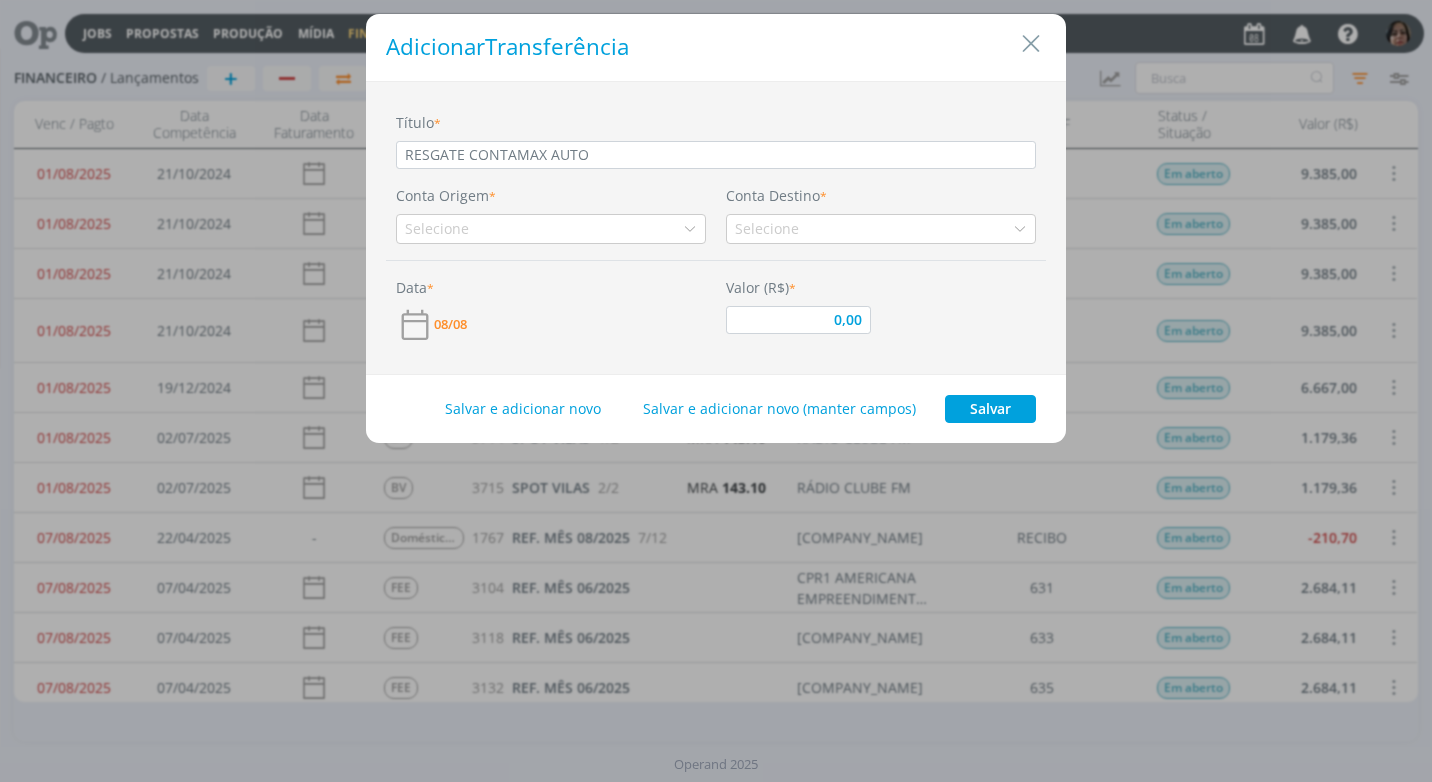 type on "RESGATE CONTAMAX AUTOM" 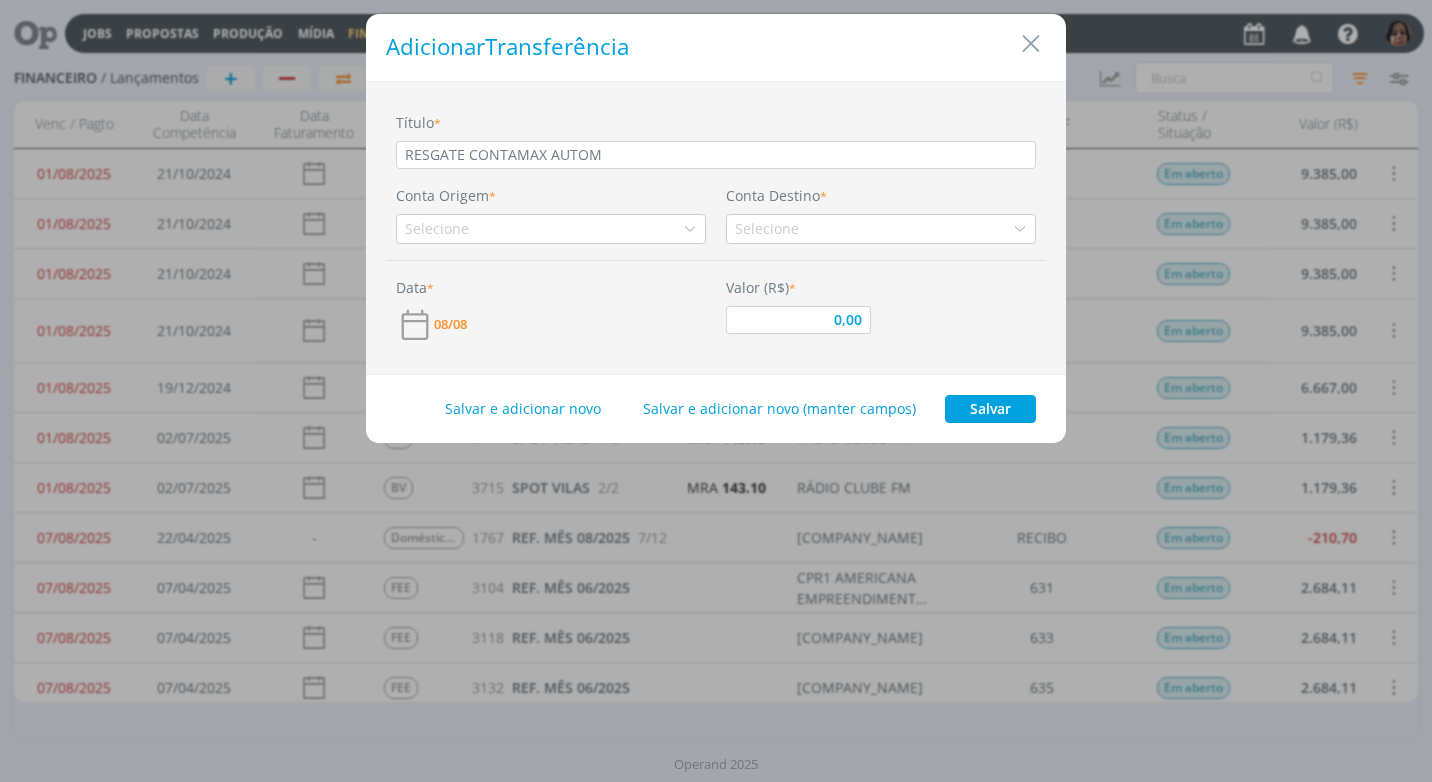 type on "RESGATE CONTAMAX AUTOMA" 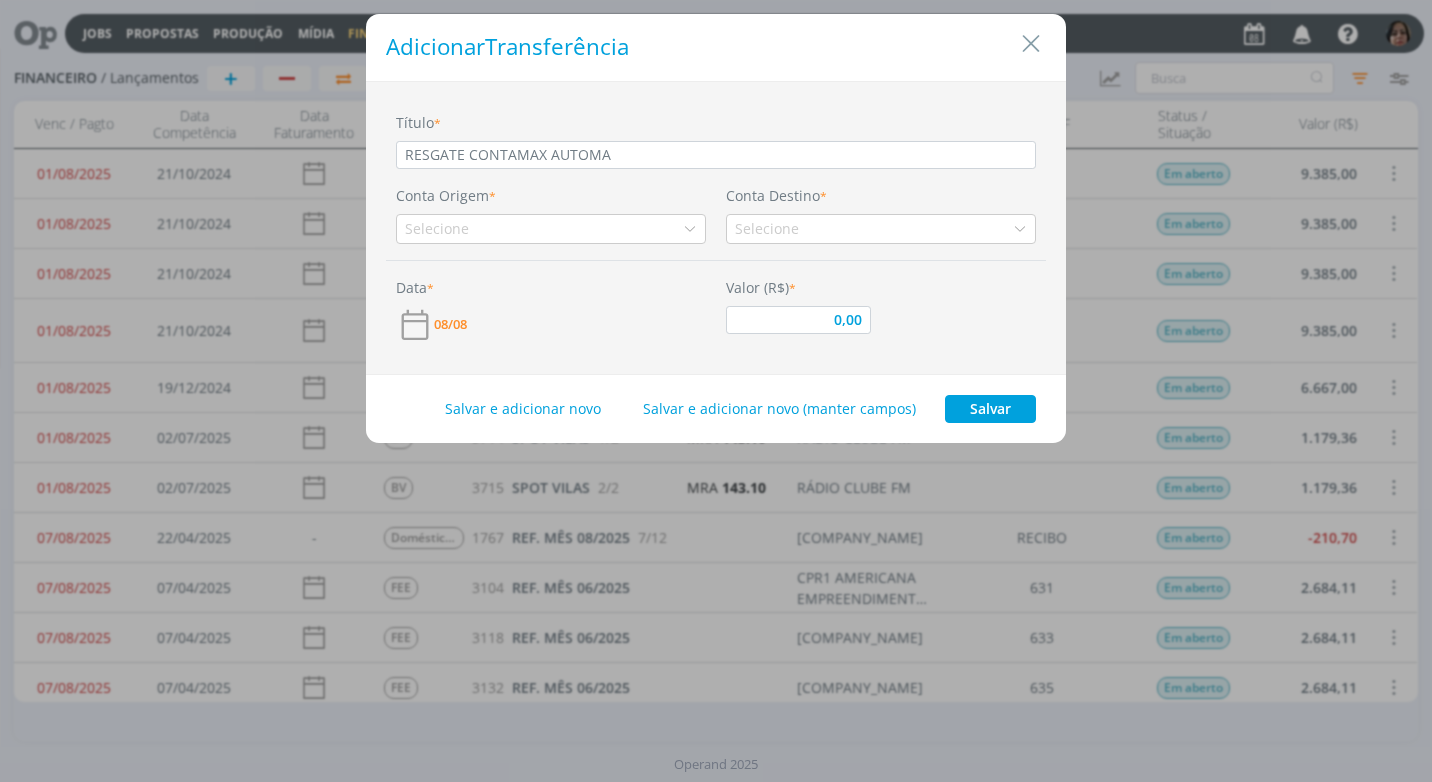 type on "RESGATE CONTAMAX AUTOMAR" 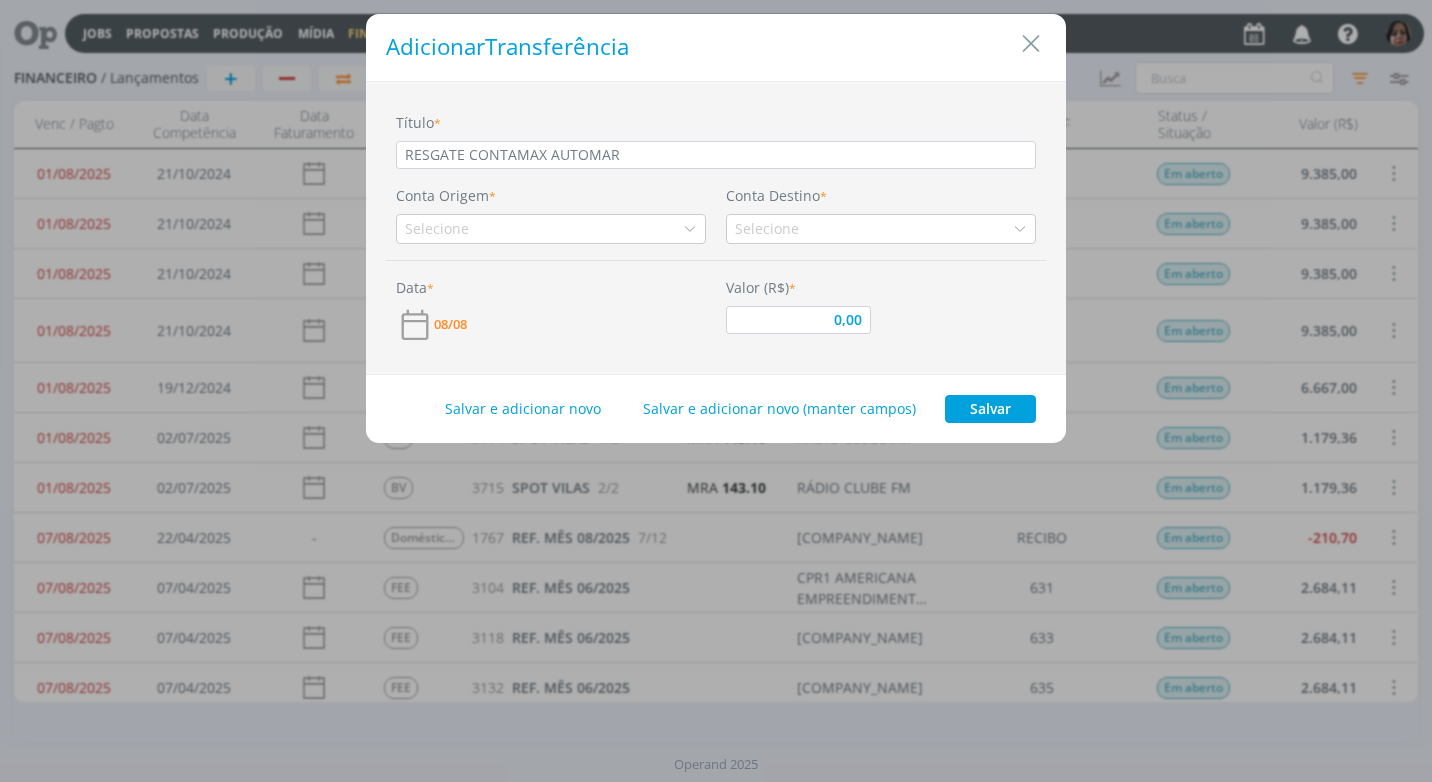 type on "0,00" 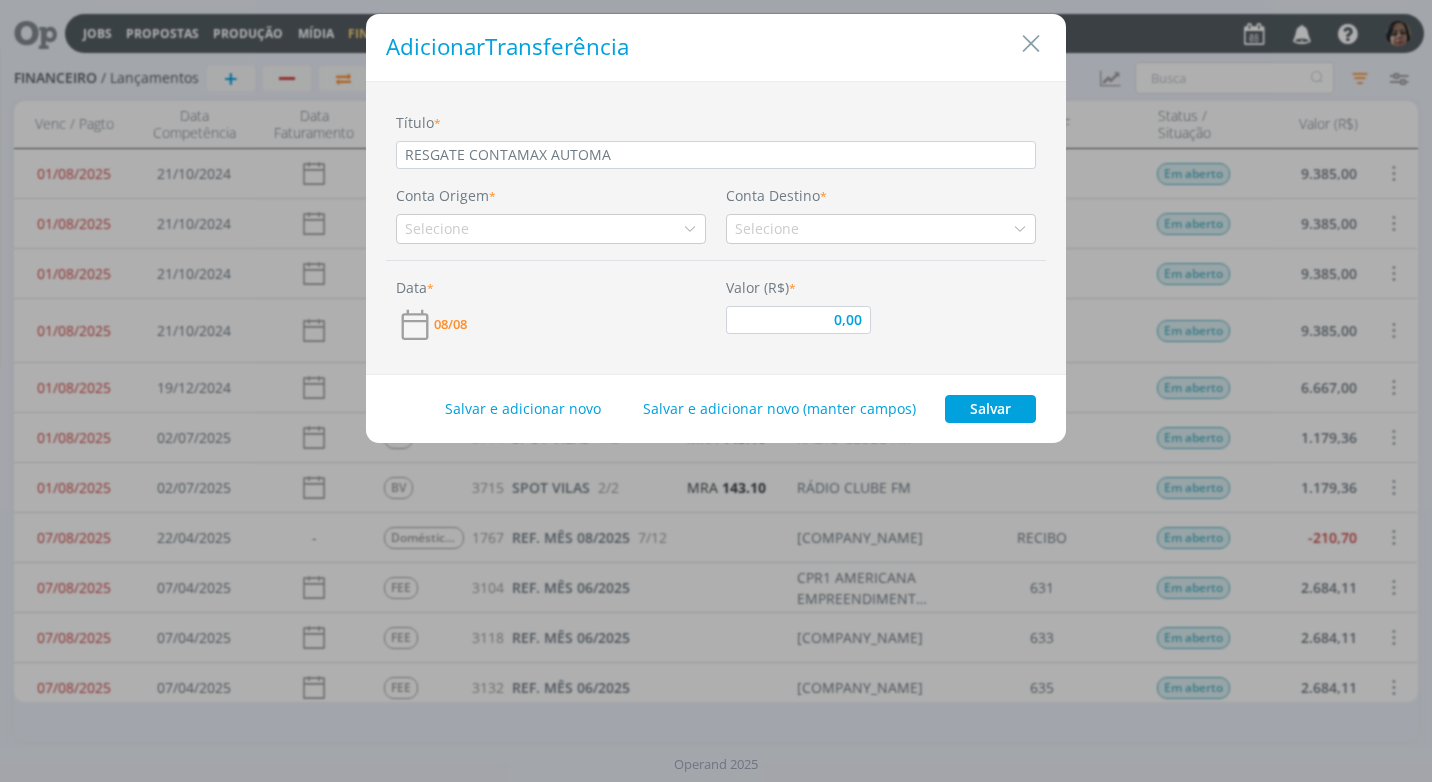 type on "RESGATE CONTAMAX AUTOMAT" 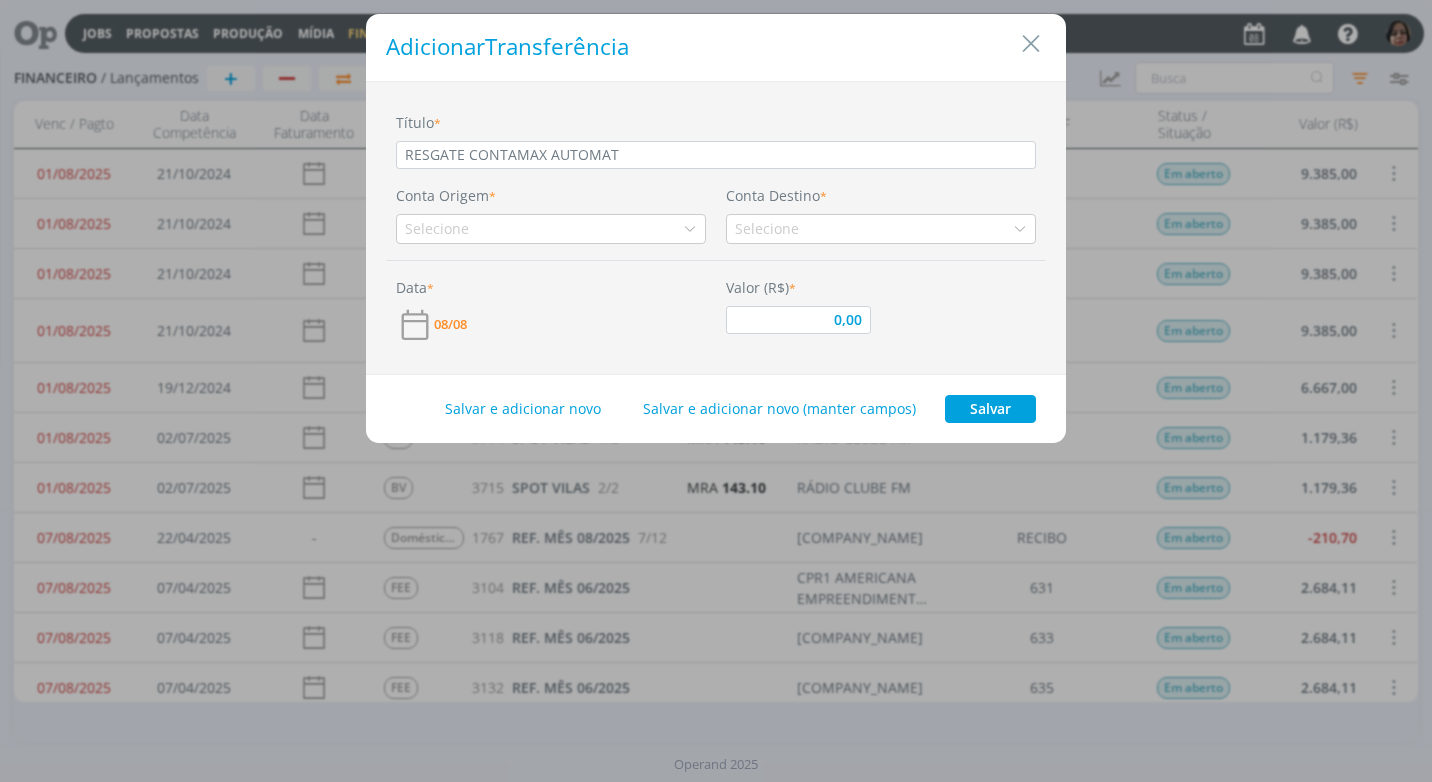 type on "RESGATE CONTAMAX AUTOMATI" 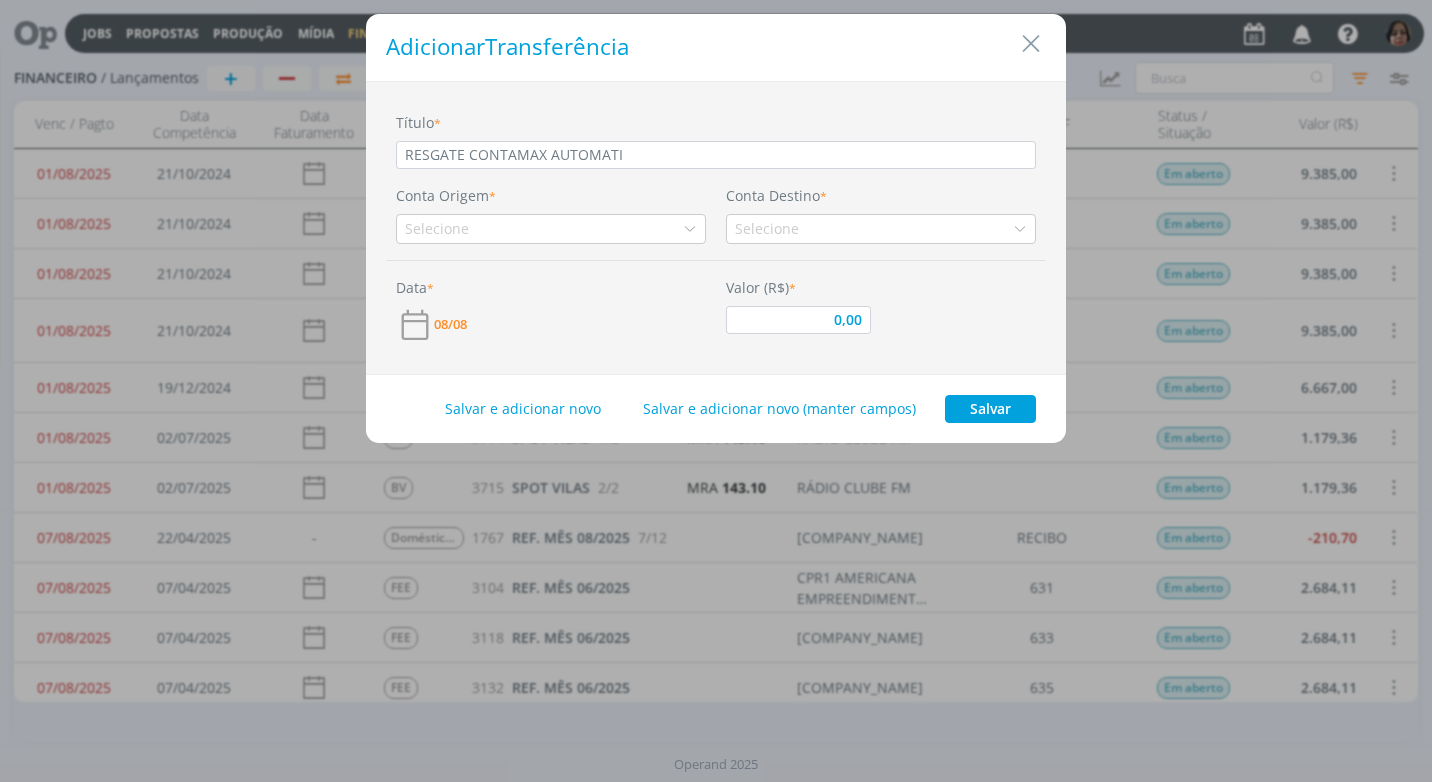 type on "RESGATE CONTAMAX AUTOMATIC" 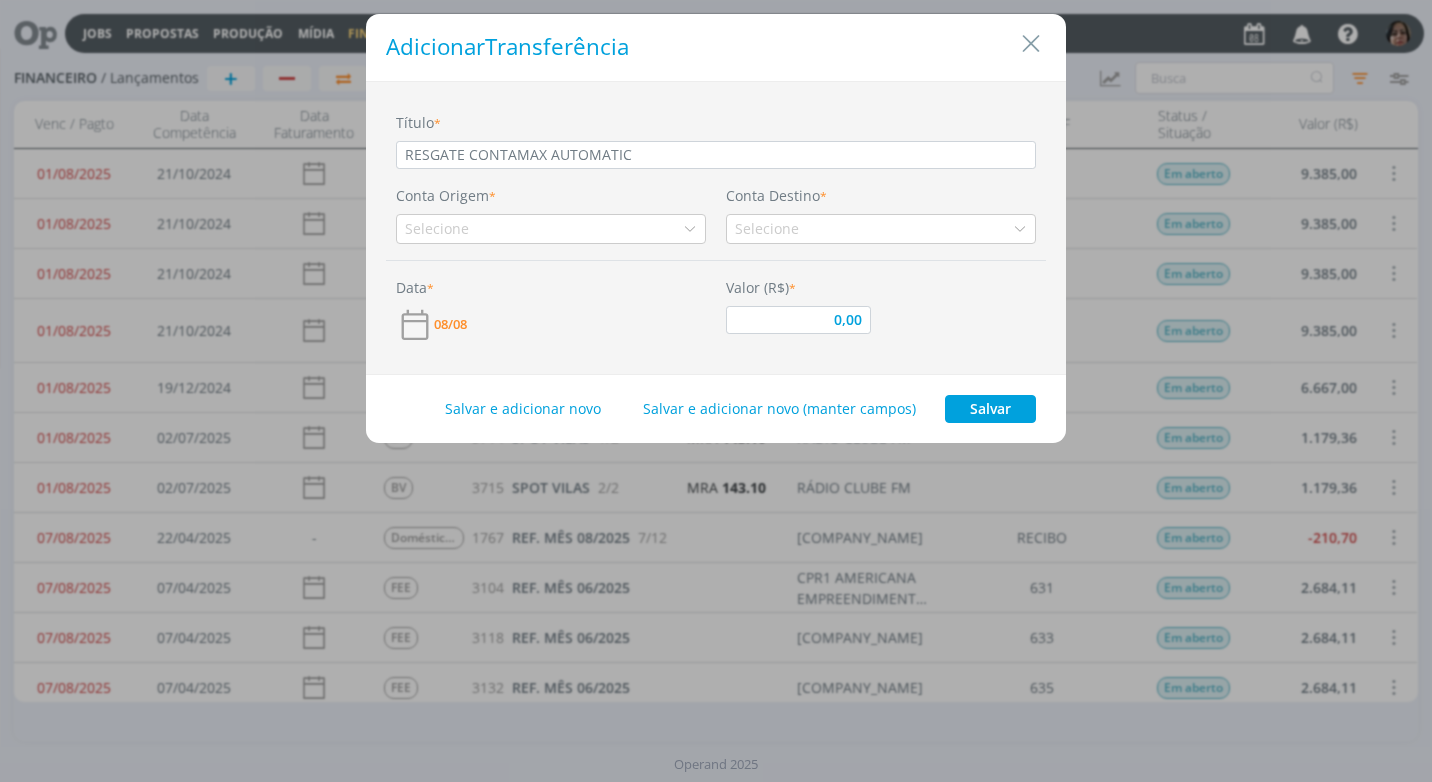 type on "RESGATE CONTAMAX AUTOMATICO" 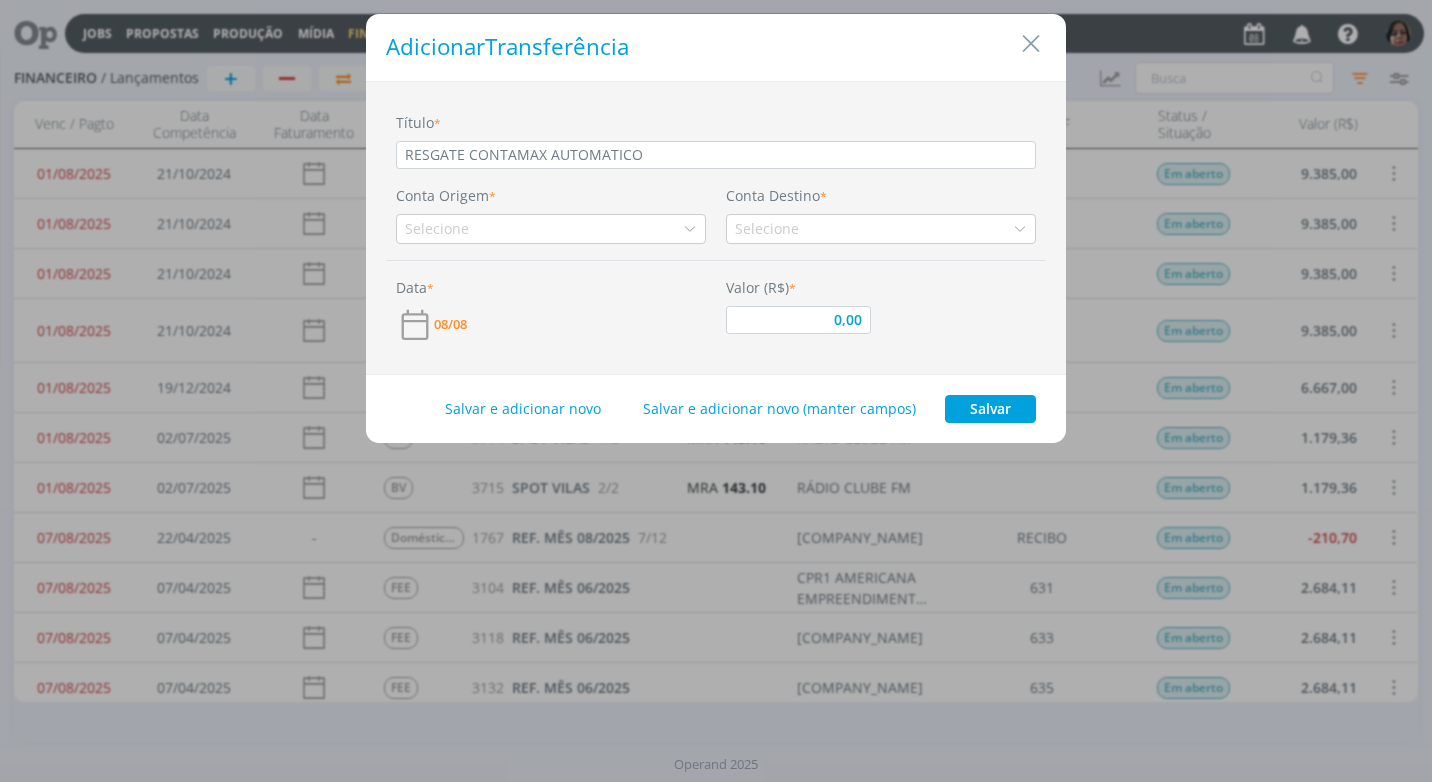 type on "RESGATE CONTAMAX AUTOMATICO" 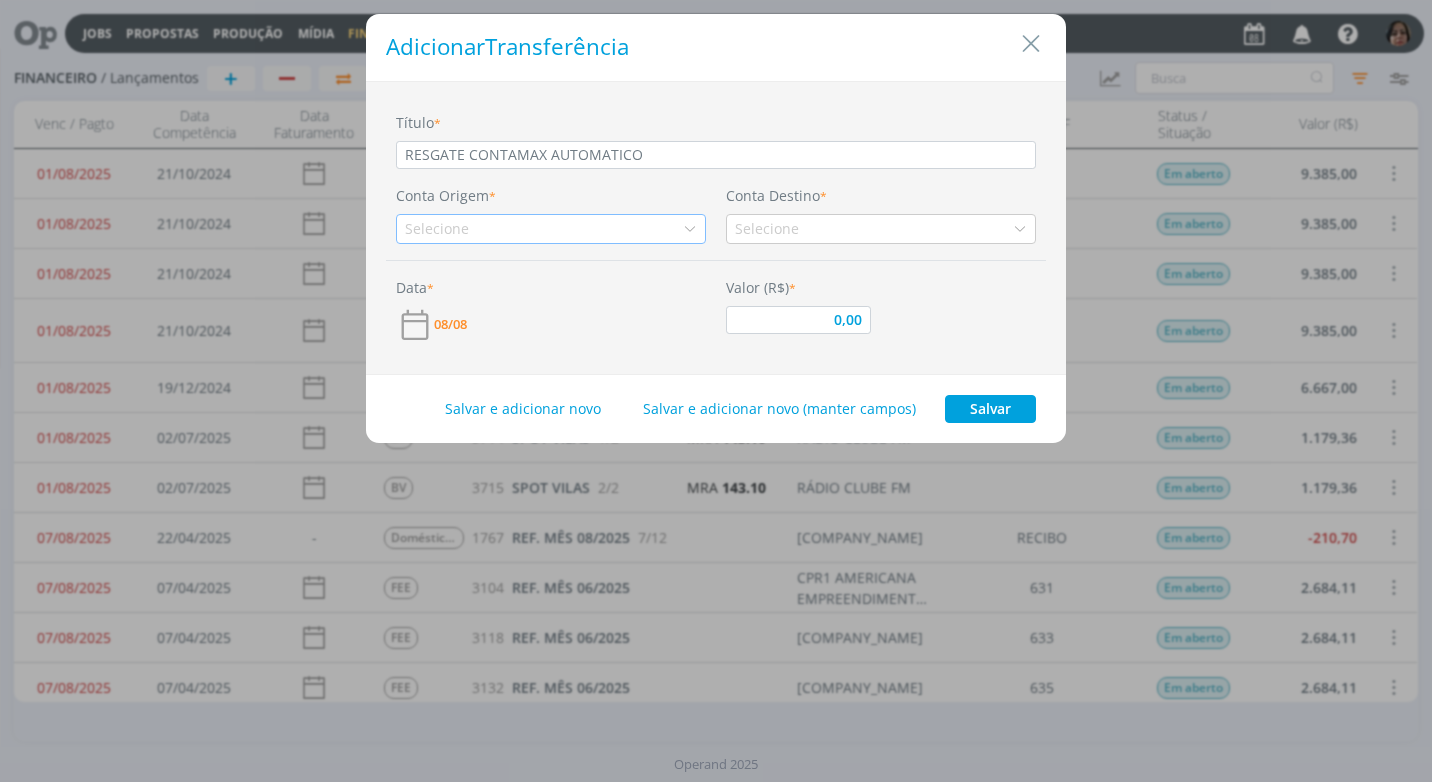 click on "Selecione" at bounding box center (439, 228) 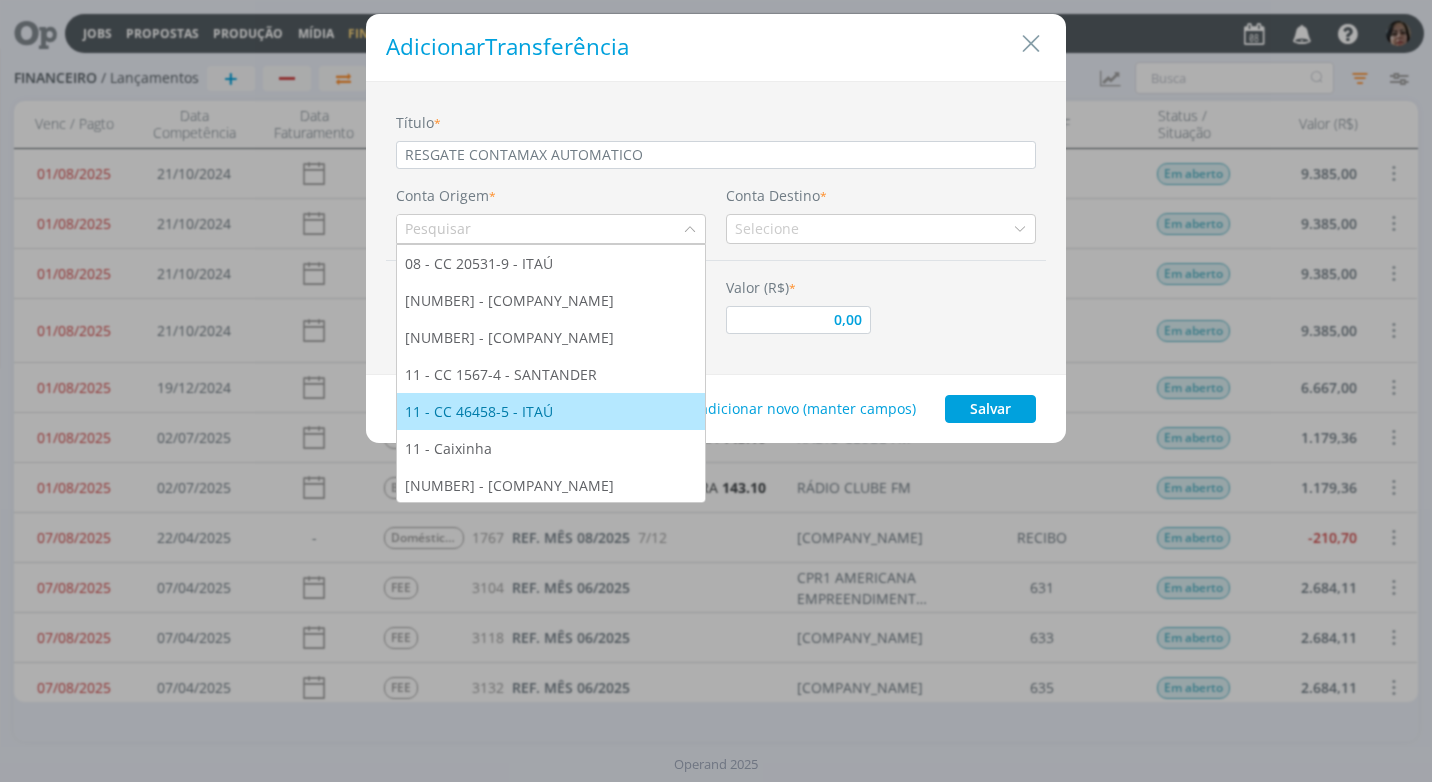 scroll, scrollTop: 39, scrollLeft: 0, axis: vertical 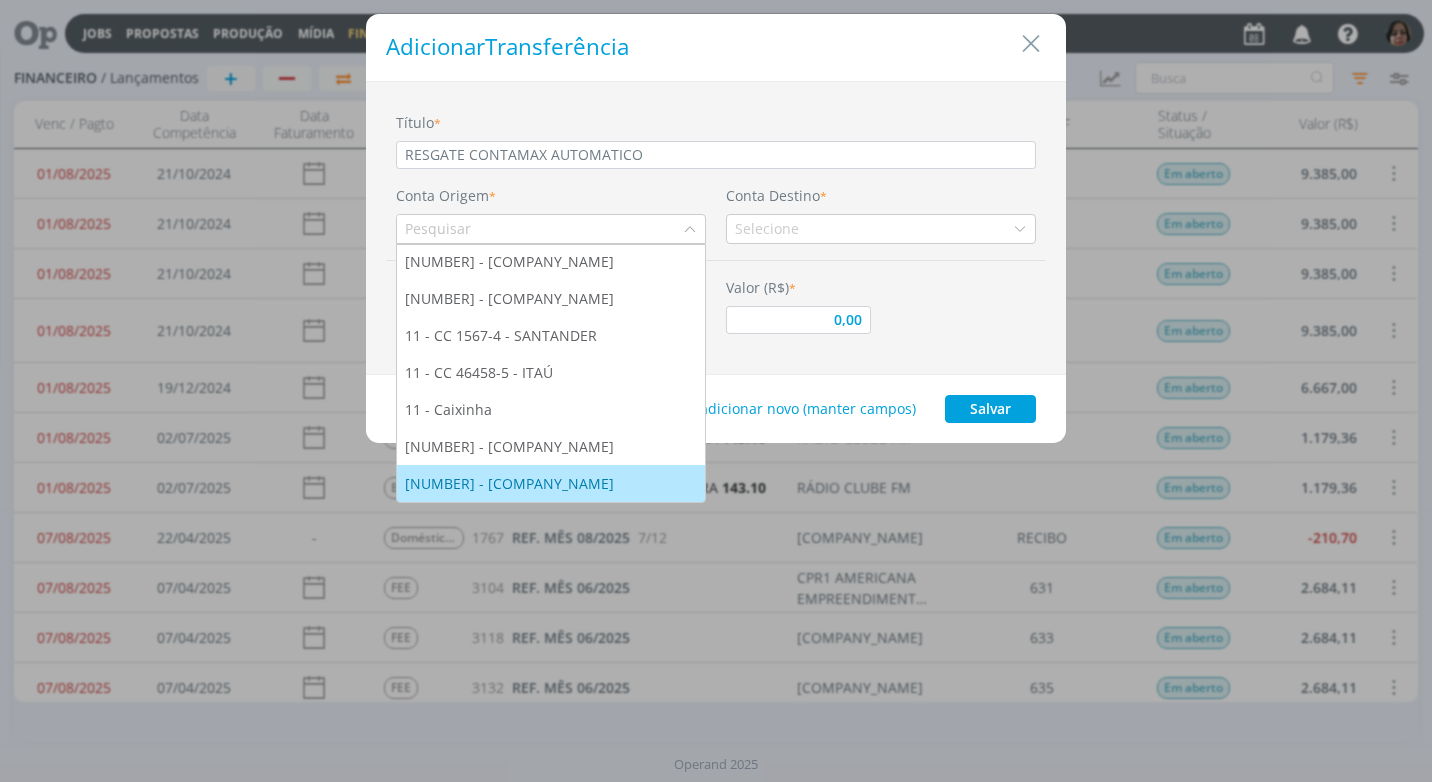 click on "11 - Conta Max - SANTANDER" at bounding box center (511, 483) 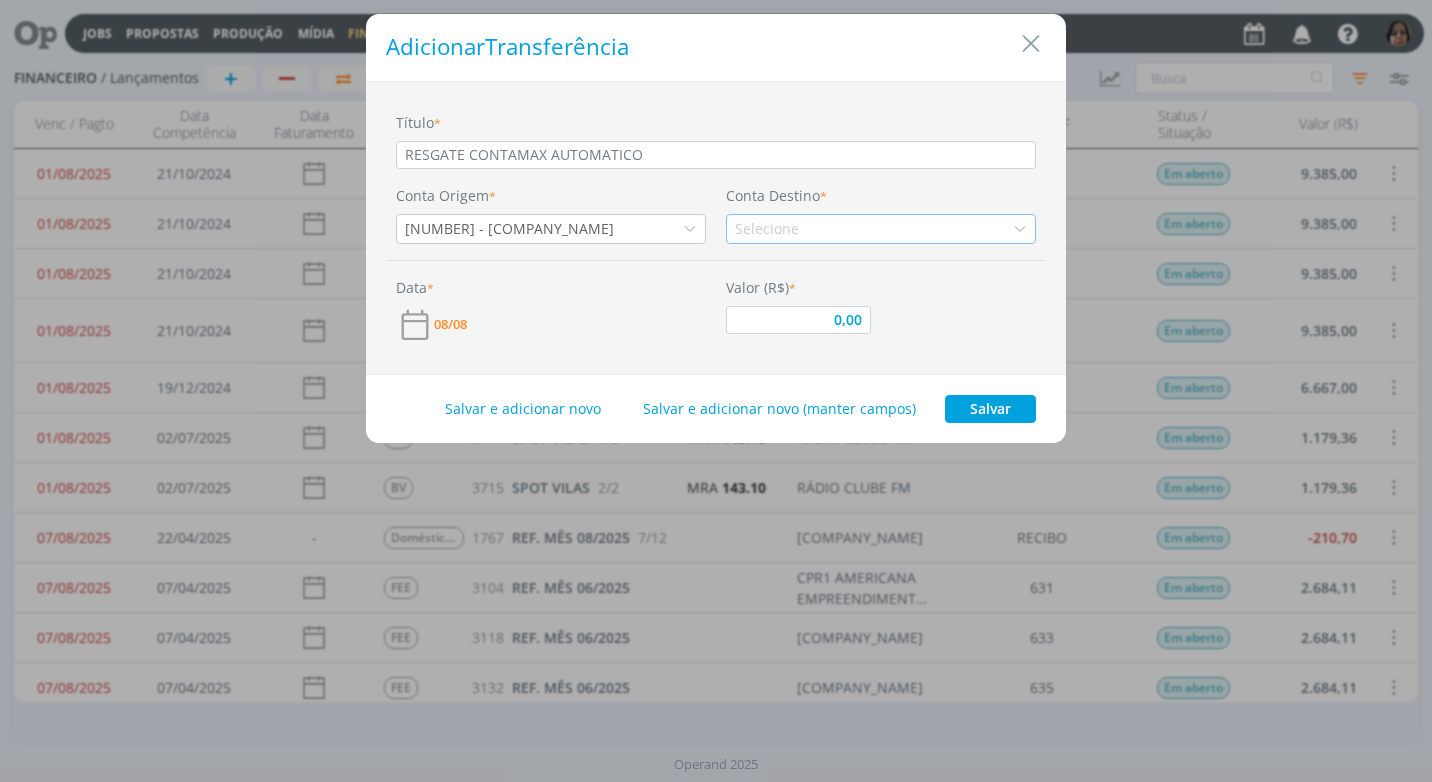 click on "Selecione" at bounding box center [769, 228] 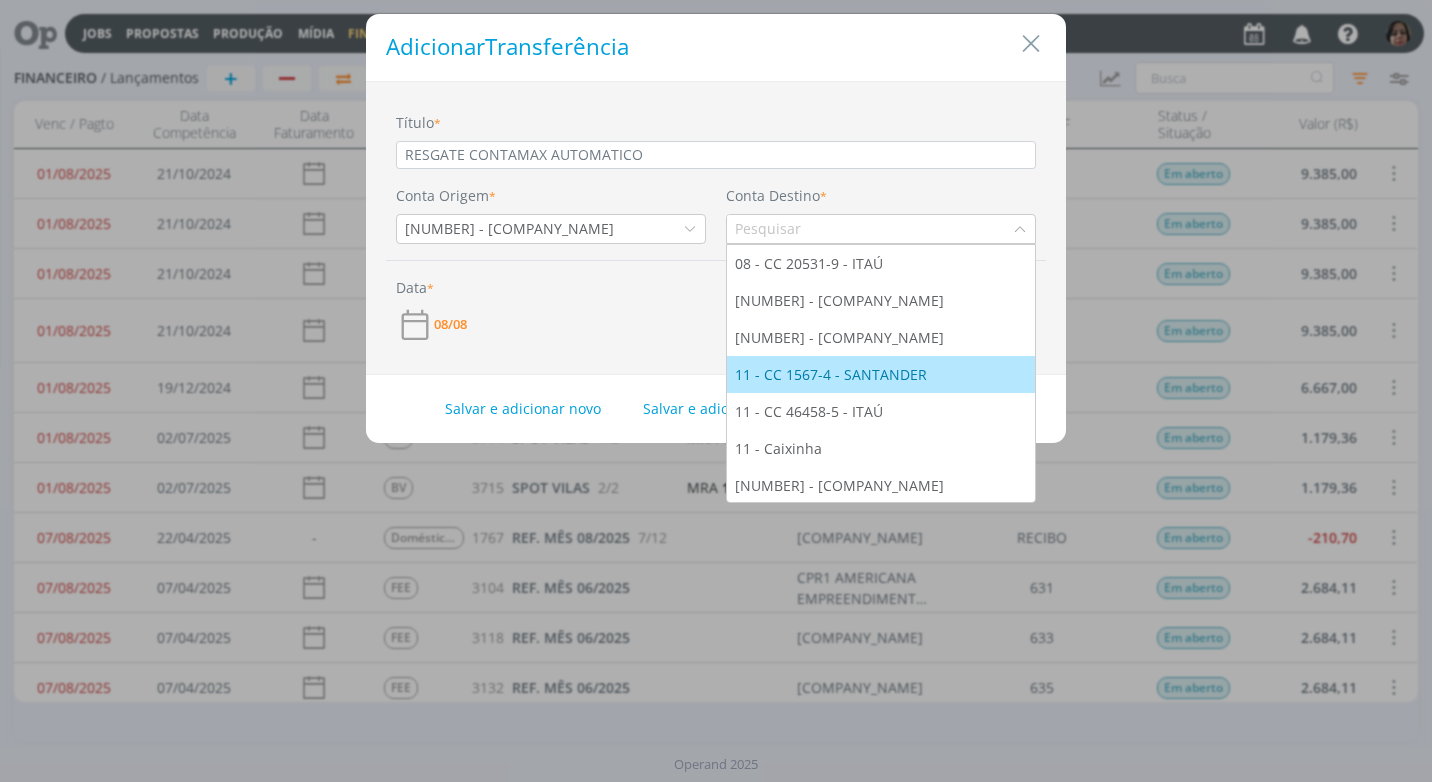click on "11 - CC 1567-4 - SANTANDER" at bounding box center (833, 374) 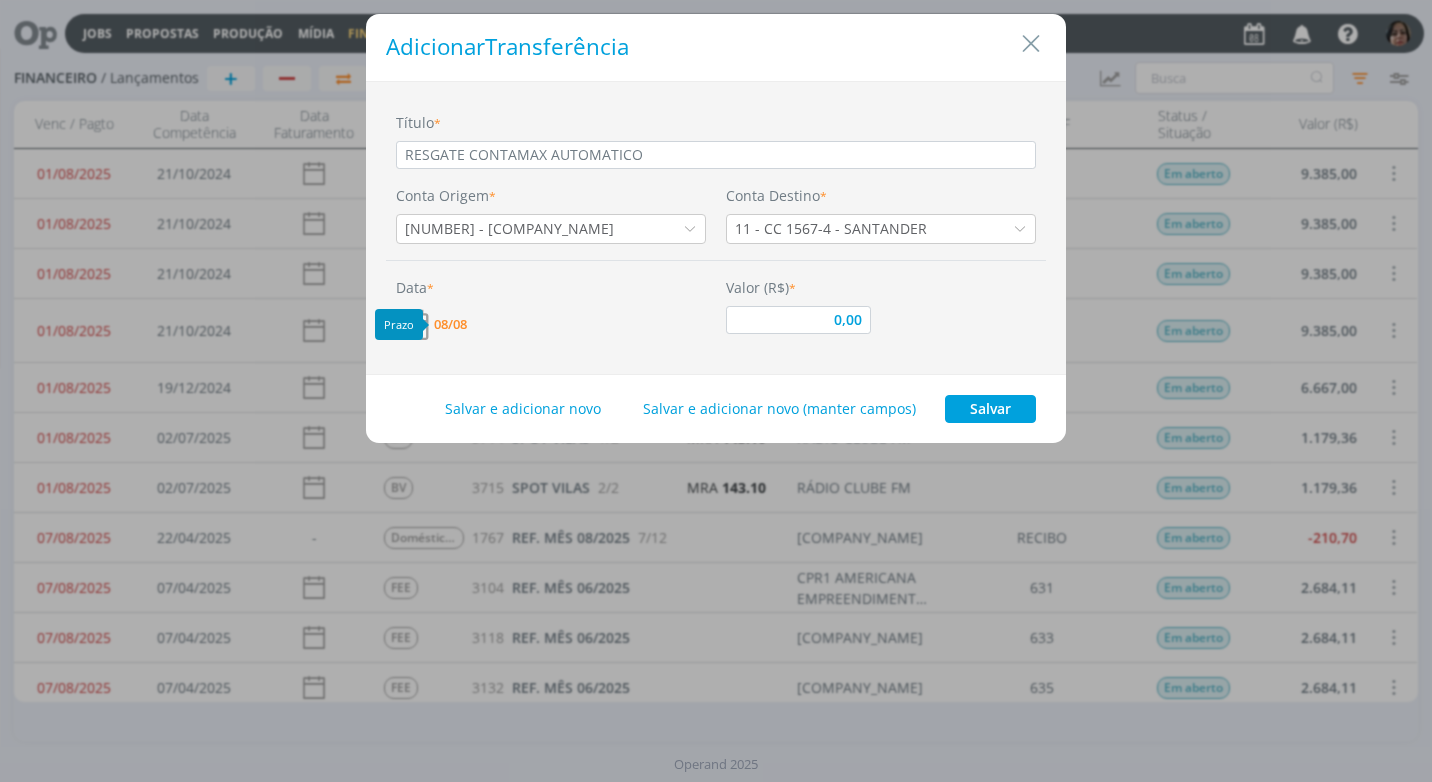 click on "08/08" at bounding box center [450, 324] 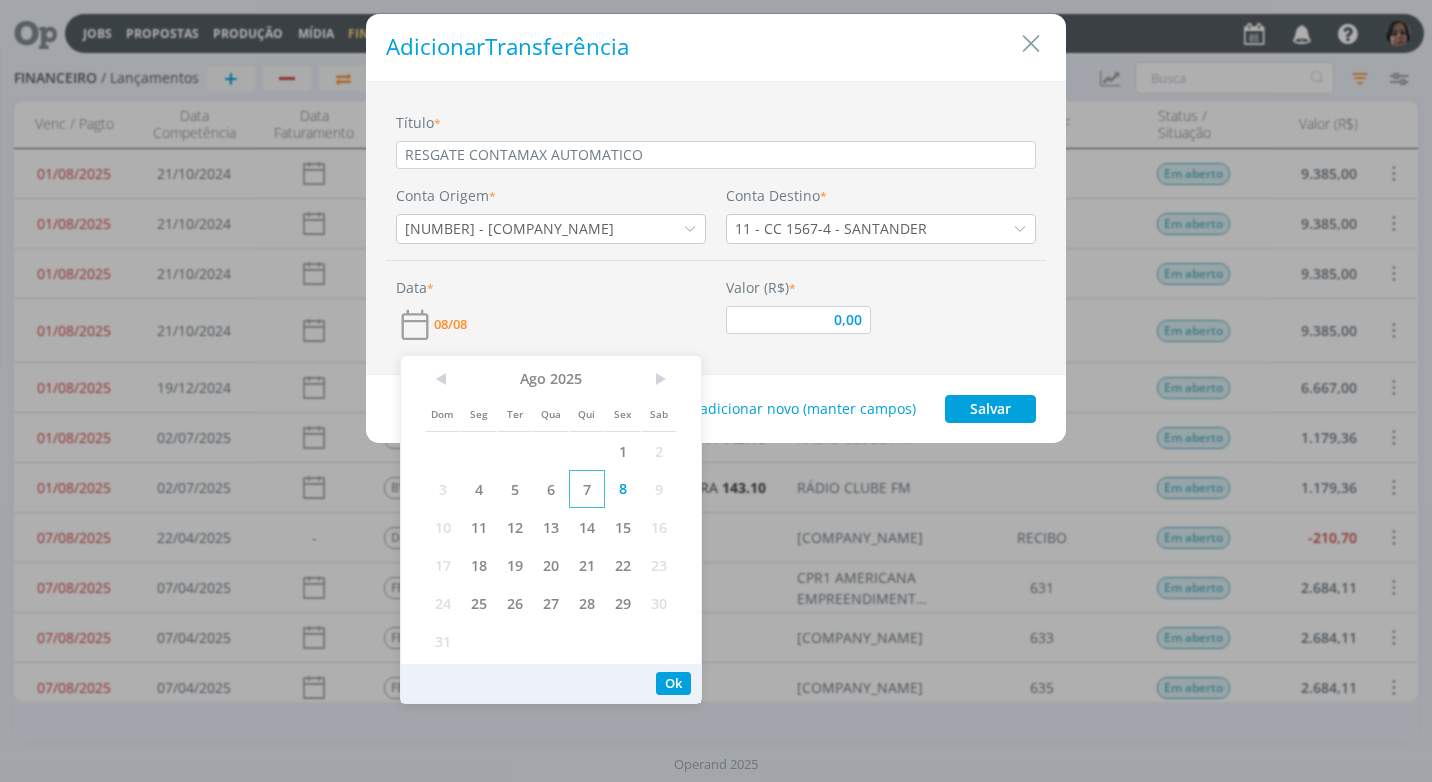 click on "7" at bounding box center (587, 489) 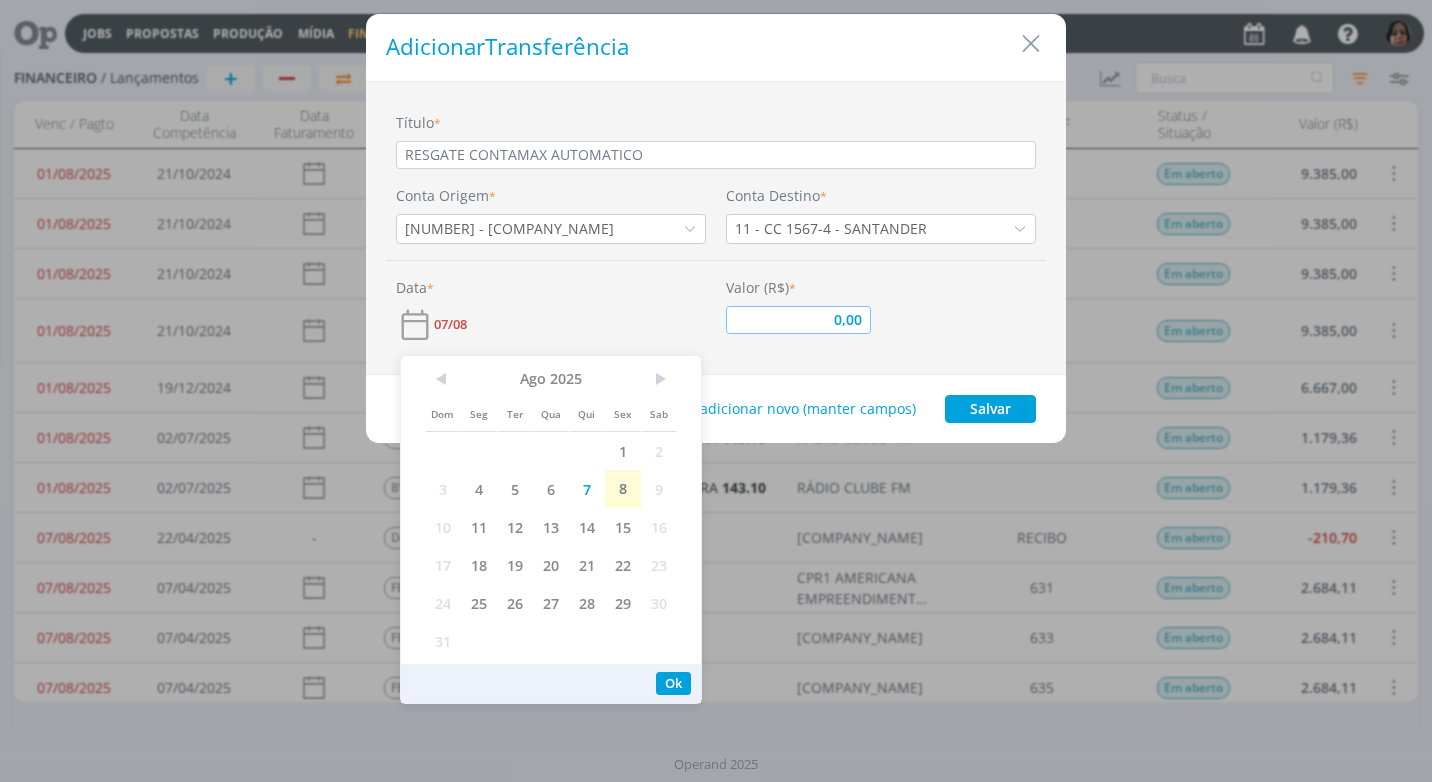 click on "0,00" at bounding box center [798, 320] 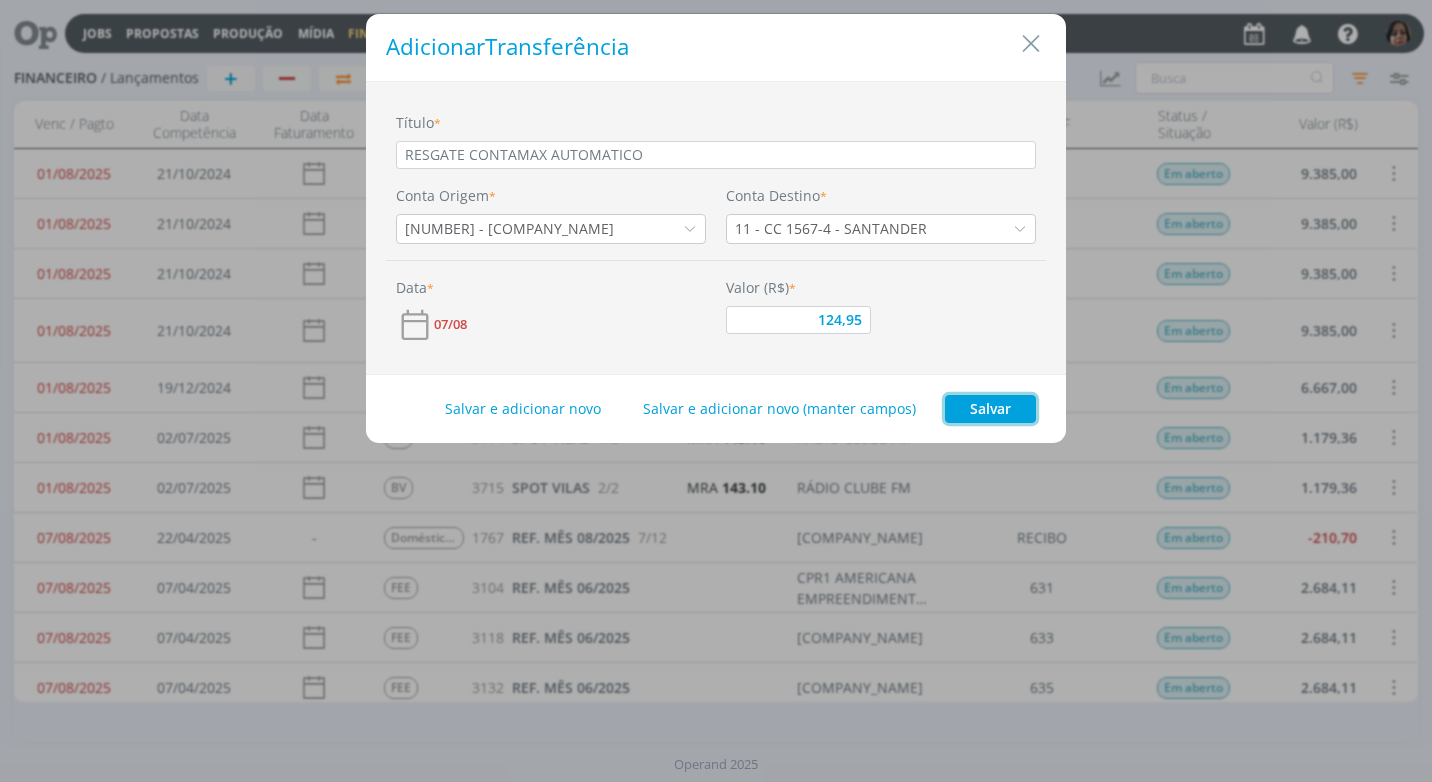 click on "Salvar" at bounding box center [990, 409] 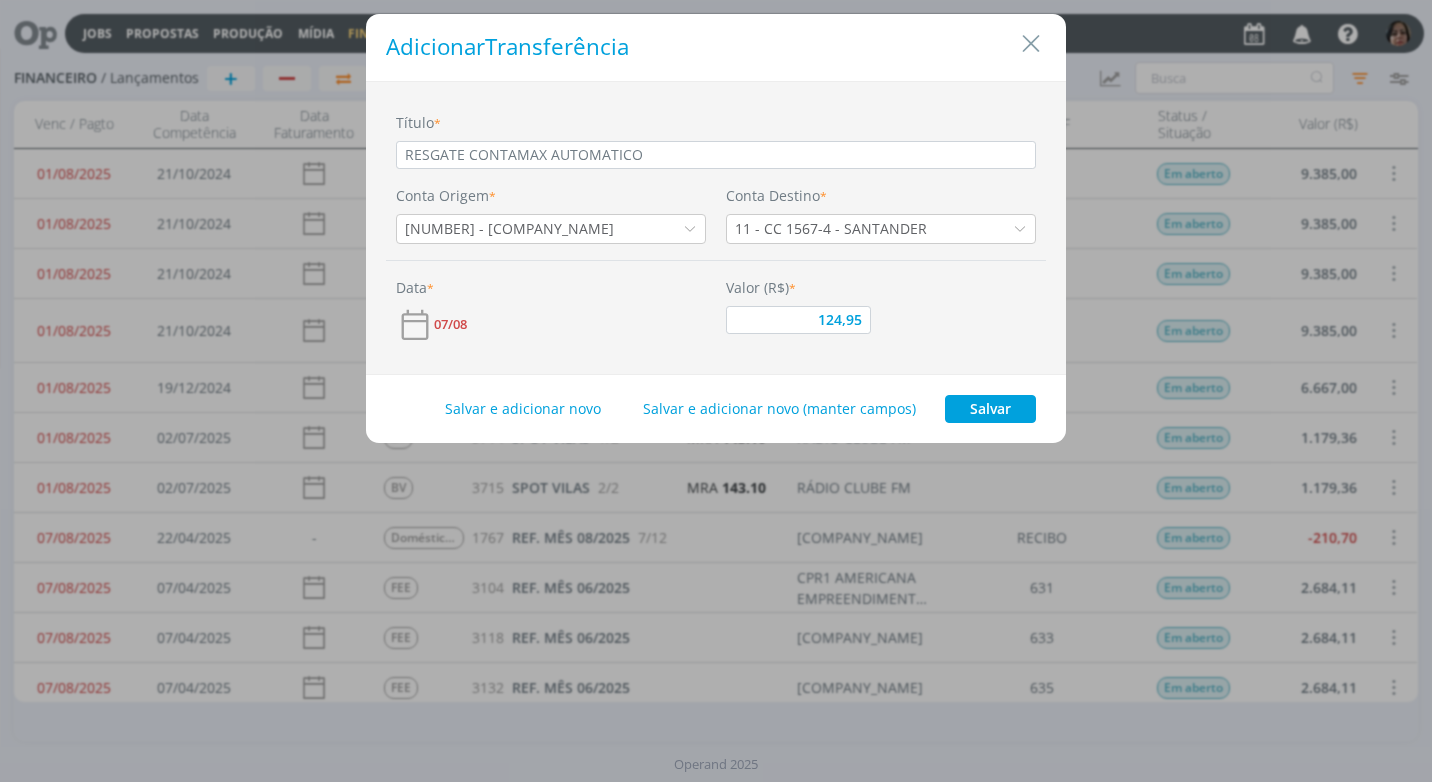 type on "124,95" 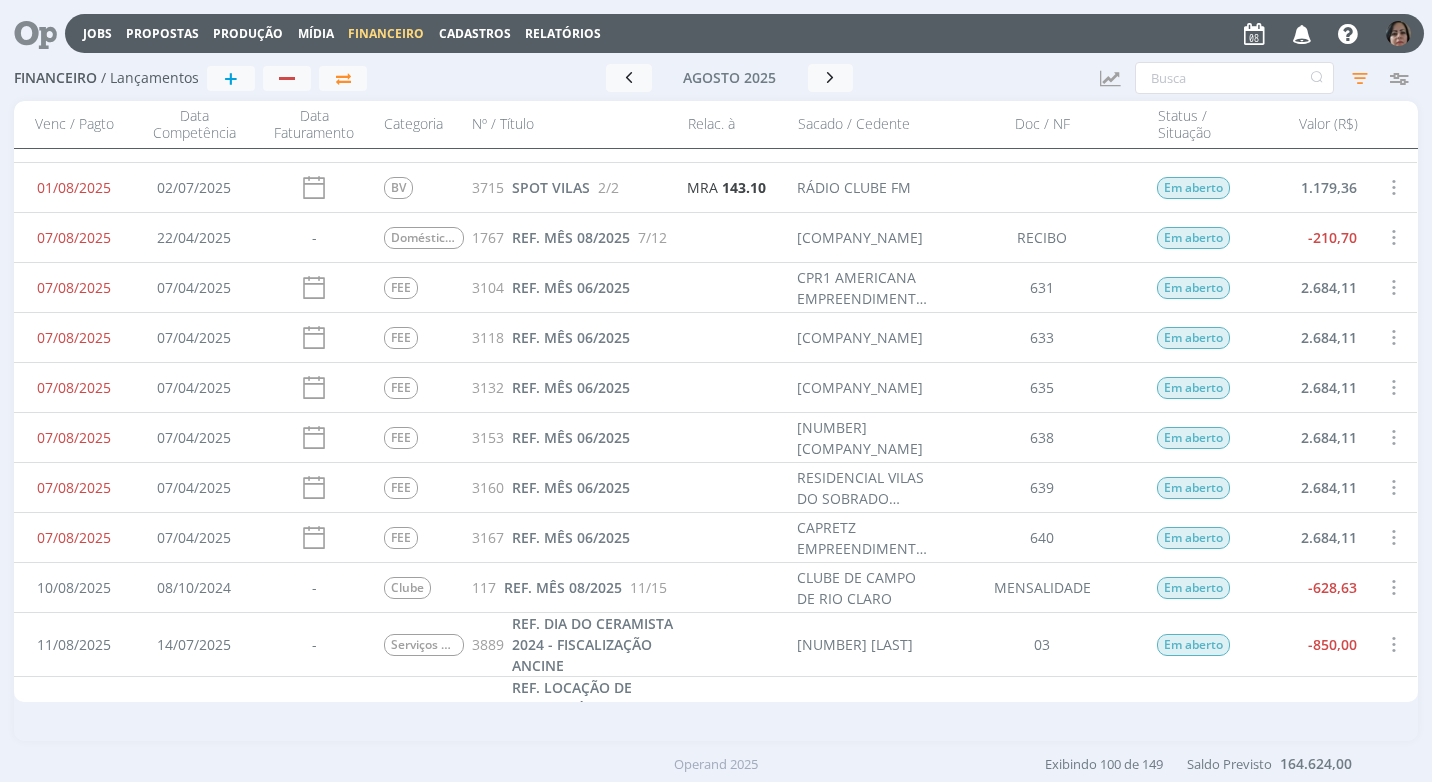 scroll, scrollTop: 200, scrollLeft: 0, axis: vertical 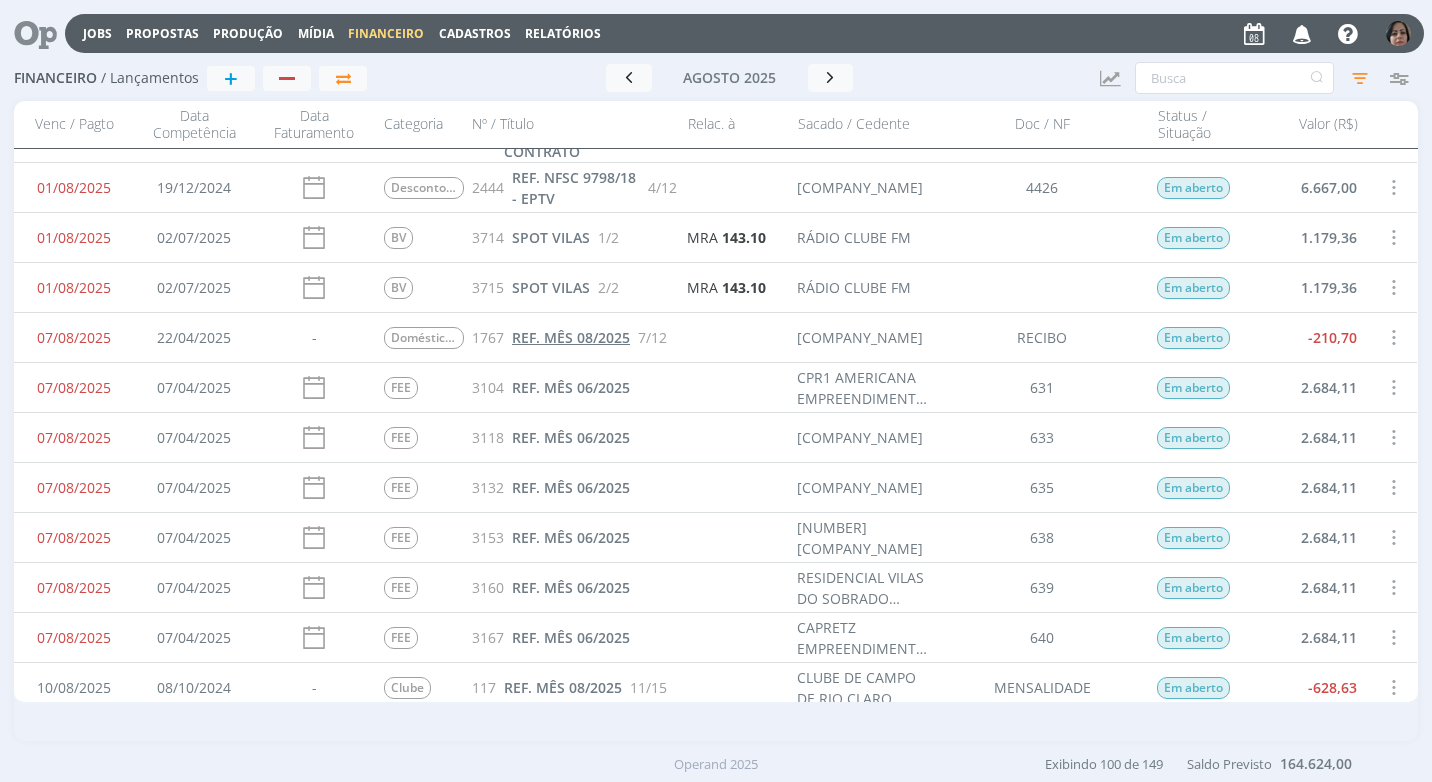 click on "REF. MÊS 08/2025" at bounding box center (571, 337) 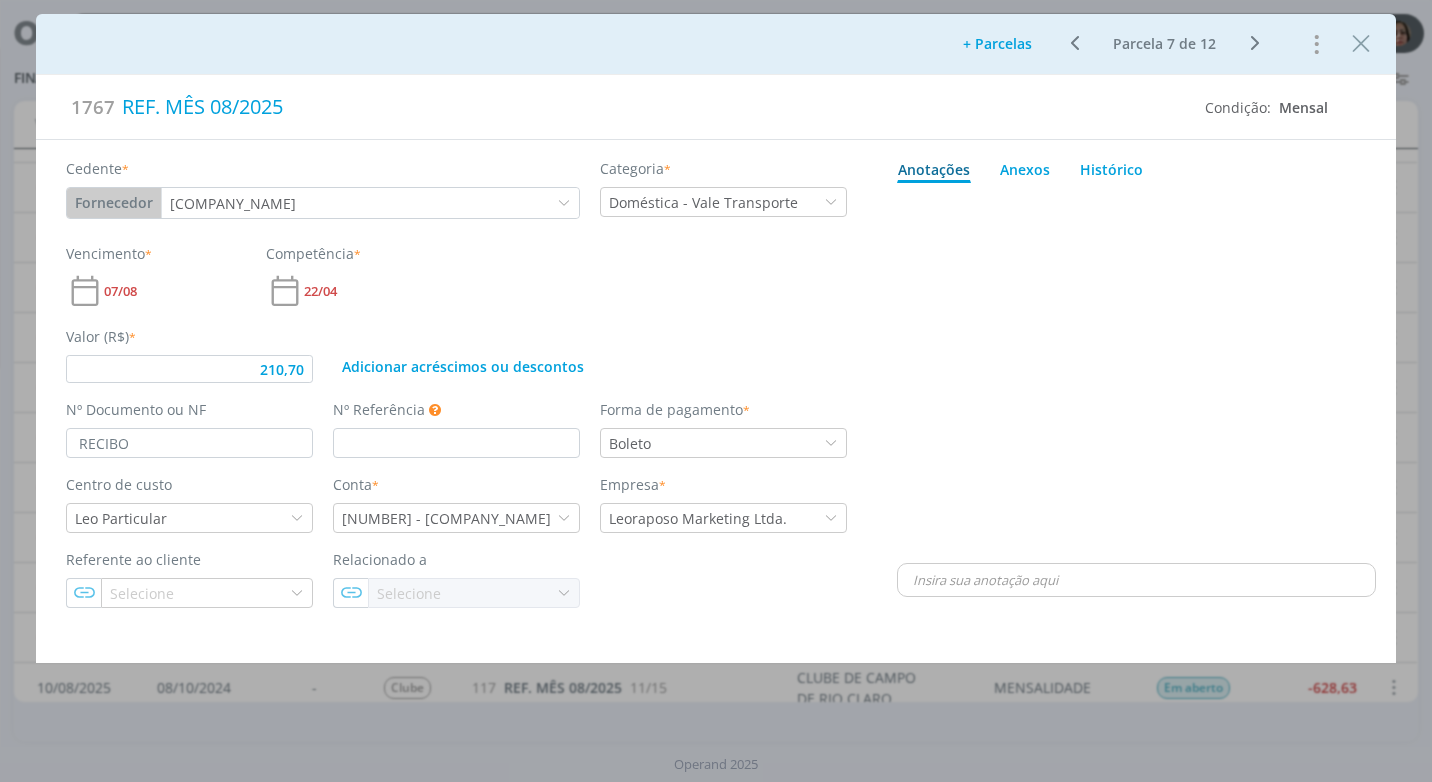 type on "210,70" 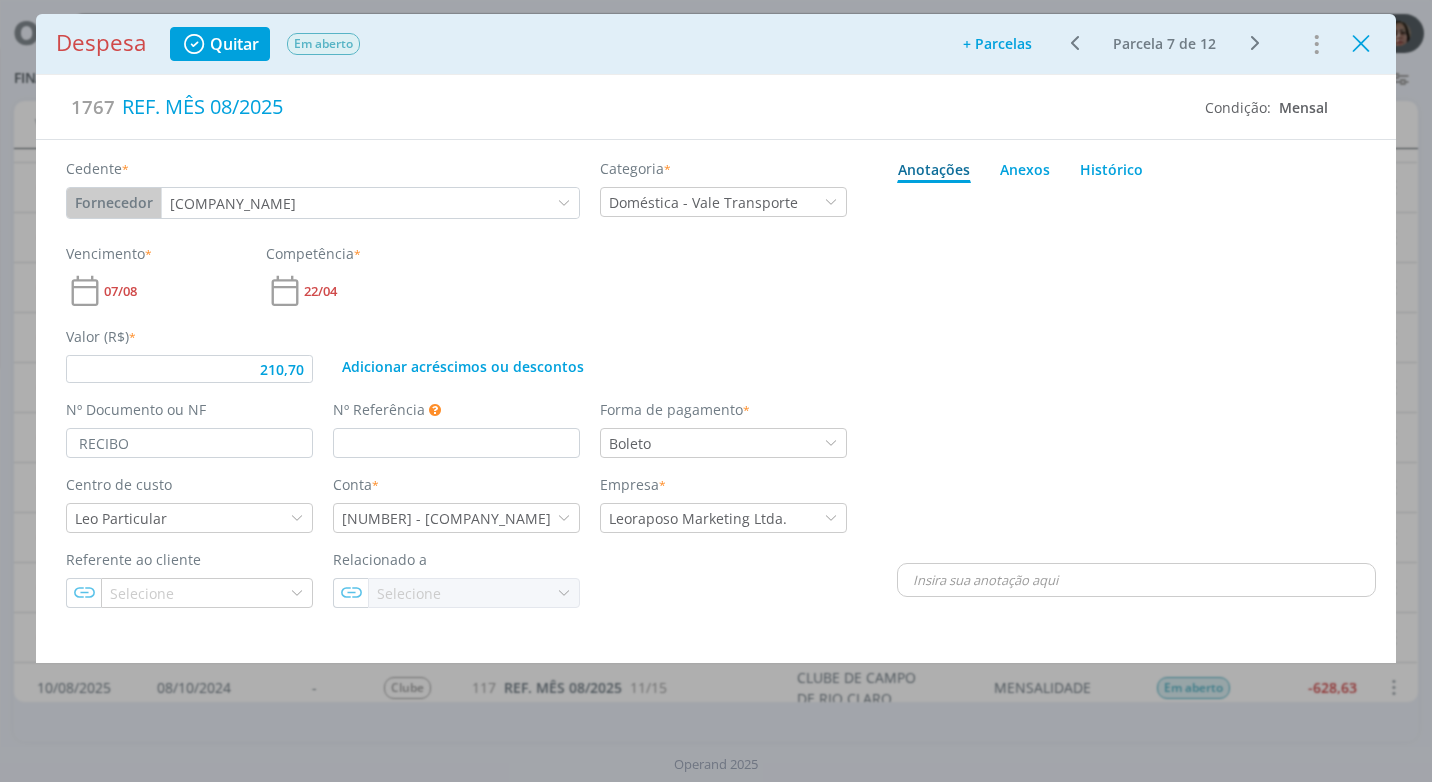 click at bounding box center [1361, 44] 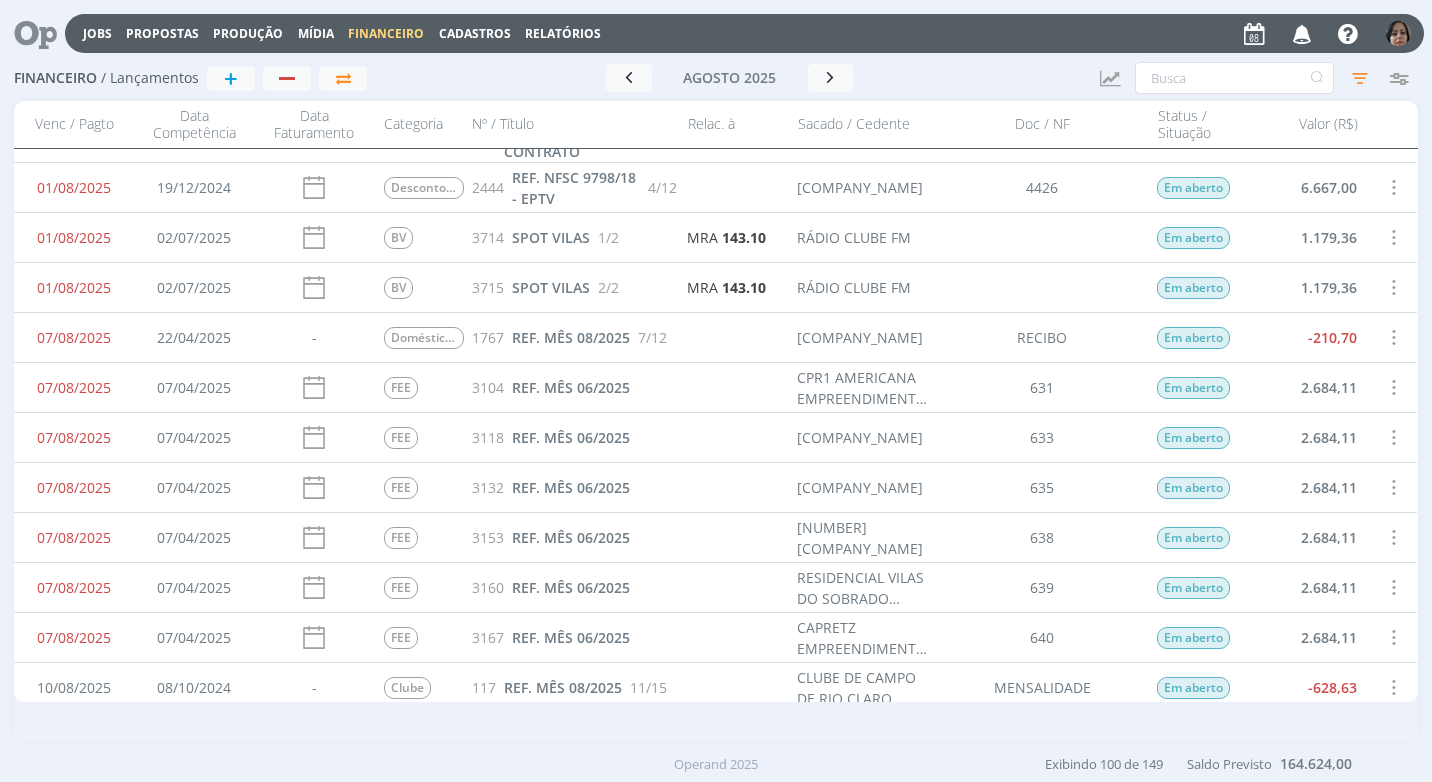 click at bounding box center [1393, 337] 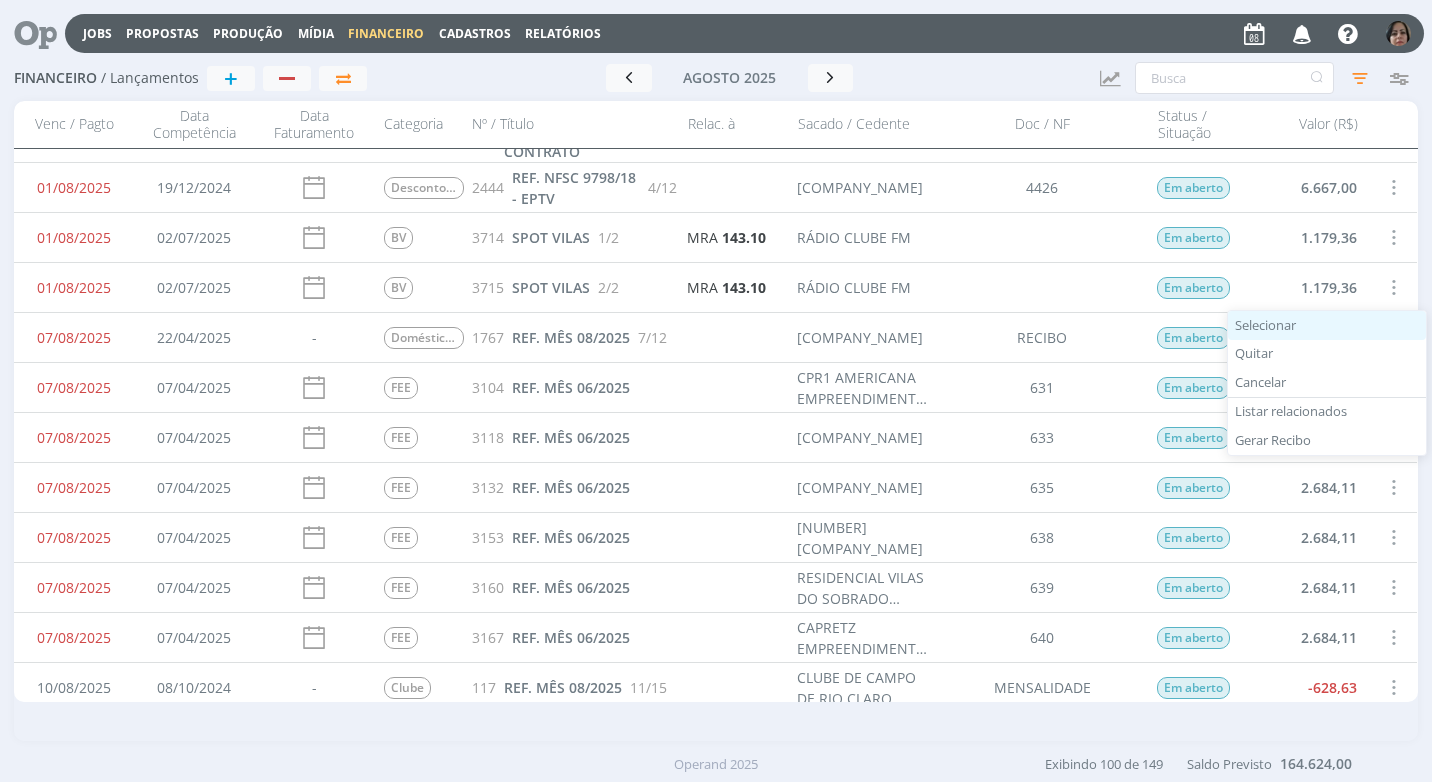 click on "Selecionar" at bounding box center (1327, 325) 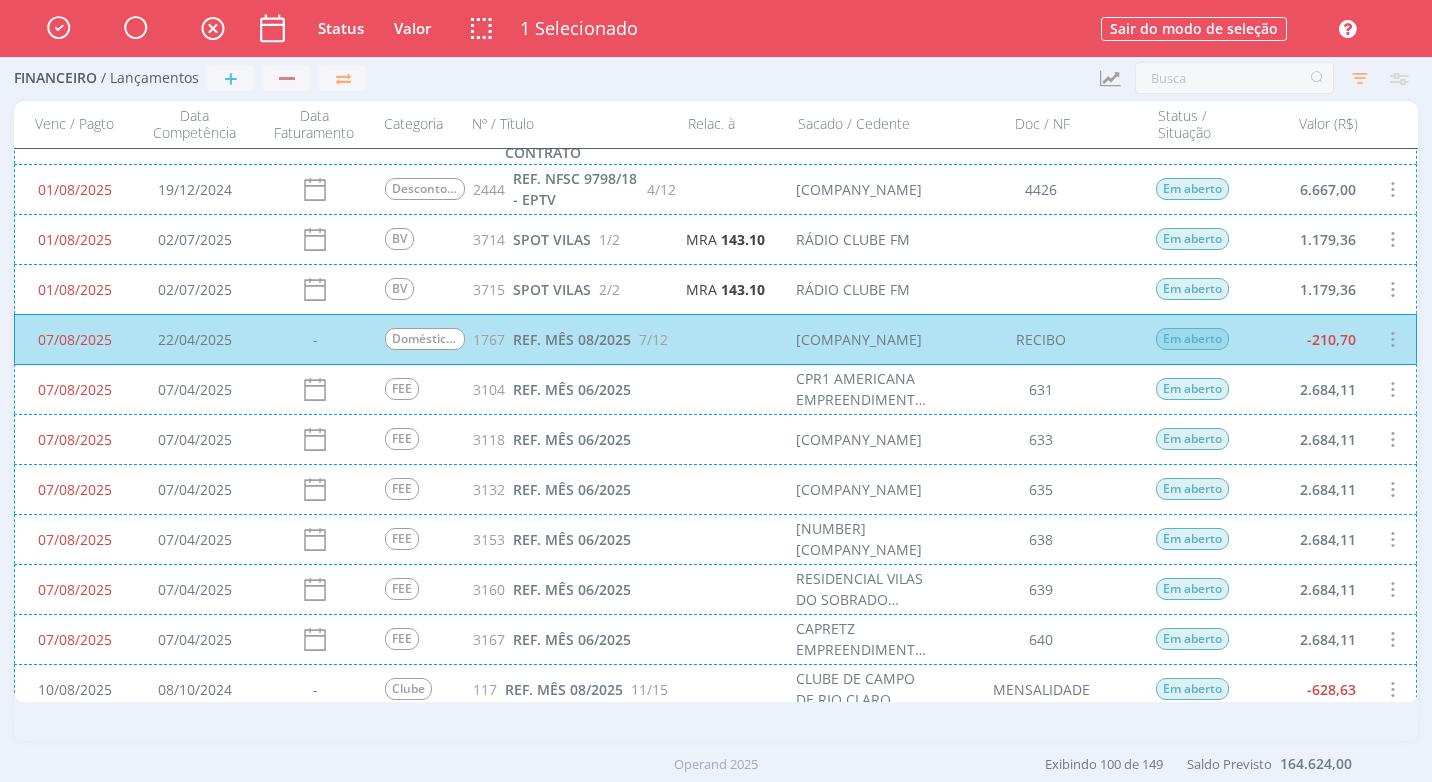 scroll, scrollTop: 201, scrollLeft: 0, axis: vertical 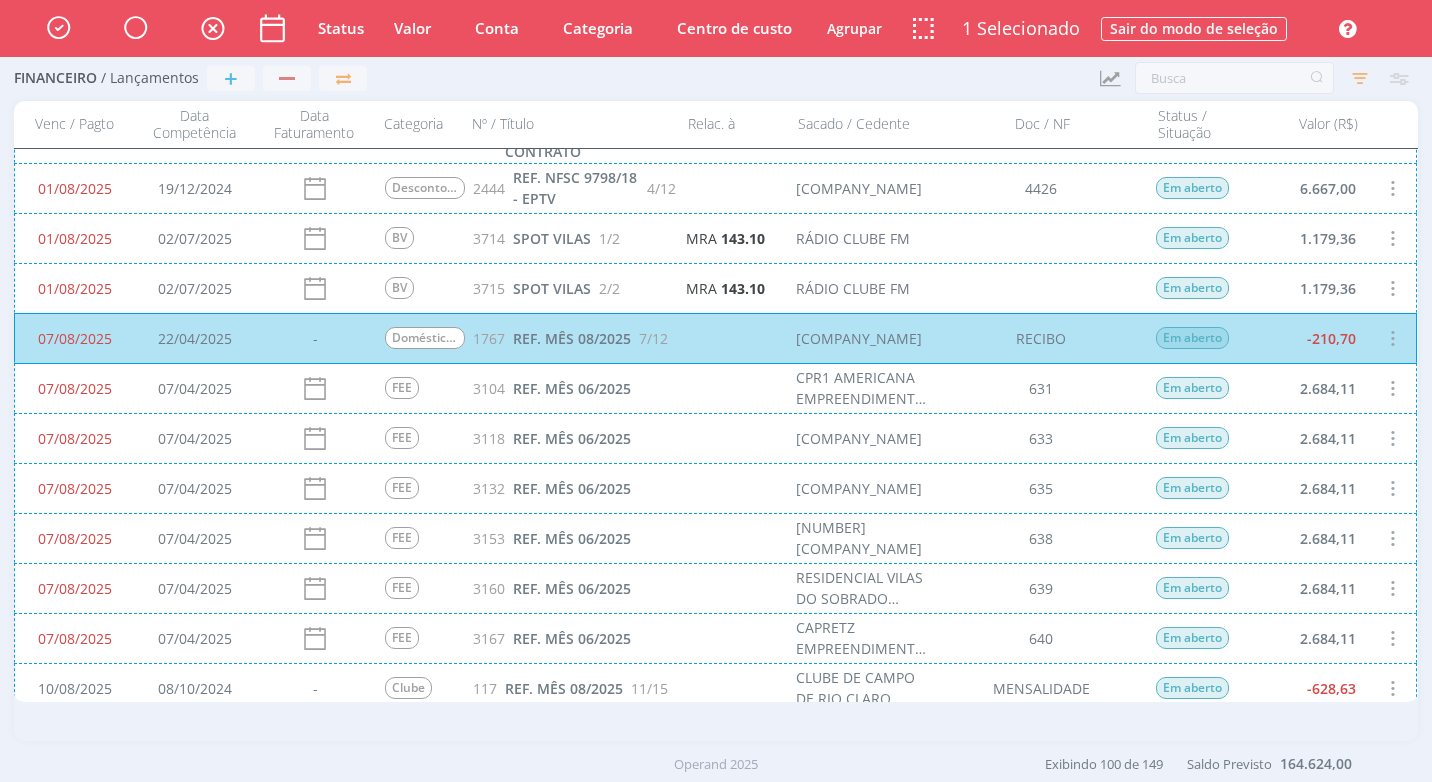 click on "07/08/2025
07/04/2025 FEE
3104
REF. MÊS 06/2025
CPR1 AMERICANA EMPREENDIMENTO IMOB. SPE LTDA
631
Em aberto
2.684,11" at bounding box center (715, 388) 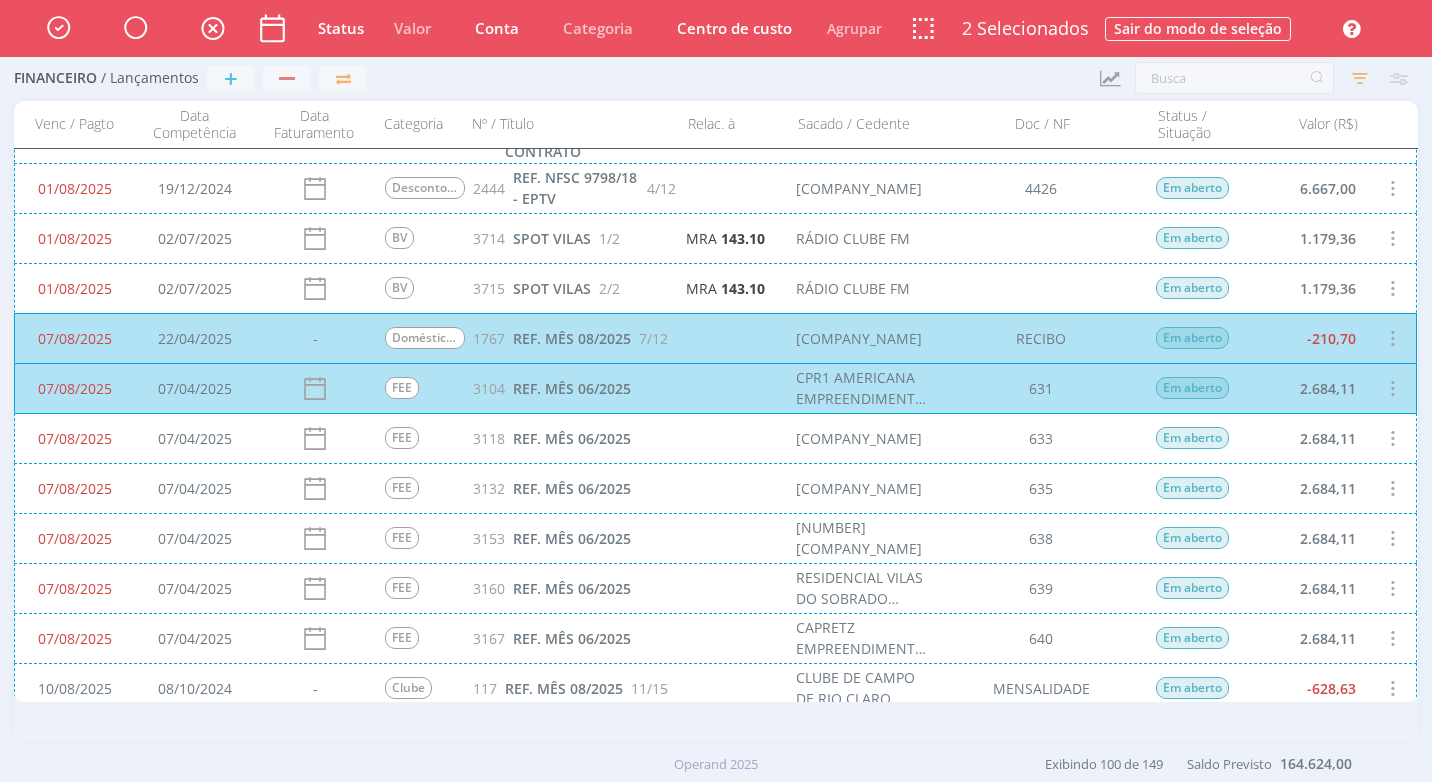 click on "07/08/2025
07/04/2025 FEE
3118
REF. MÊS 06/2025
CPR5 RIO CLARO EMPREENDIMENTO IMOB. SPE LTDA
633
Em aberto
2.684,11" at bounding box center (715, 438) 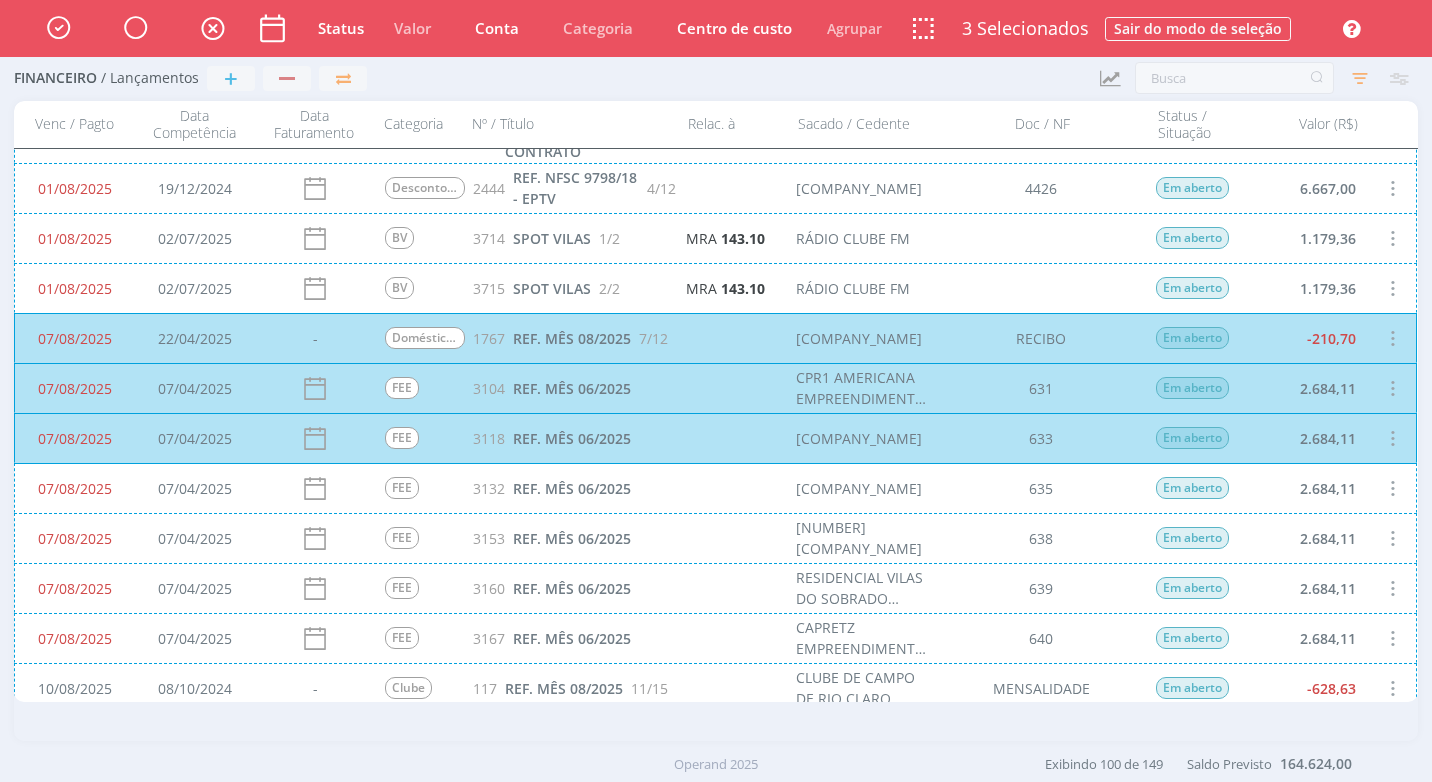 click on "07/08/2025
07/04/2025 FEE
3132
REF. MÊS 06/2025
CPR8 SANTA BÁRBARA DO OESTE EMPREENDIMENTO IMOBILIÁRIO SPE LTDA
635
Em aberto
2.684,11" at bounding box center [715, 488] 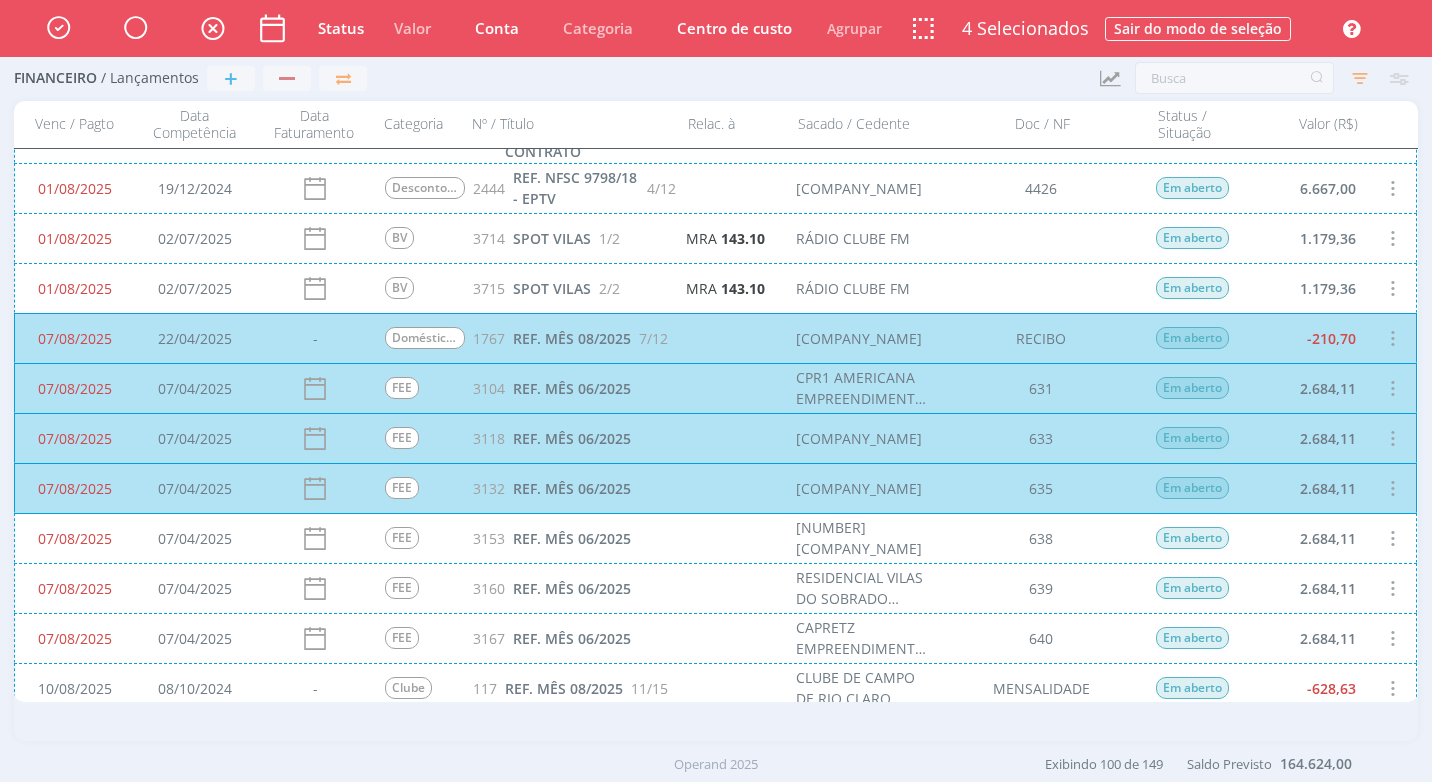 click on "07/08/2025
07/04/2025 FEE
3153
REF. MÊS 06/2025
PEDRA AZUL EMPREENDIMENTO IMOBILIÁRIO SPE LTDA
638
Em aberto
2.684,11" at bounding box center [715, 538] 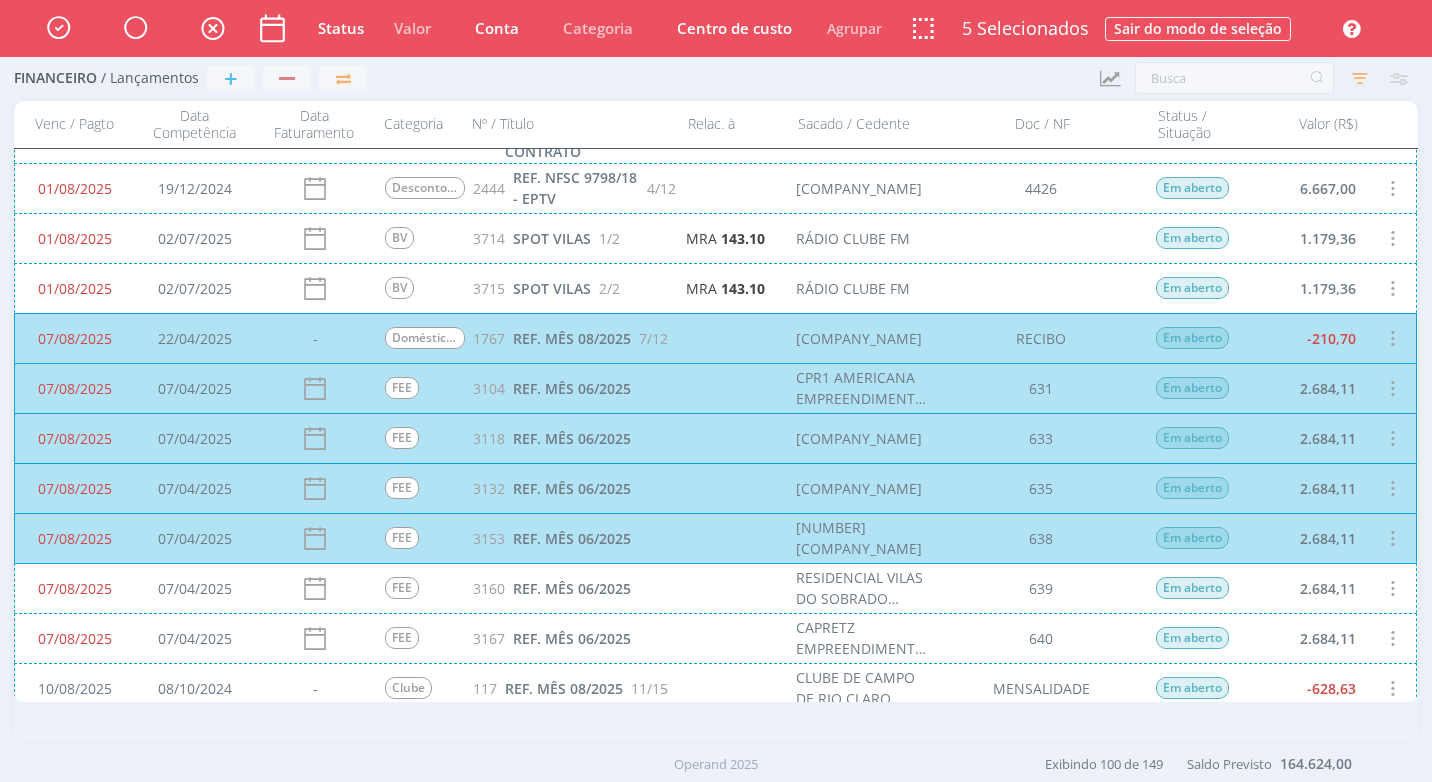 click on "07/08/2025
07/04/2025 FEE
3160
REF. MÊS 06/2025
RESIDENCIAL VILAS DO SOBRADO EMPREENDIMENTO IMOBILIÁRIO SPE LTDA.
639
Em aberto
2.684,11" at bounding box center (715, 588) 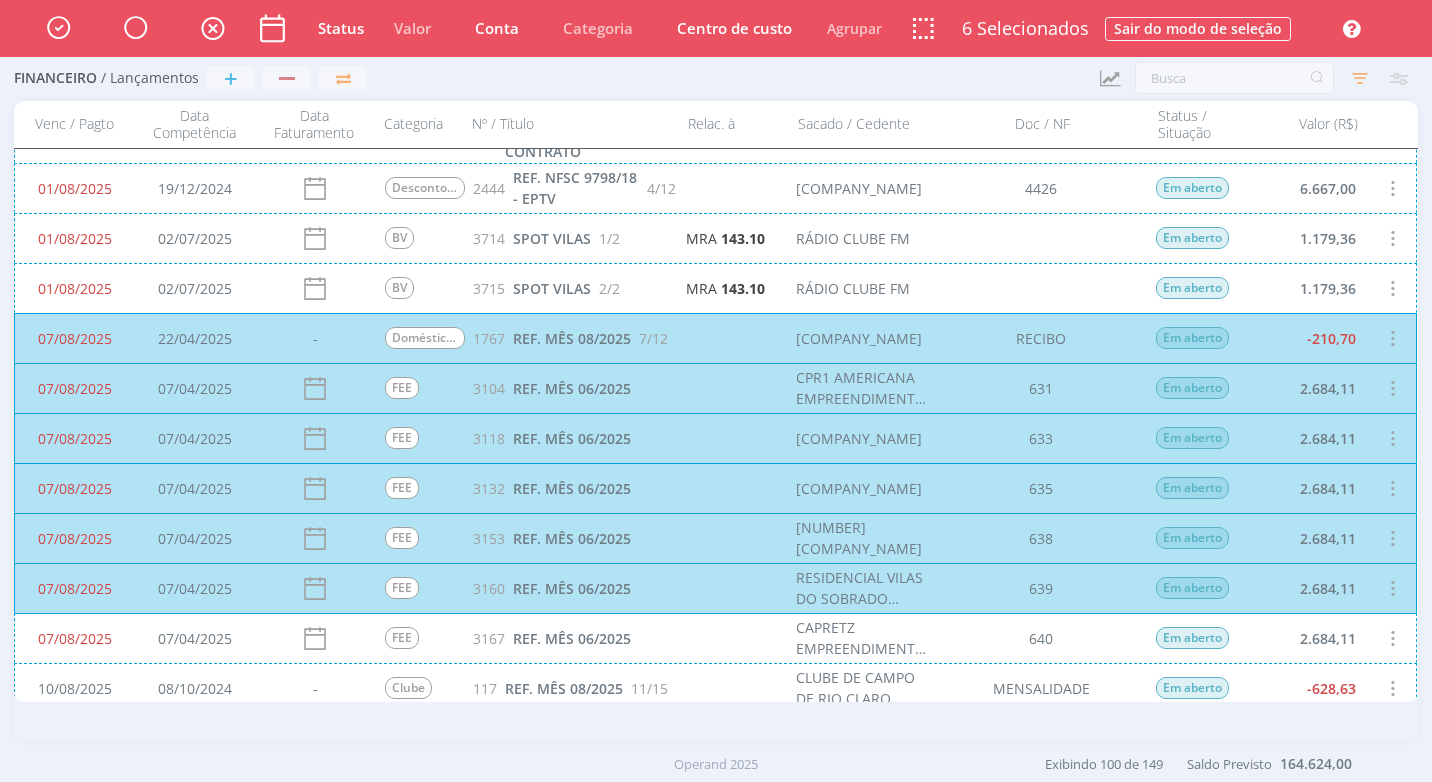scroll, scrollTop: 301, scrollLeft: 0, axis: vertical 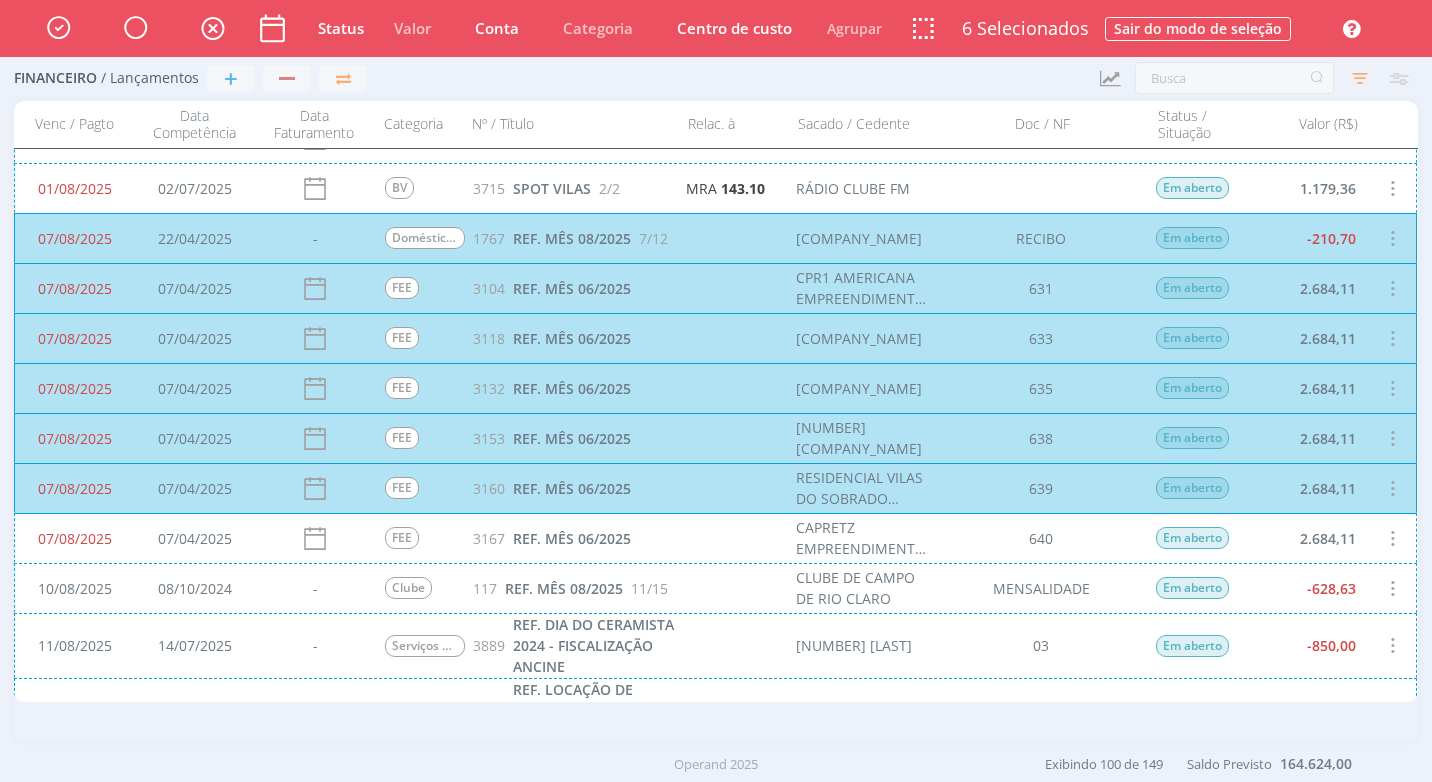 click on "07/08/2025
07/04/2025 FEE
3167
REF. MÊS 06/2025
CAPRETZ EMPREENDIMENTOS IMOBILIARIOS LTDA
640
Em aberto
2.684,11" at bounding box center (715, 538) 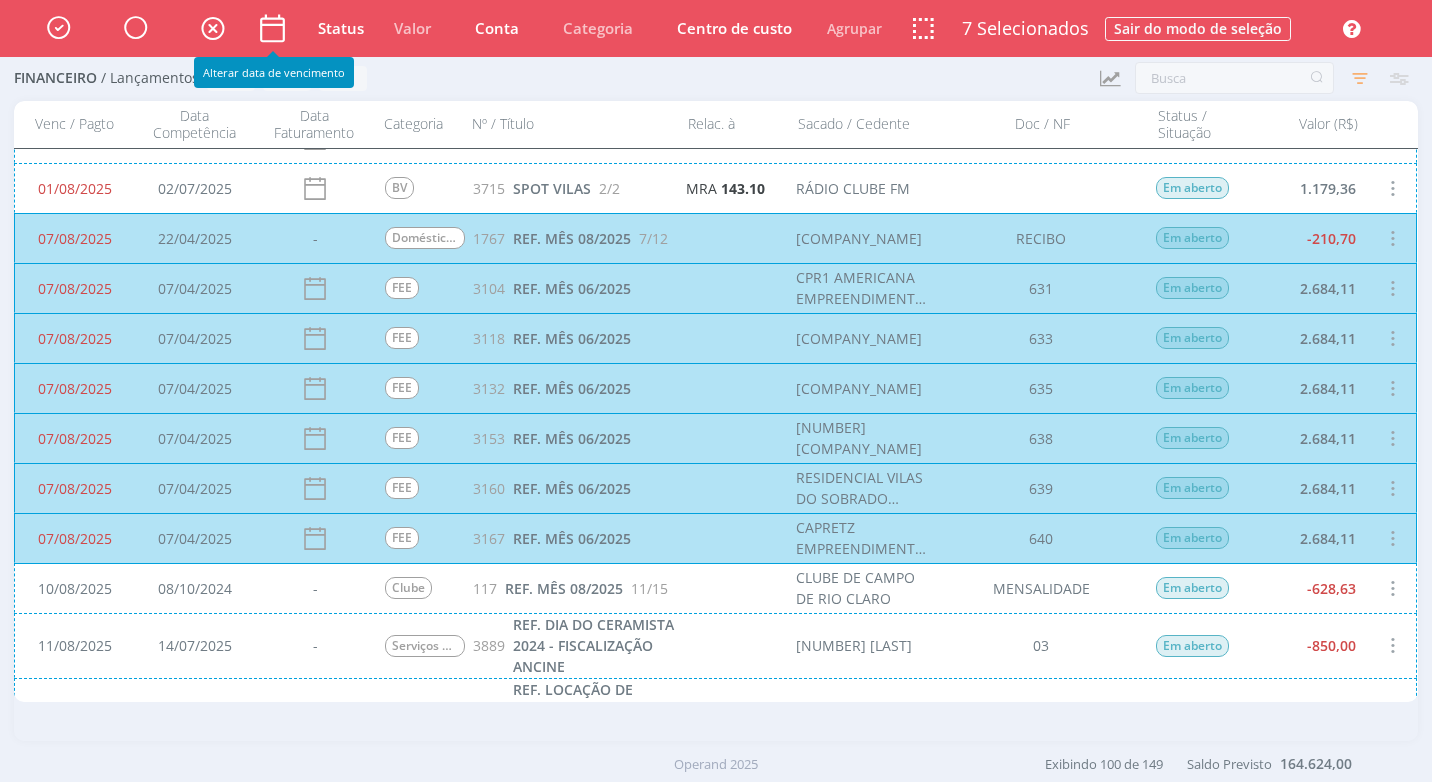 click 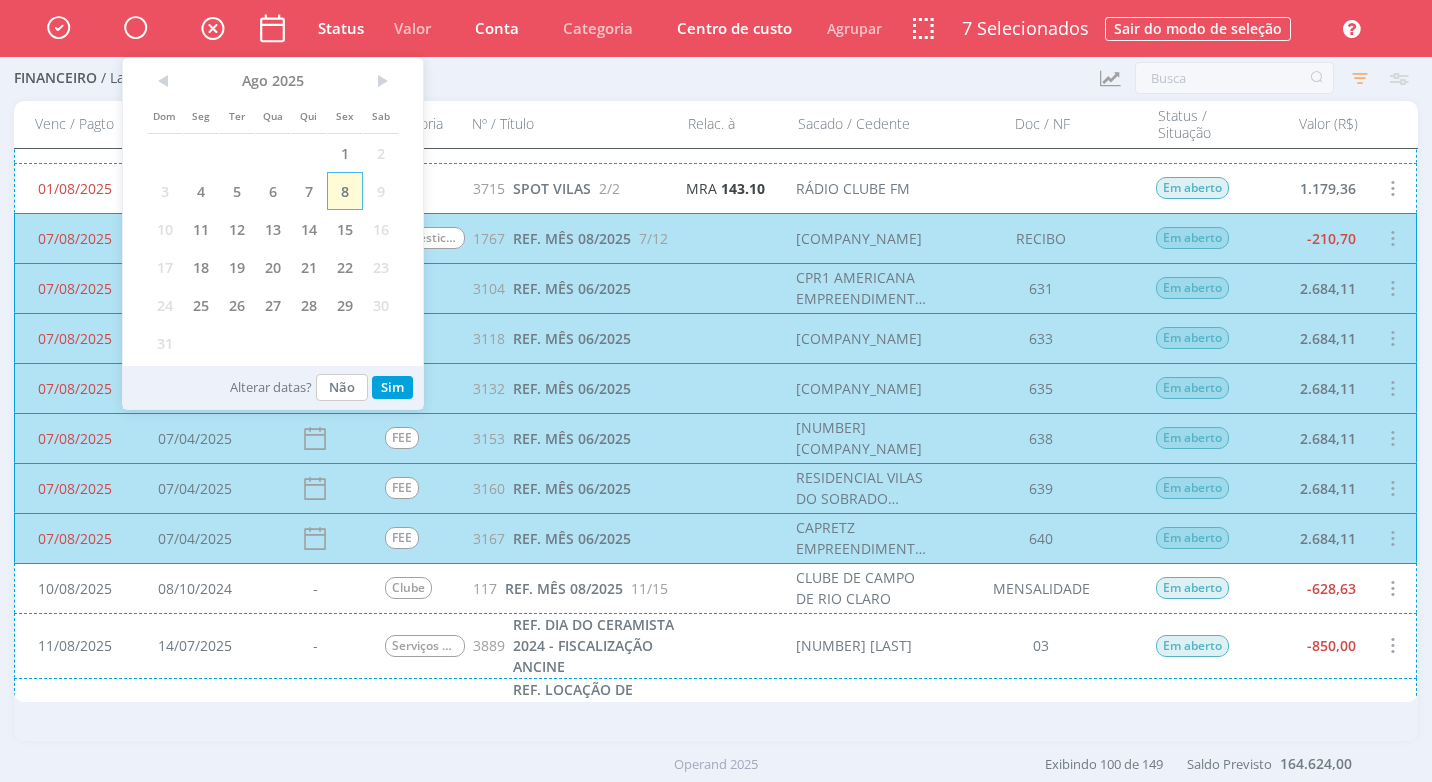 click on "8" at bounding box center (345, 191) 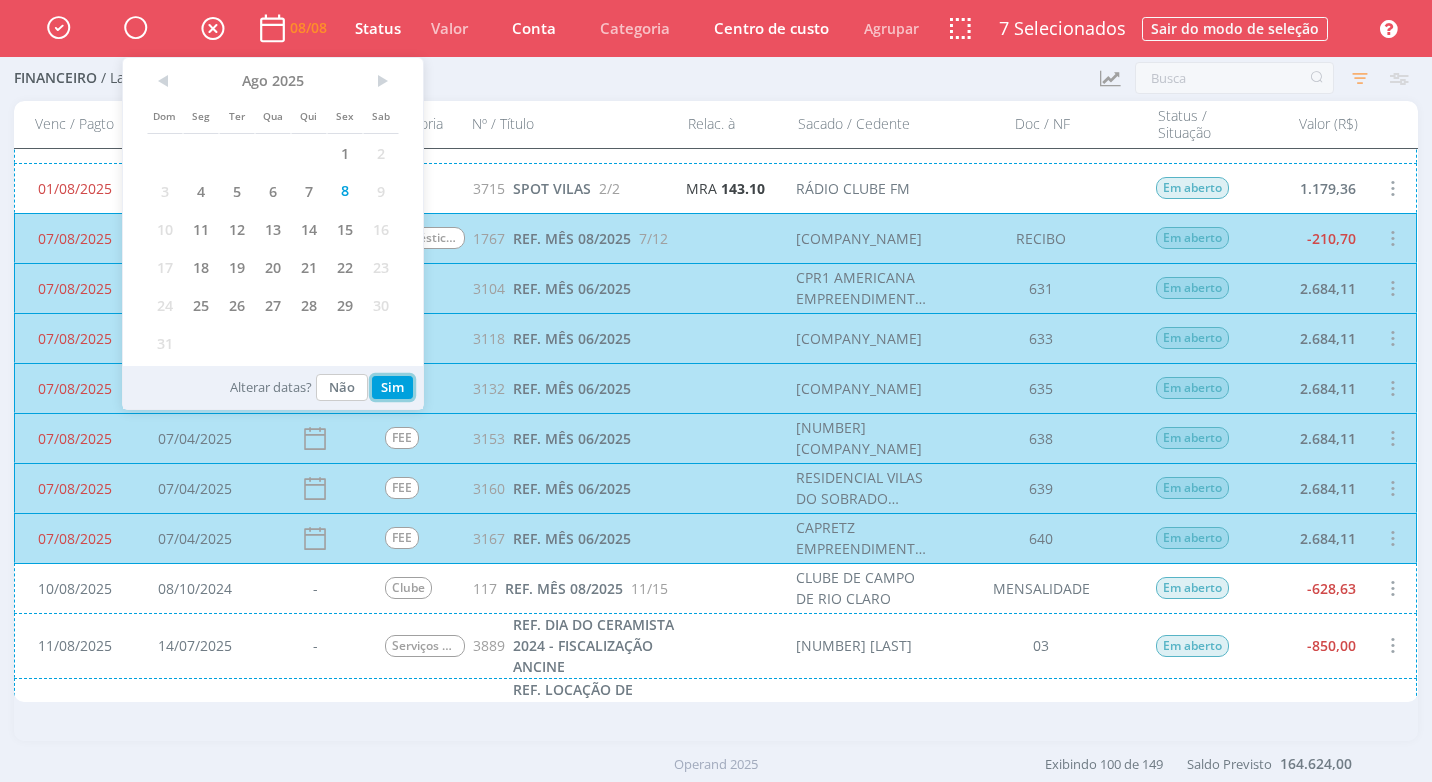 drag, startPoint x: 396, startPoint y: 377, endPoint x: 406, endPoint y: 380, distance: 10.440307 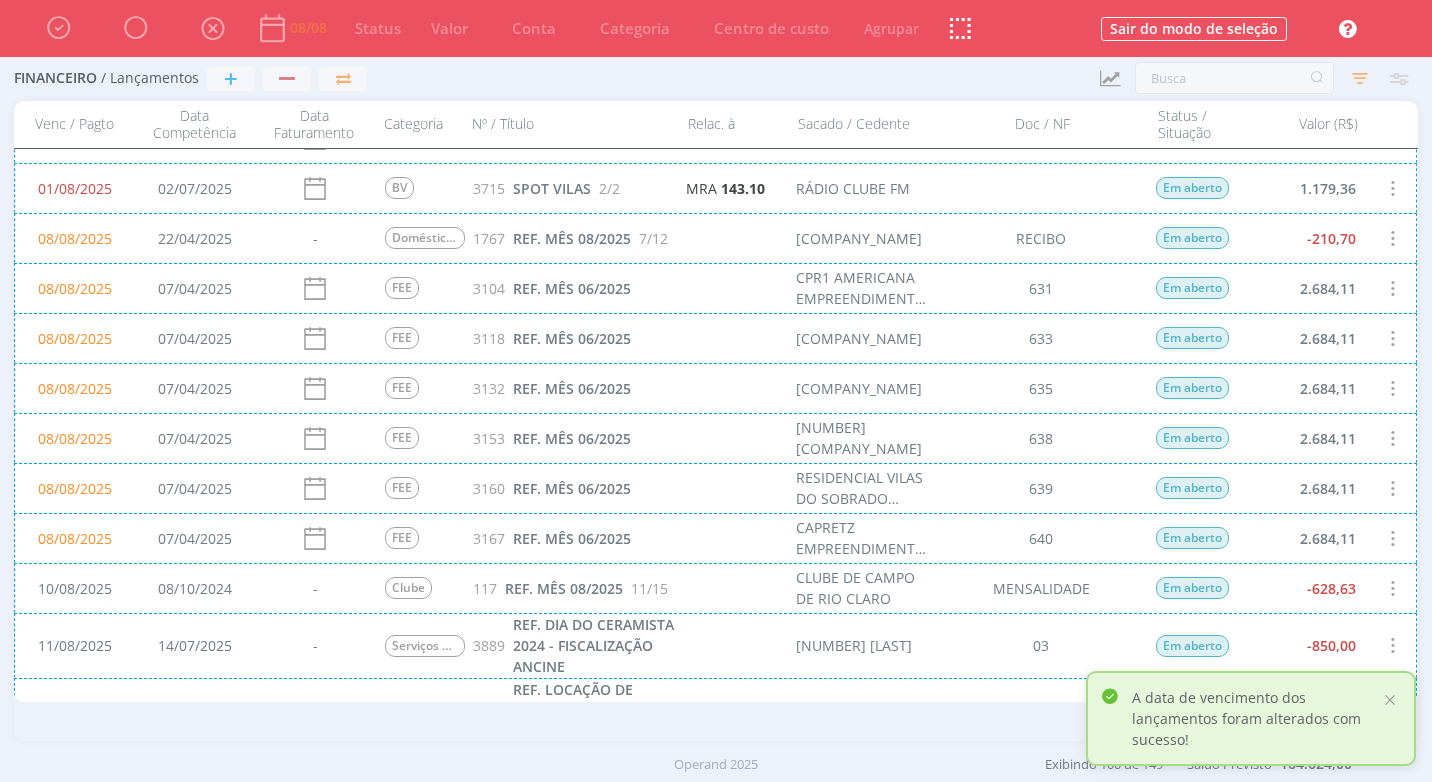 scroll, scrollTop: 0, scrollLeft: 0, axis: both 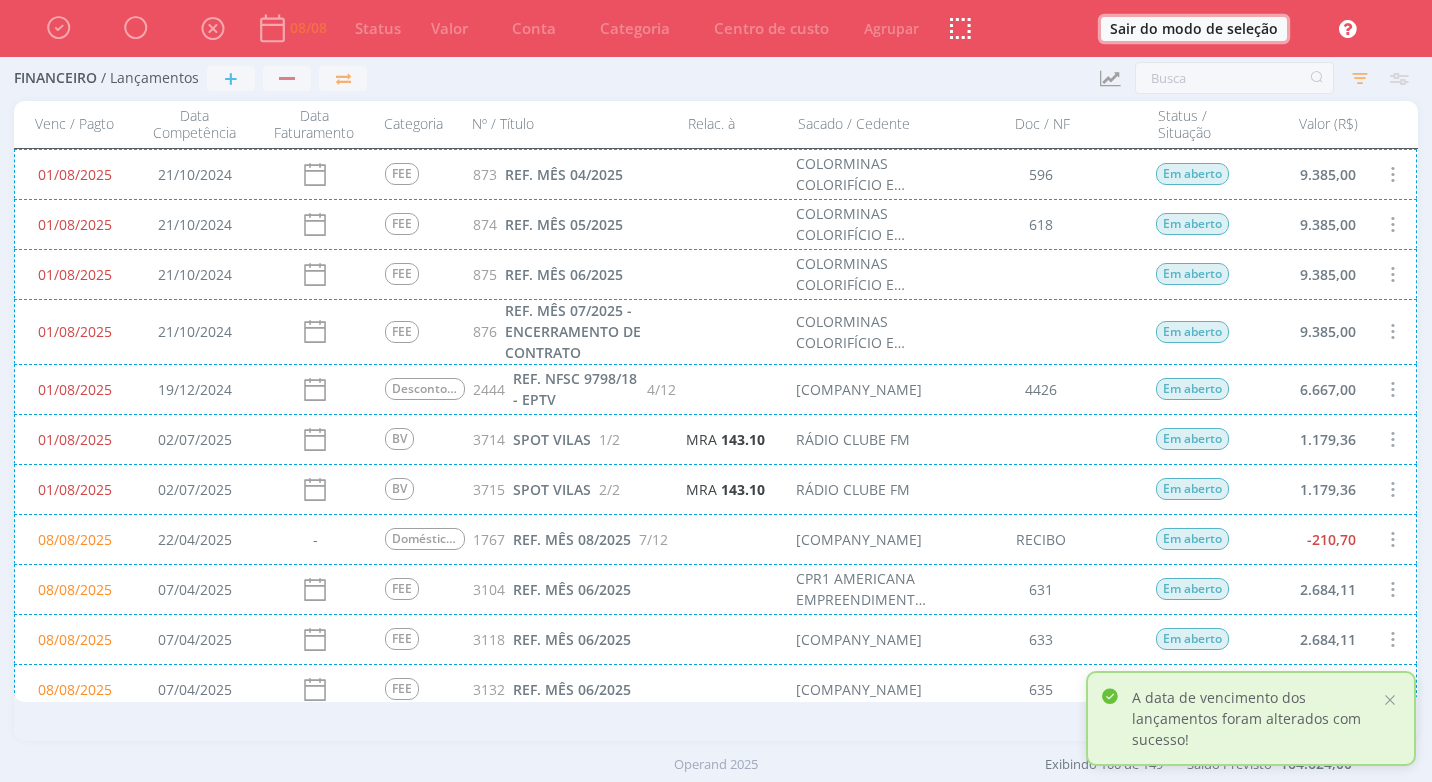 click on "Sair do modo de seleção" at bounding box center [1194, 29] 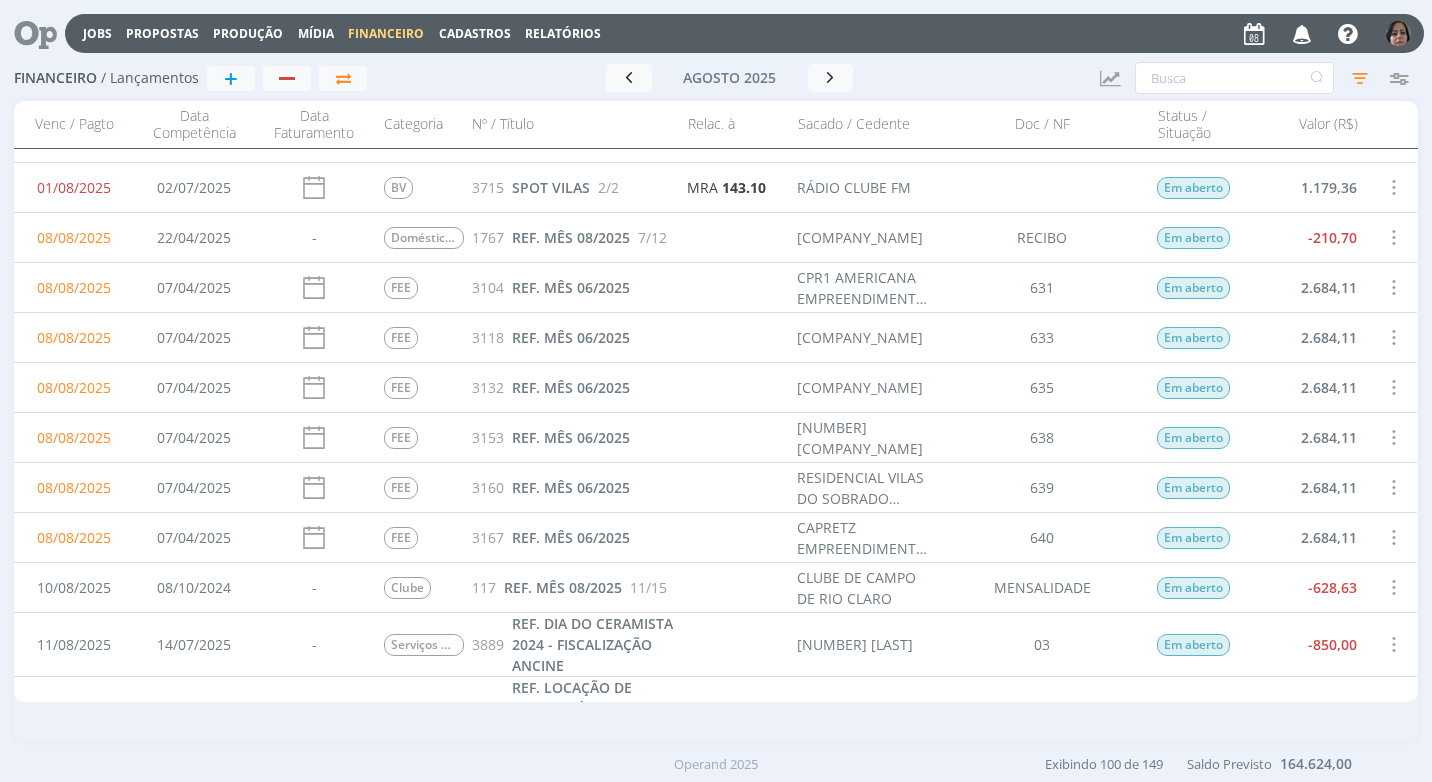 scroll, scrollTop: 400, scrollLeft: 0, axis: vertical 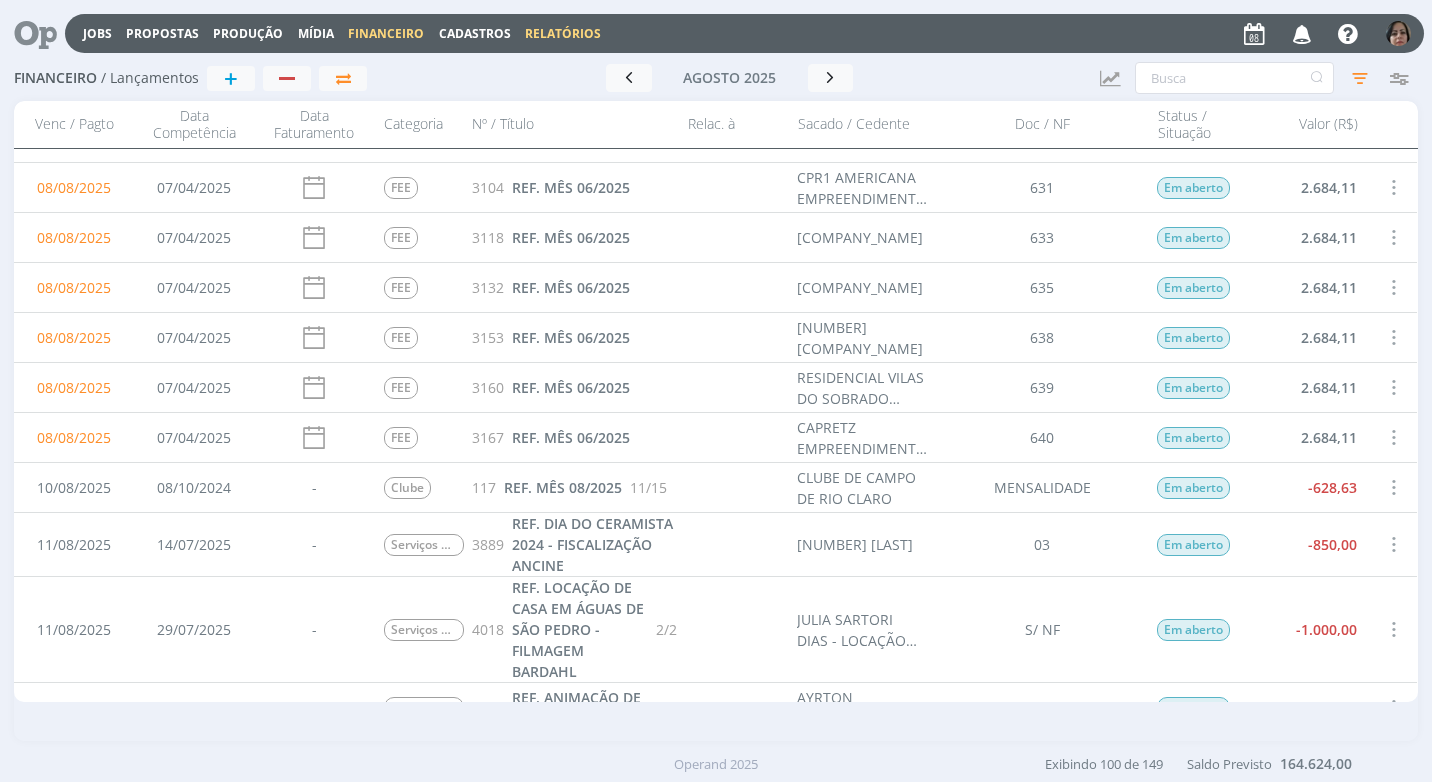 click on "Relatórios" at bounding box center [563, 33] 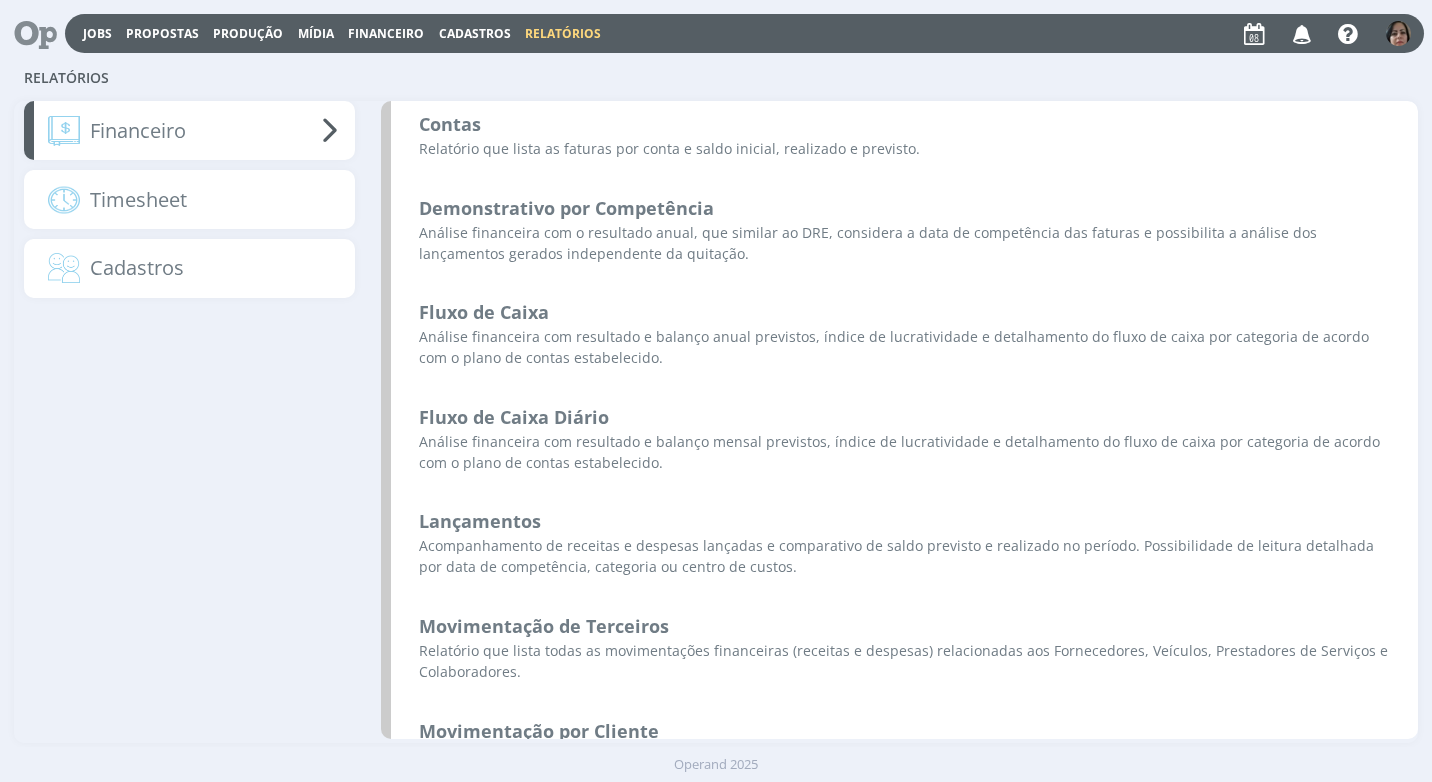 click on "Financeiro" at bounding box center [386, 33] 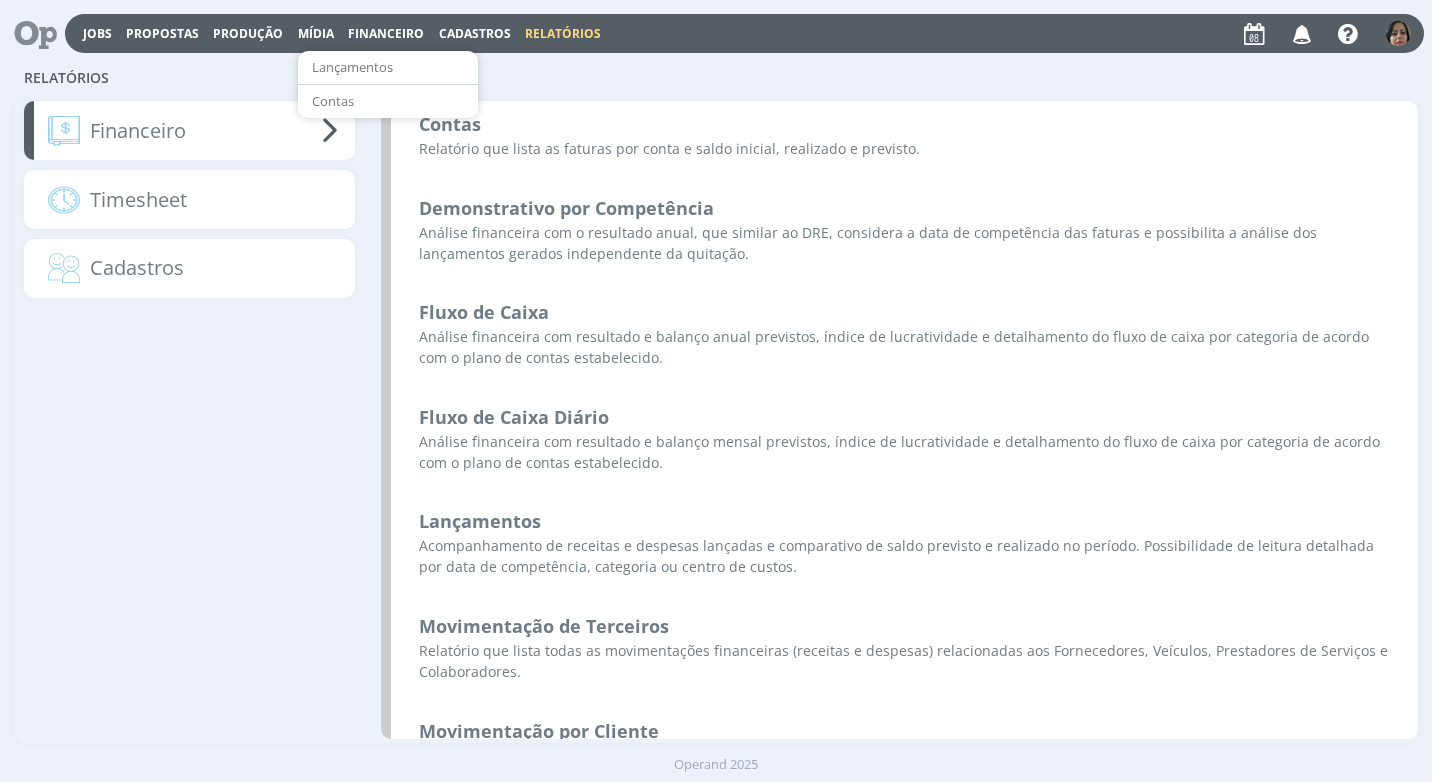 click on "Relatórios" at bounding box center (563, 33) 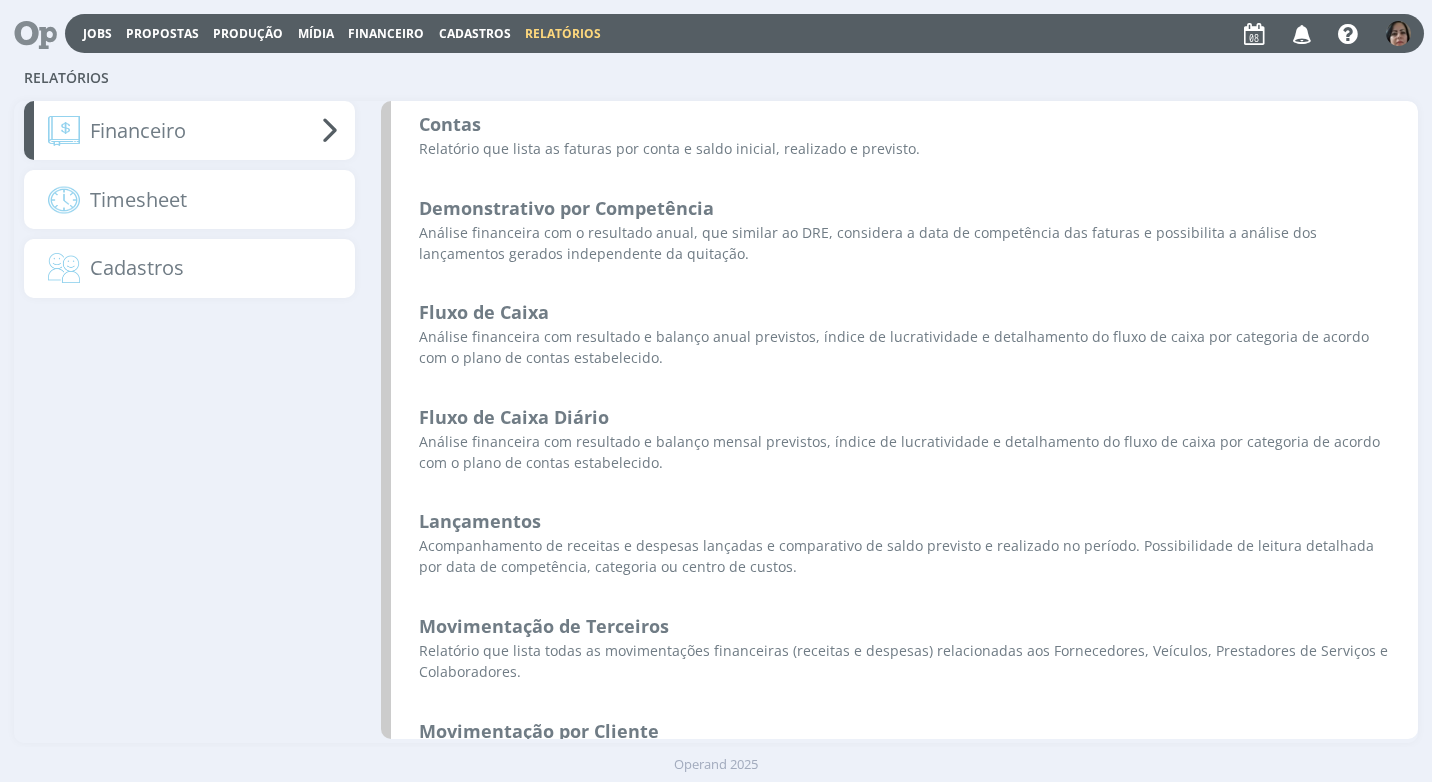 click on "Jobs
Propostas
Produção
Mídia
Financeiro
Cadastros
Relatórios
Notificações
Central de Ajuda
Área de Membros
Implantação orientada Consultoria 60.628.422 Meu Perfil
Anexos
Timesheets
Configurações
Sair" at bounding box center [744, 33] 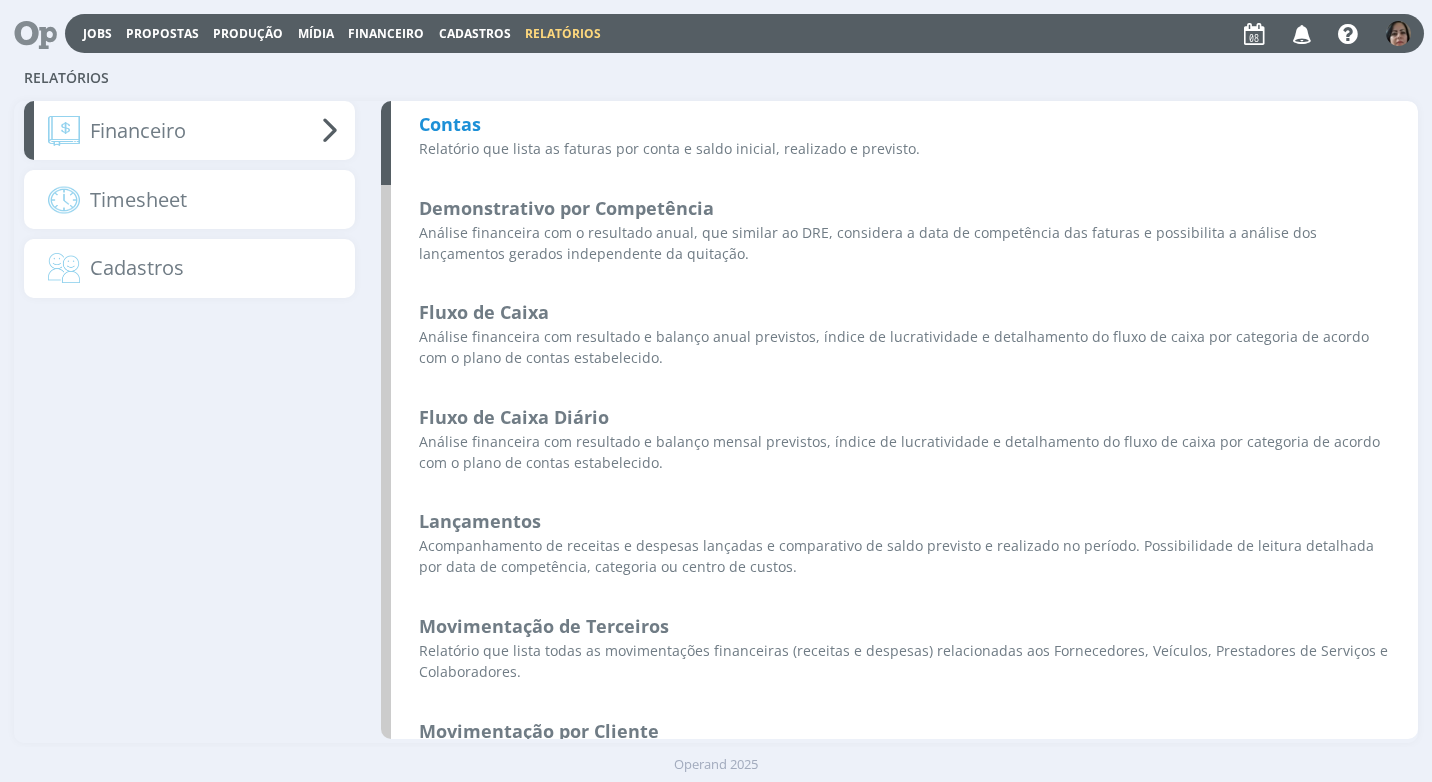 click on "Contas" at bounding box center [450, 124] 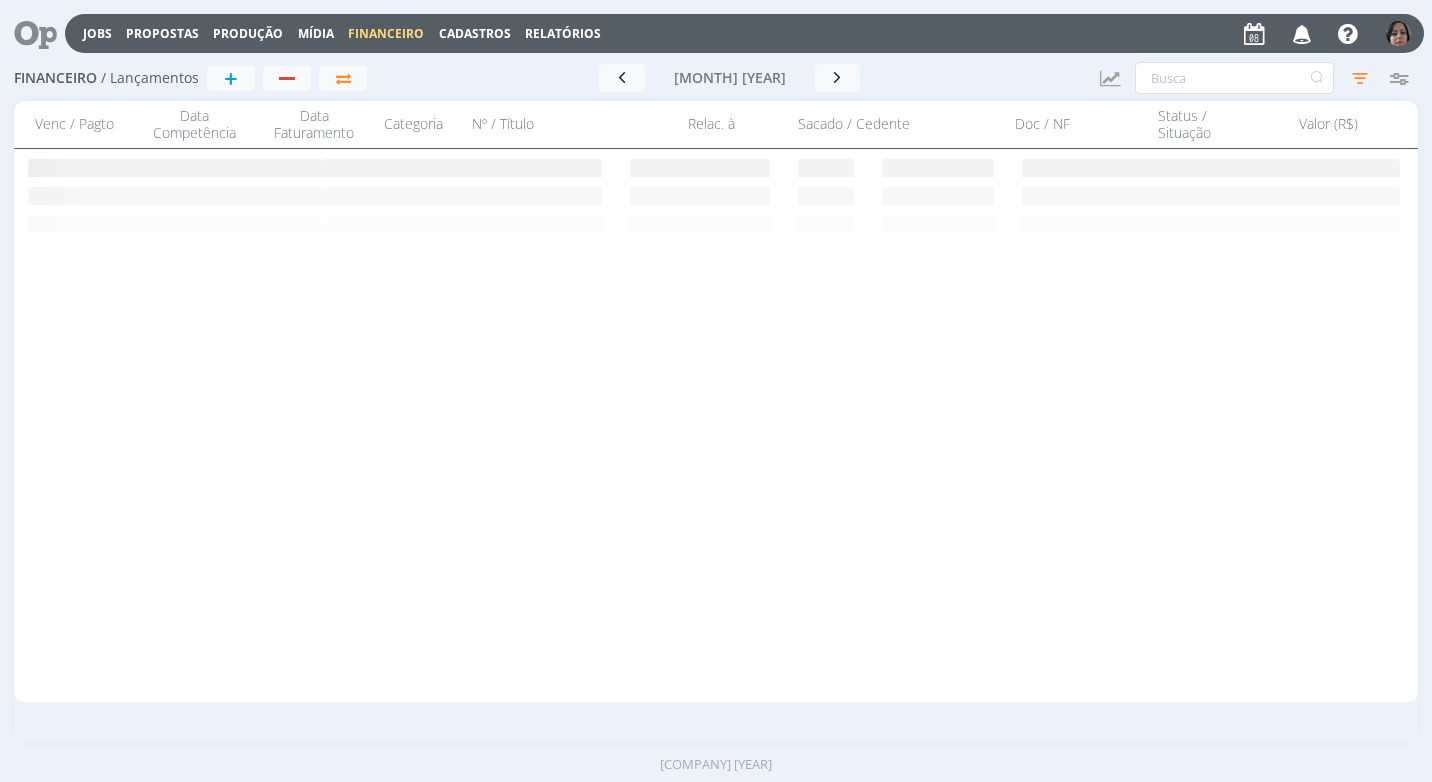 scroll, scrollTop: 0, scrollLeft: 0, axis: both 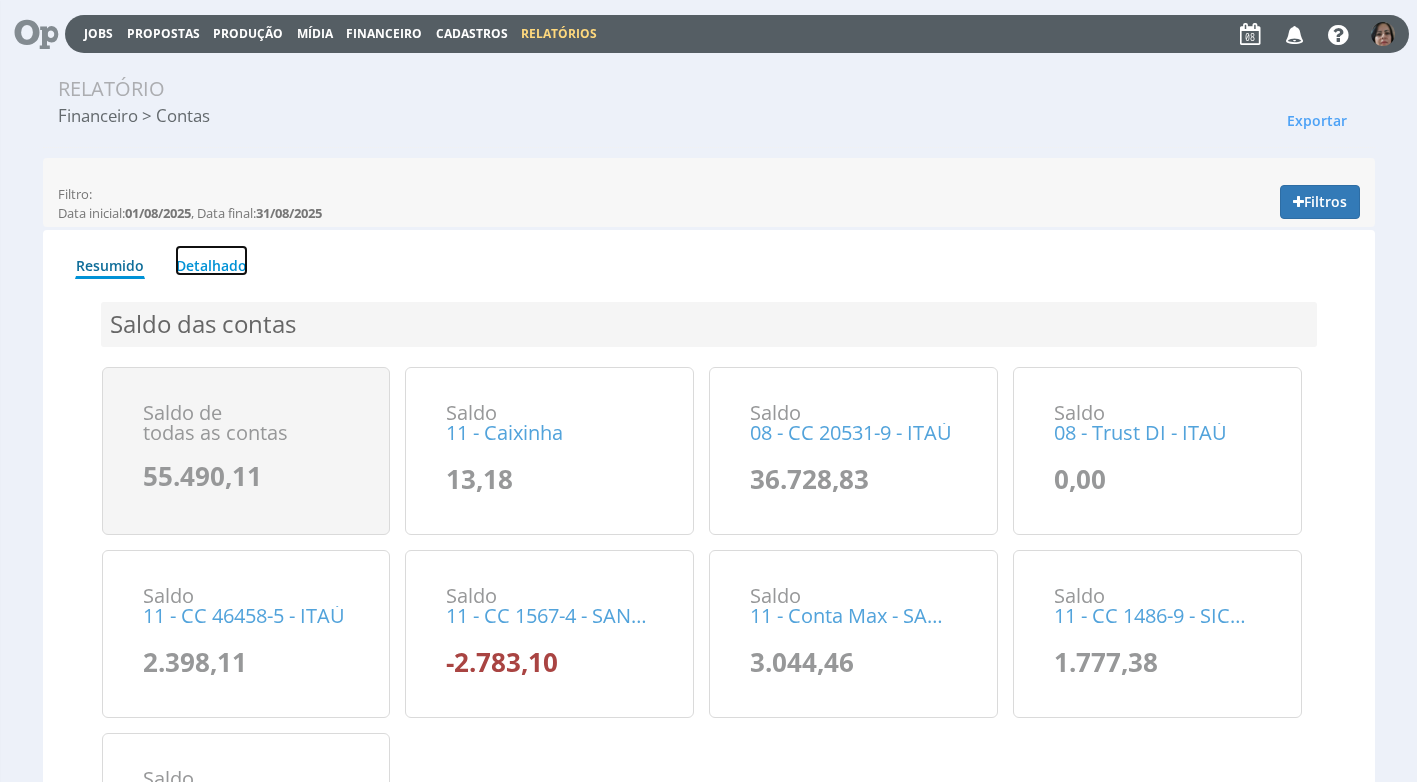 click on "Detalhado" at bounding box center (211, 260) 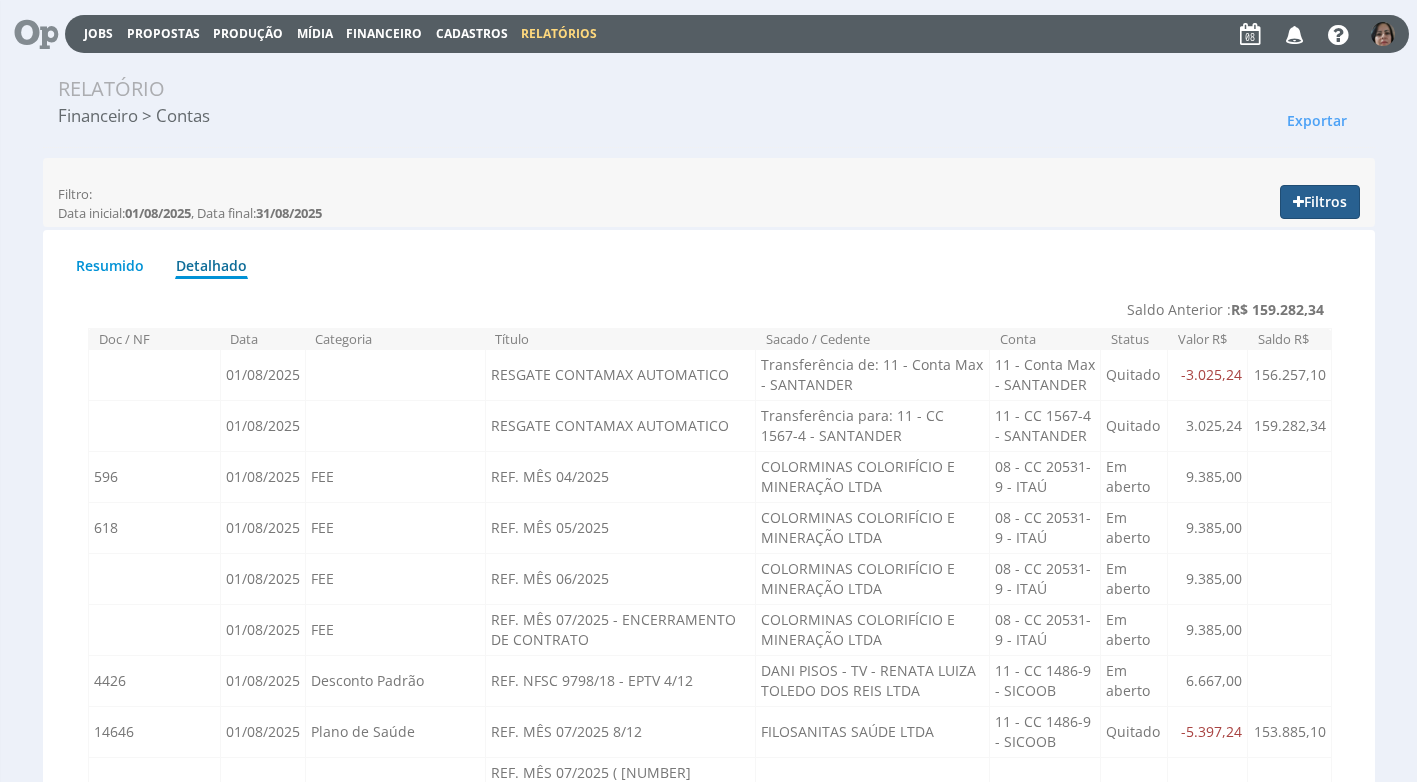 click on "Filtros" at bounding box center (1320, 202) 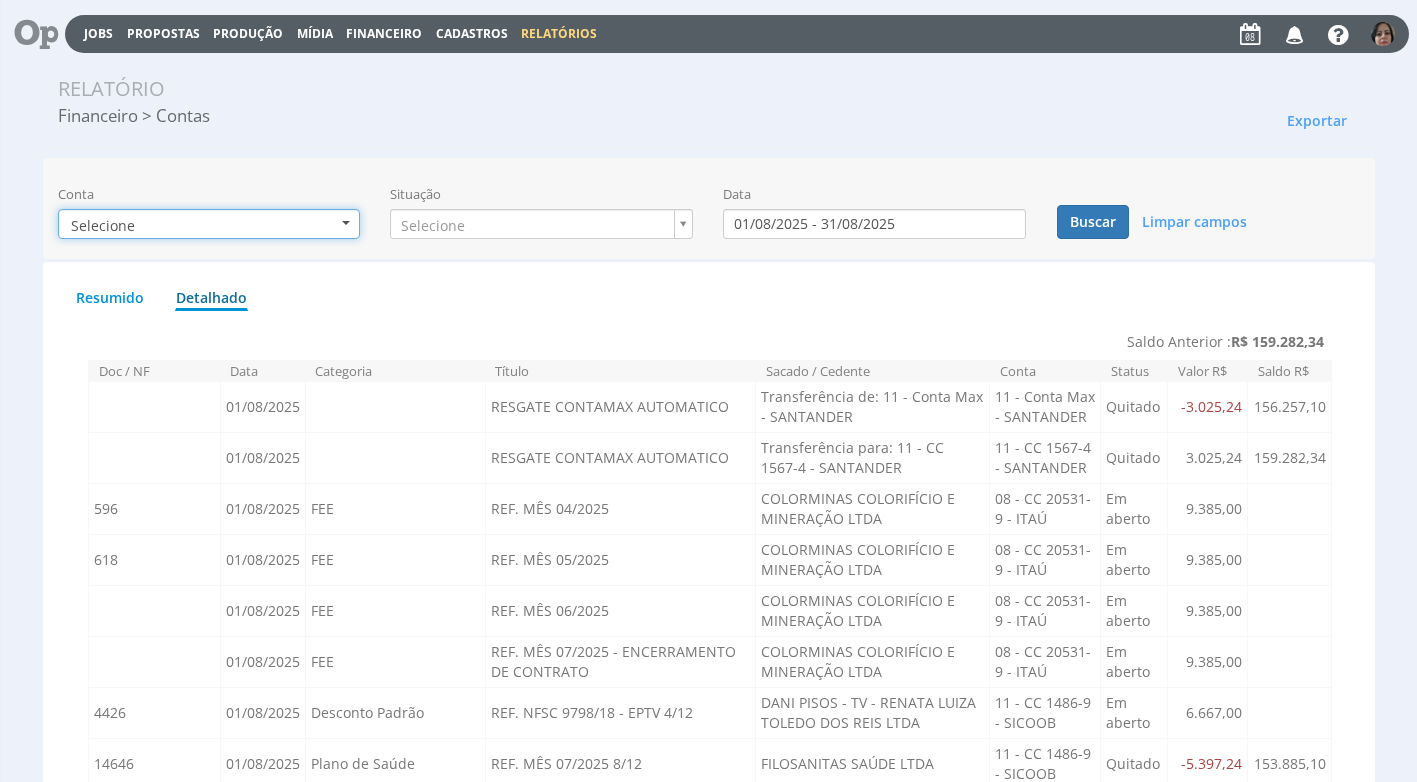 click on "Selecione" at bounding box center (209, 224) 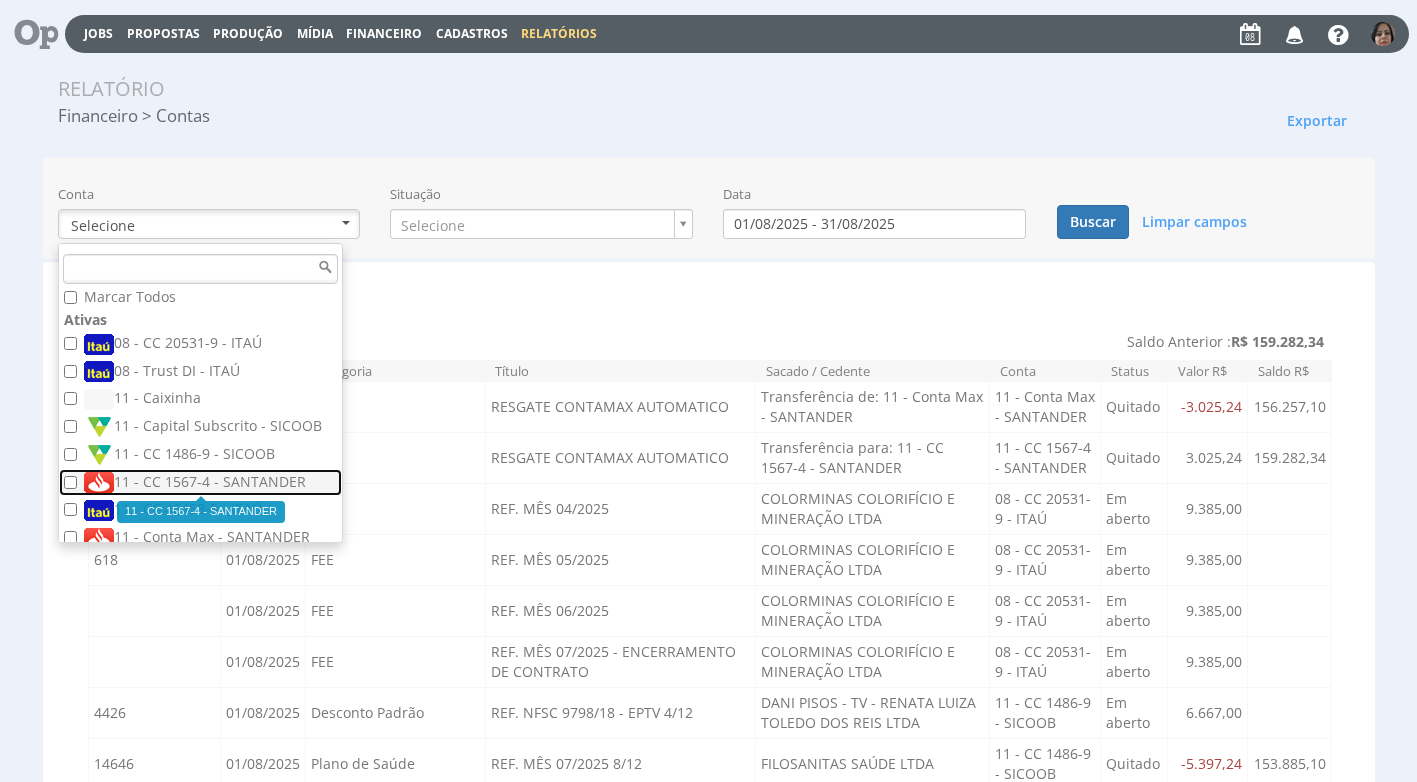 click on "11 - CC 1567-4 - SANTANDER" at bounding box center [203, 483] 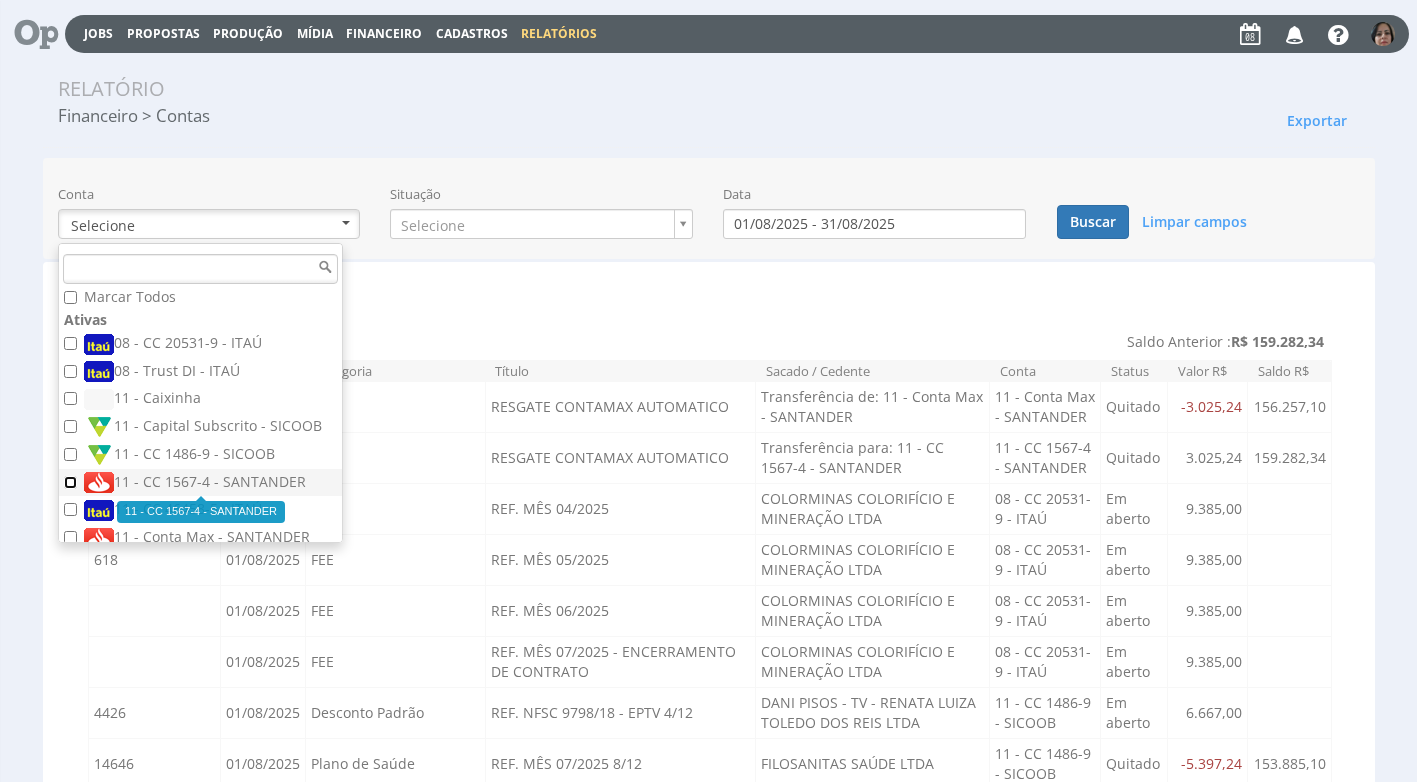 click on "11 - CC 1567-4 - SANTANDER" at bounding box center [70, 482] 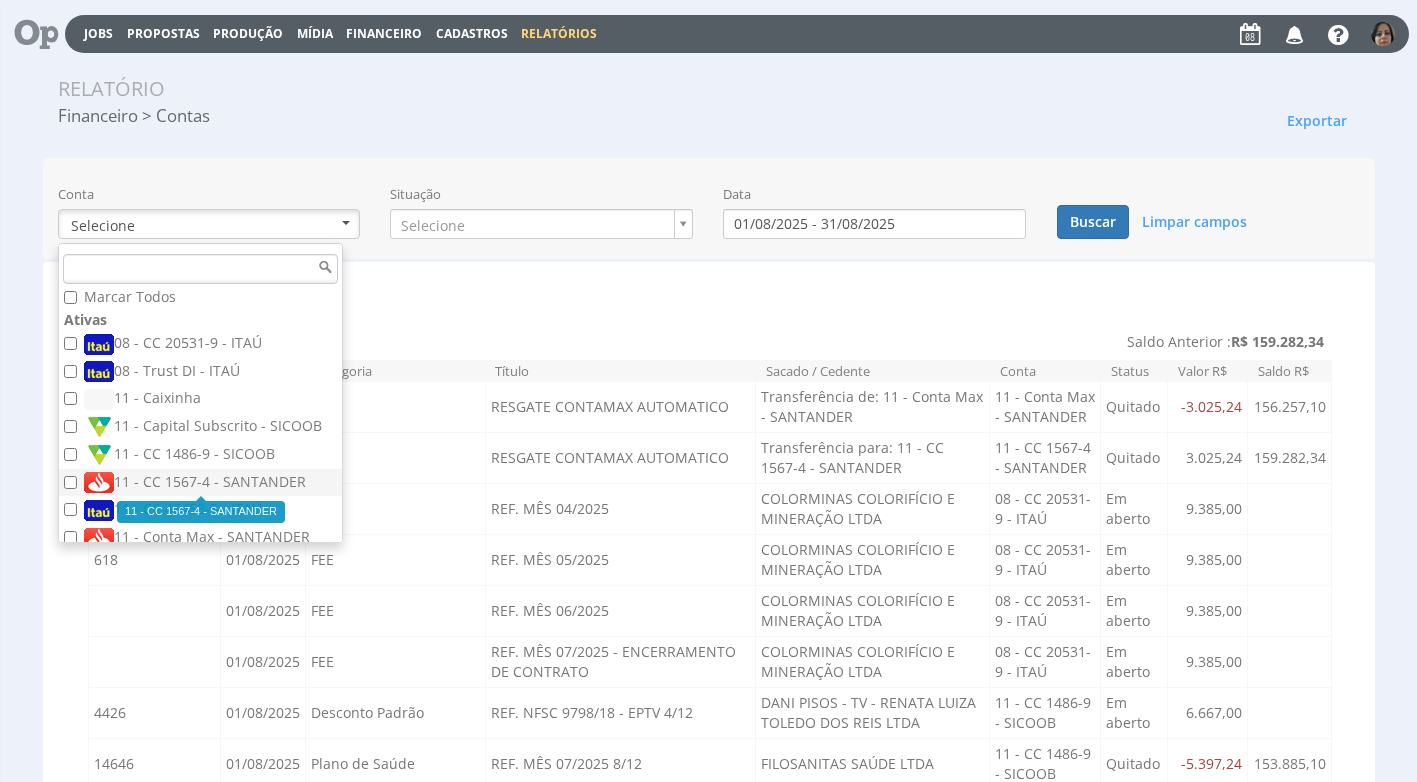 checkbox on "true" 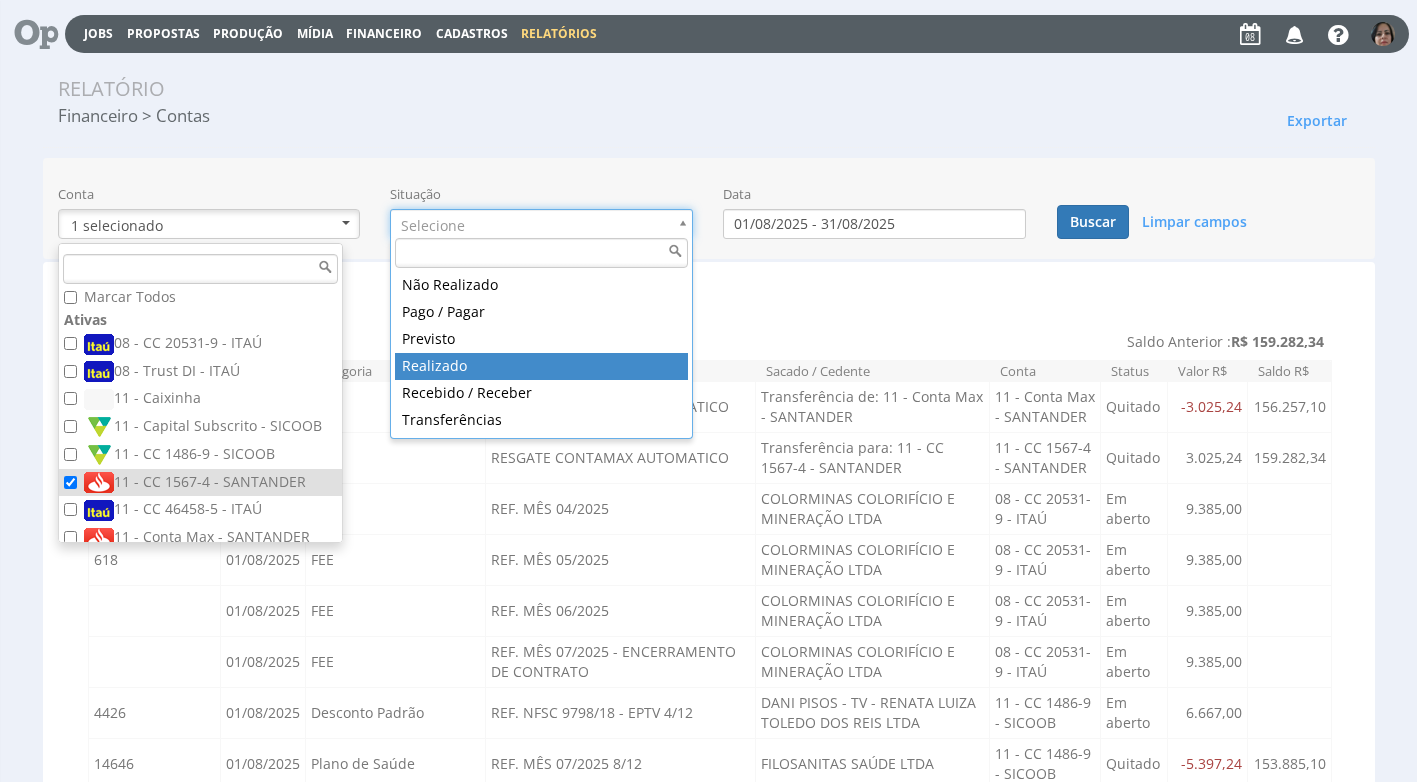 type on "realizado" 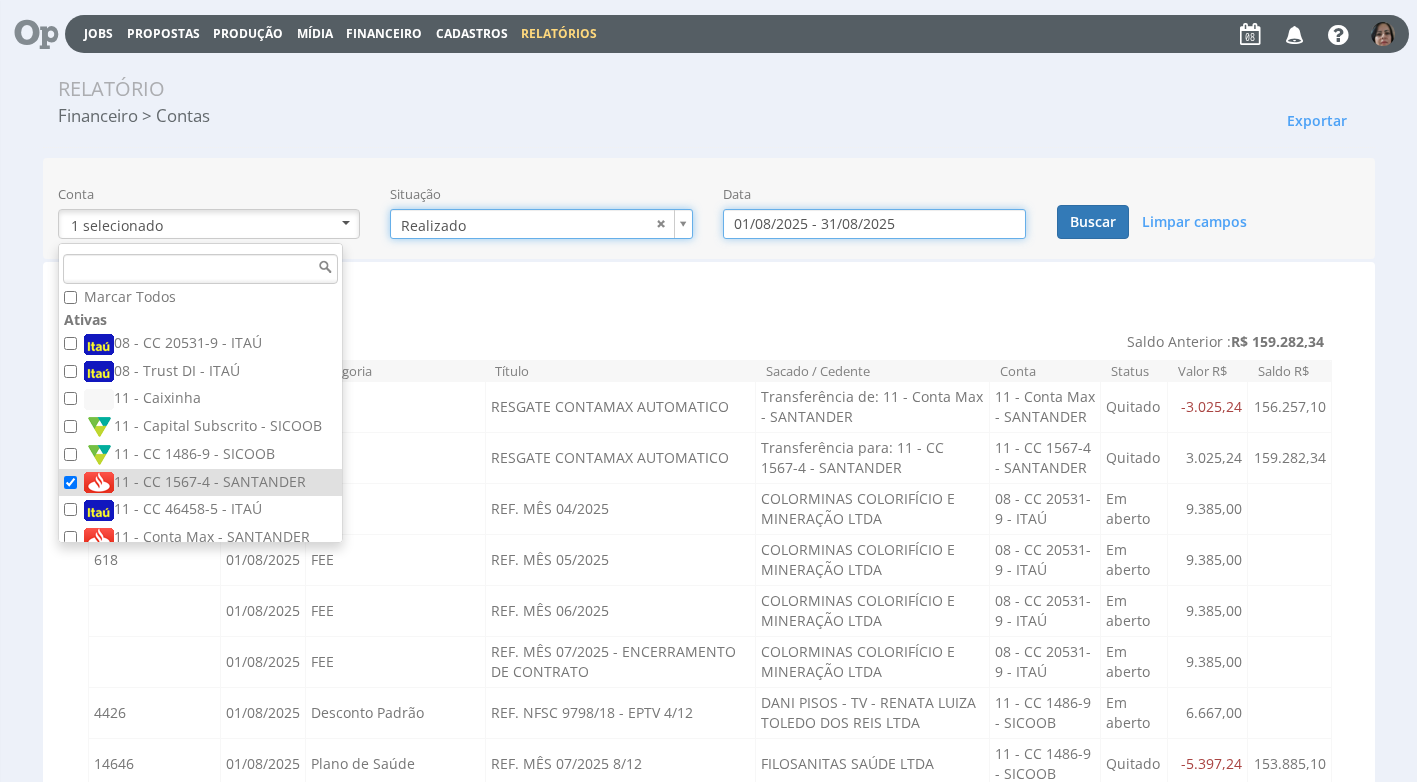 click on "01/08/2025 - 31/08/2025" at bounding box center (874, 224) 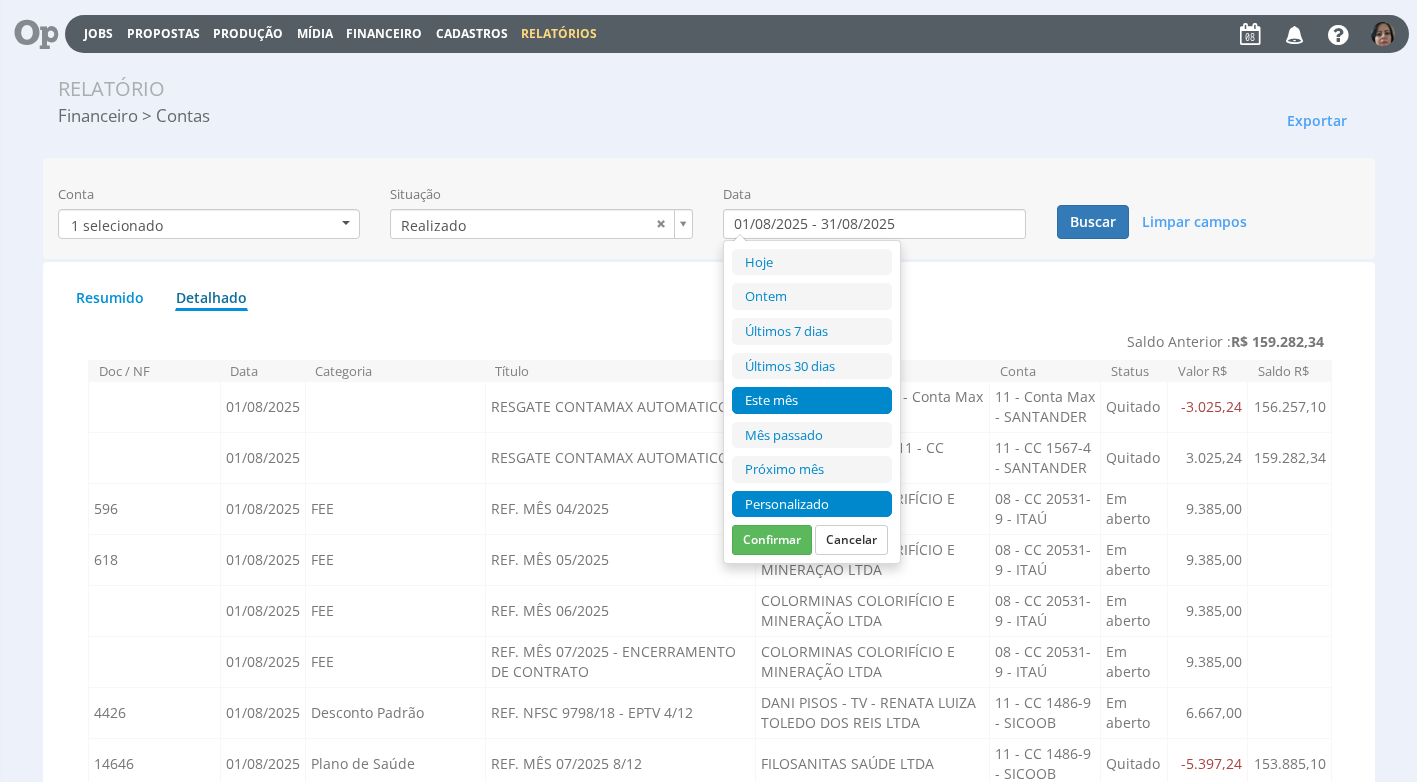 click on "Personalizado" at bounding box center (812, 504) 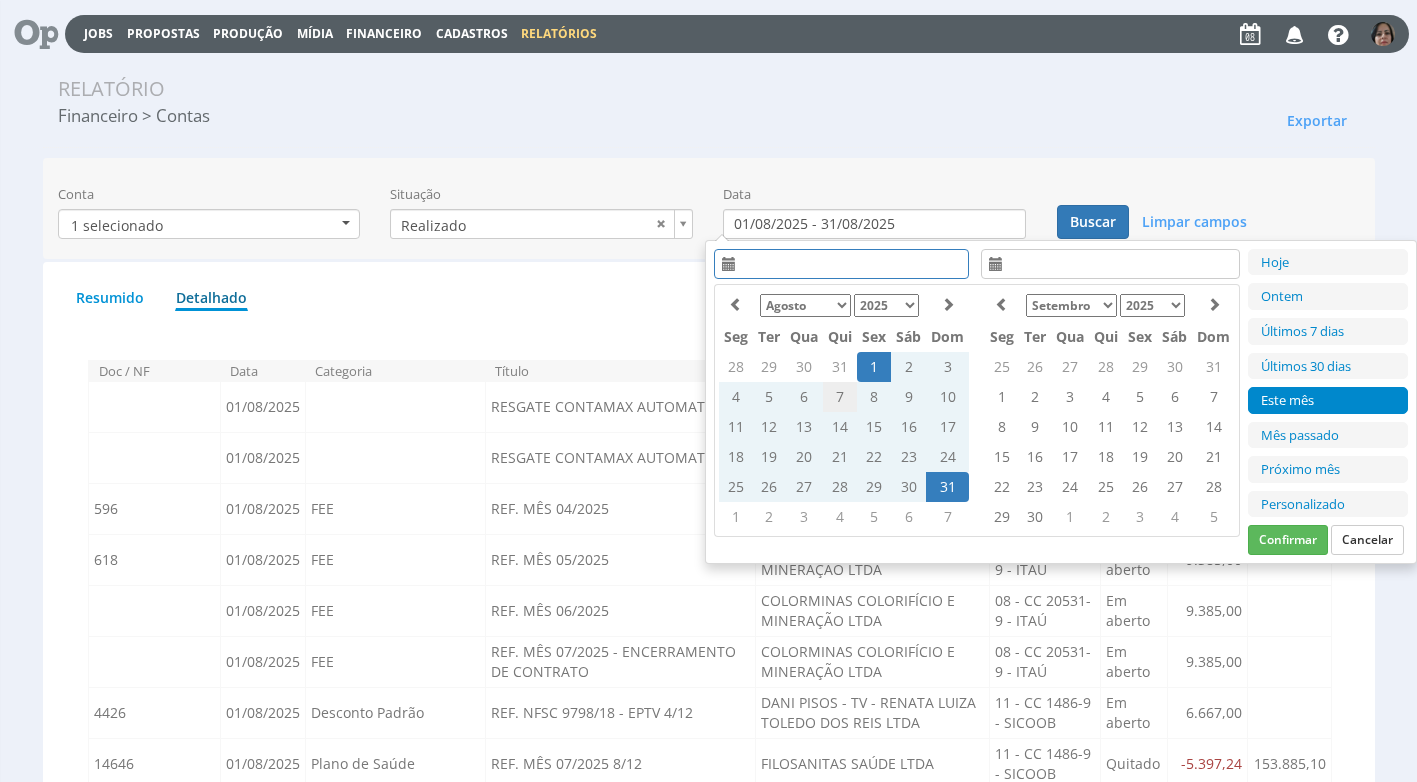 click on "7" at bounding box center [840, 397] 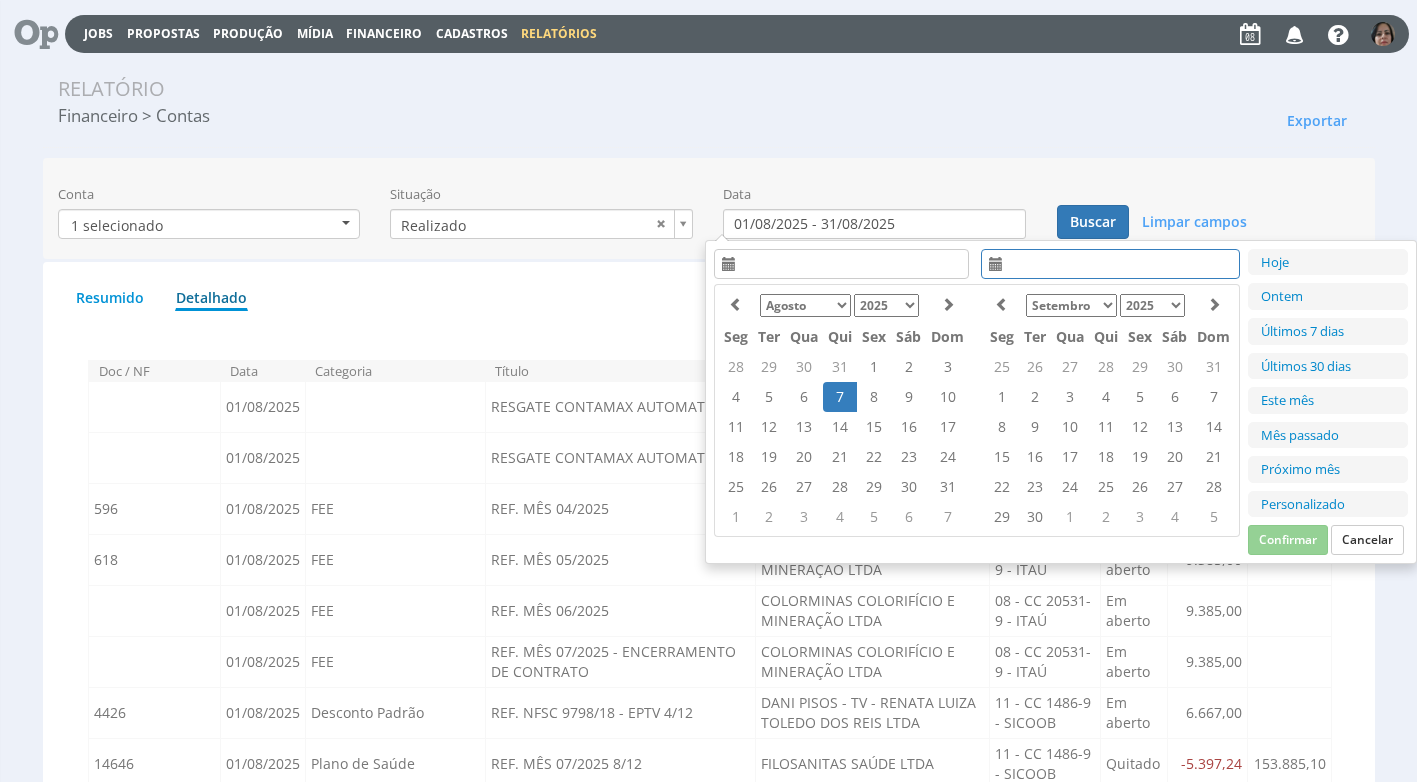 click on "7" at bounding box center [840, 397] 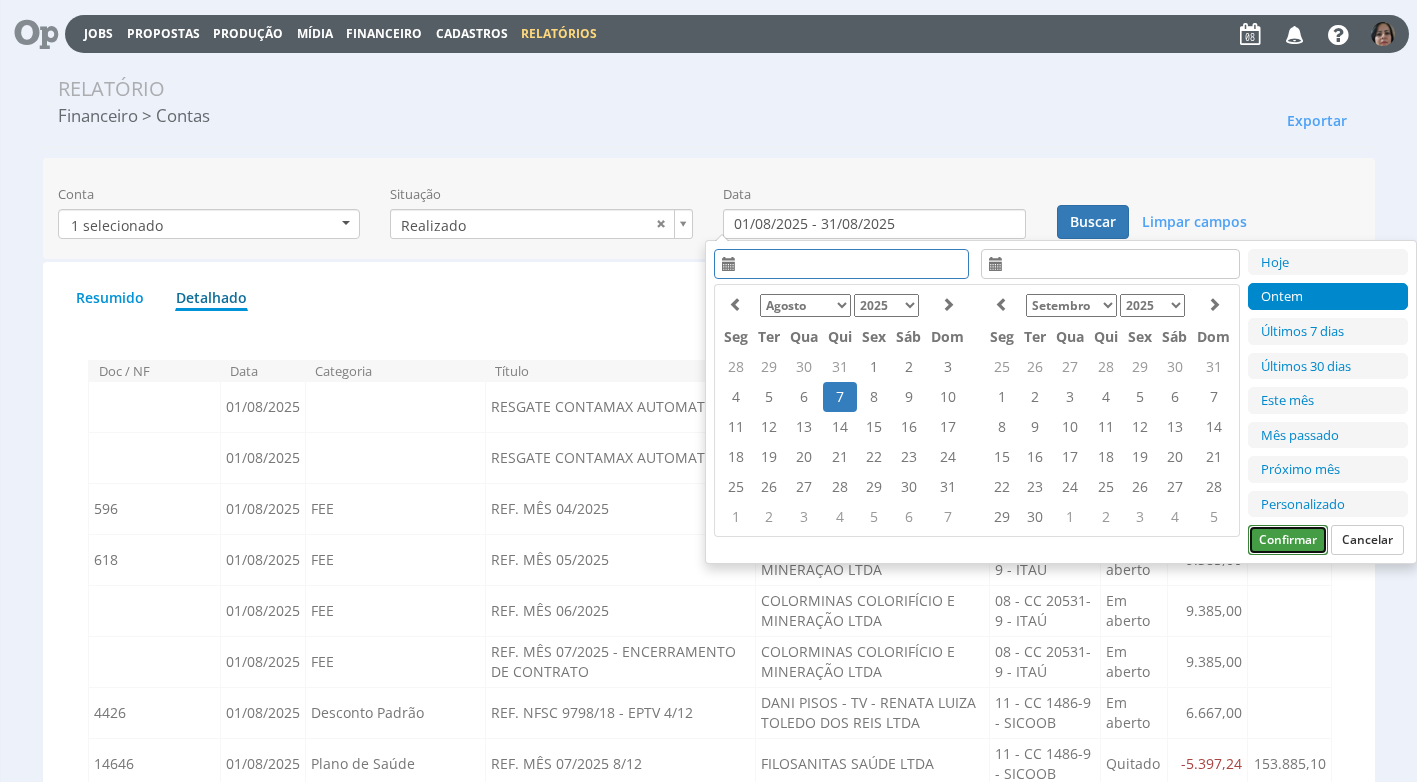 click on "Confirmar" at bounding box center [1288, 540] 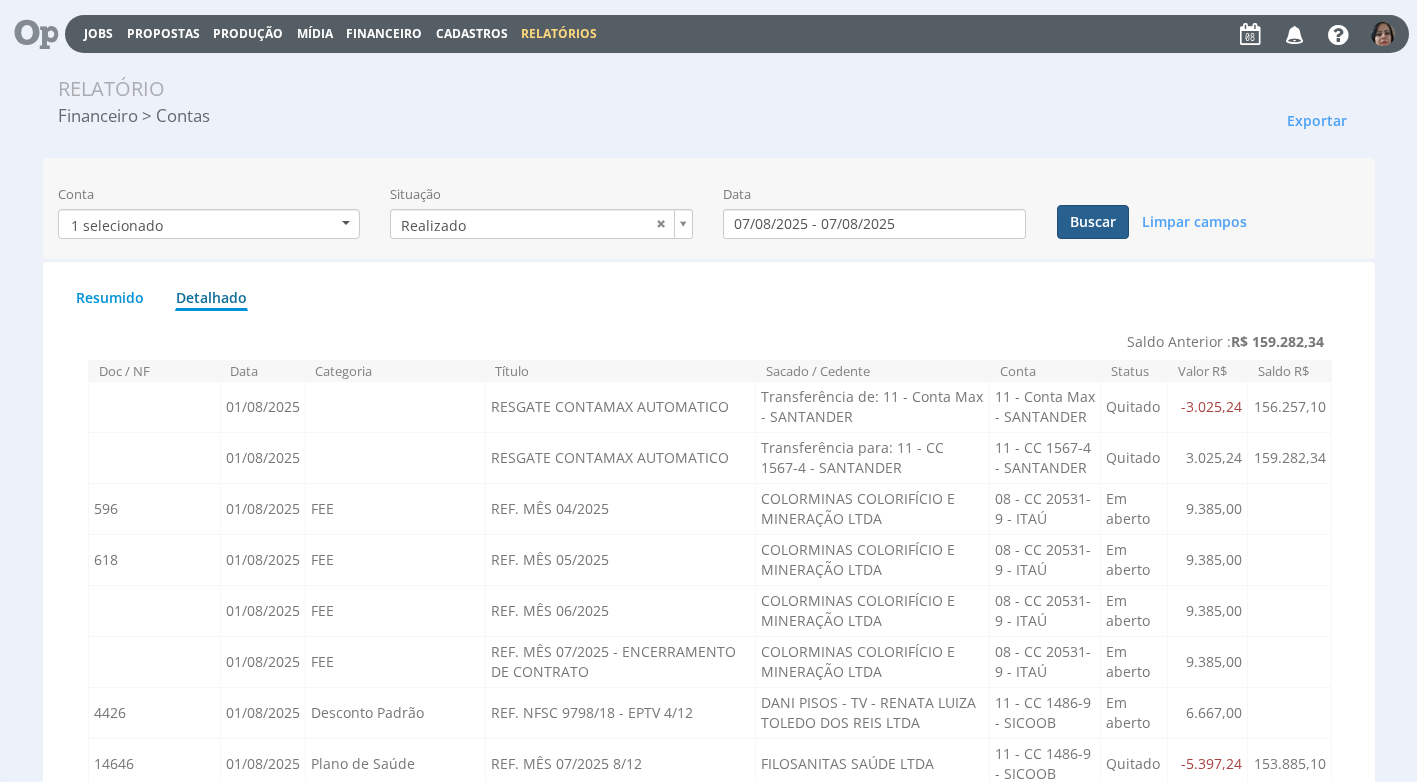 click on "Buscar" at bounding box center (1093, 222) 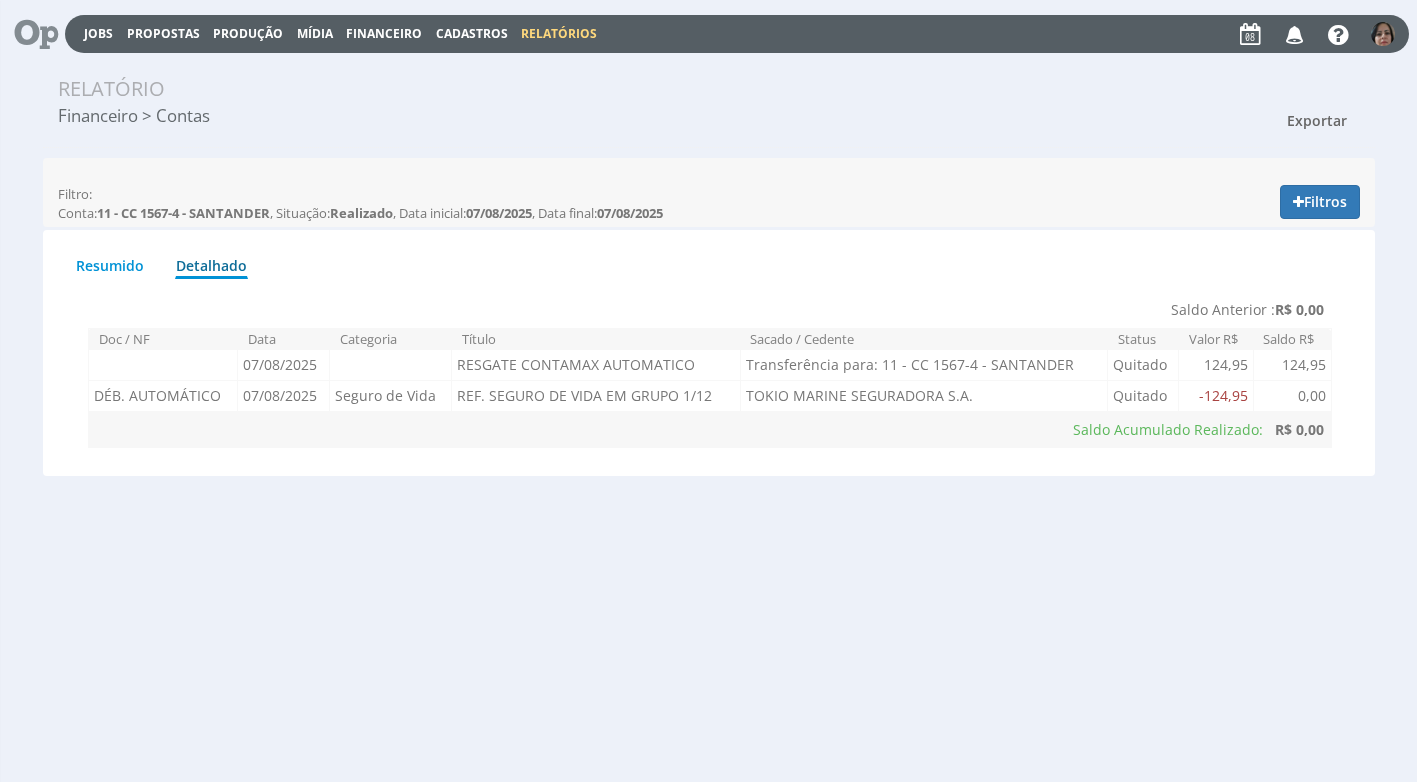 click on "Exportar" at bounding box center [1317, 120] 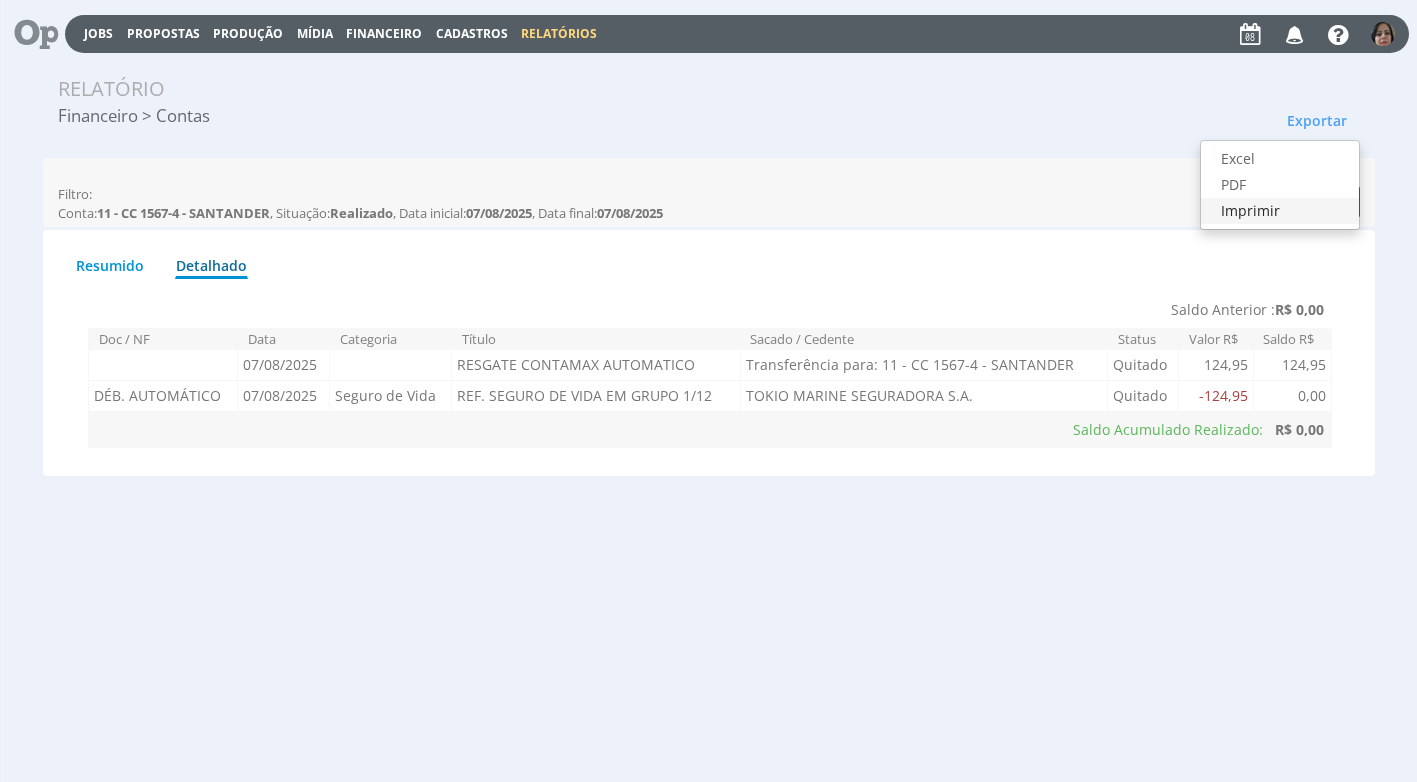 click on "Imprimir" at bounding box center [1280, 211] 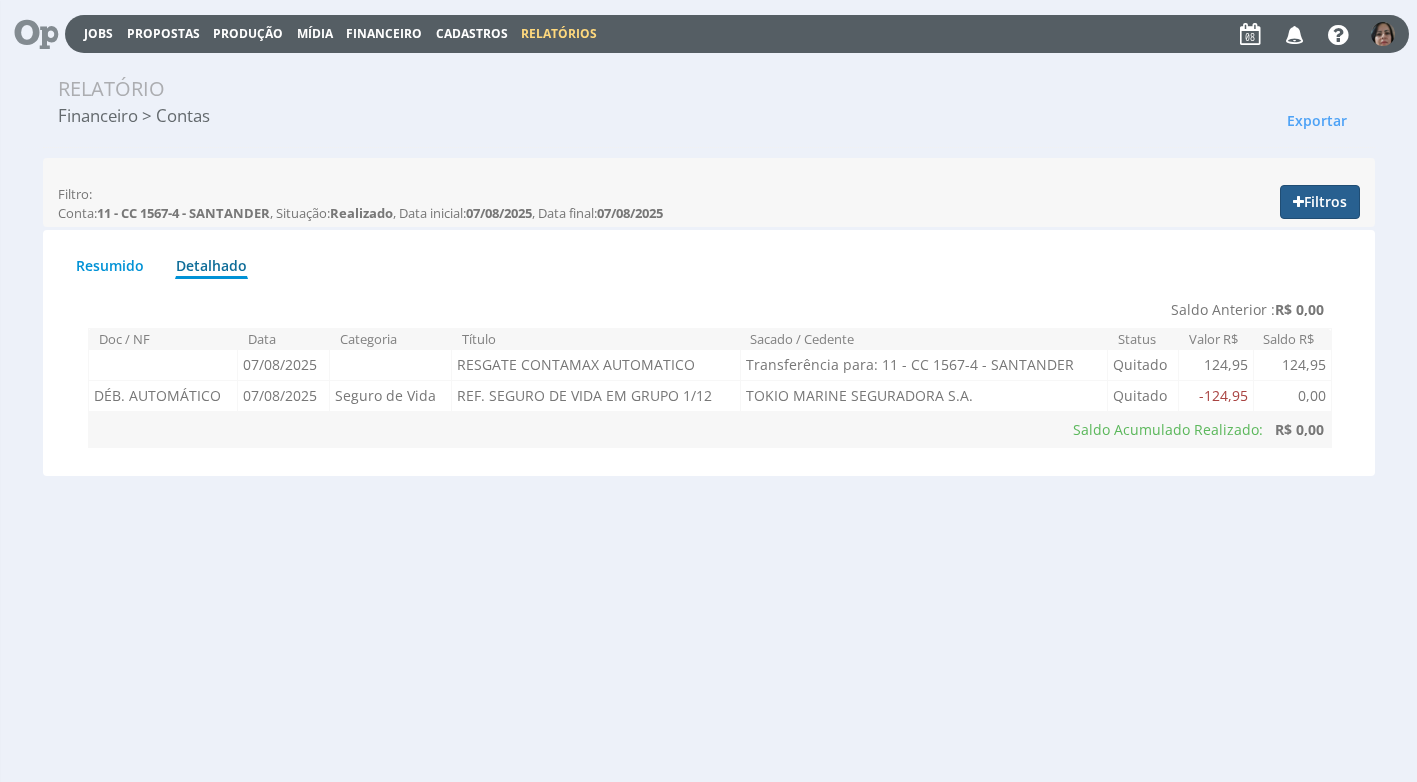 click on "Filtros" at bounding box center (1320, 202) 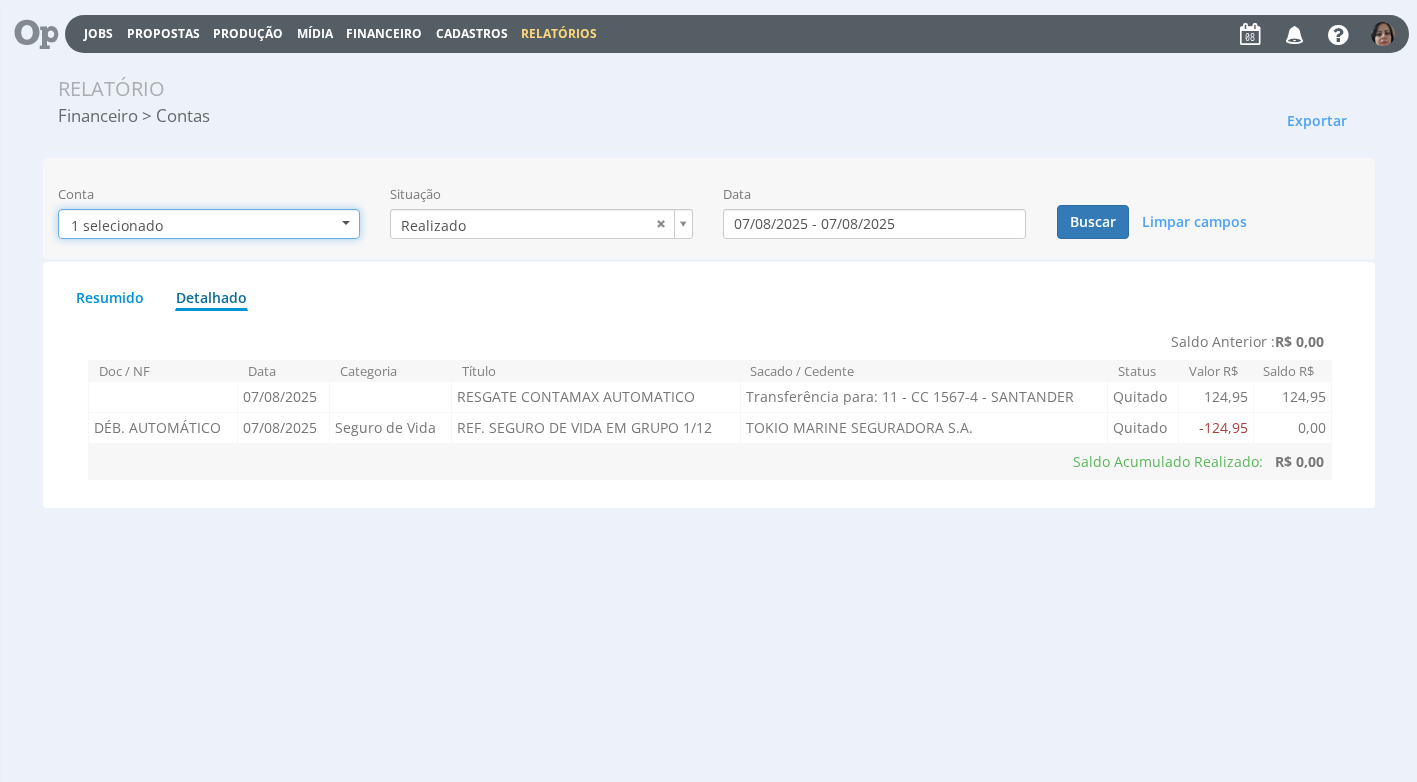 click at bounding box center [346, 223] 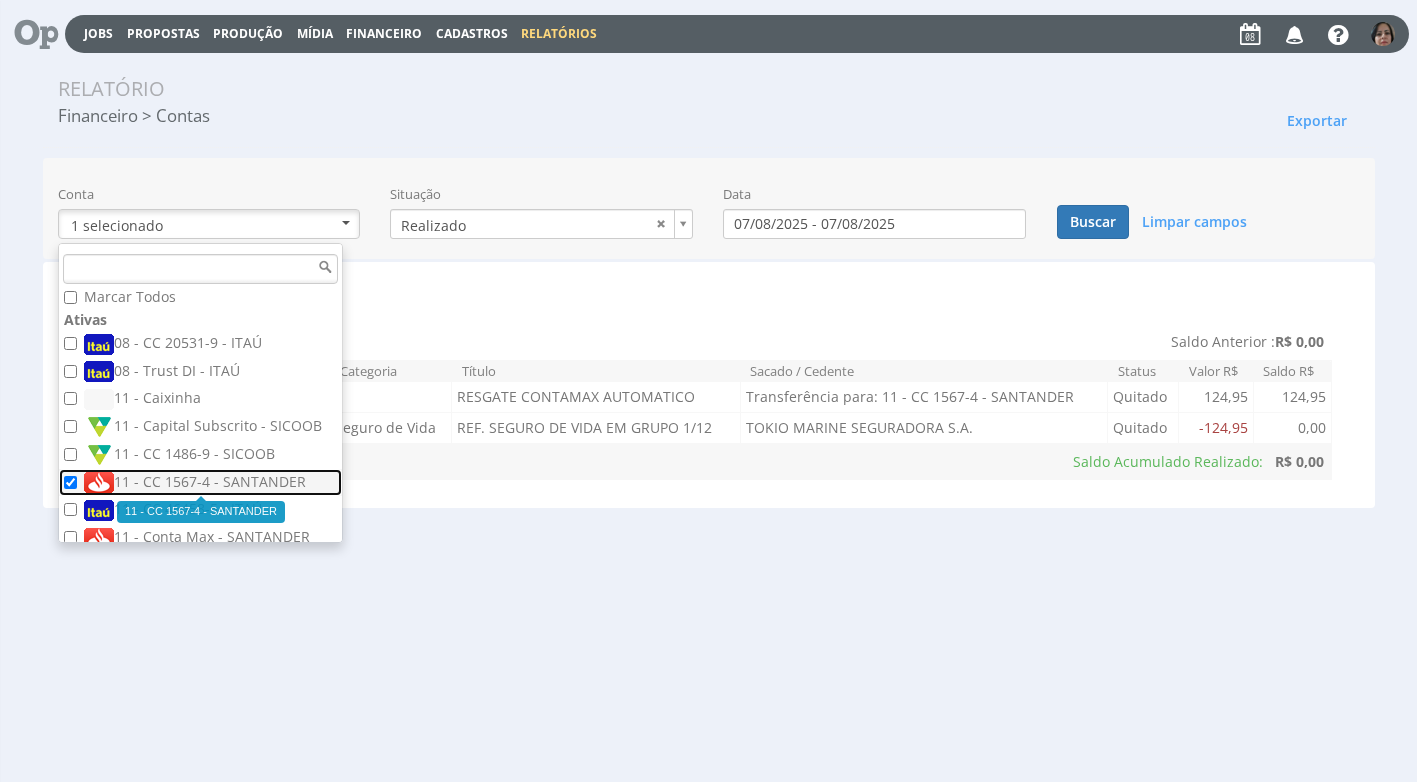 click on "11 - CC 1567-4 - SANTANDER" at bounding box center [203, 483] 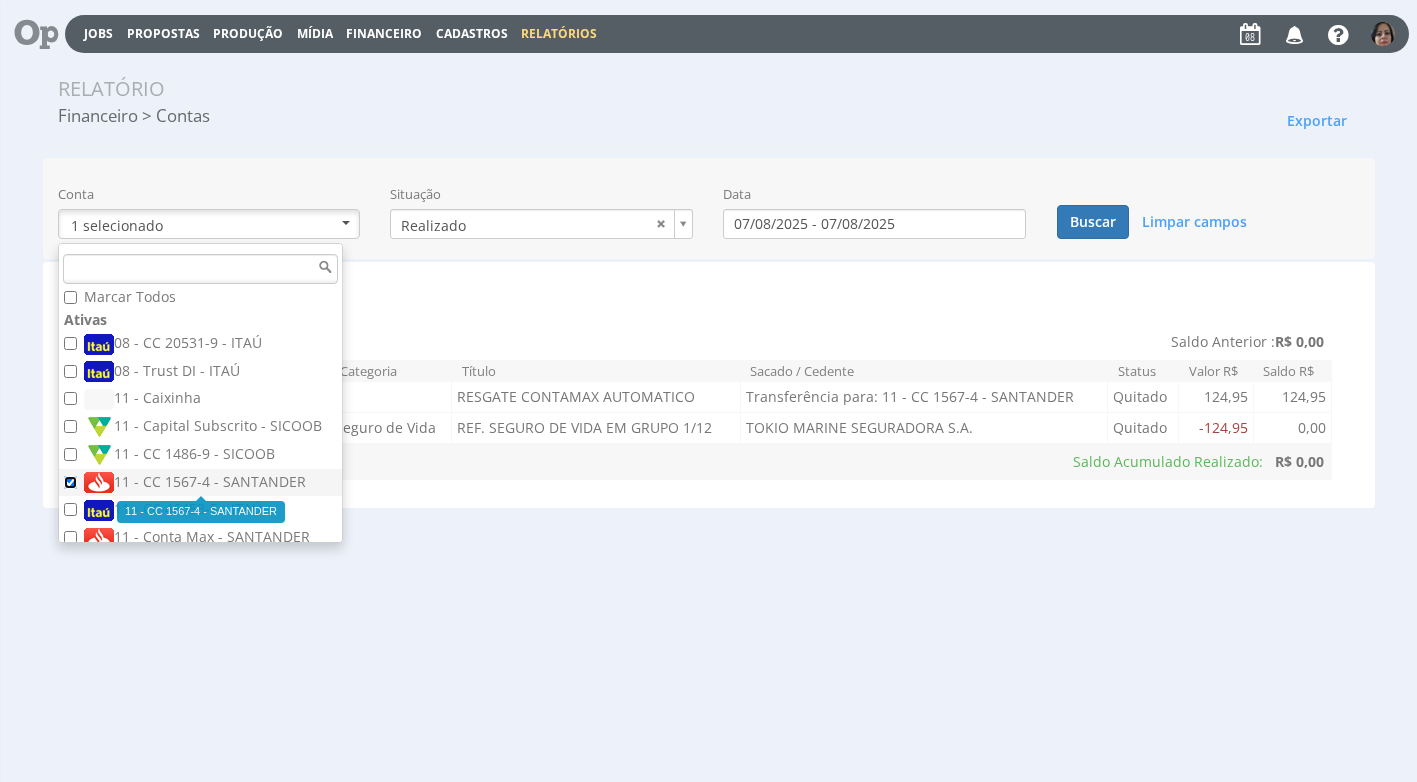 click on "11 - CC 1567-4 - SANTANDER" at bounding box center [70, 482] 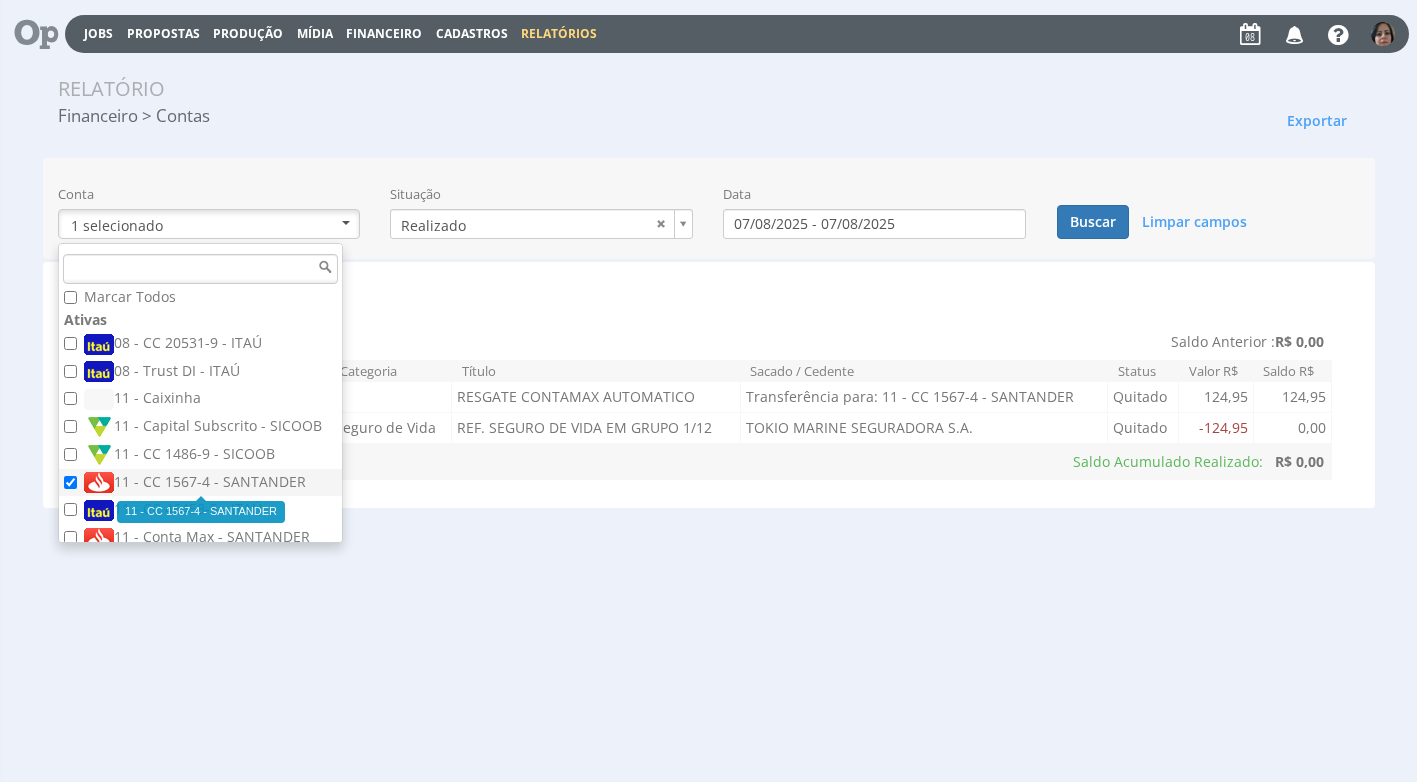 checkbox on "false" 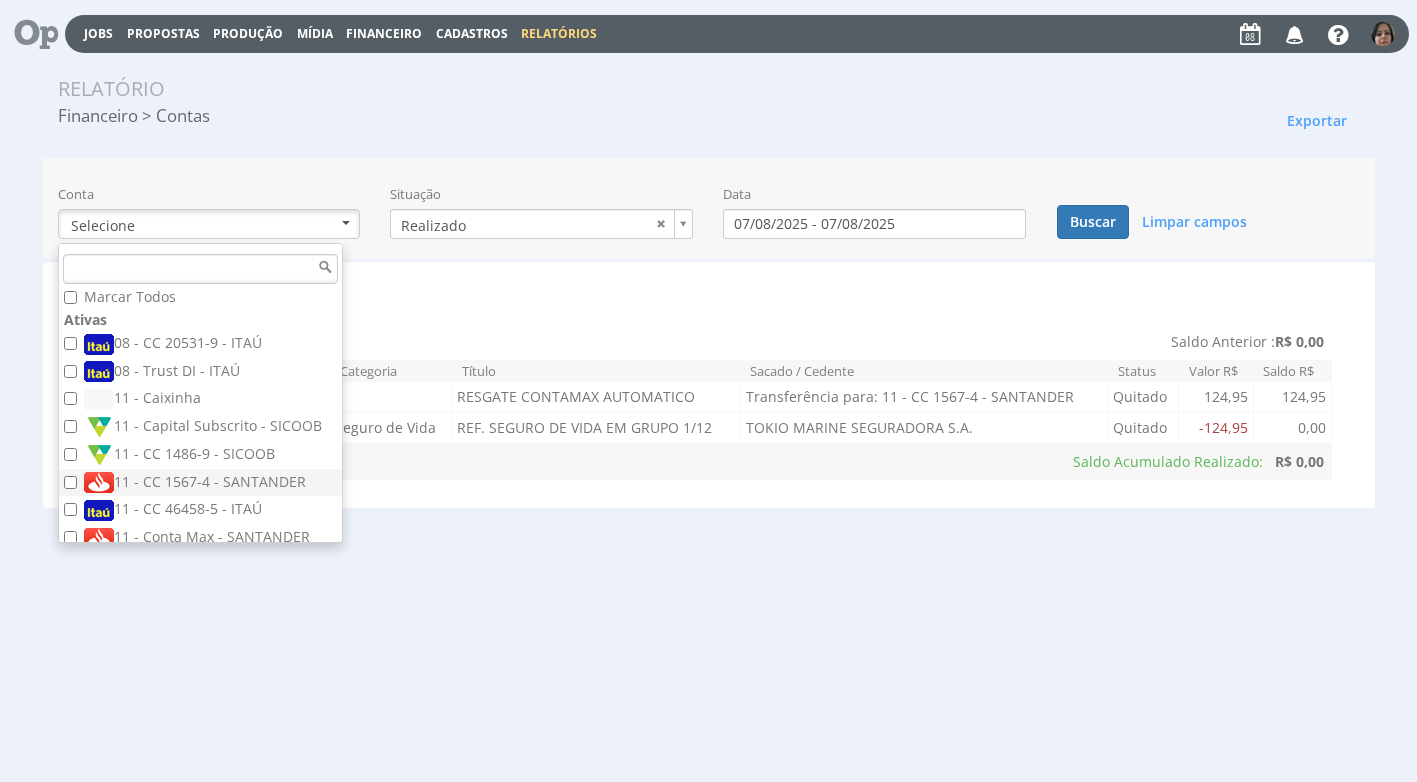 scroll, scrollTop: 20, scrollLeft: 0, axis: vertical 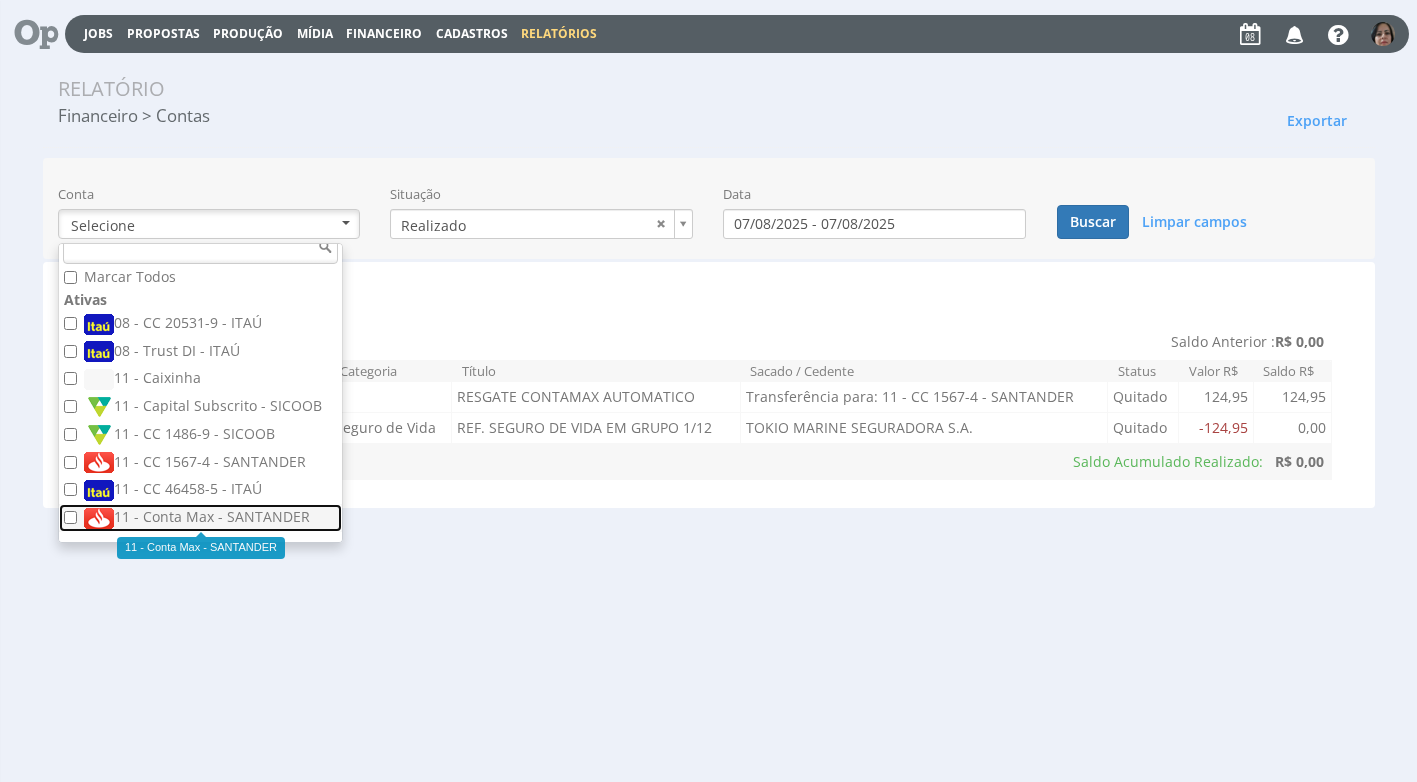 click on "11 - Conta Max - SANTANDER" at bounding box center (203, 518) 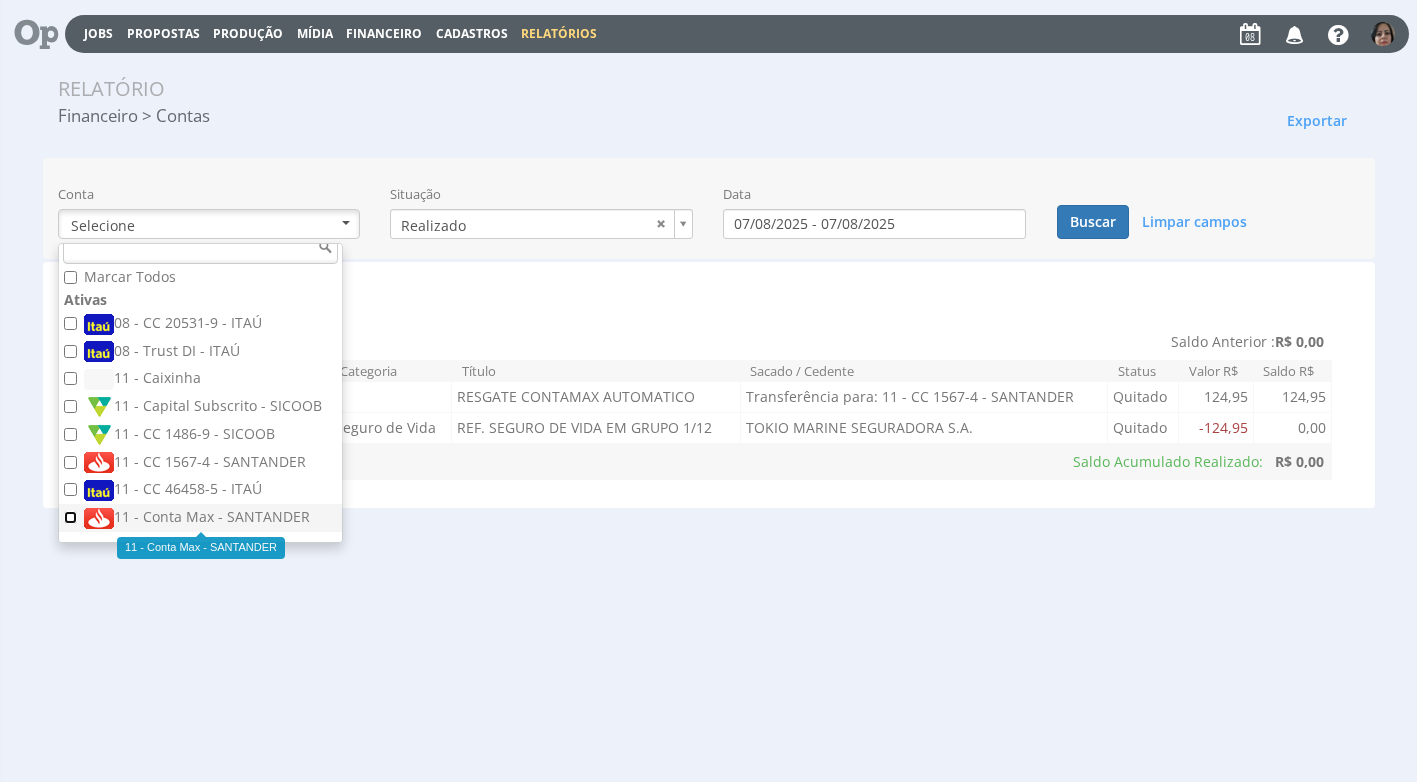 click on "11 - Conta Max - SANTANDER" at bounding box center [70, 517] 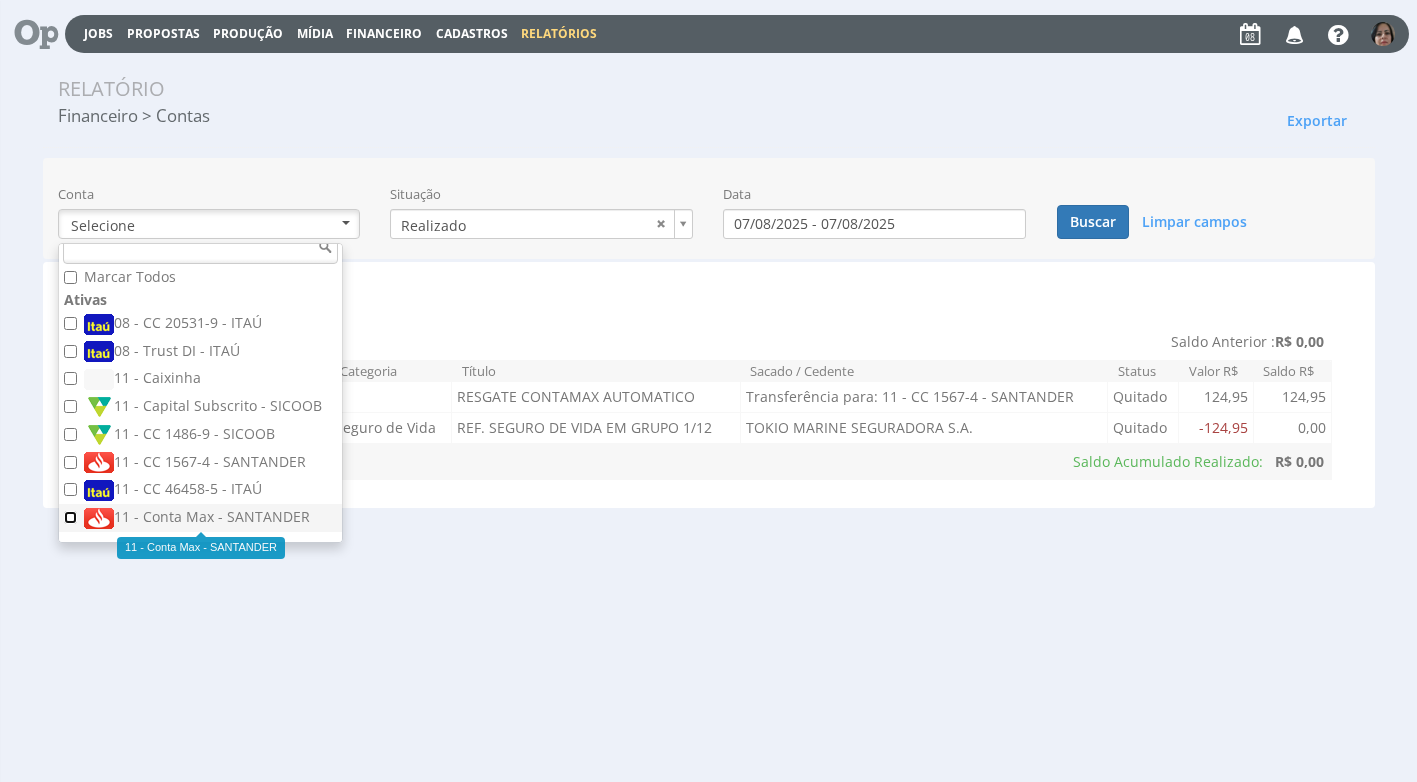 checkbox on "true" 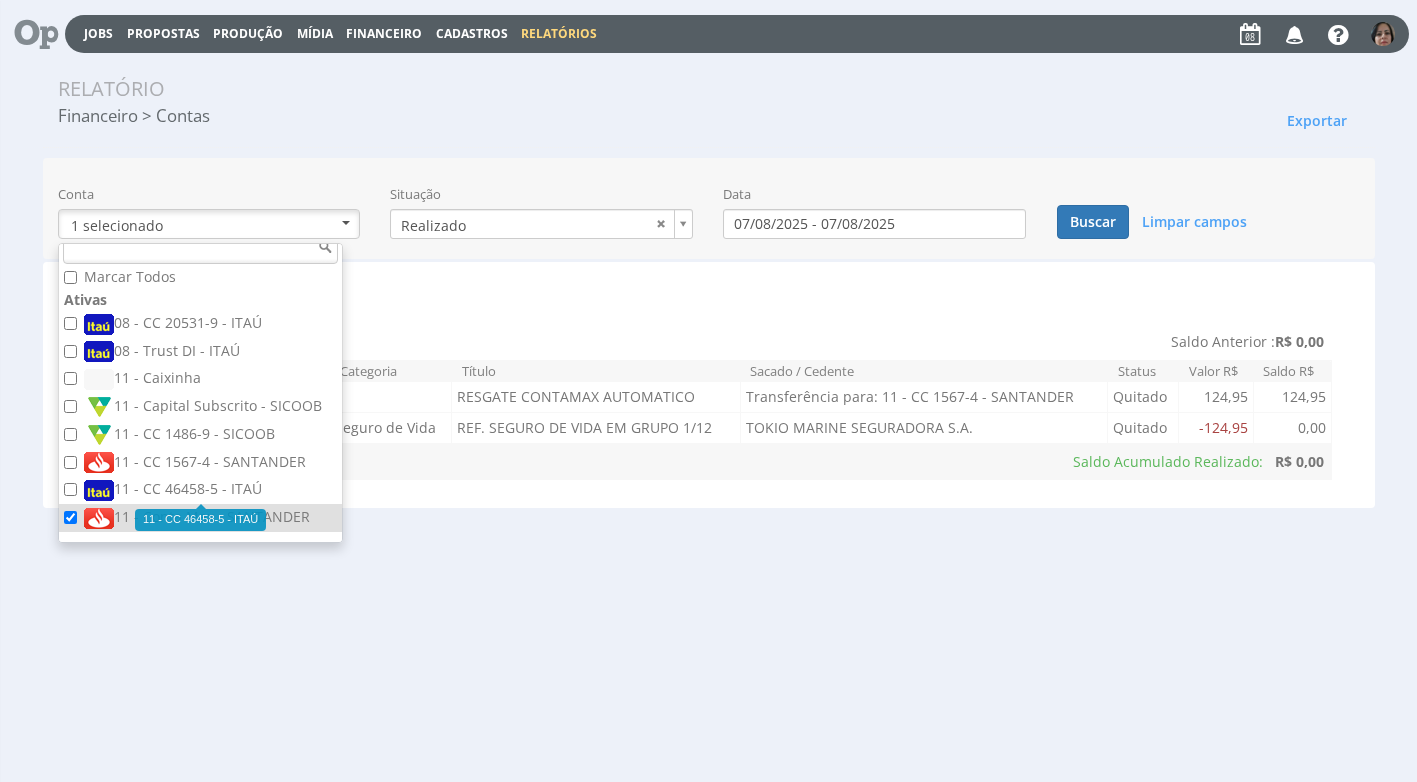 click on "Resumido
Detalhado
Saldo das contas
Saldo das contas selecionadas
0,00
Saldo 11 - CC 1567-4 - SANTANDER 0,00" at bounding box center [709, 385] 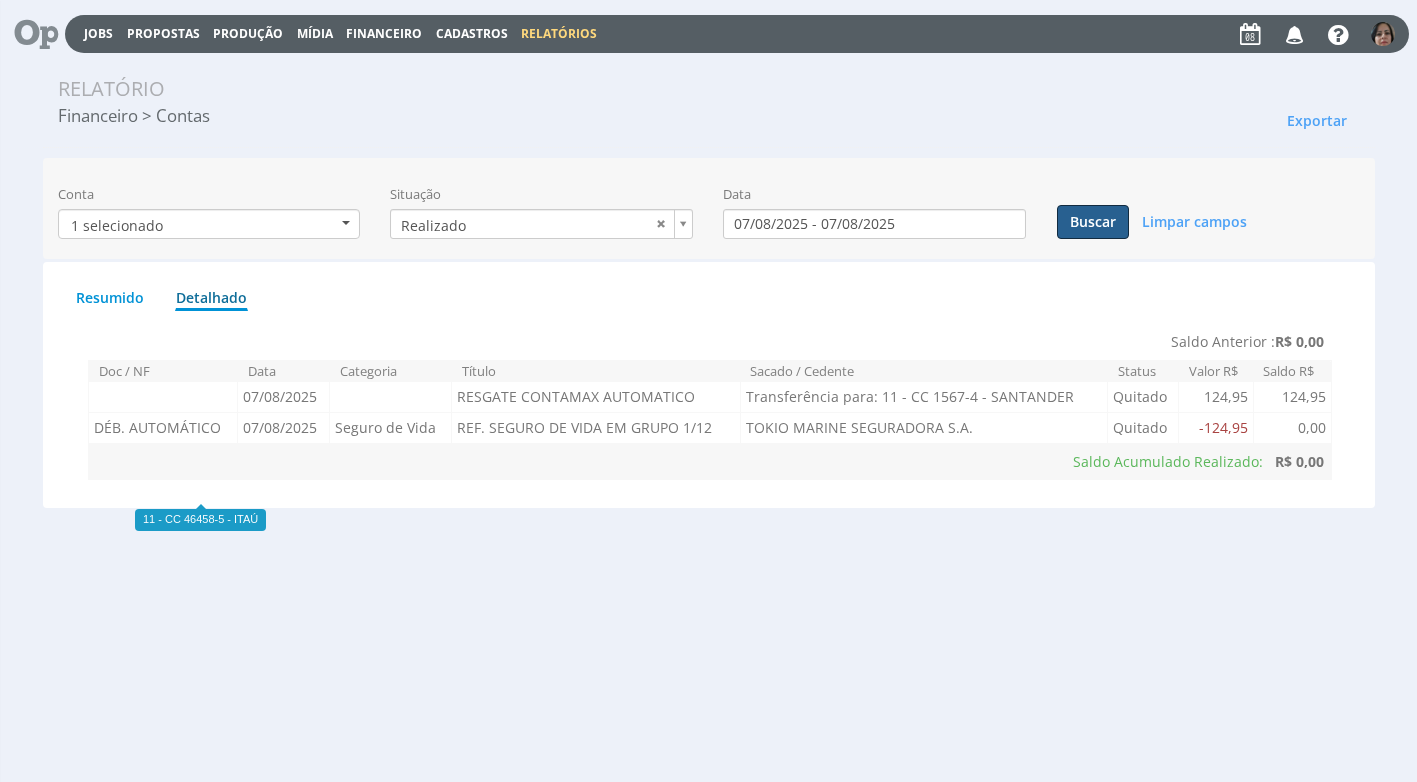 click on "Buscar" at bounding box center (1093, 222) 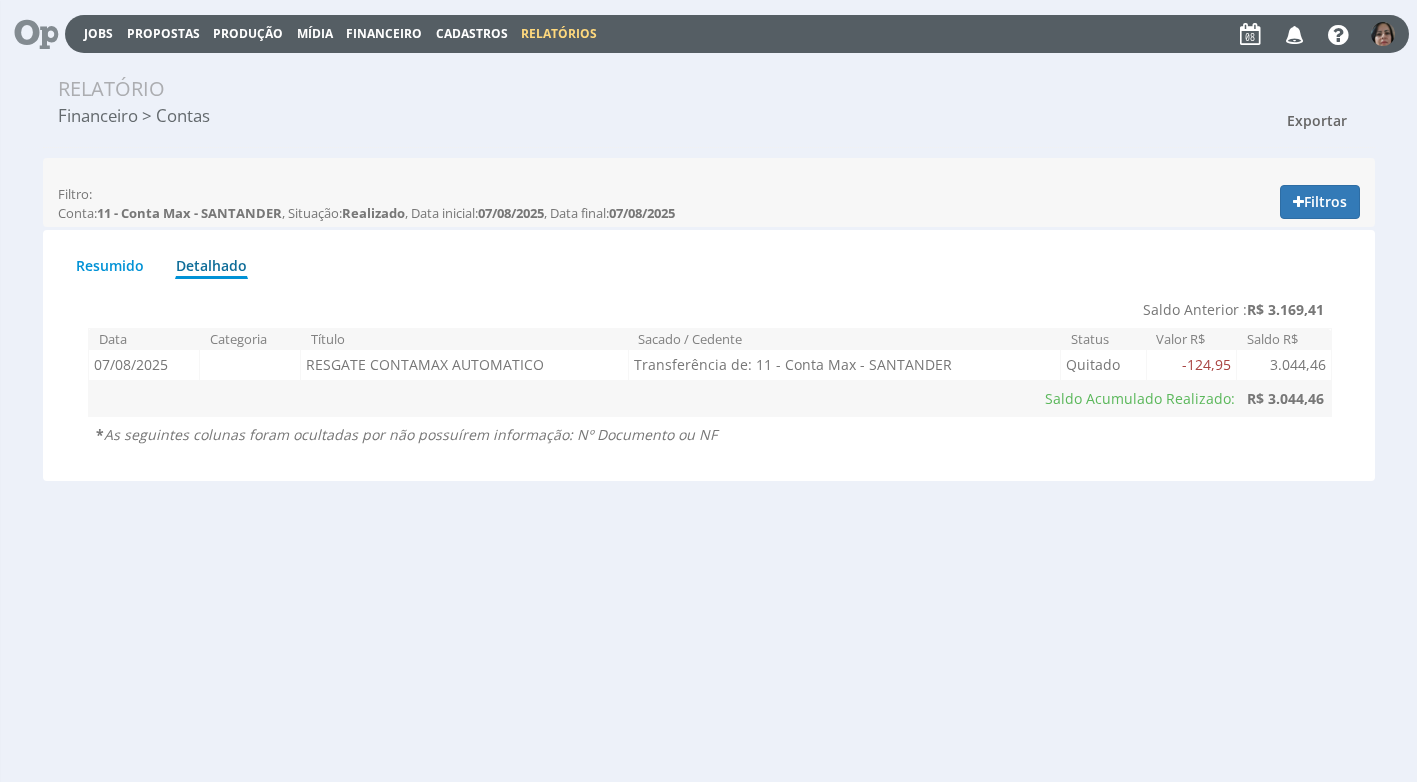 click on "Exportar" at bounding box center [1317, 120] 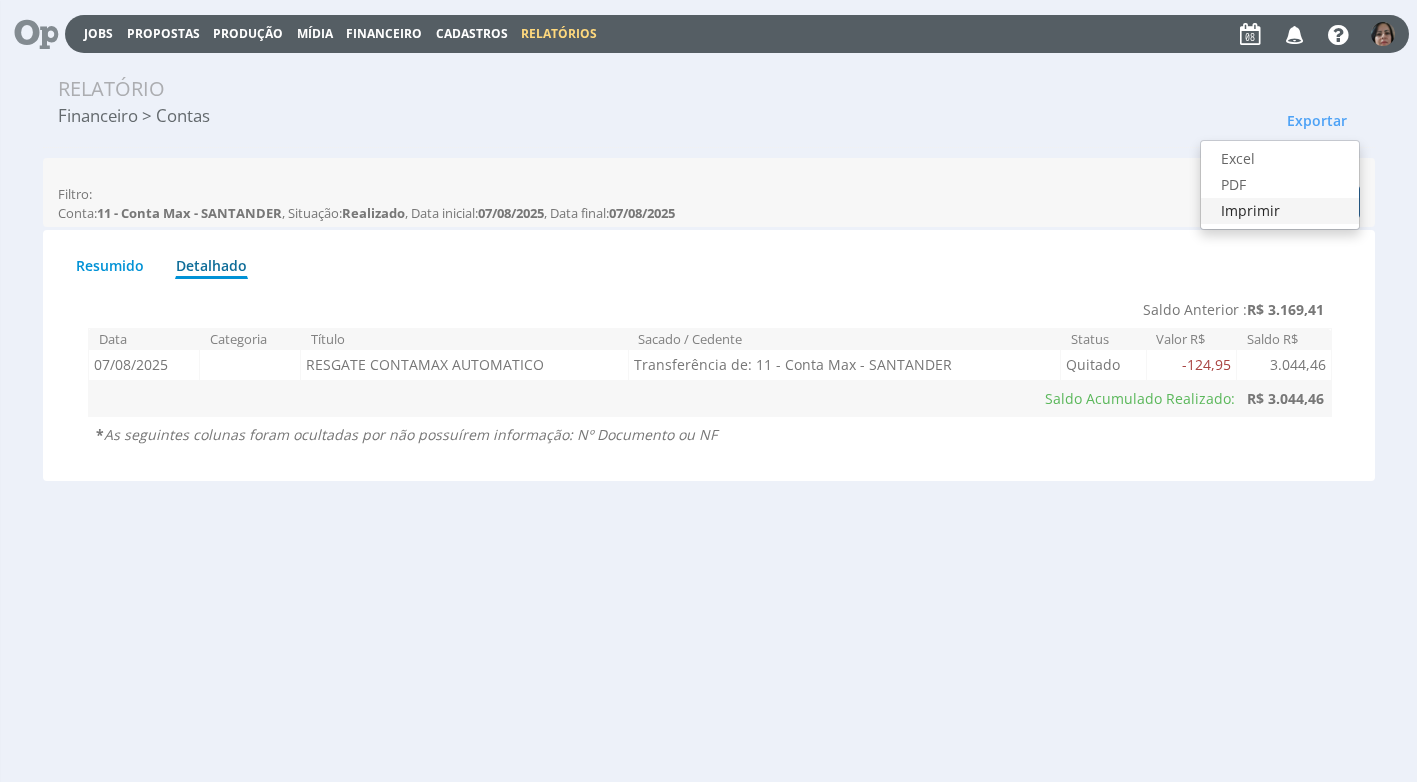 click on "Imprimir" at bounding box center (1280, 211) 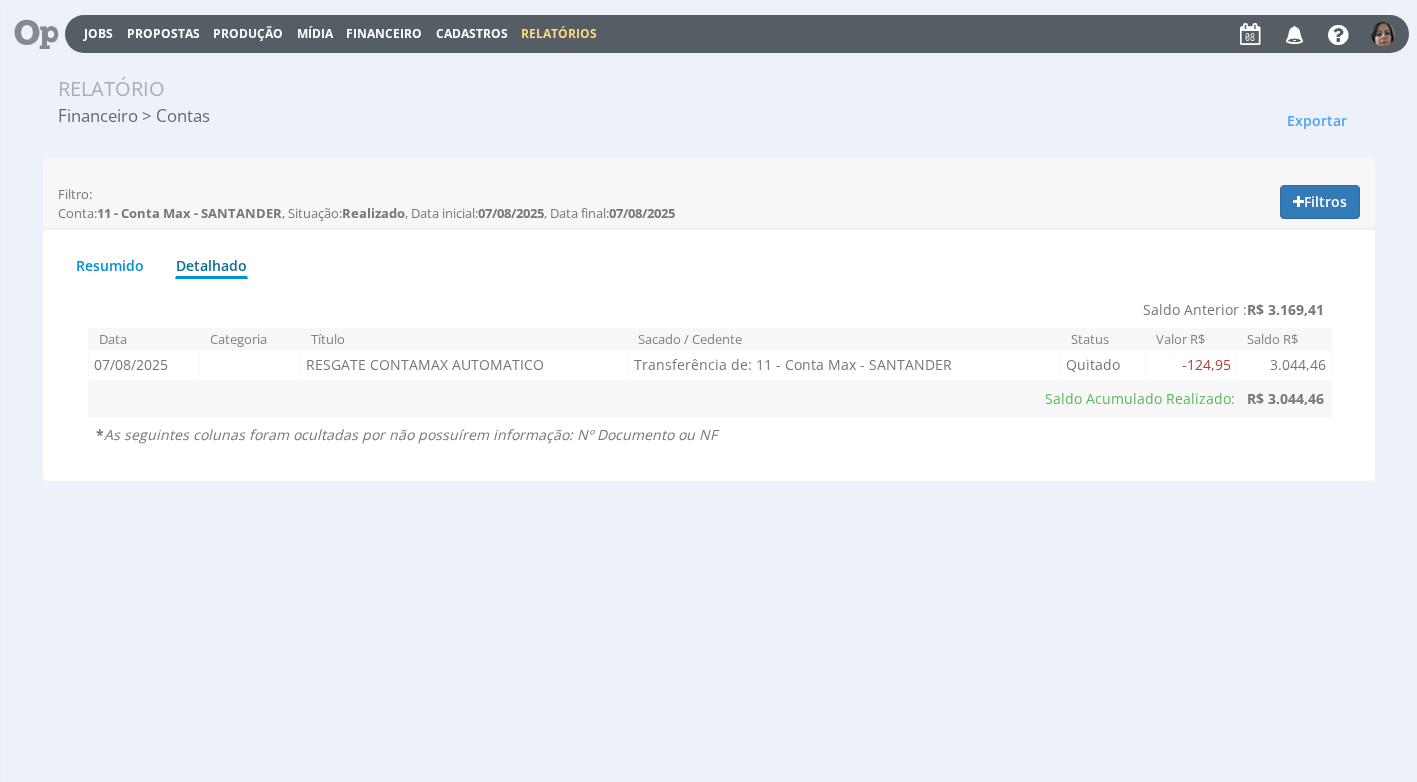 click on "Financeiro" at bounding box center (384, 33) 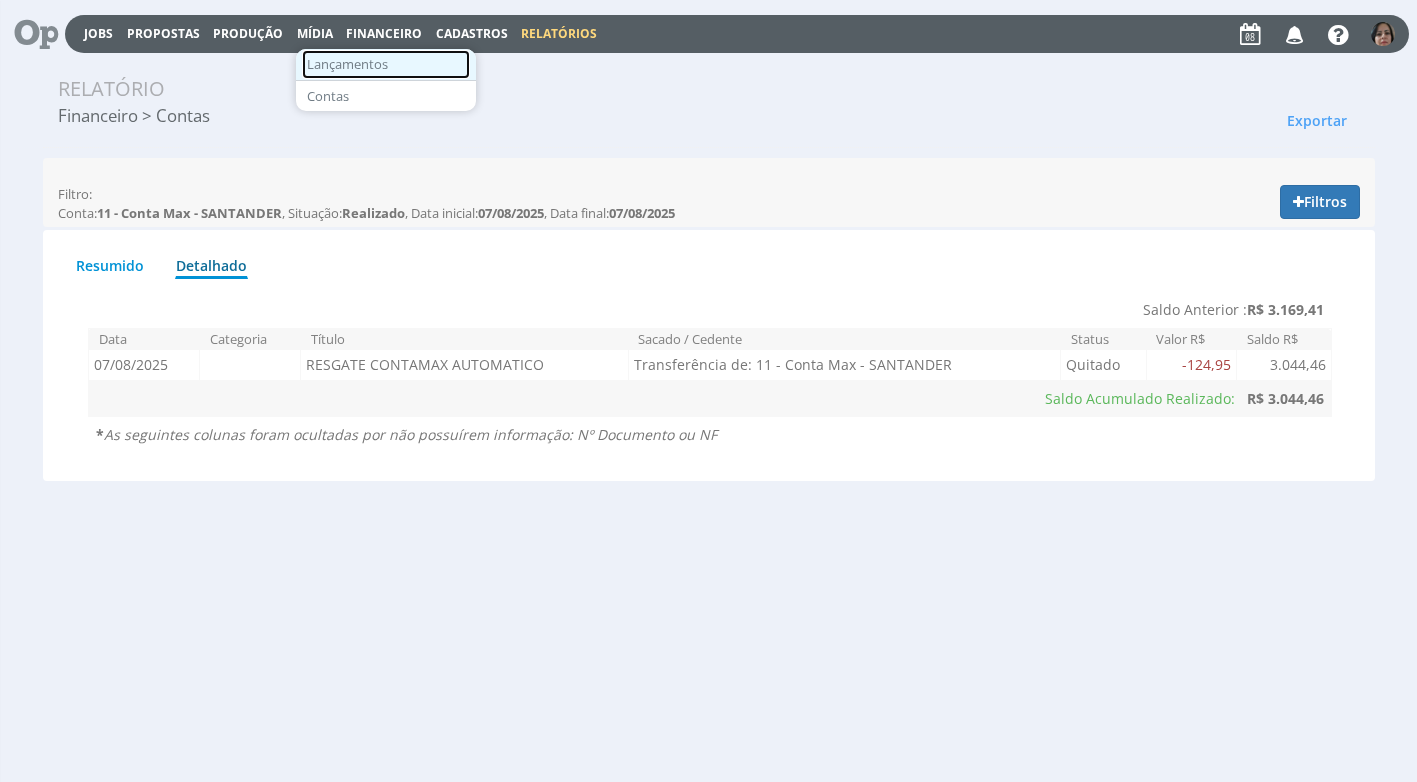 click on "Lançamentos" at bounding box center (386, 64) 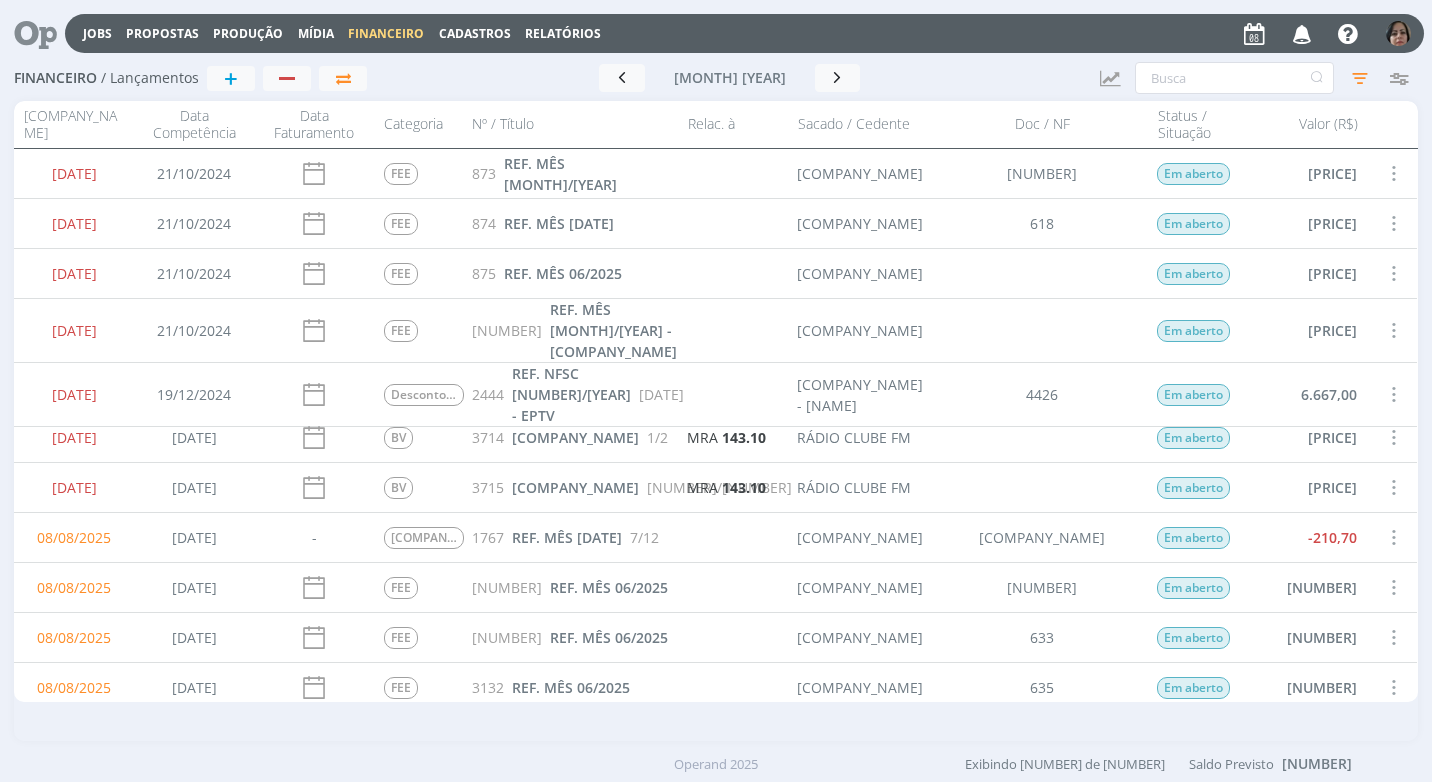 scroll, scrollTop: 0, scrollLeft: 0, axis: both 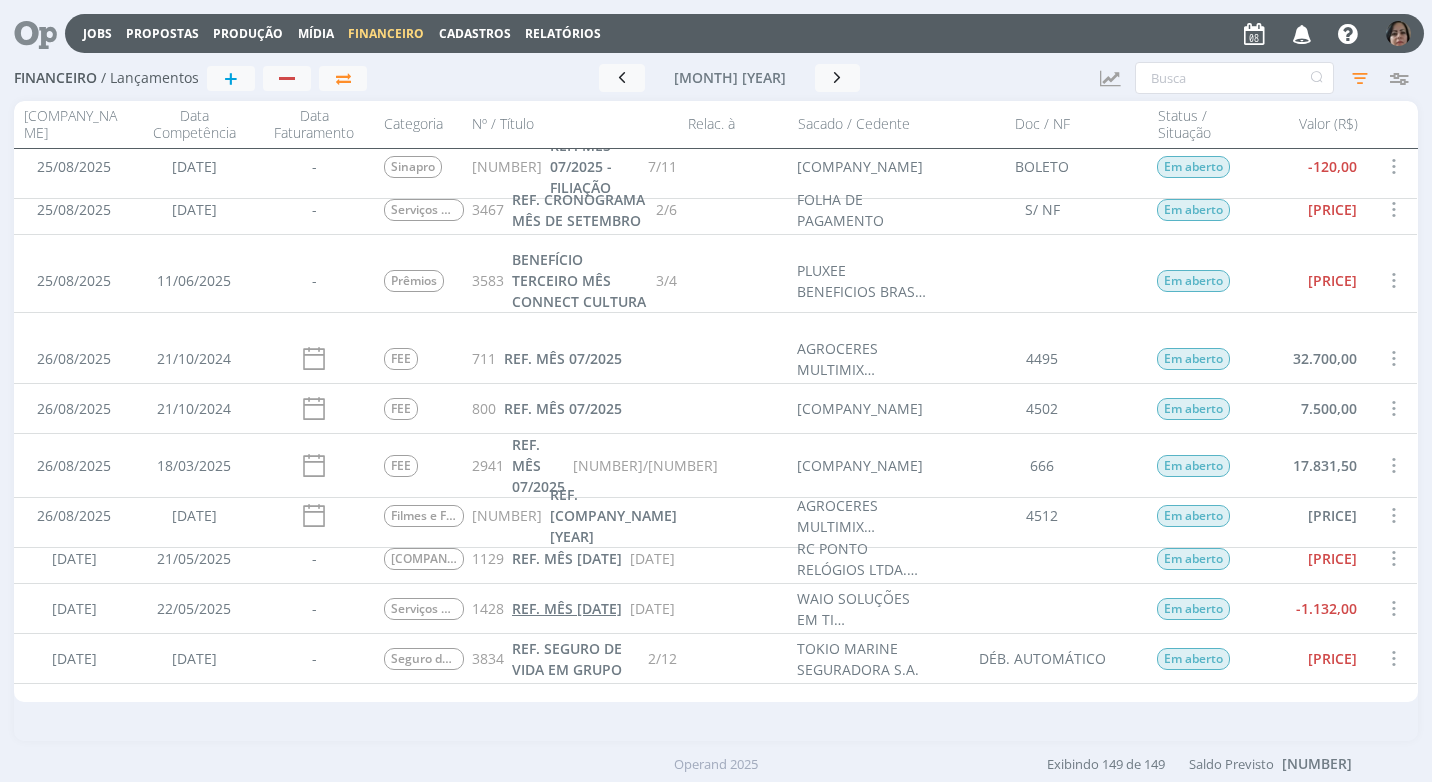click on "REF. MÊS 08/2025" at bounding box center [567, 608] 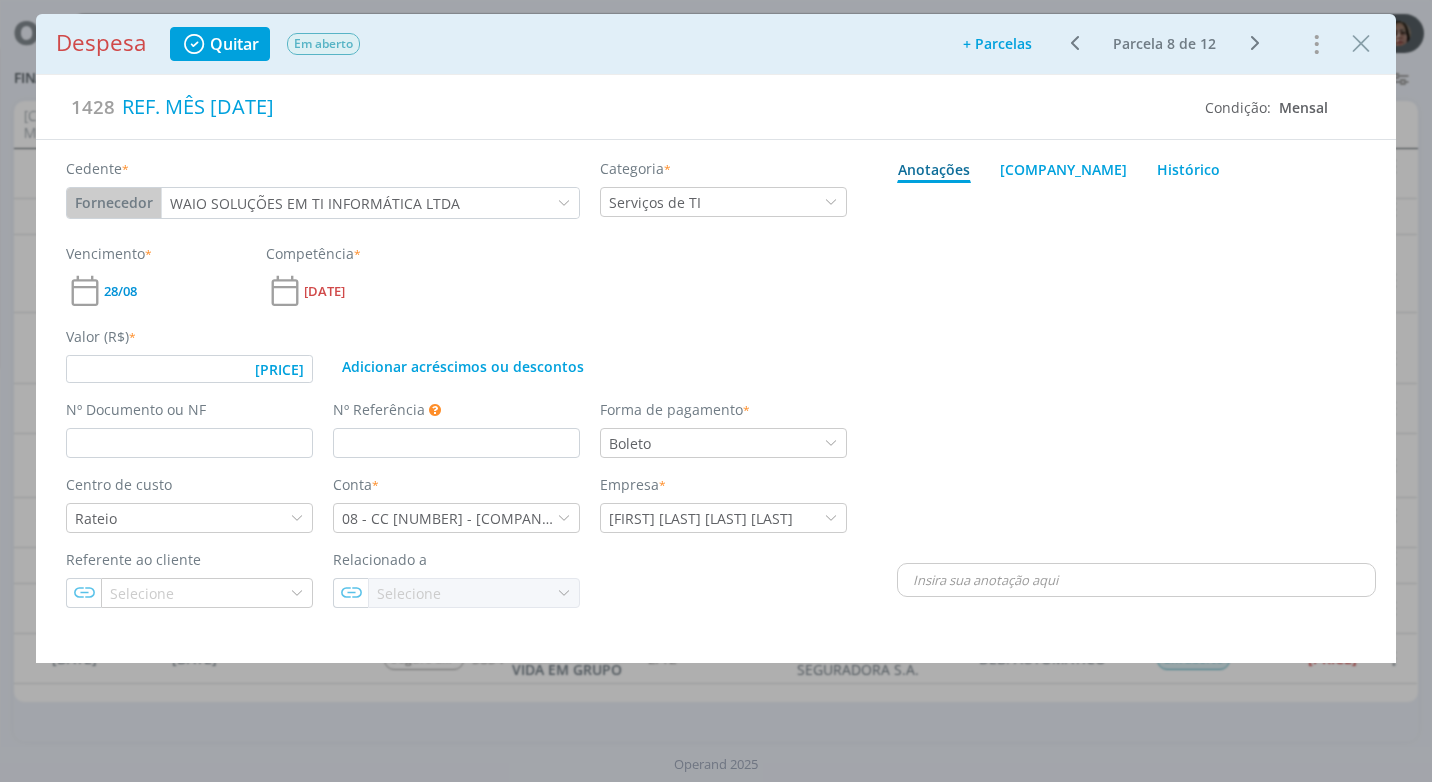 type on "1.132,00" 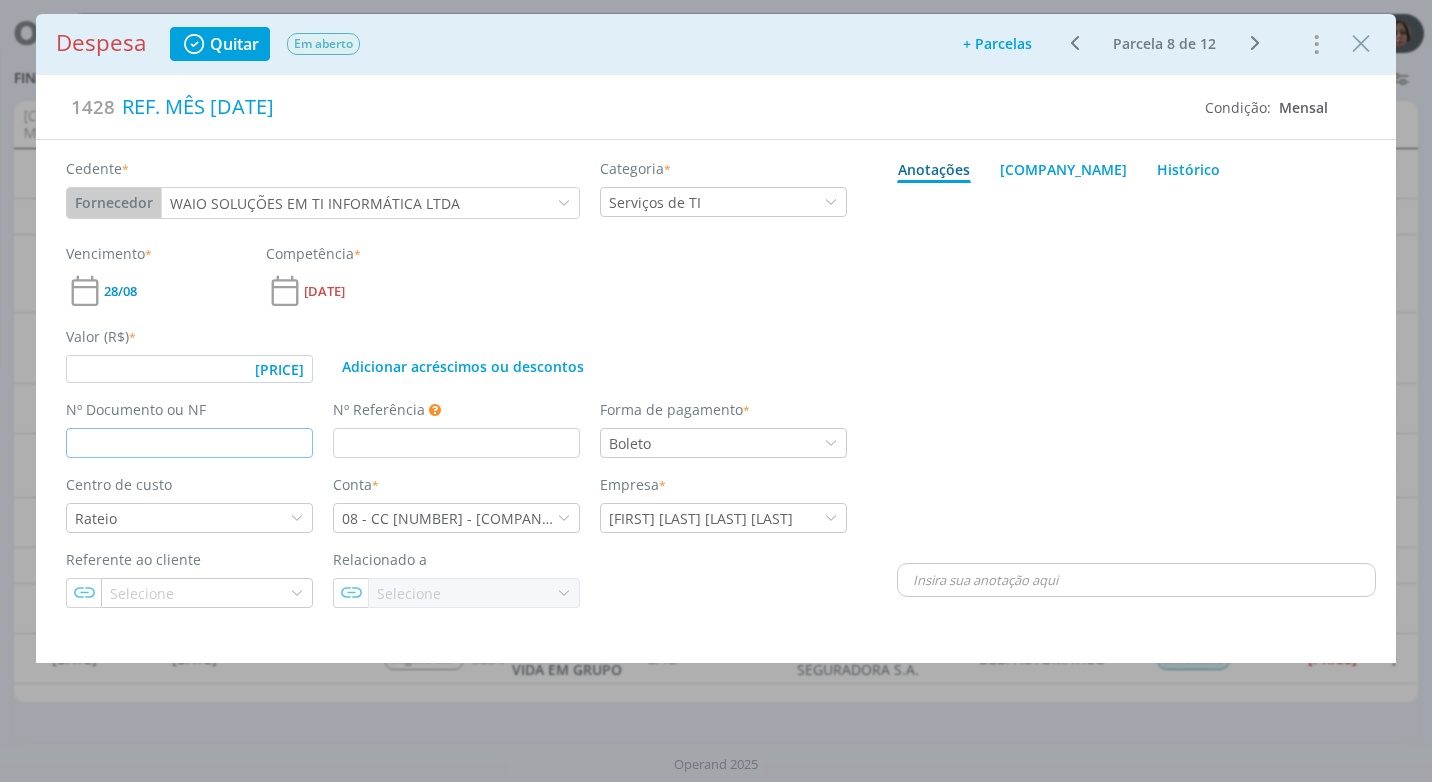 click at bounding box center (189, 443) 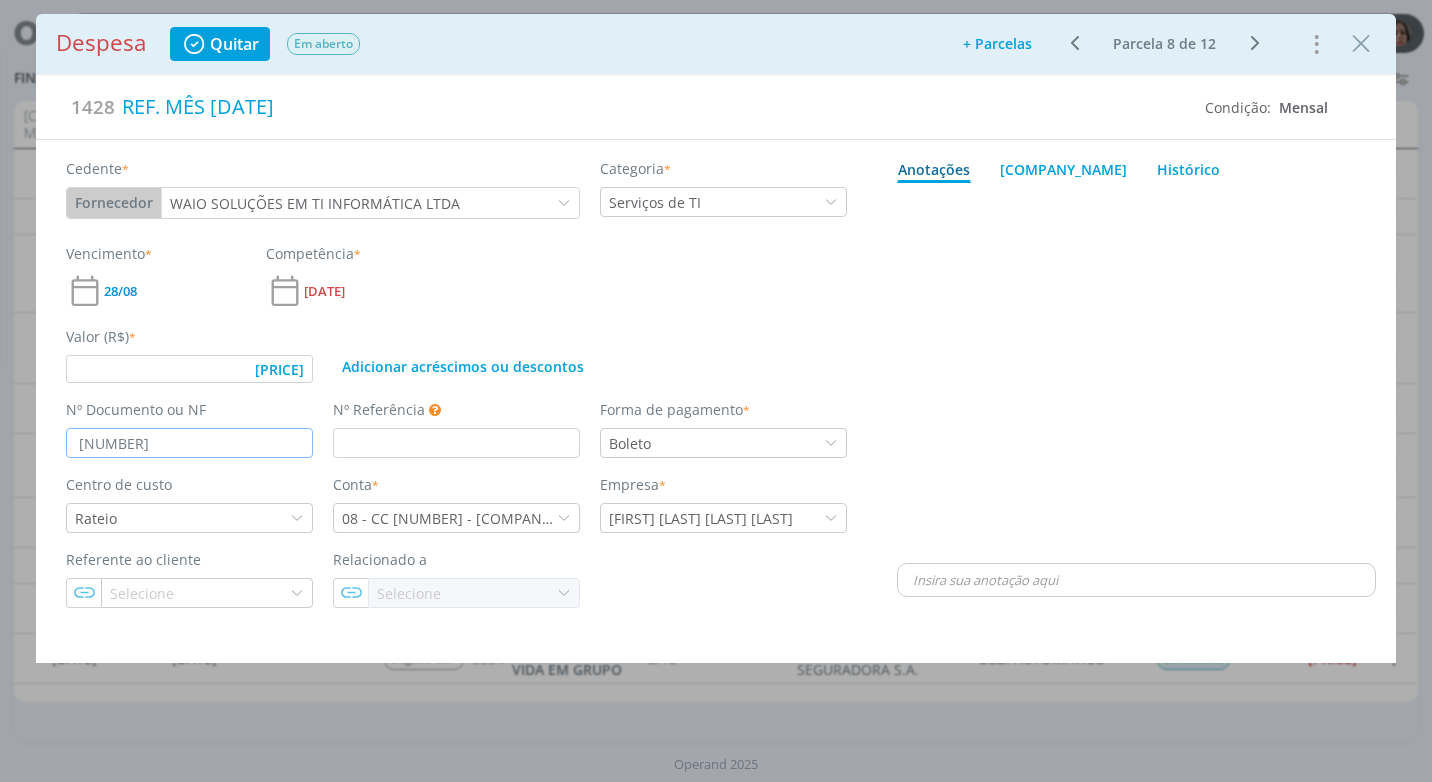 type on "32132" 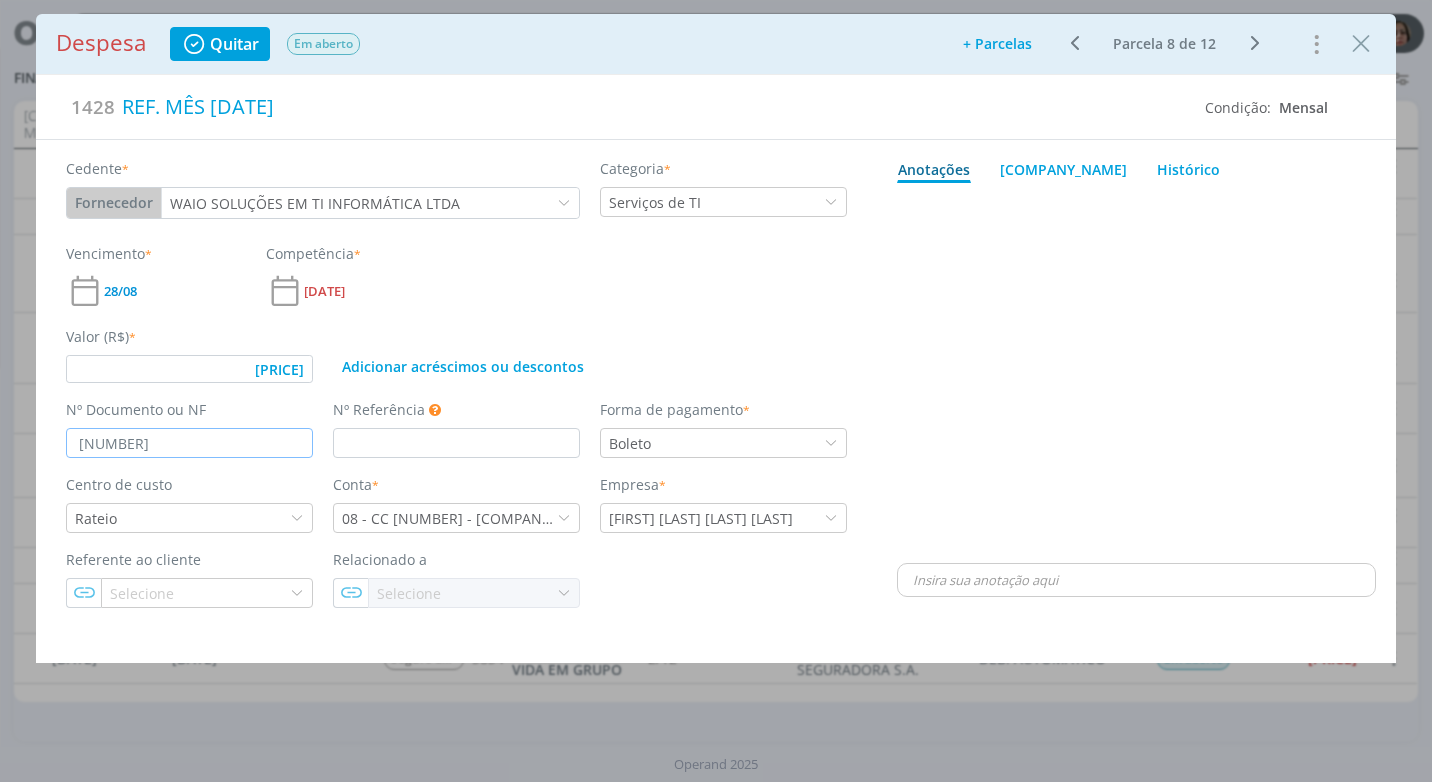 type on "32132" 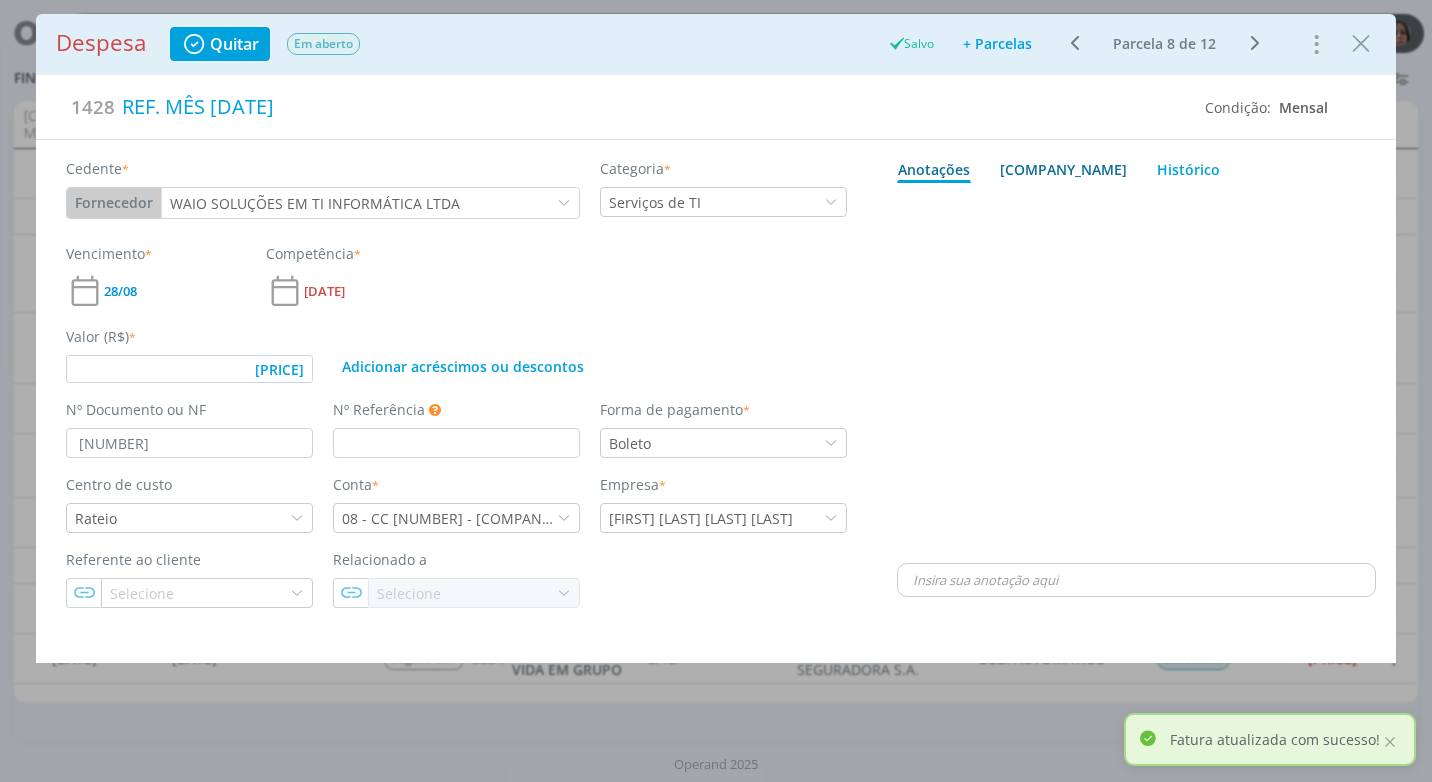 click on "Anexos
0" at bounding box center [1063, 169] 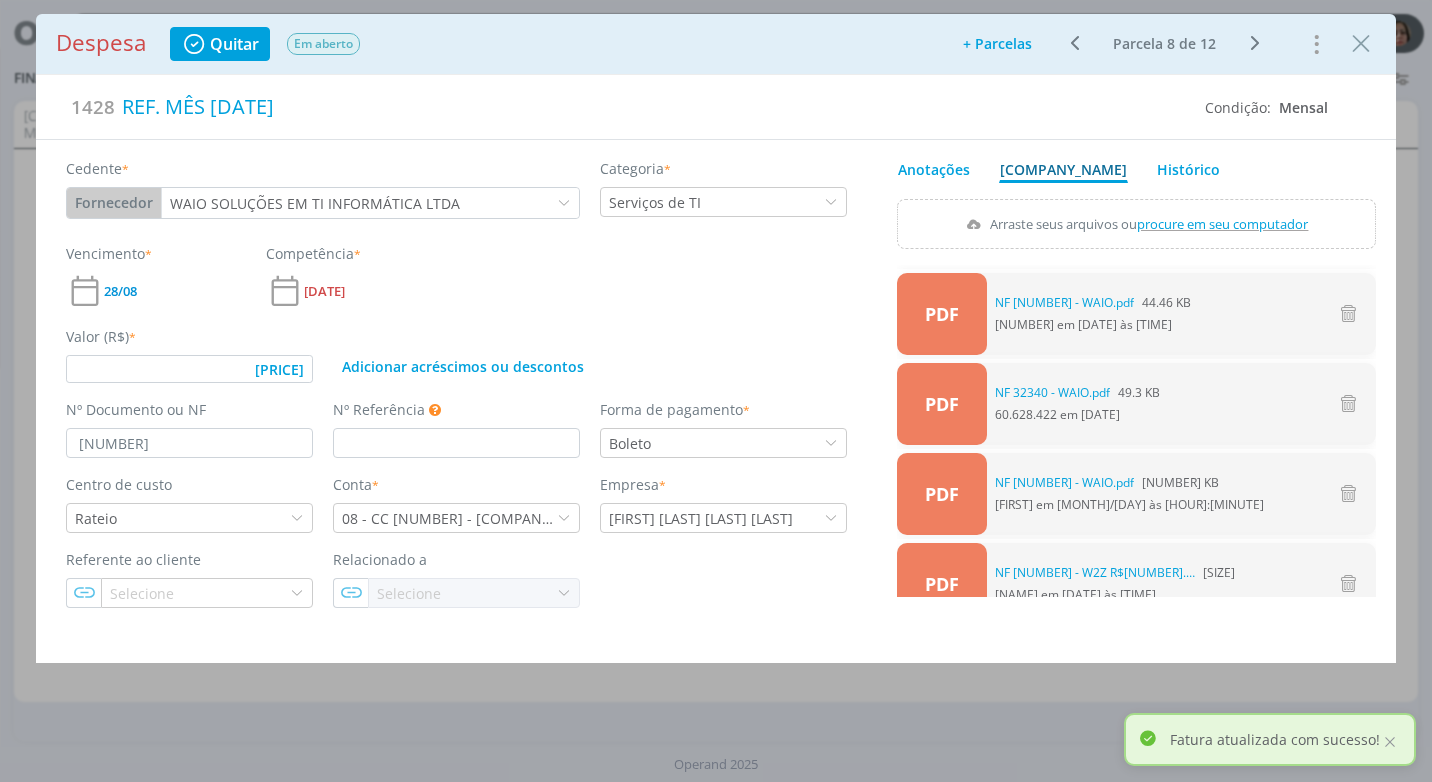 type on "1.132,00" 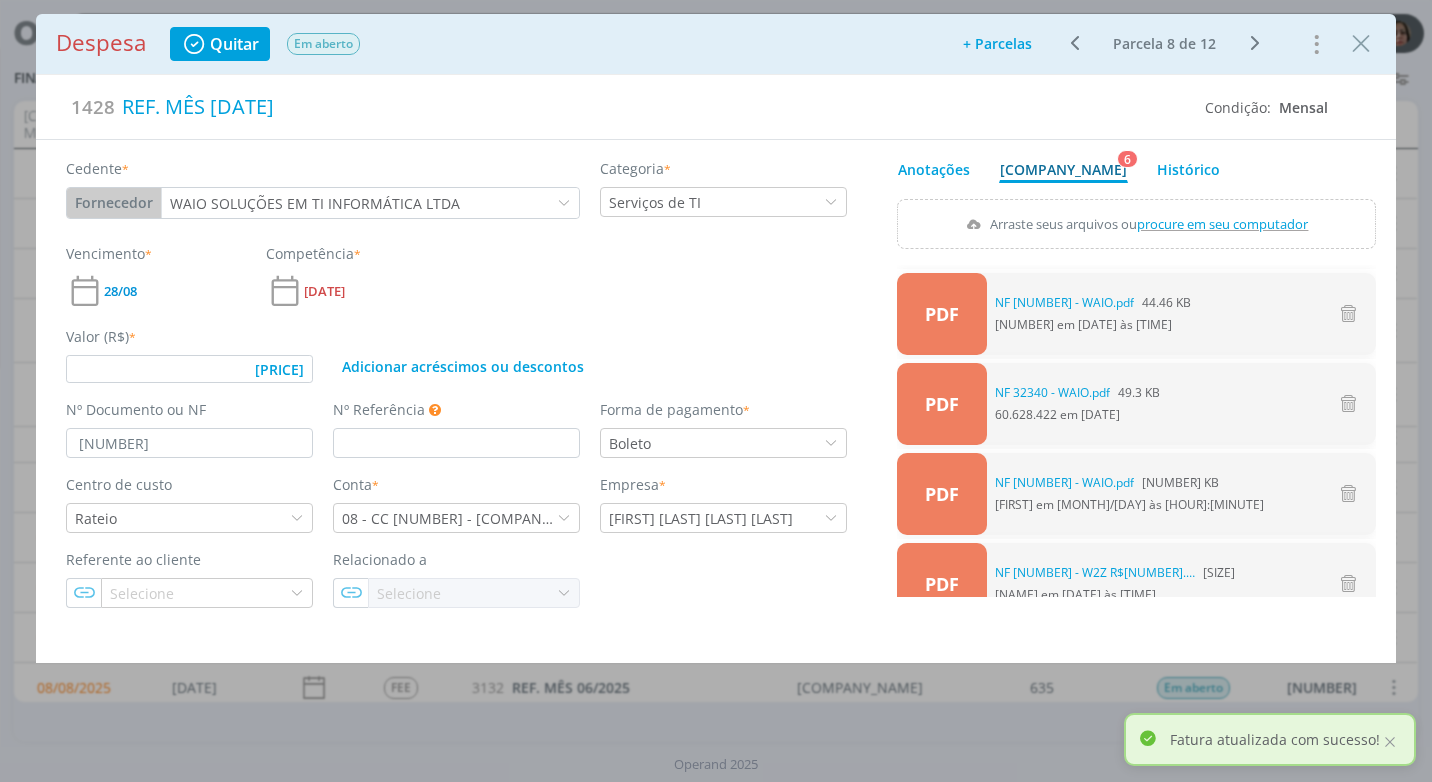 click on "procure em seu computador" at bounding box center (1223, 224) 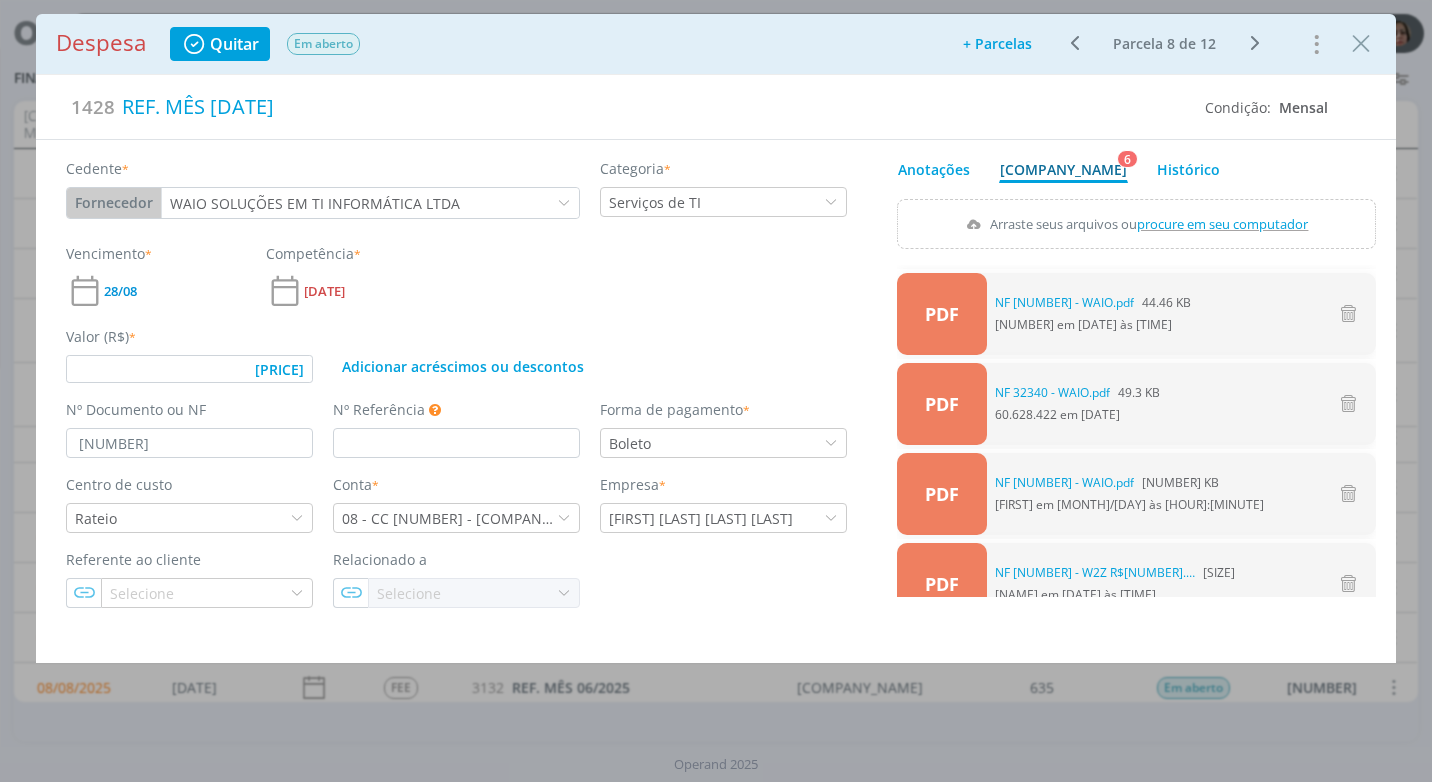 type on "C:\fakepath\NF 32132 - WAIO.pdf" 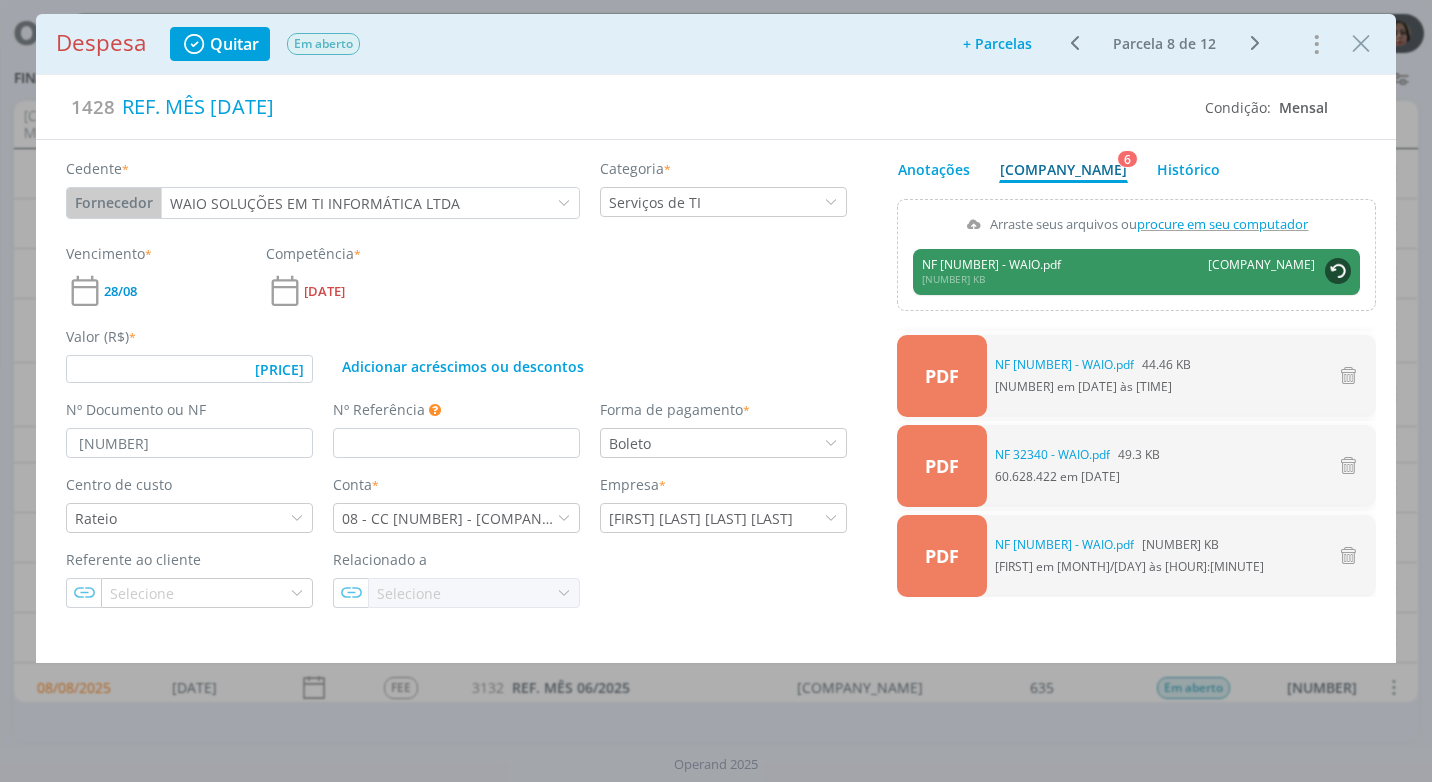 type on "1.132,00" 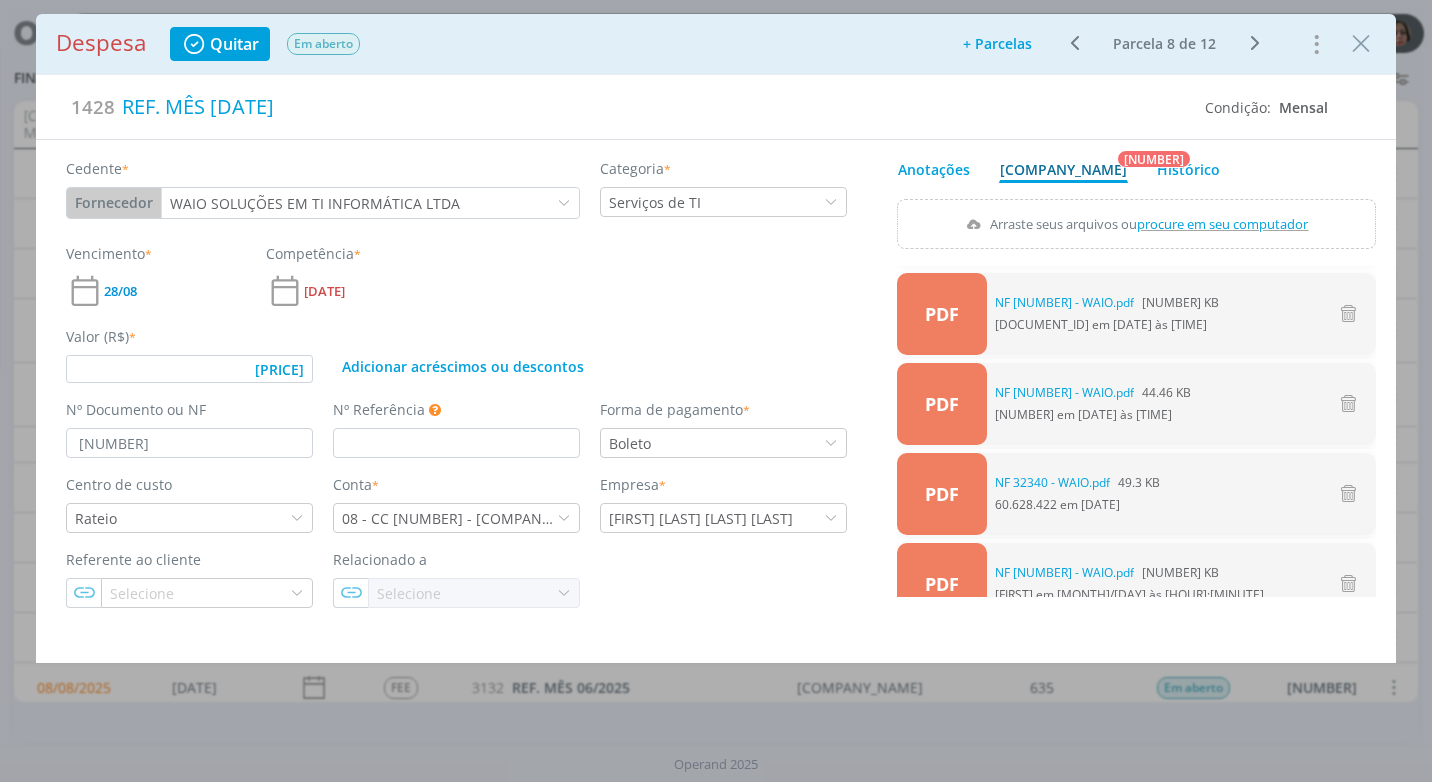 click at bounding box center (1361, 44) 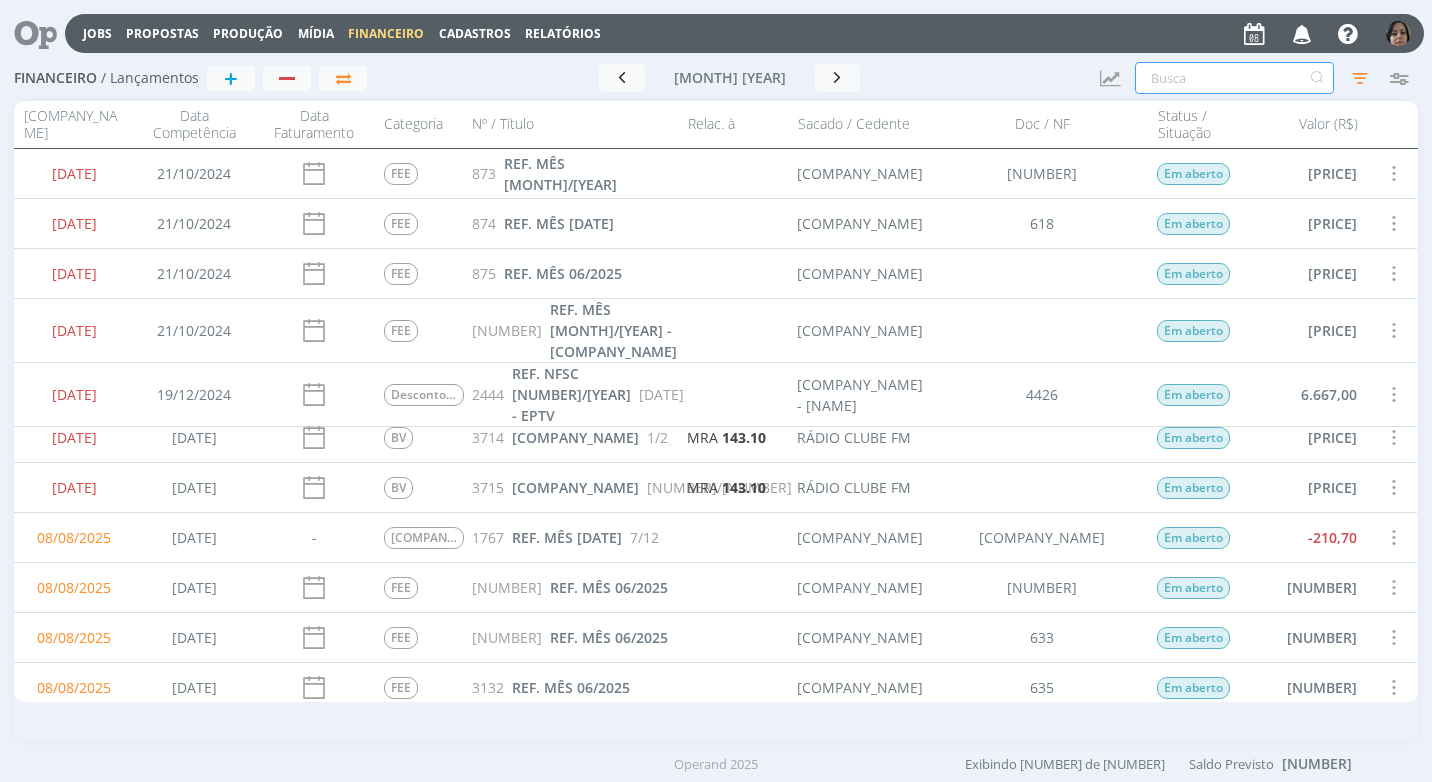 click at bounding box center [1234, 78] 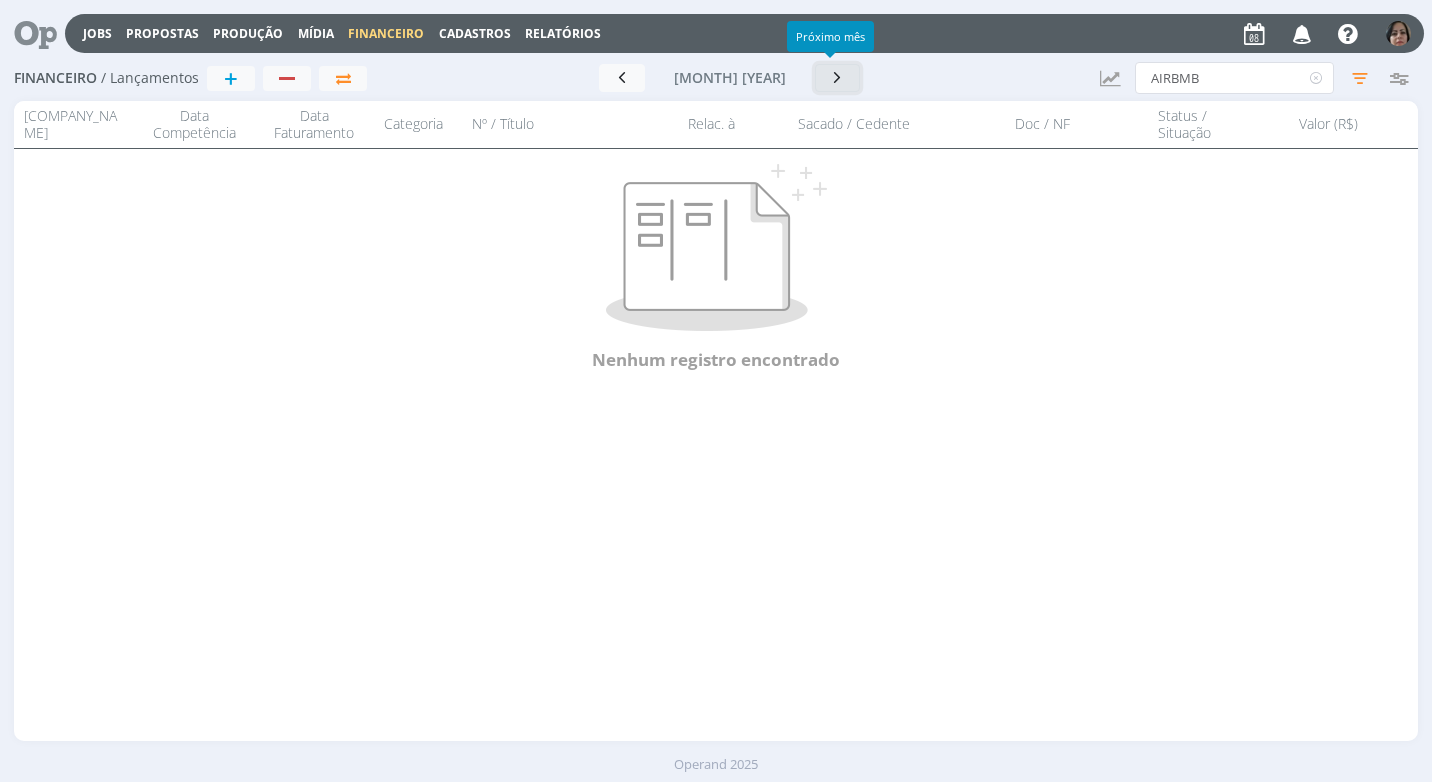 click at bounding box center [838, 78] 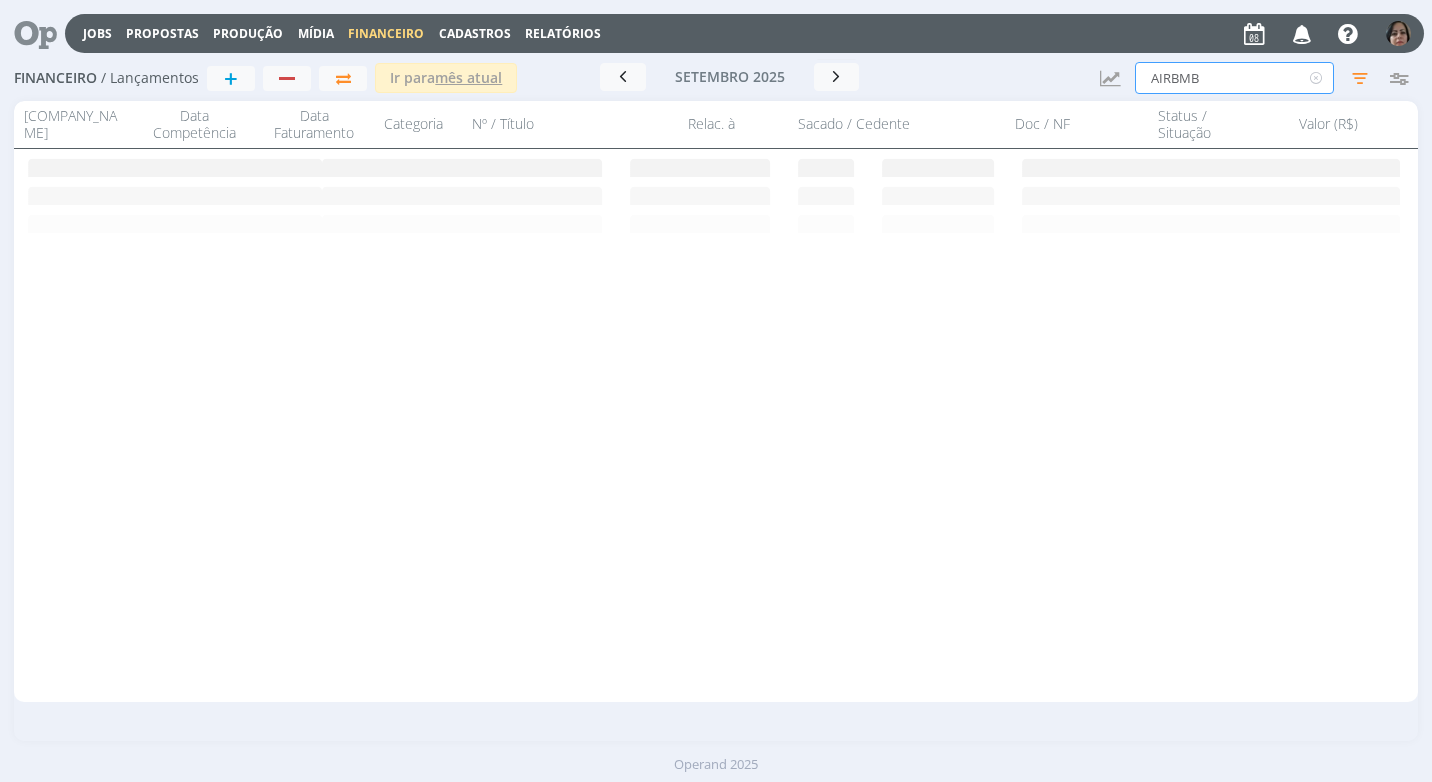 drag, startPoint x: 1191, startPoint y: 81, endPoint x: 1174, endPoint y: 136, distance: 57.567352 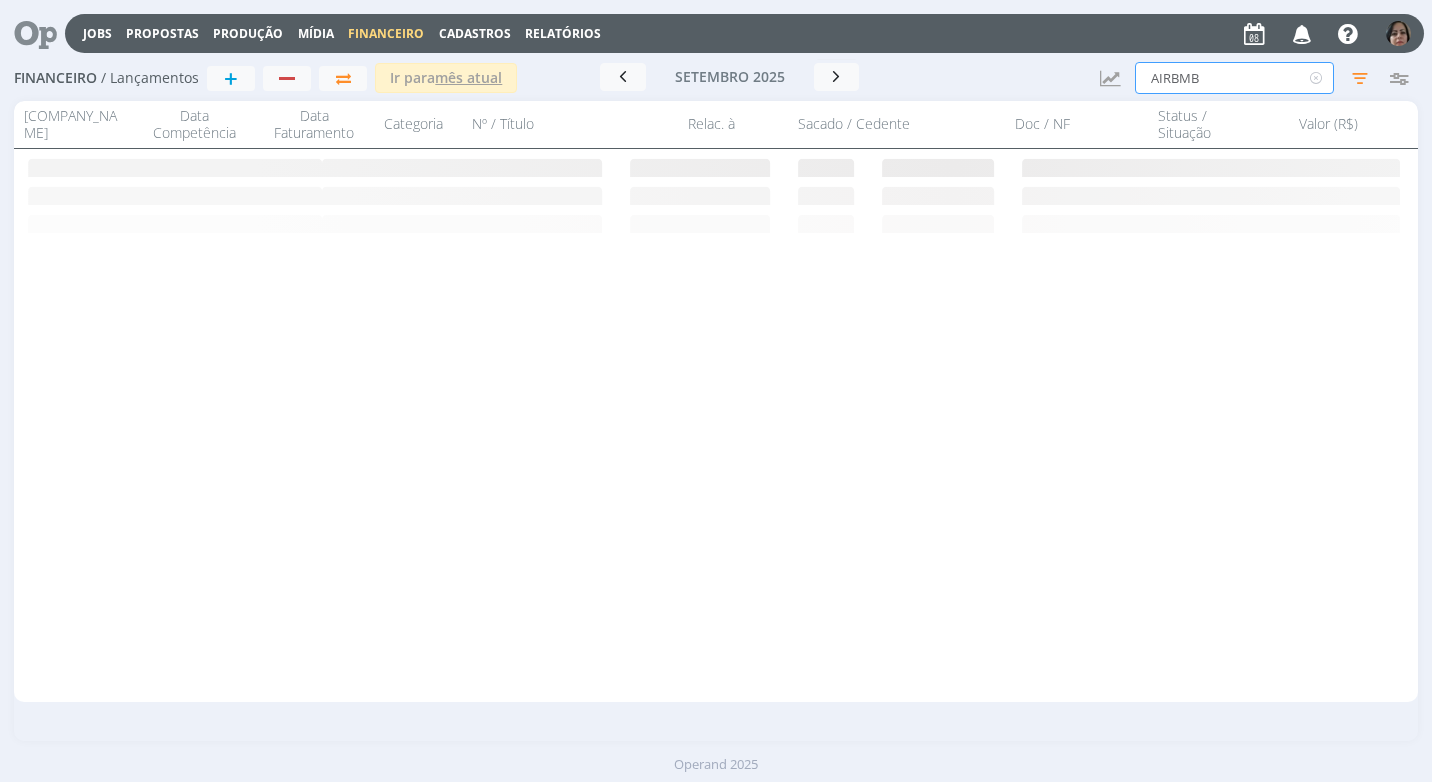 click on "AIRBMB" at bounding box center [1234, 78] 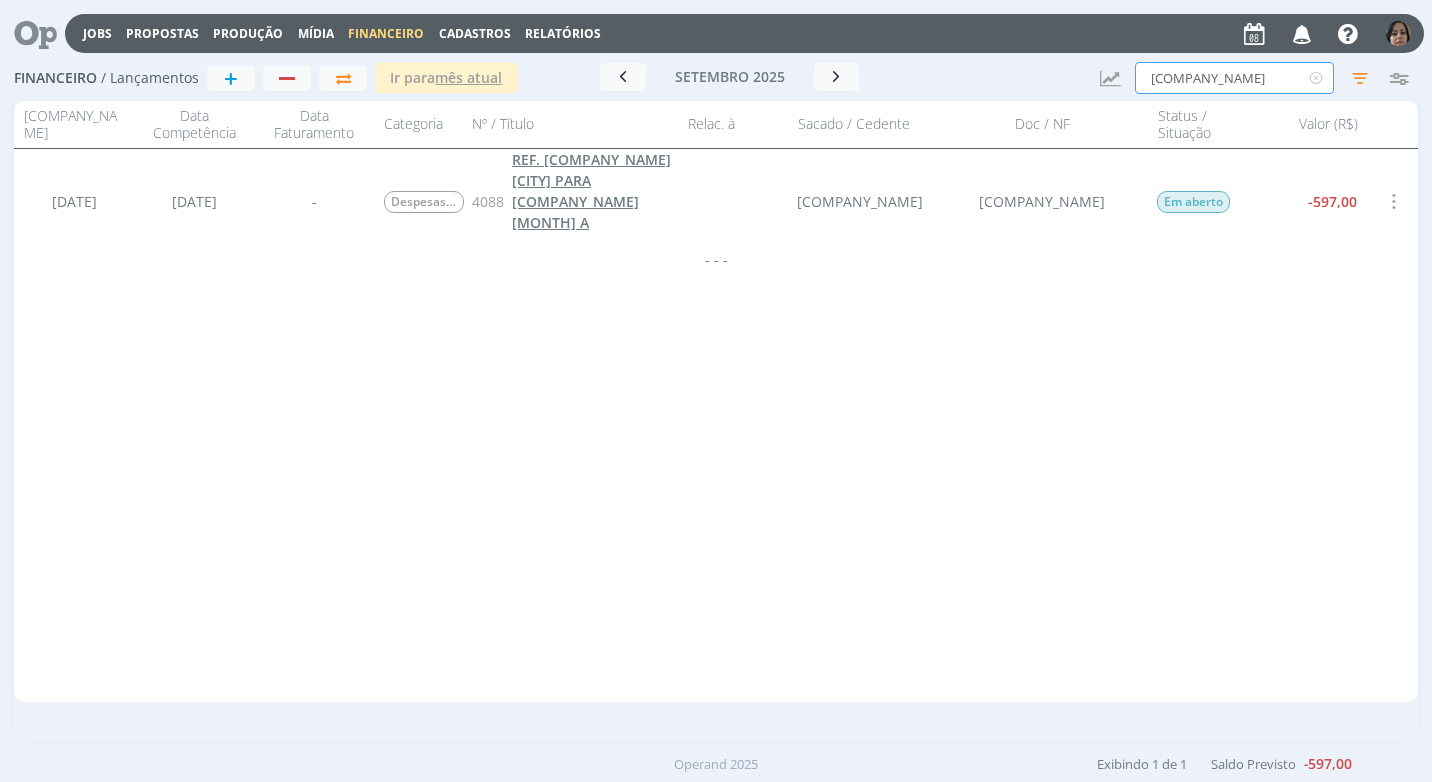 type on "AIRBNB" 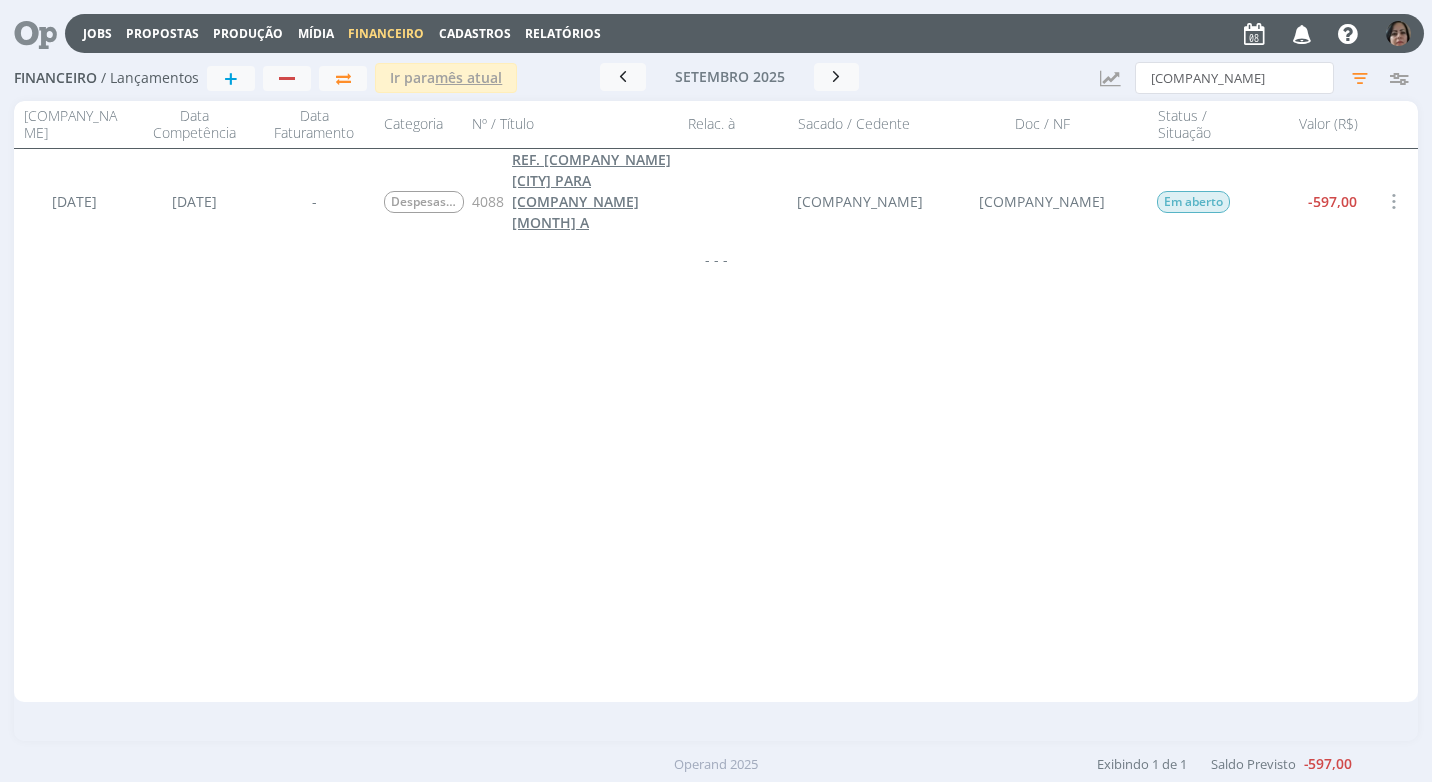 click on "REF. RESERVA SÃO PAULO PARA EVENTE TRANENG DIA 13 A 15/08/2025" at bounding box center (591, 201) 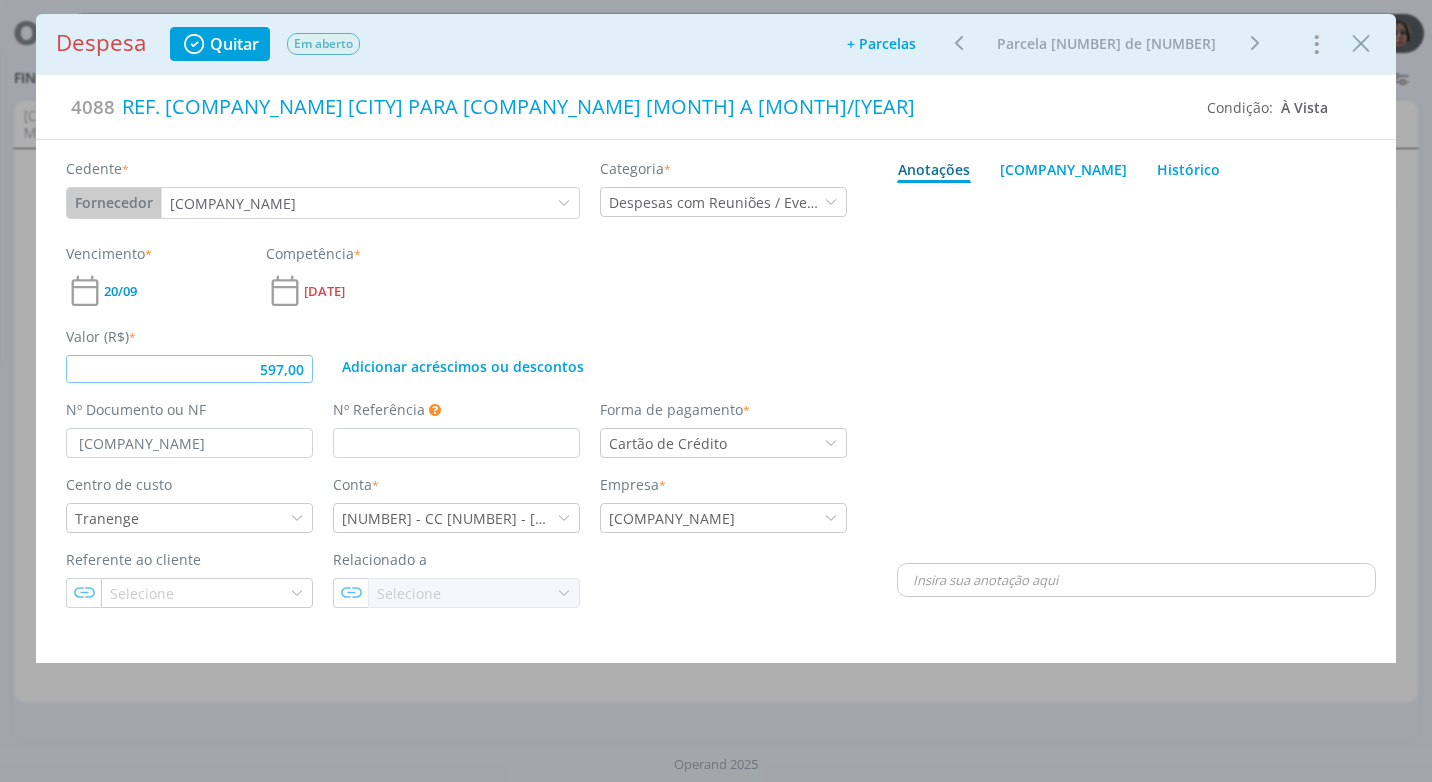 click on "597,00" at bounding box center (189, 369) 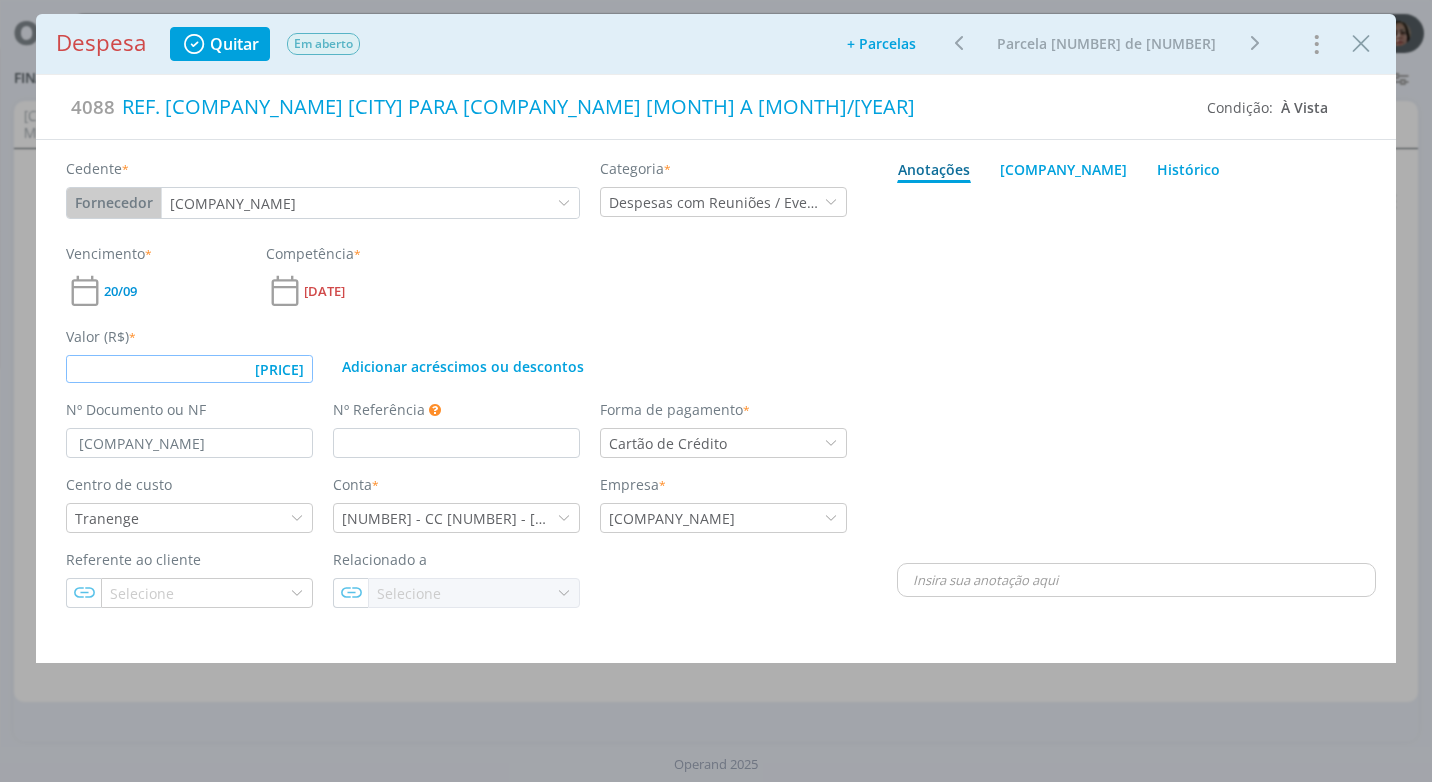 type on "697,00" 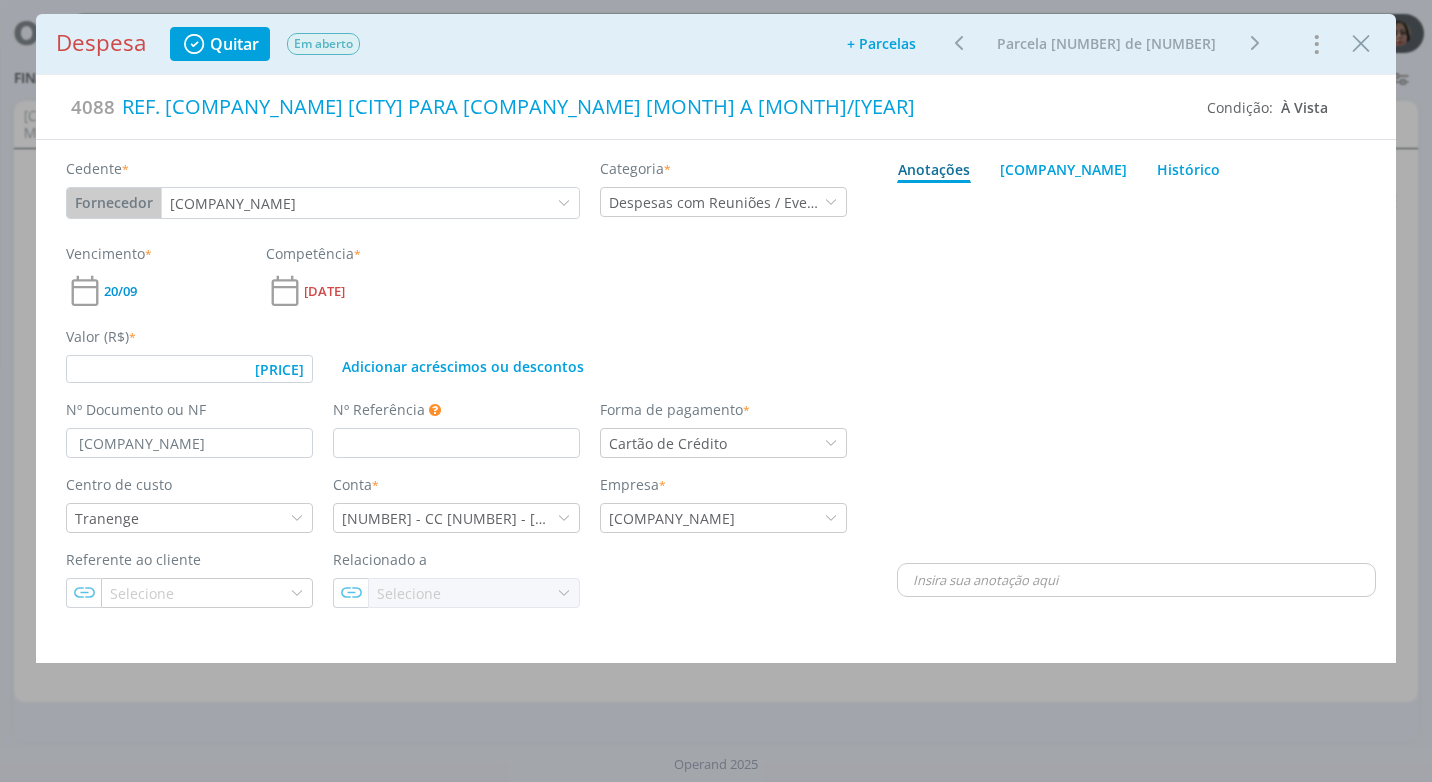 type 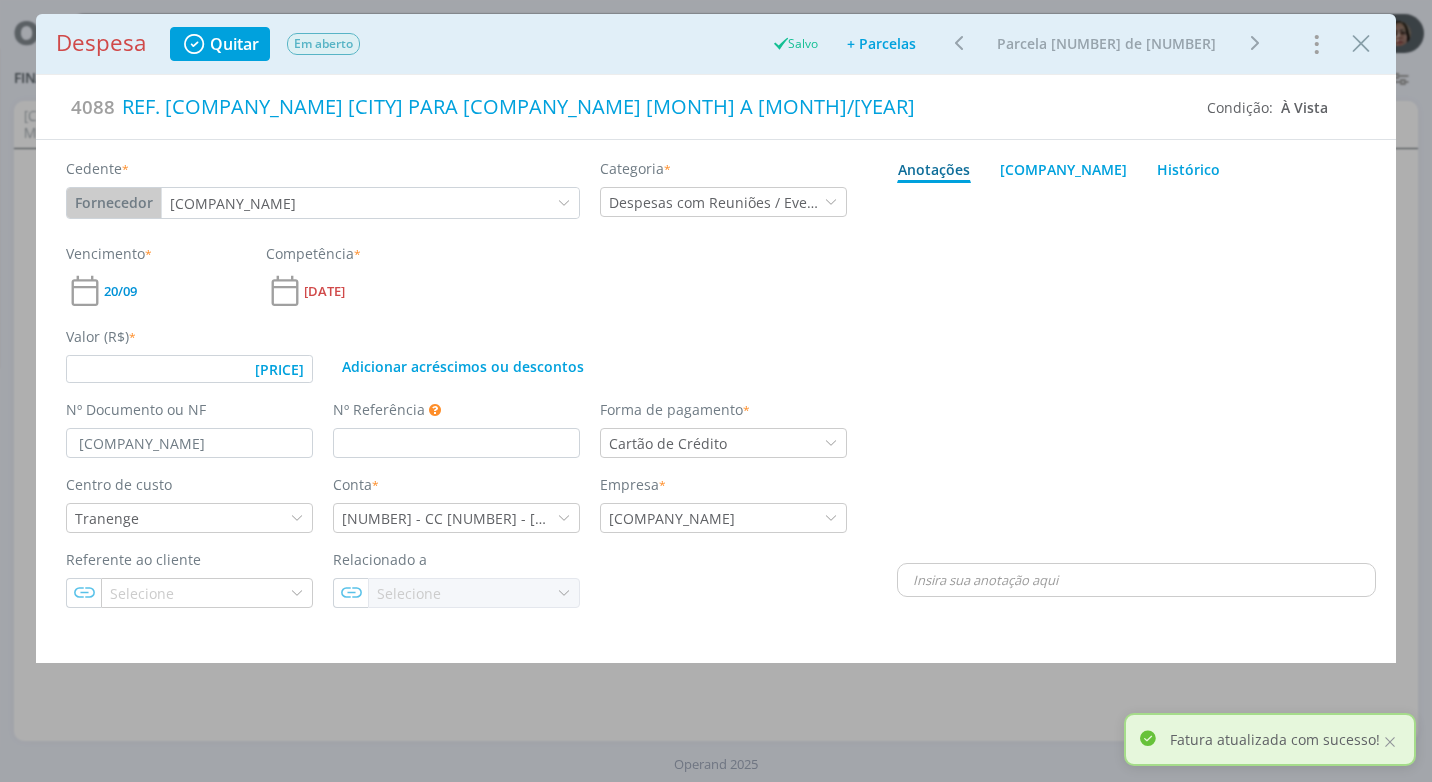 type on "697,00" 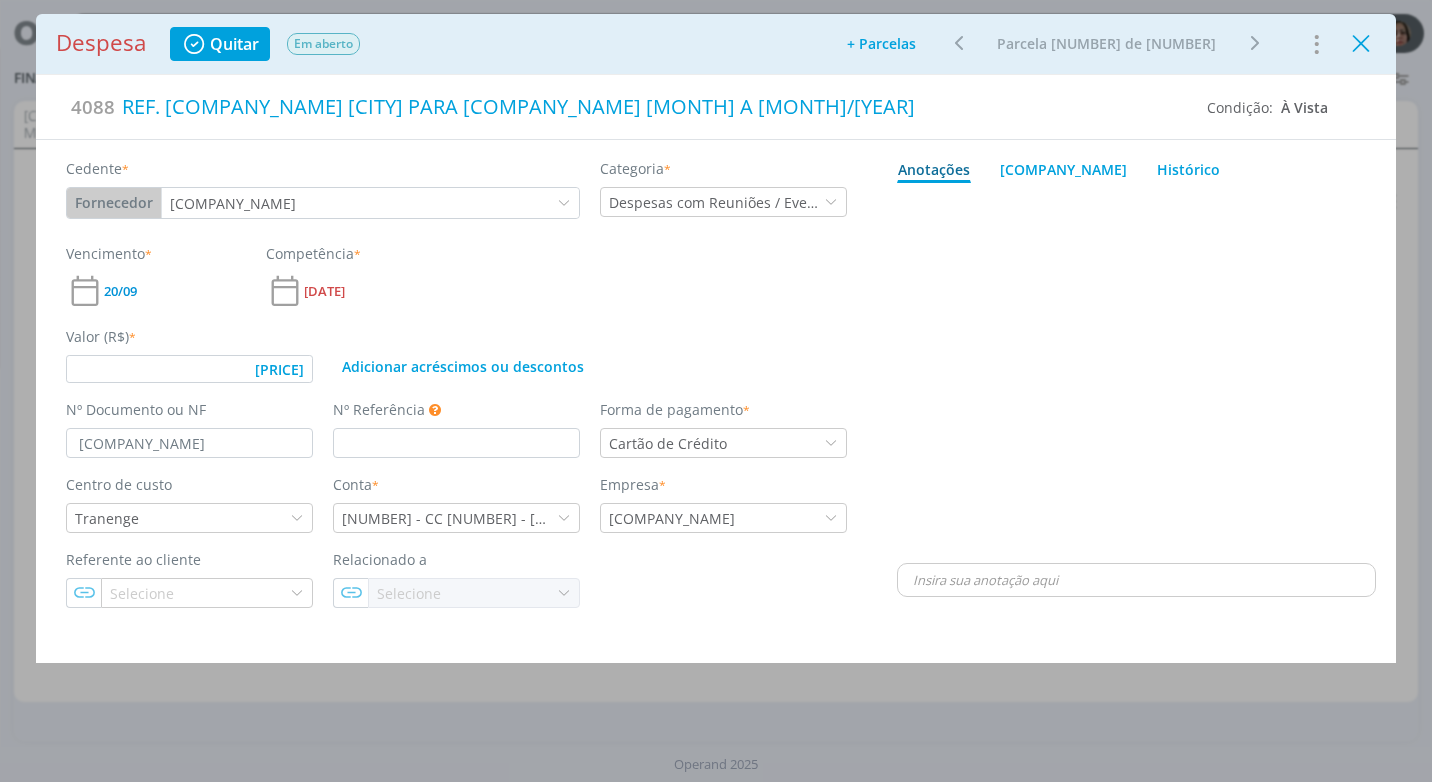 click at bounding box center (1361, 44) 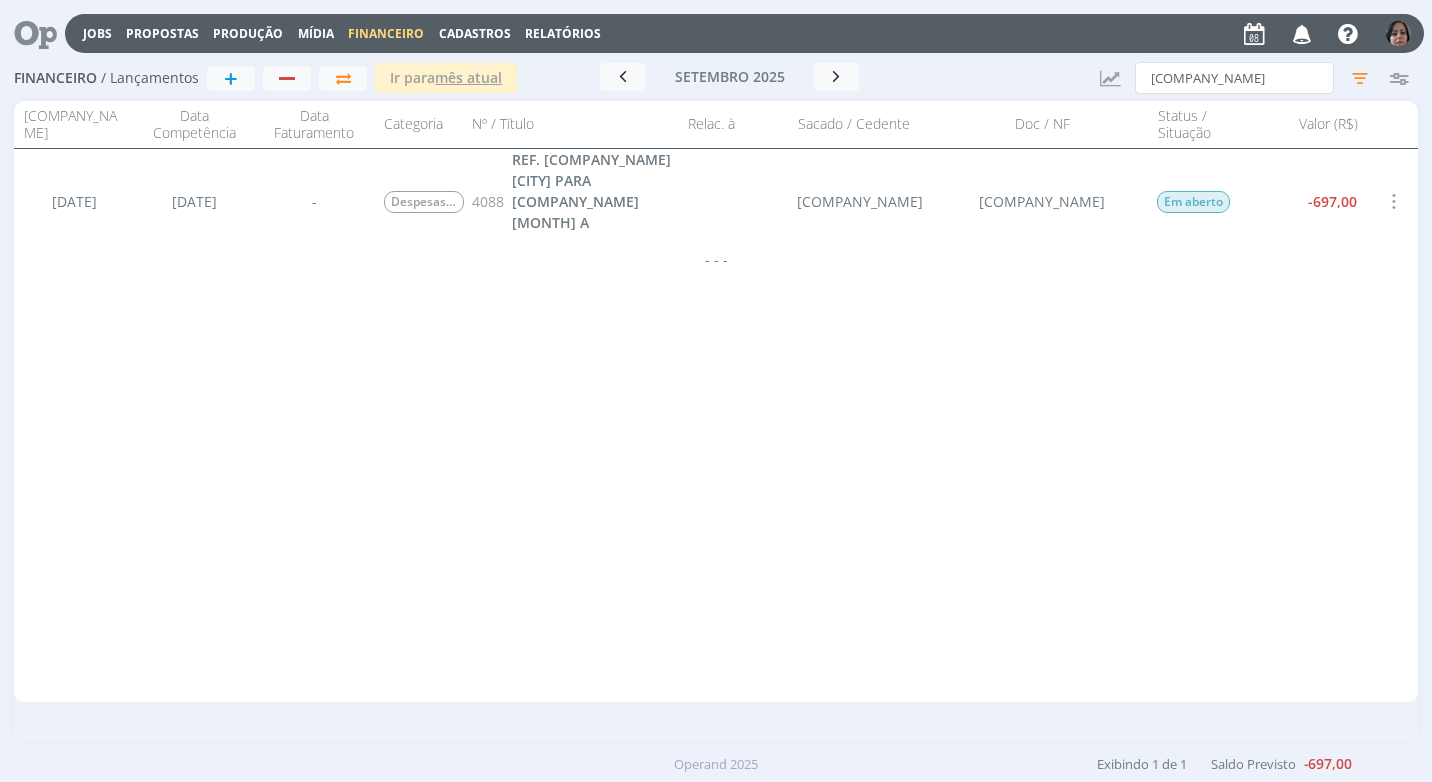 click on "Cadastros" at bounding box center [475, 33] 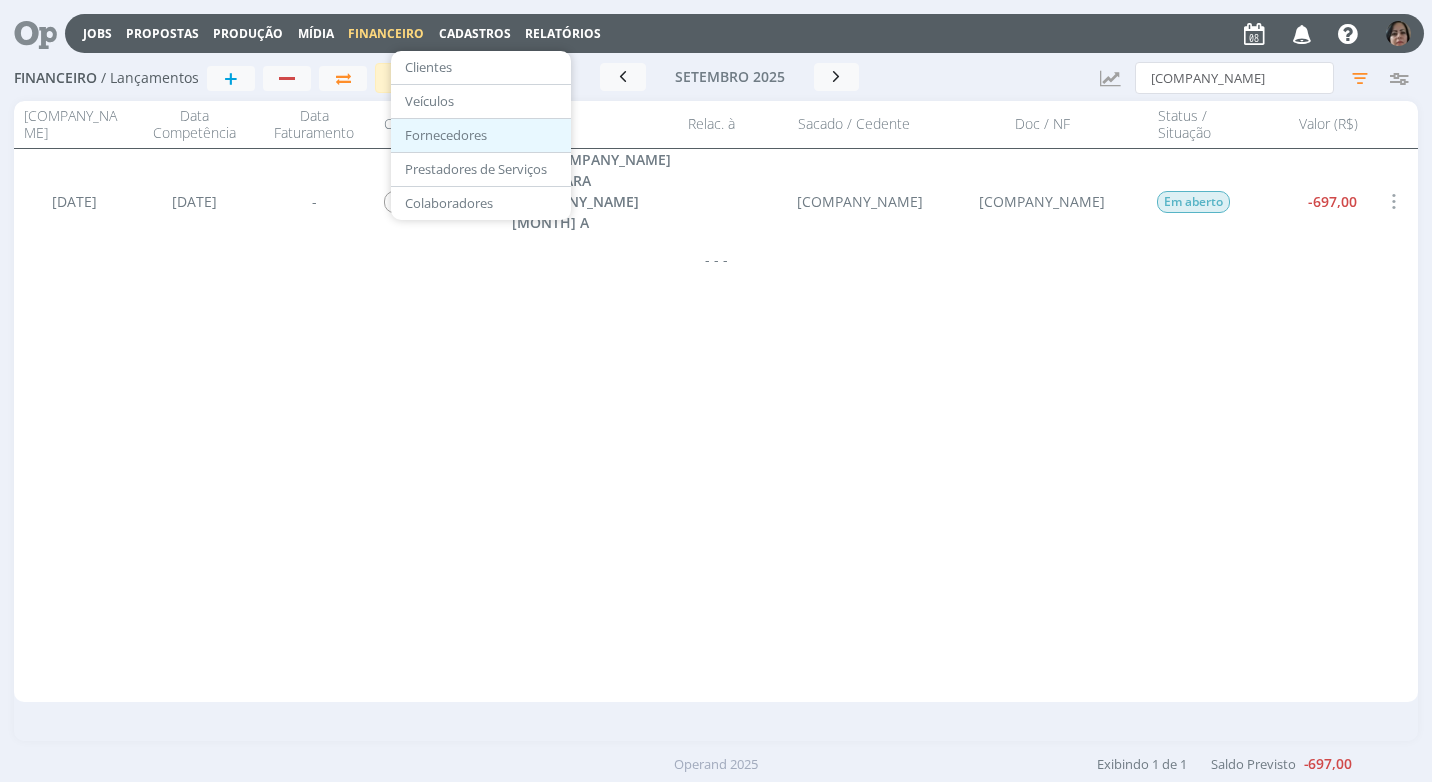 click on "Fornecedores" at bounding box center [481, 135] 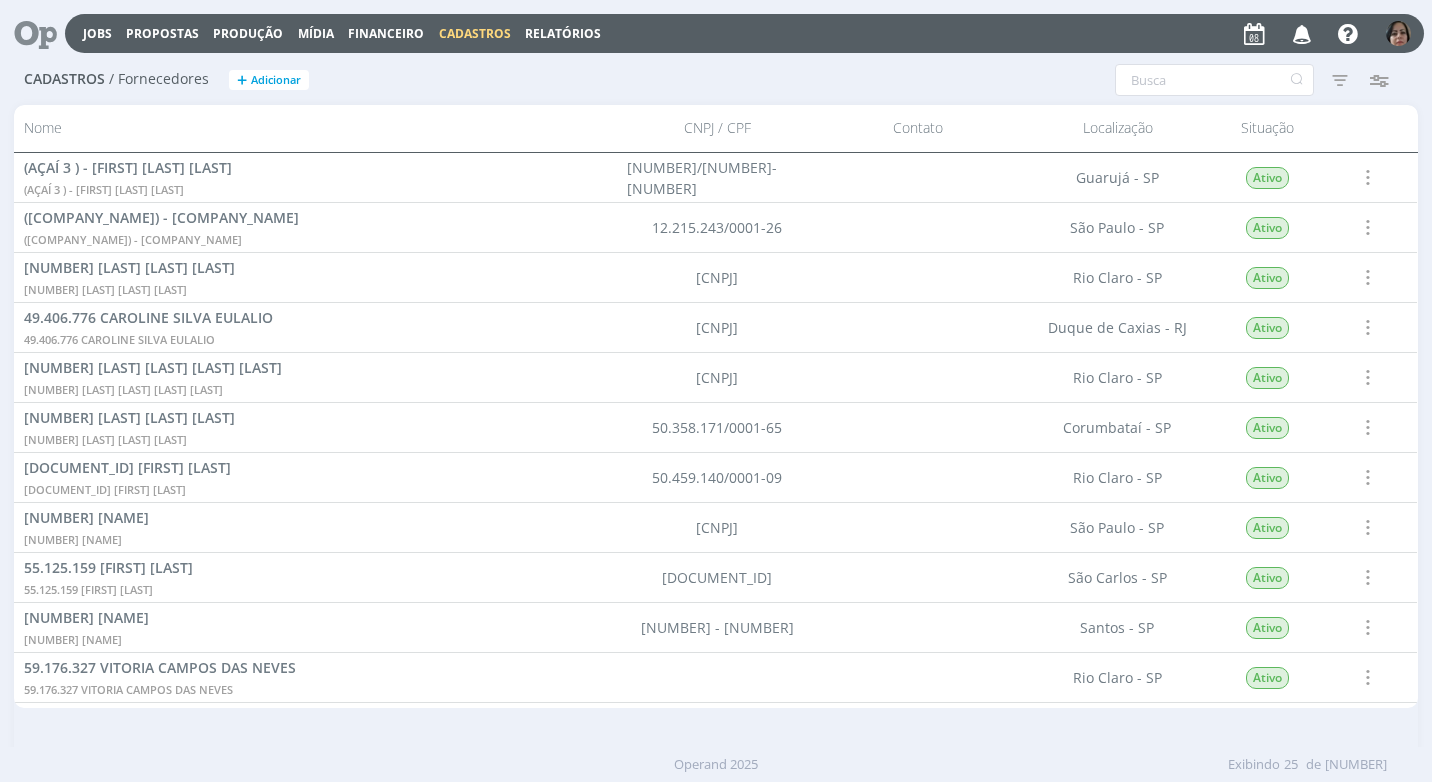 click on "Cadastros  / Fornecedores + Adicionar" at bounding box center (365, 77) 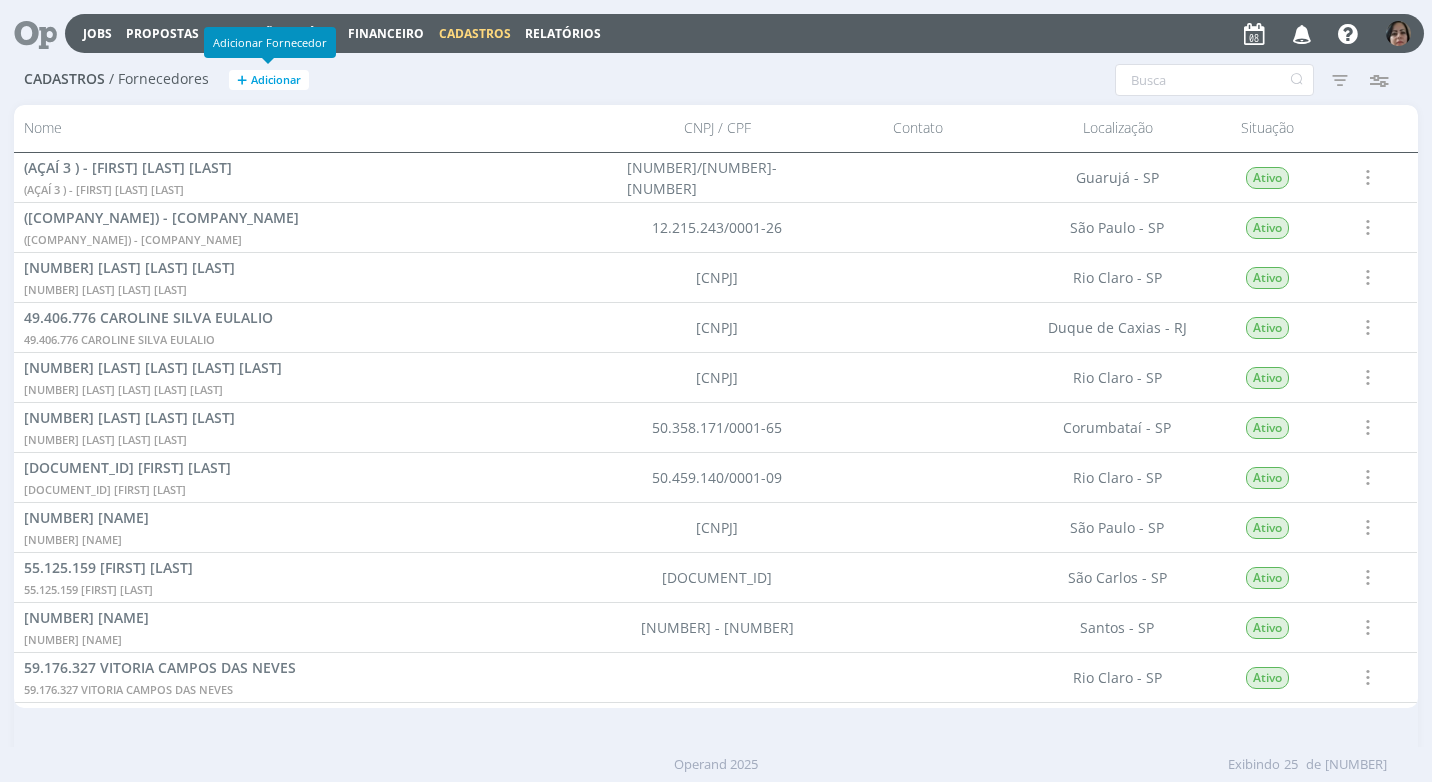 click on "Adicionar" at bounding box center [276, 80] 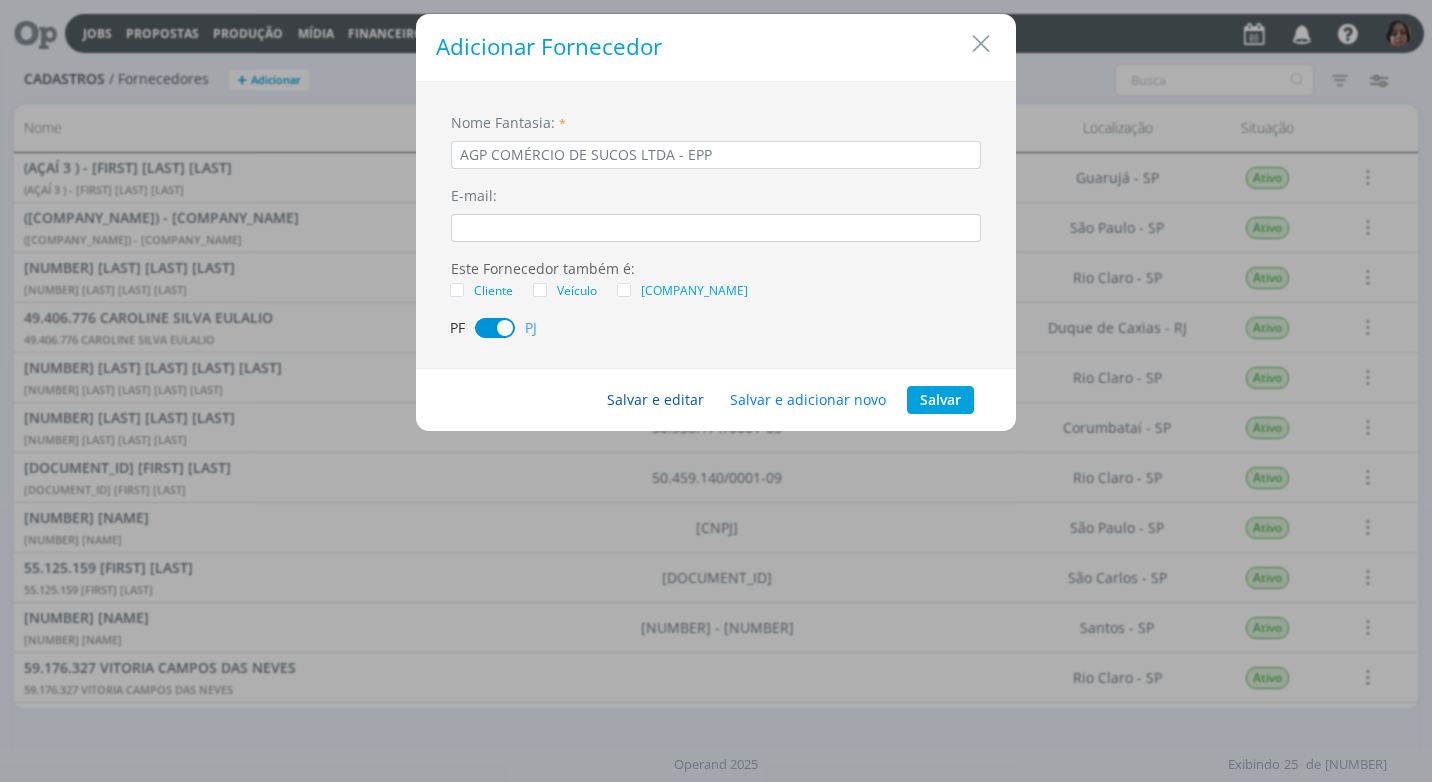 type on "AGP COMÉRCIO DE SUCOS LTDA - EPP" 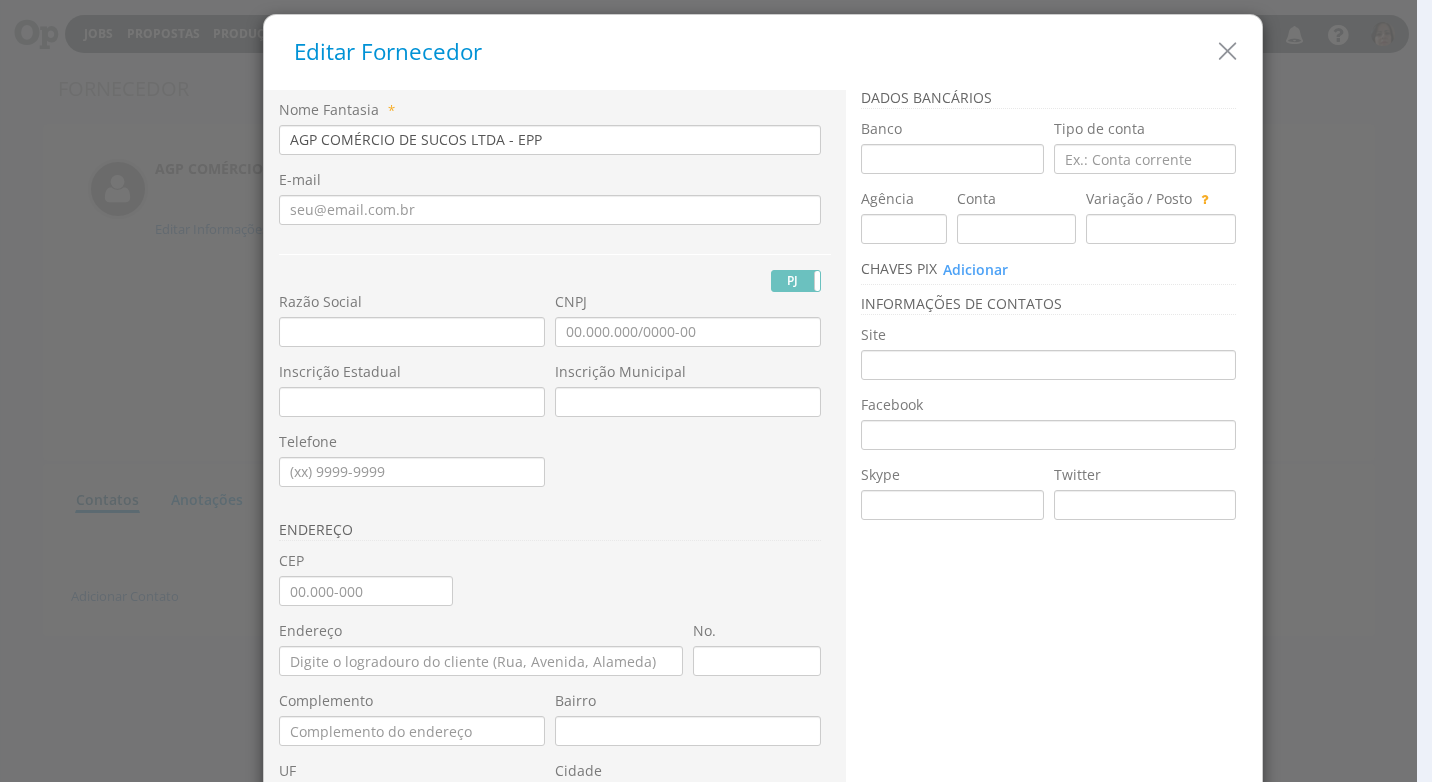 scroll, scrollTop: 0, scrollLeft: 0, axis: both 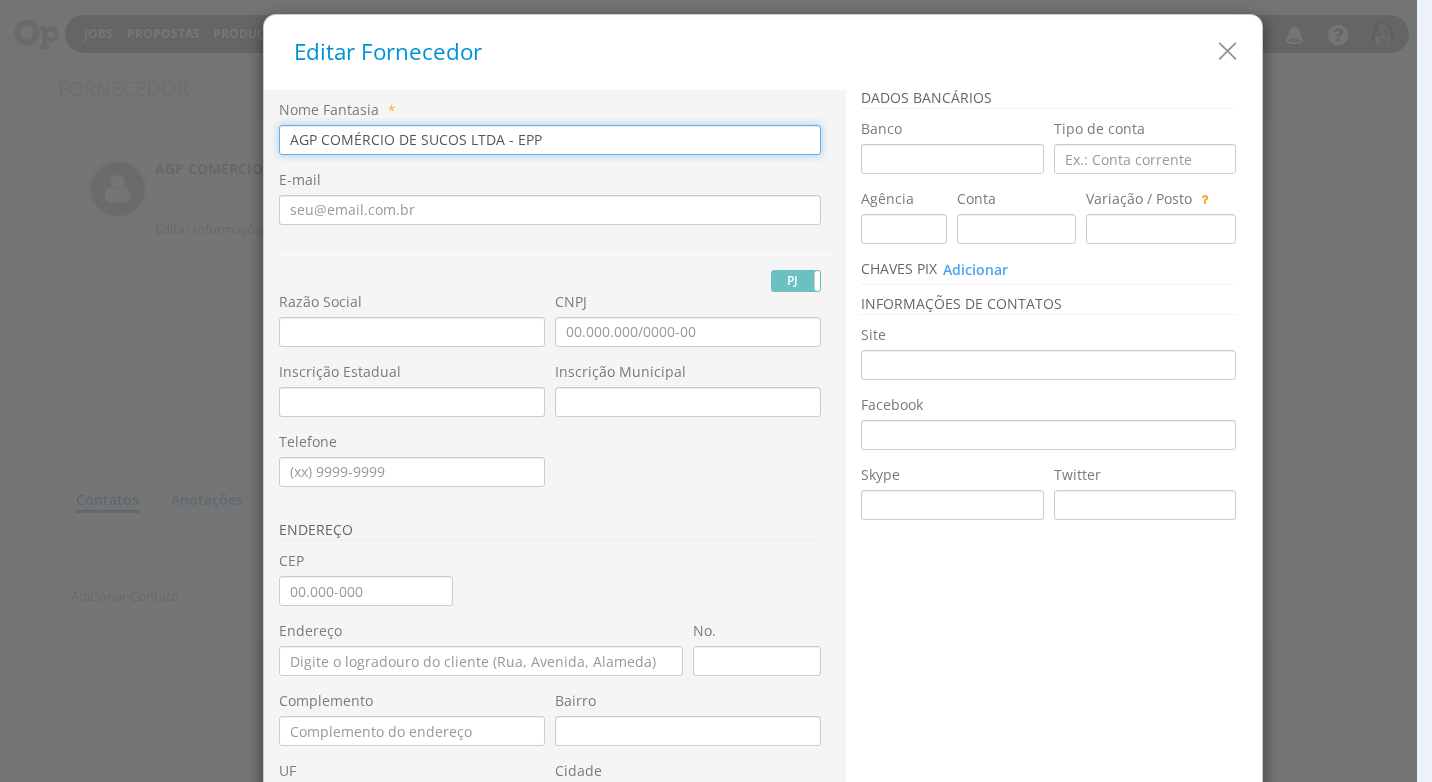 drag, startPoint x: 544, startPoint y: 139, endPoint x: 160, endPoint y: 128, distance: 384.15753 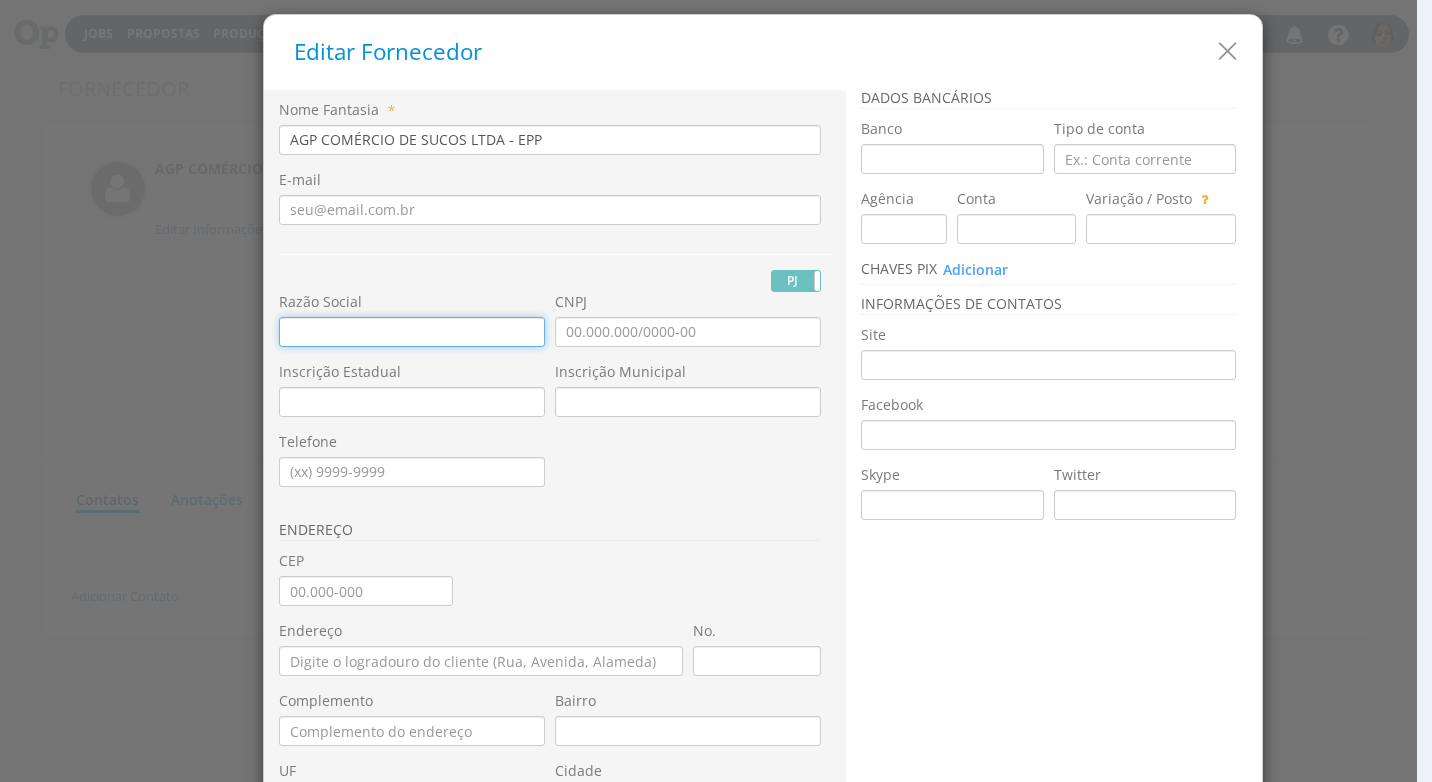 click at bounding box center [412, 332] 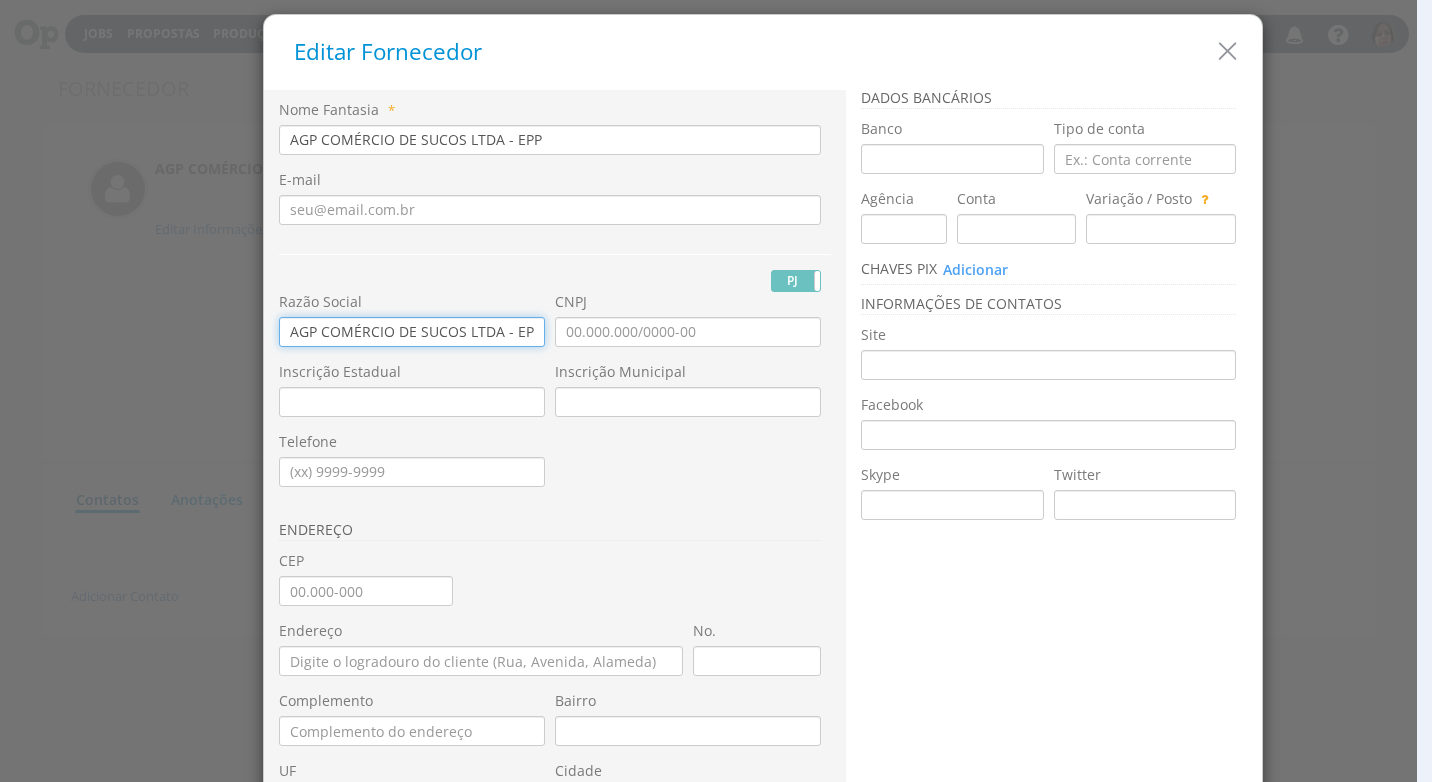 scroll, scrollTop: 0, scrollLeft: 3, axis: horizontal 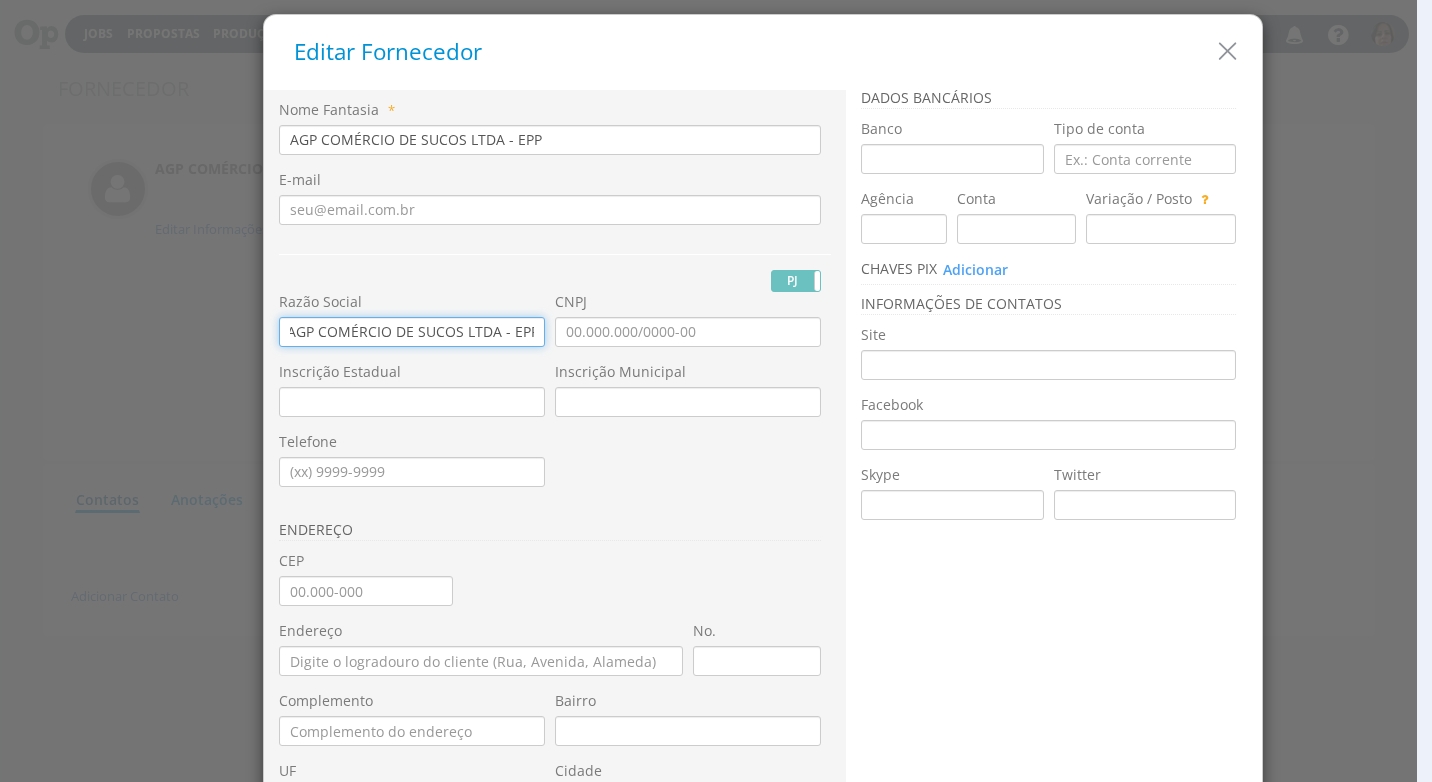type on "AGP COMÉRCIO DE SUCOS LTDA - EPP" 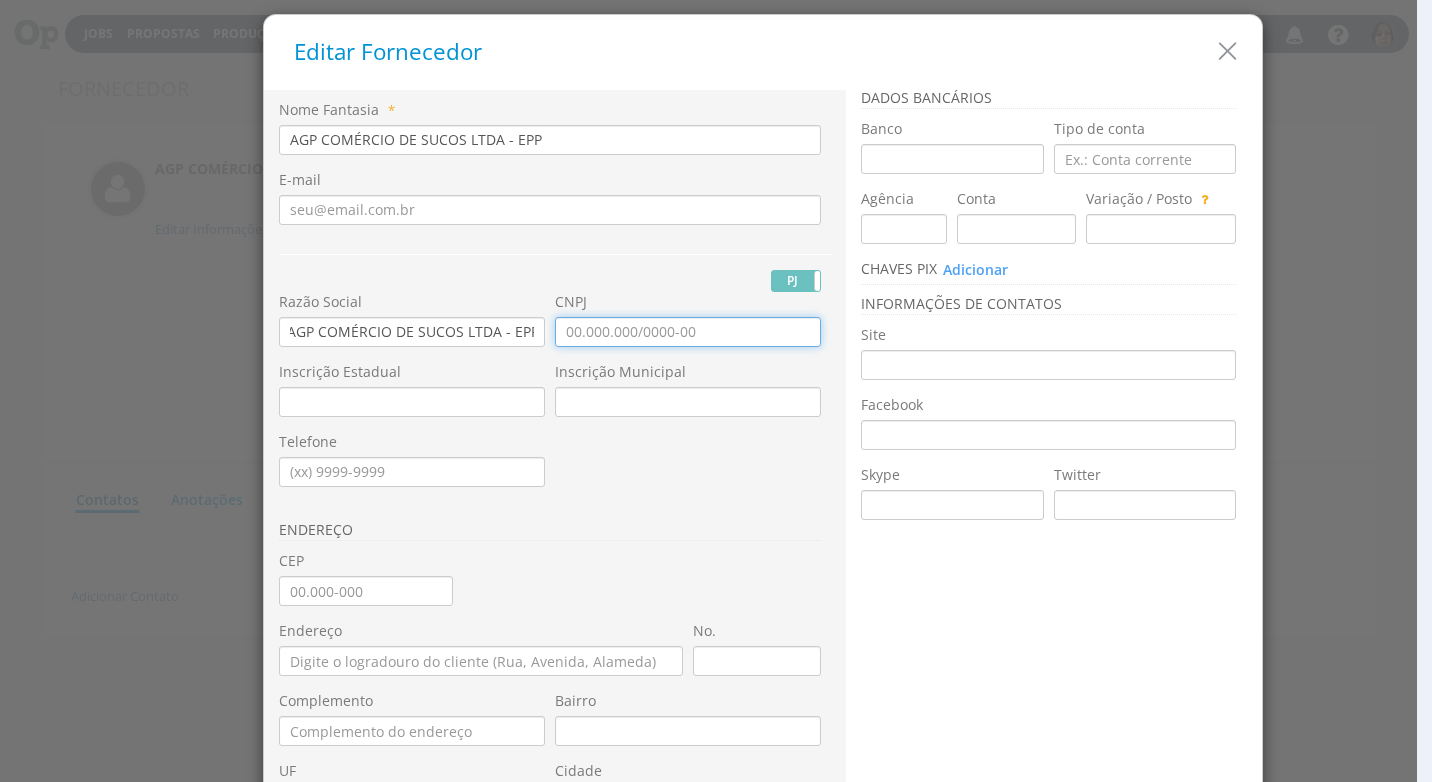 scroll, scrollTop: 0, scrollLeft: 0, axis: both 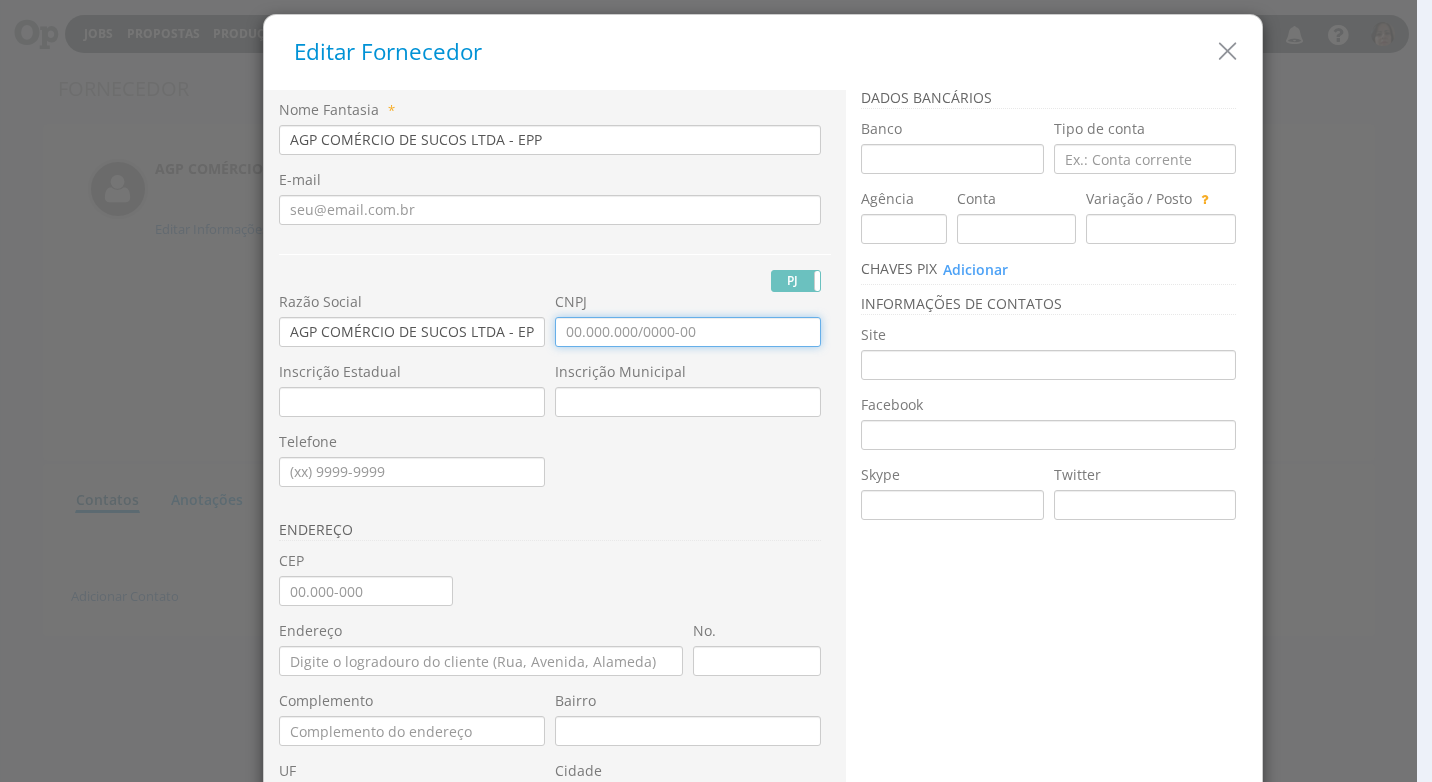 drag, startPoint x: 560, startPoint y: 331, endPoint x: 556, endPoint y: 344, distance: 13.601471 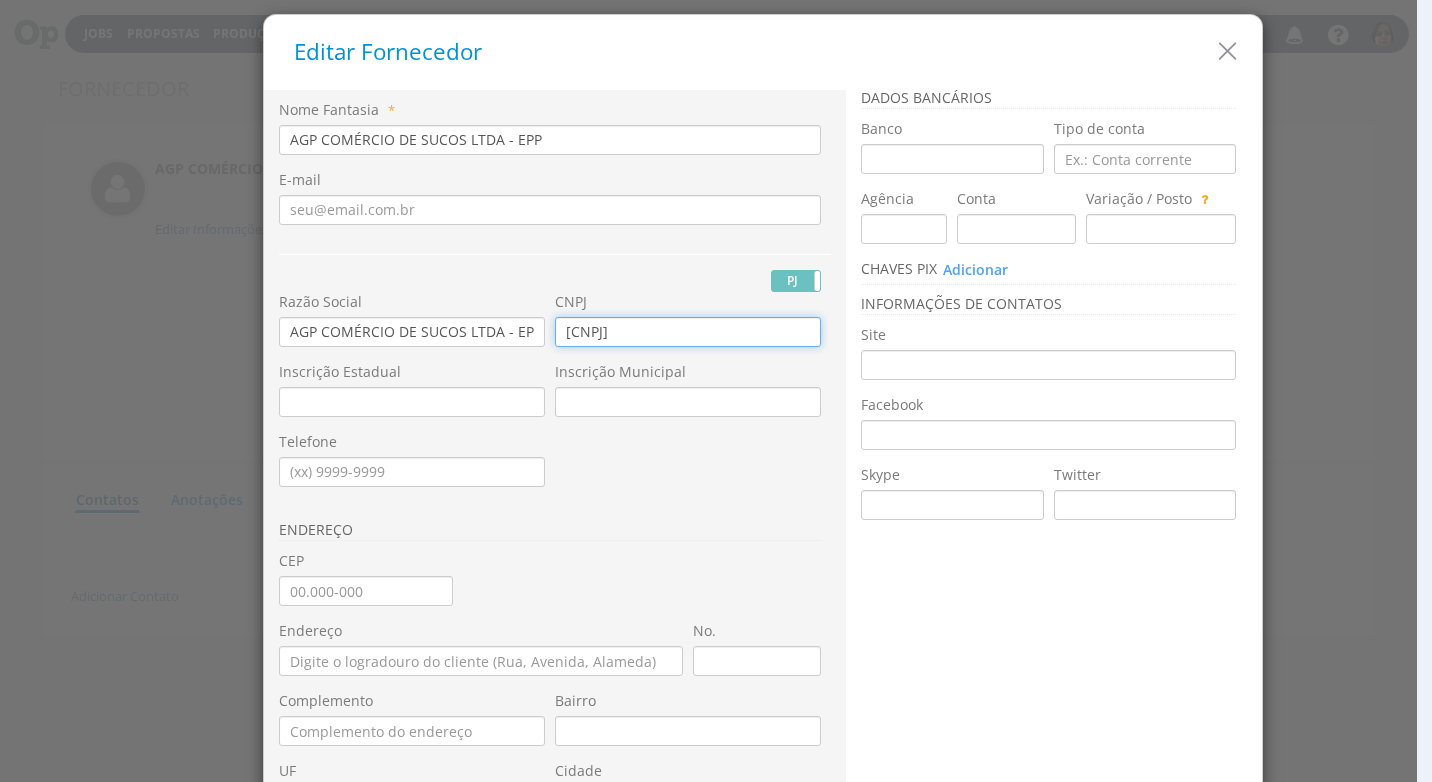 type on "[CNPJ]" 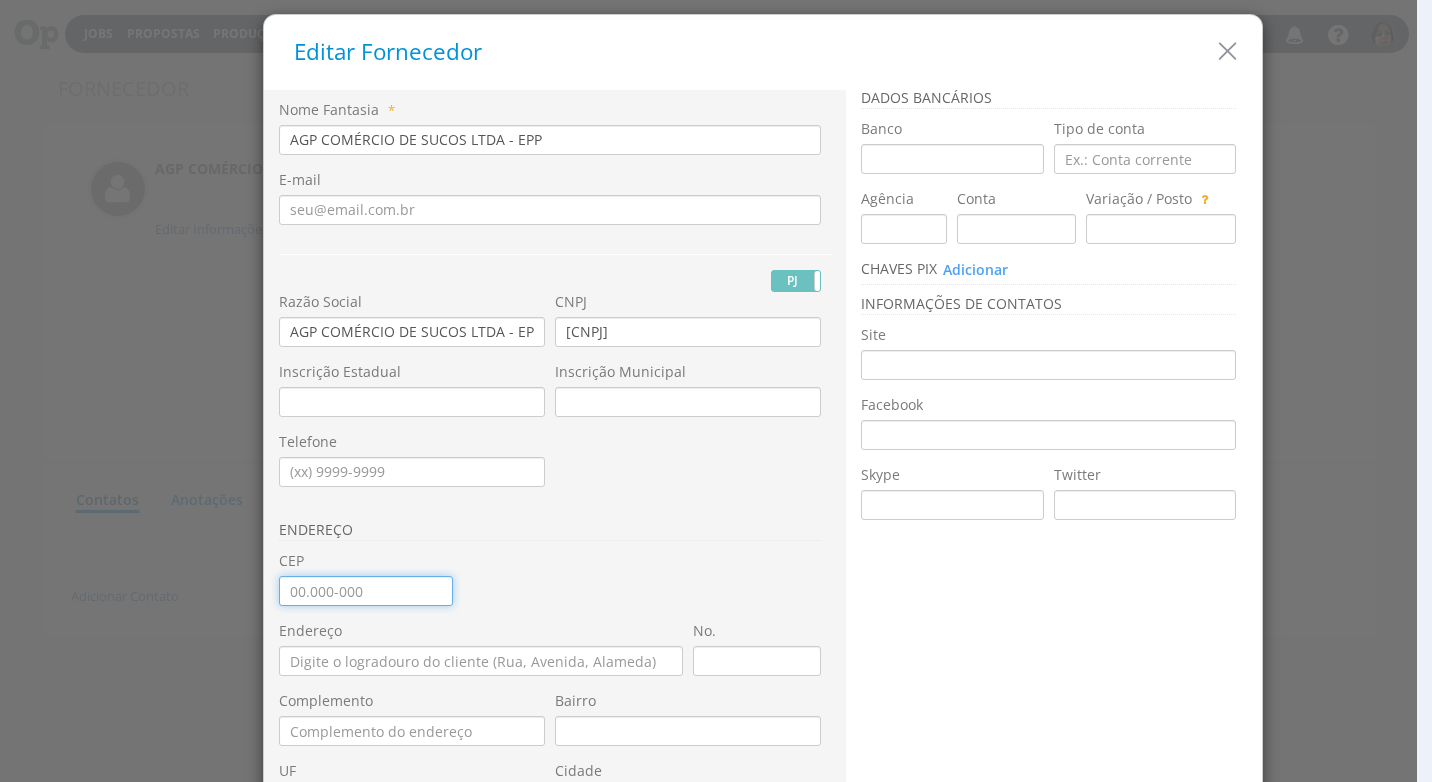 click on "CEP" at bounding box center [366, 591] 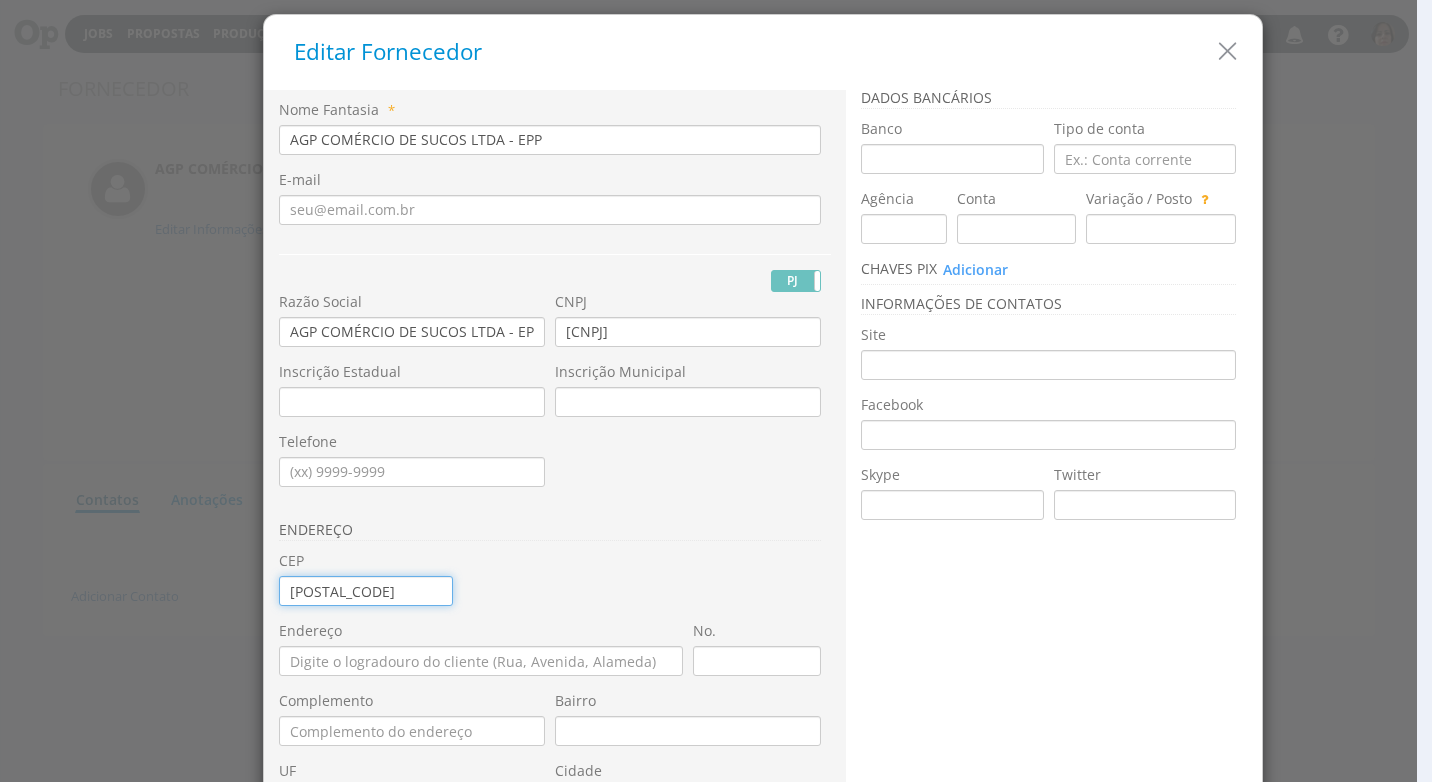 type on "[POSTAL_CODE]" 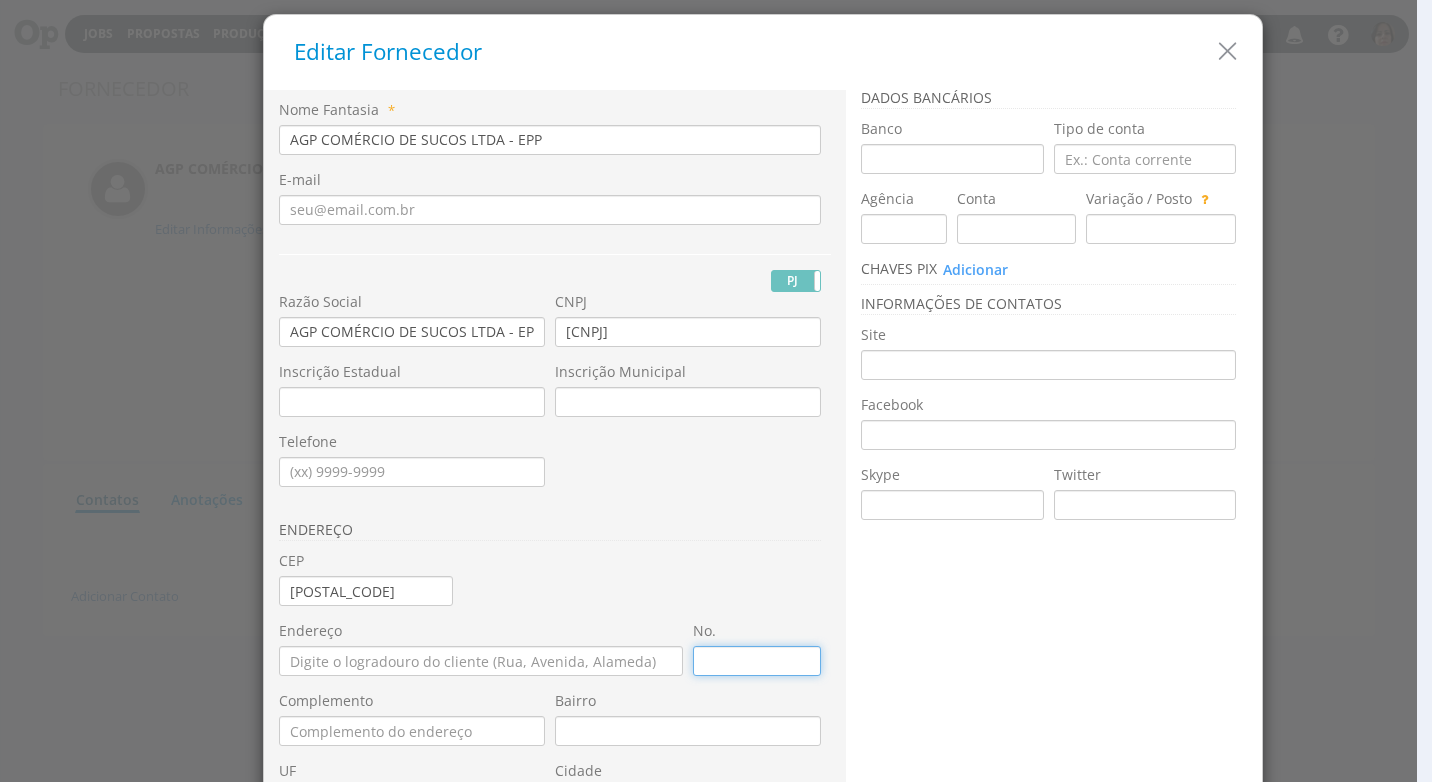 type on "Avenida Antônio Frederico Ozanan" 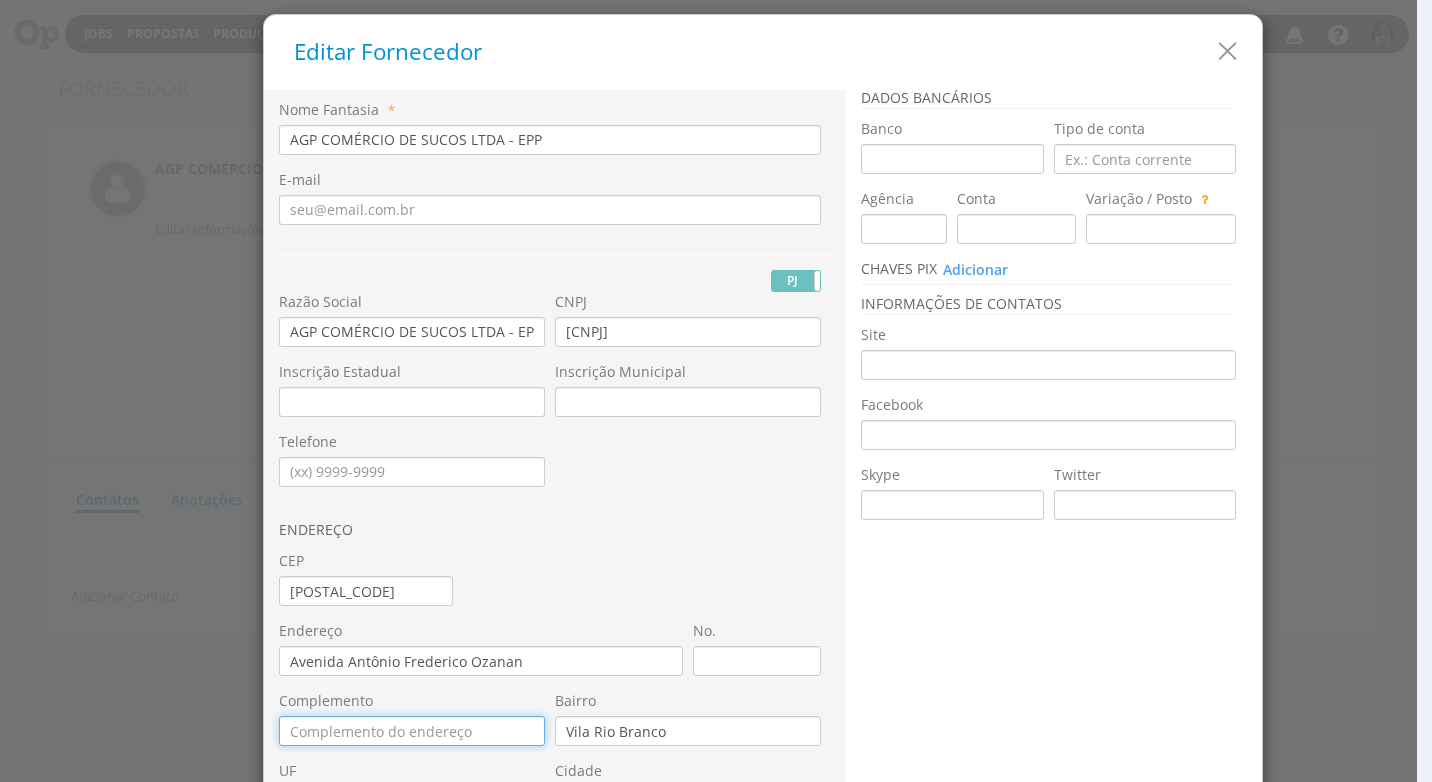 scroll, scrollTop: 100, scrollLeft: 0, axis: vertical 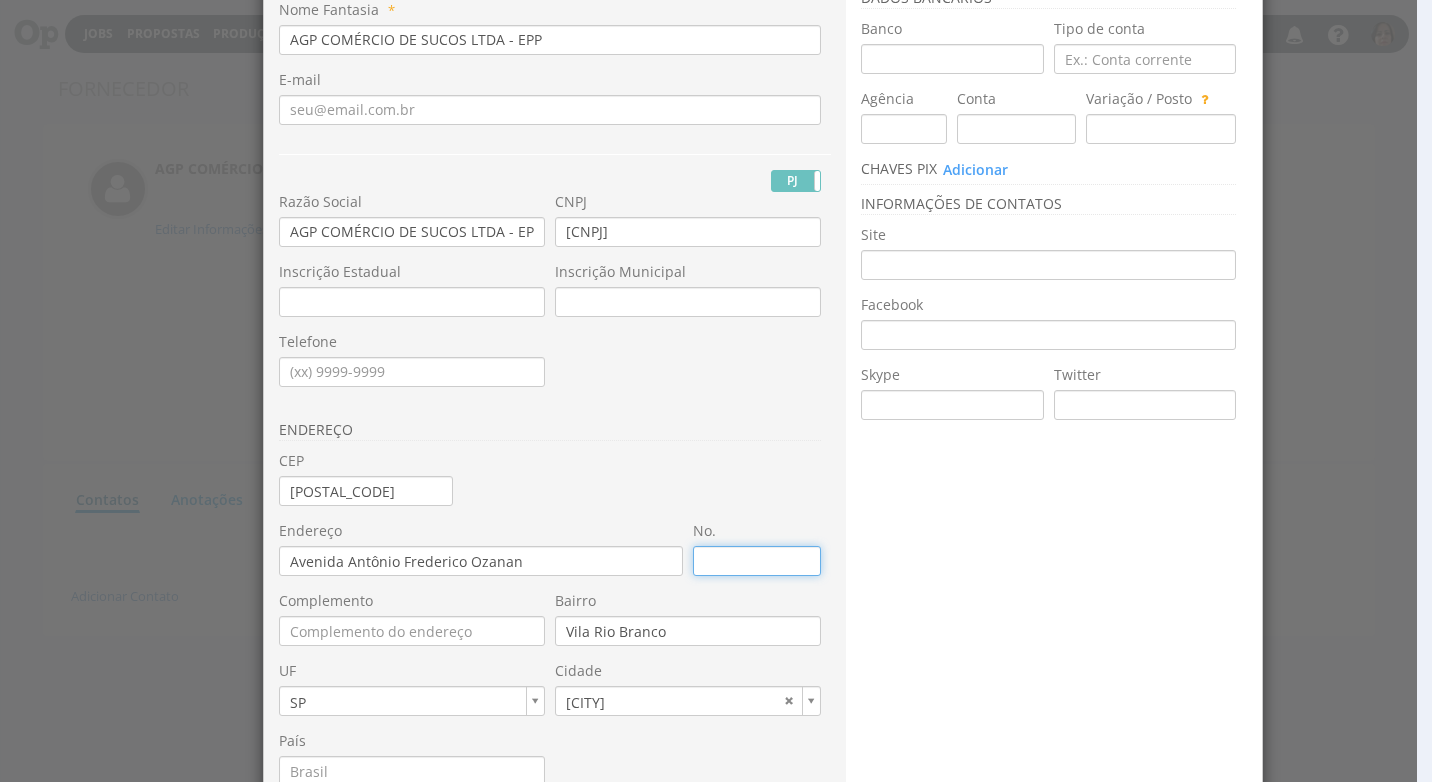 click on "No." at bounding box center [757, 561] 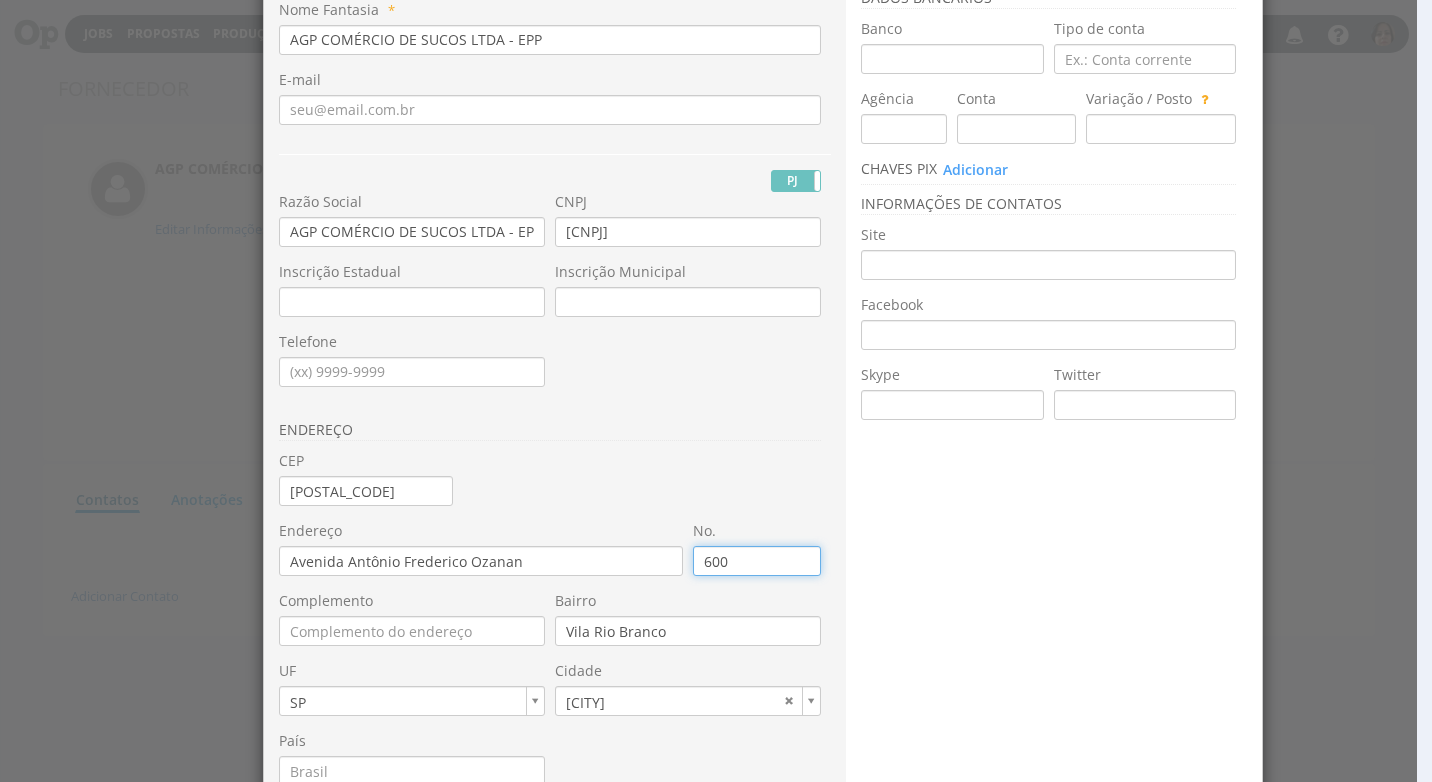 type on "6000" 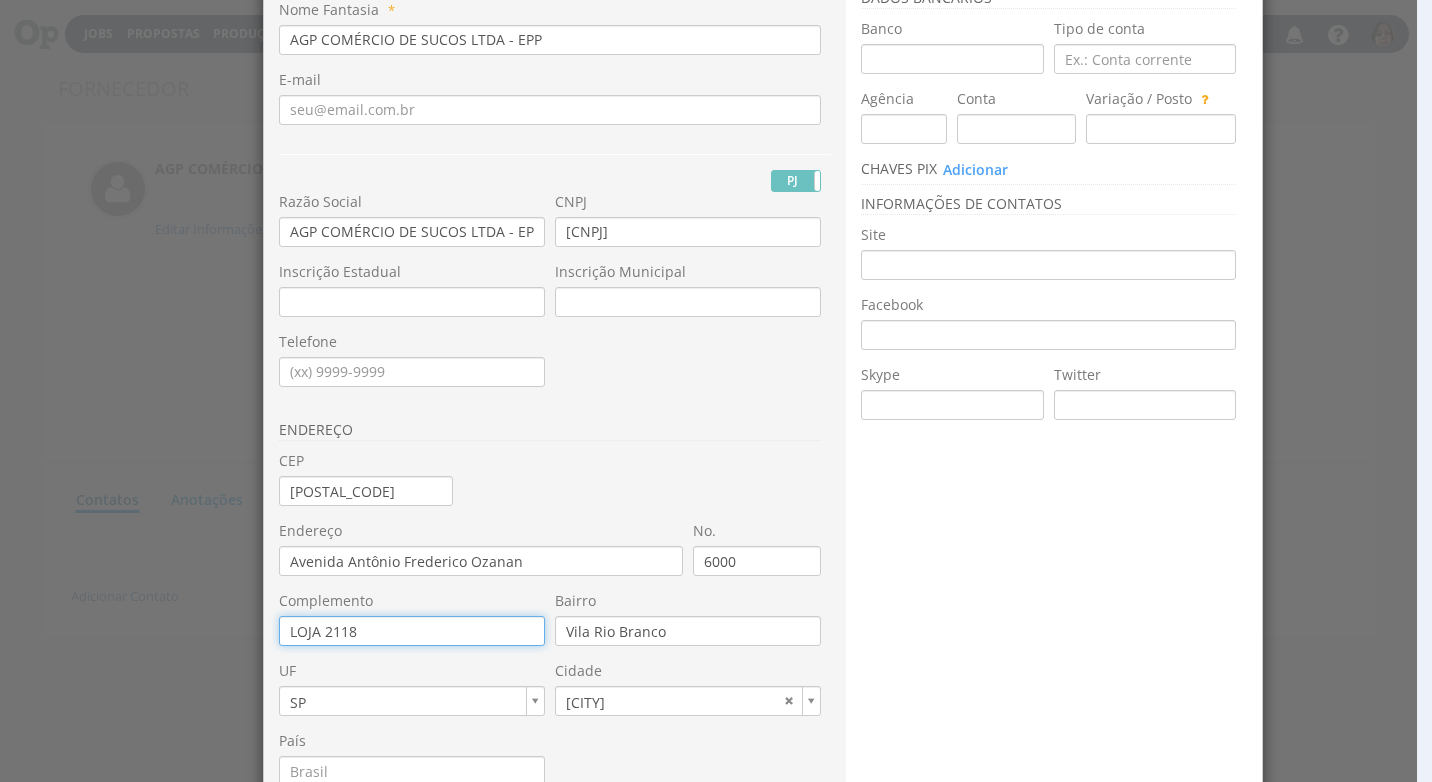 type on "LOJA 2118" 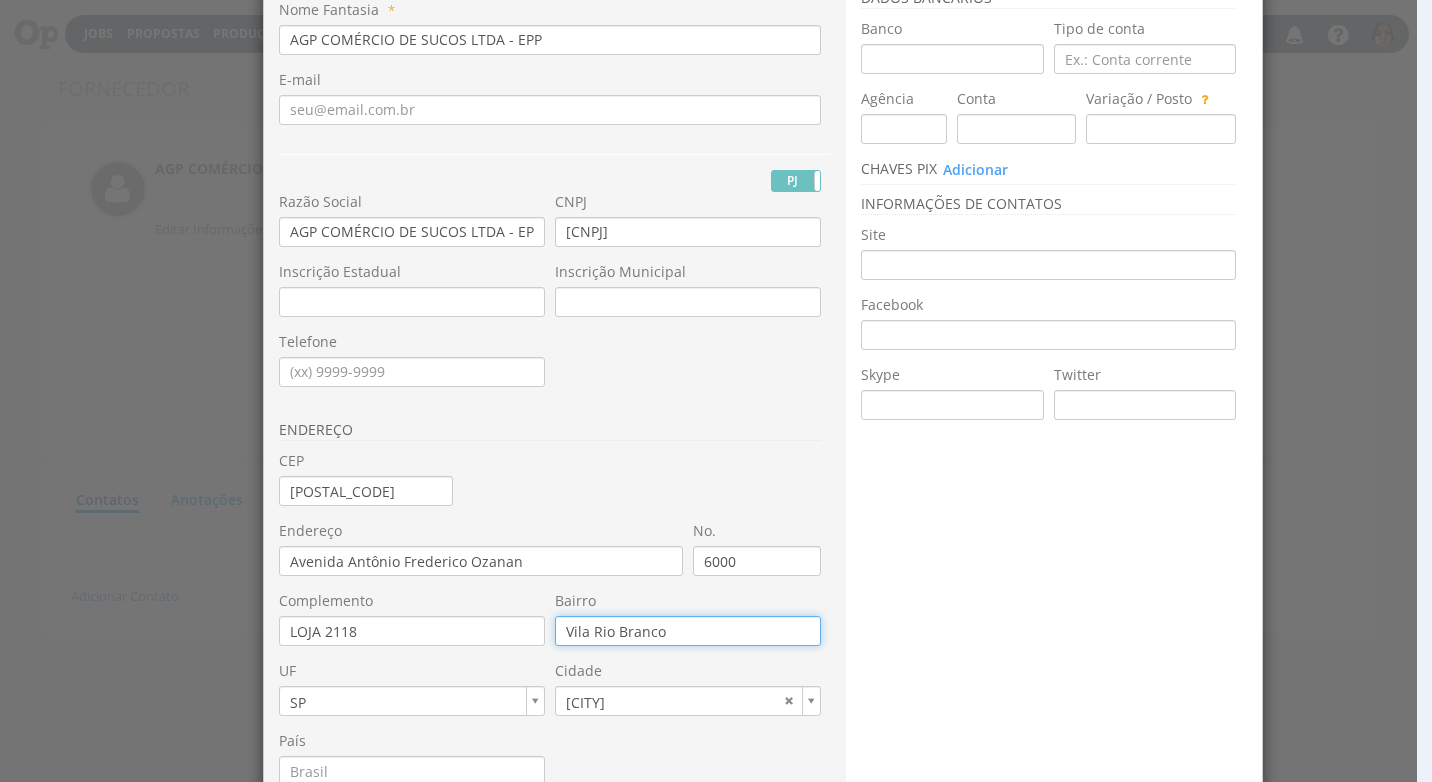 scroll, scrollTop: 200, scrollLeft: 0, axis: vertical 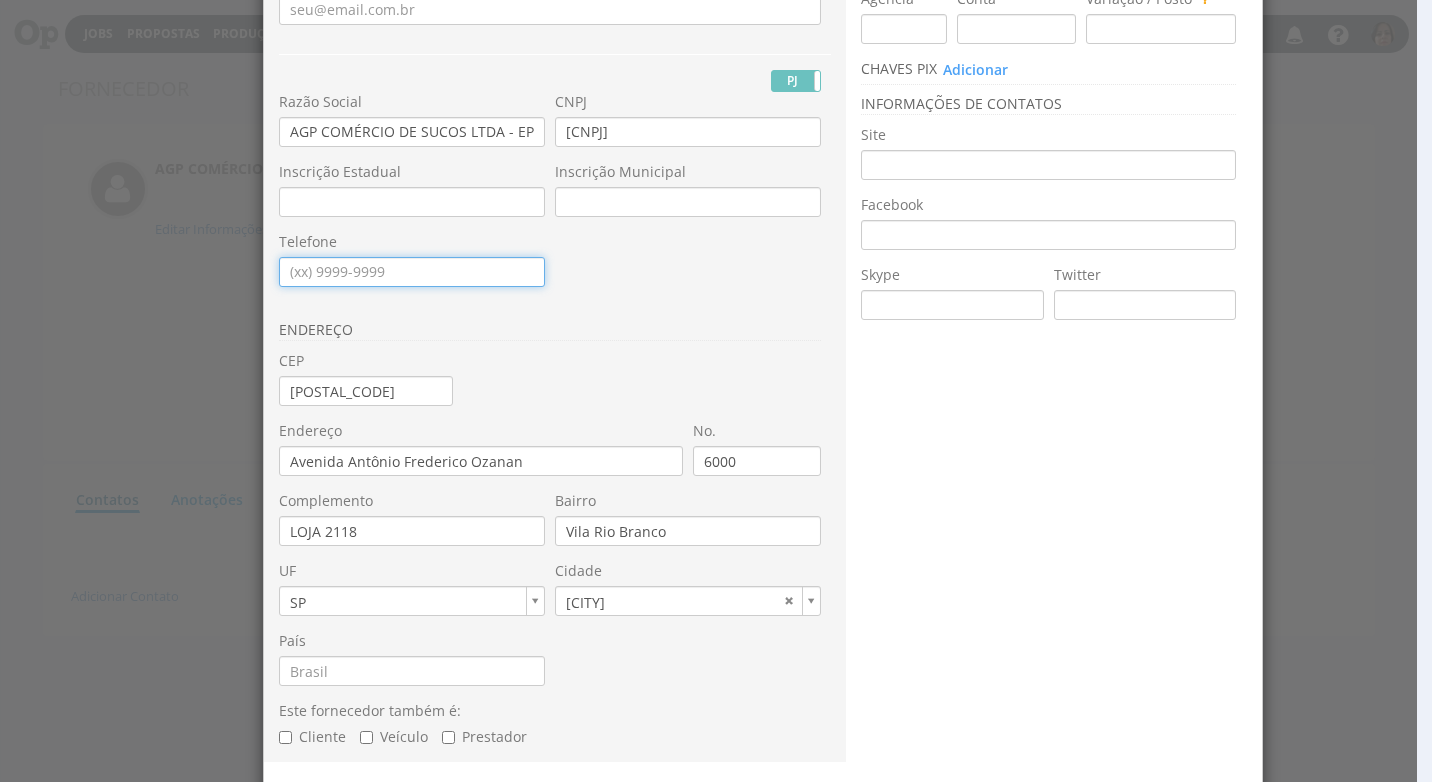 click on "Telefone" at bounding box center [412, 272] 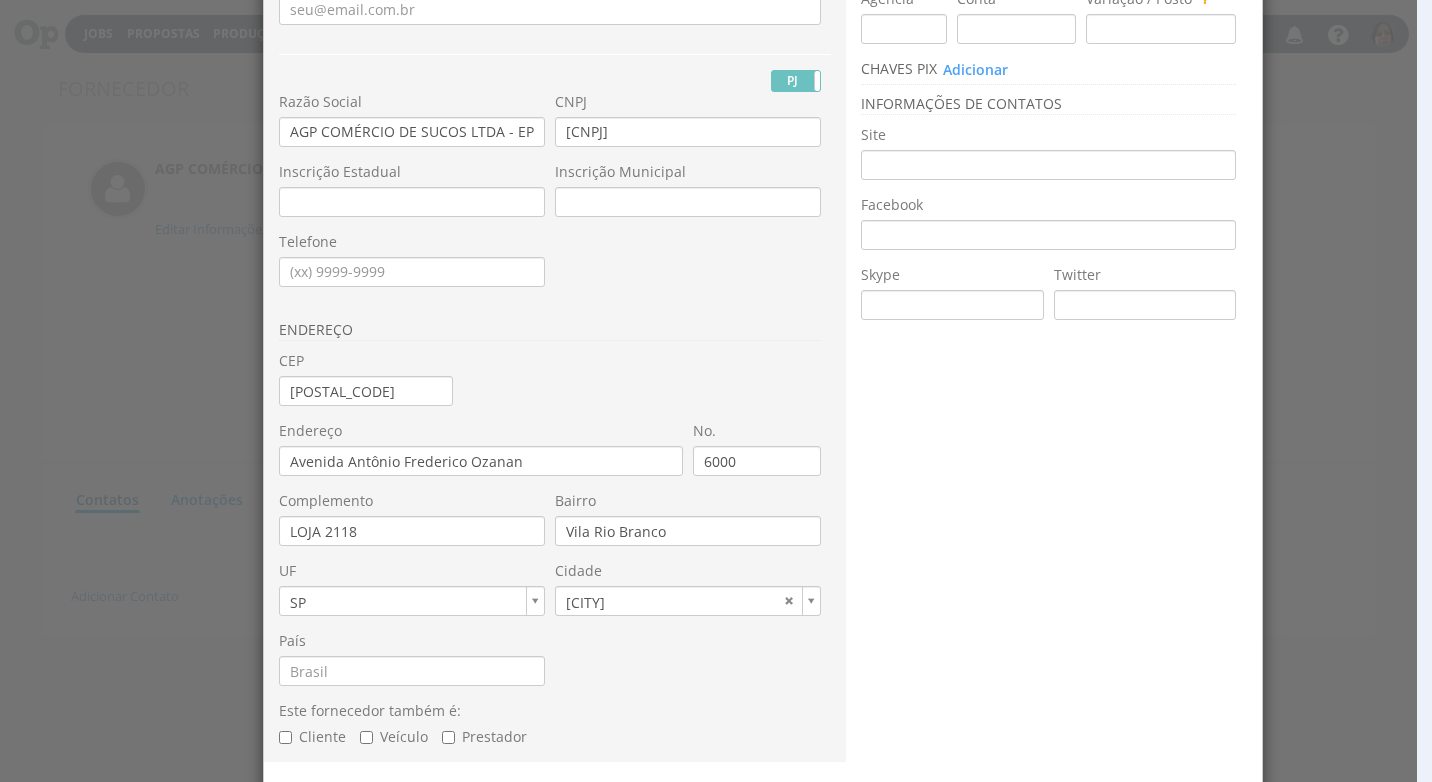 click on "RG ENDEREÇO" at bounding box center [555, 331] 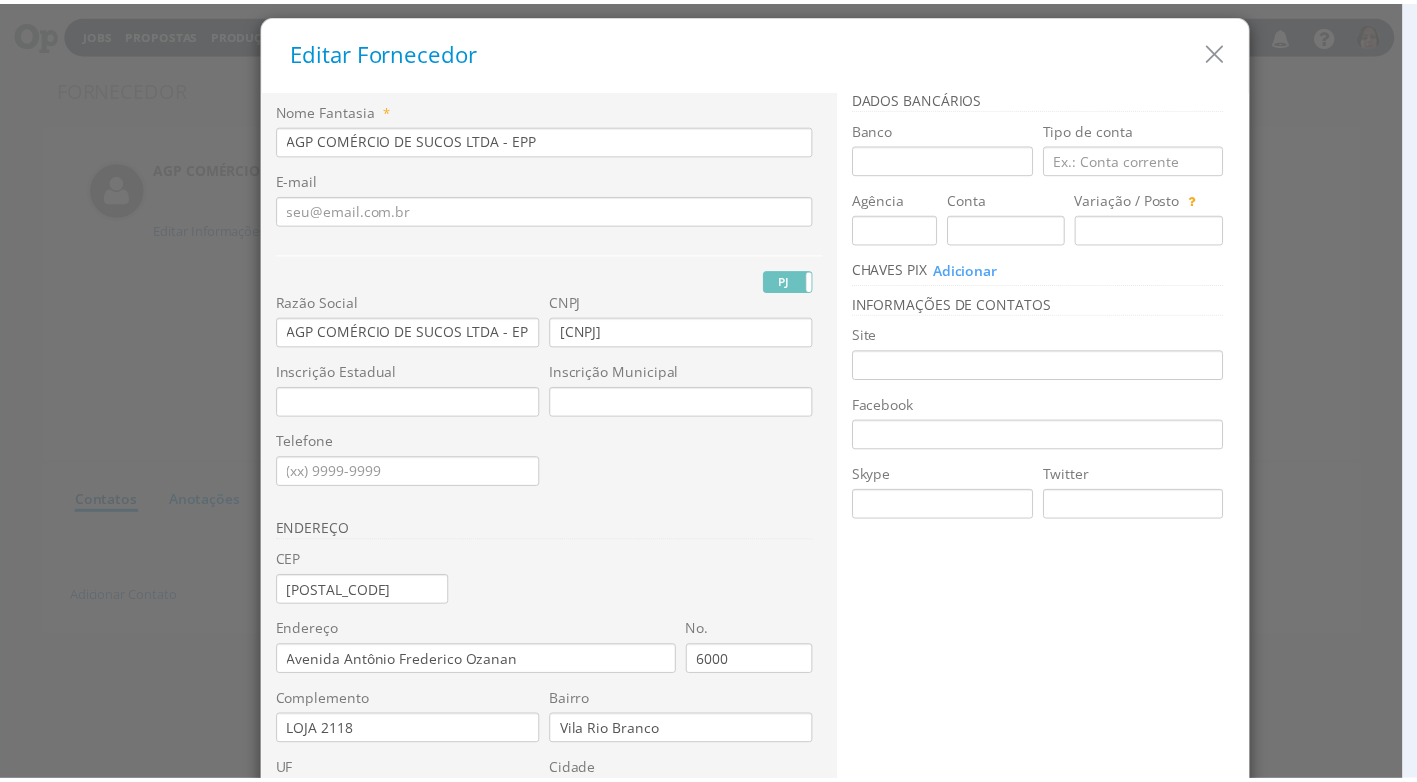 scroll, scrollTop: 269, scrollLeft: 0, axis: vertical 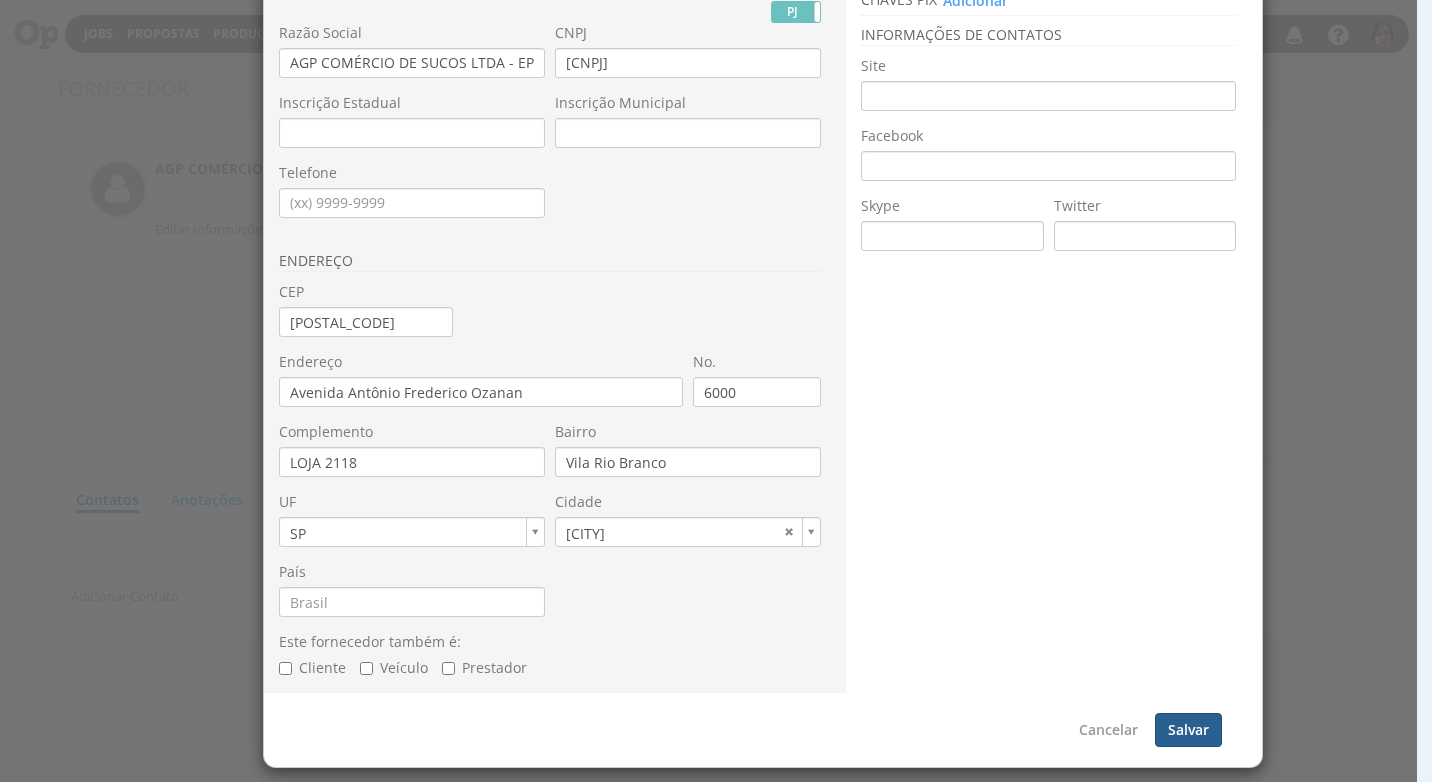 click on "Salvar" at bounding box center (1188, 730) 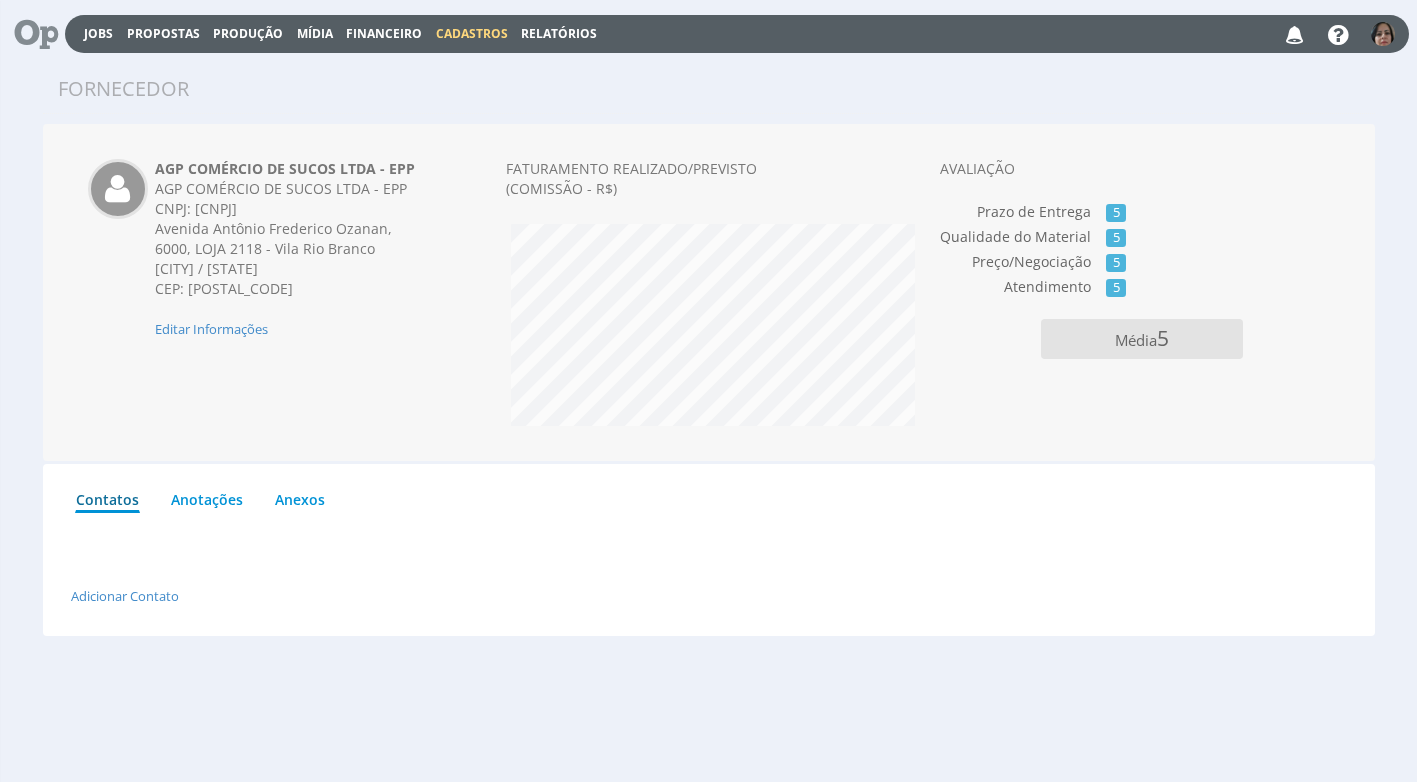 click on "Cadastros" at bounding box center [472, 33] 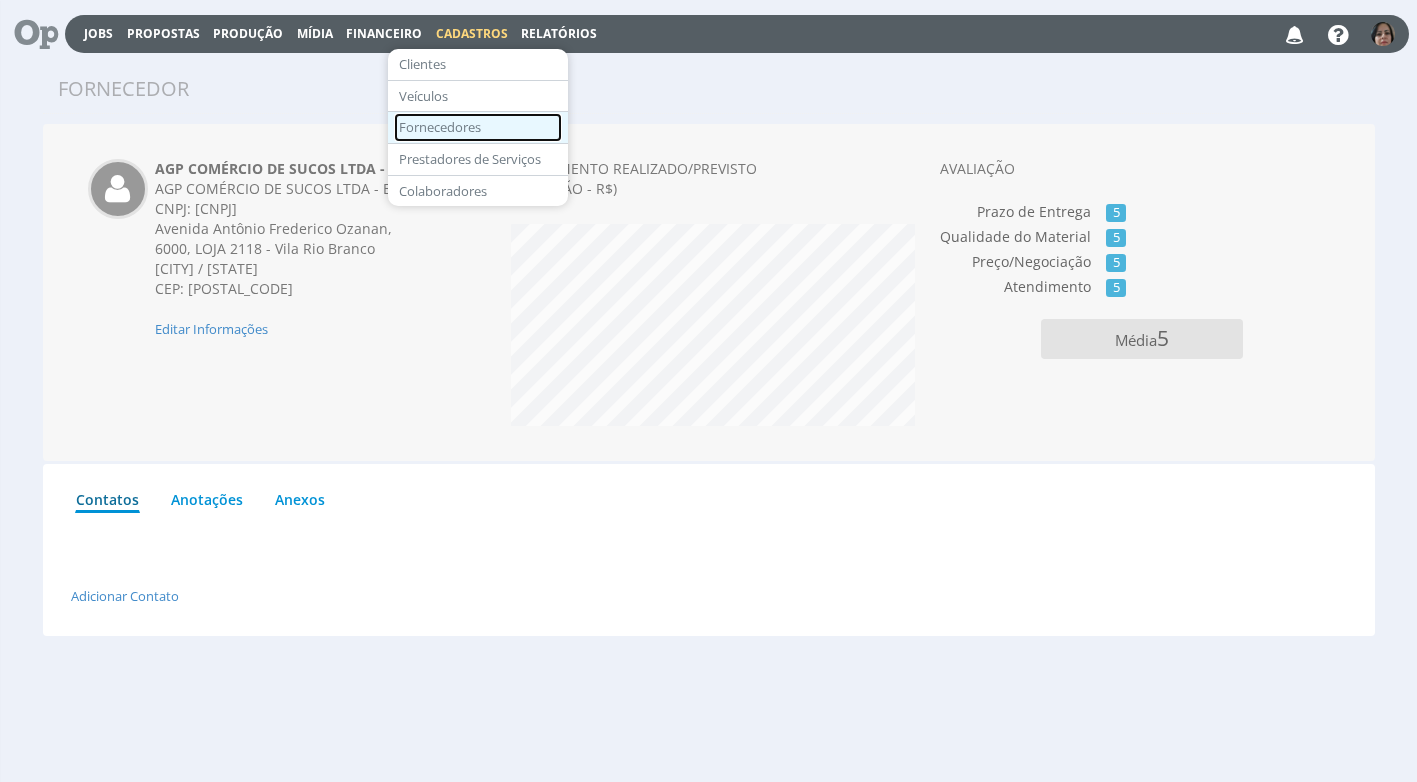 click on "Fornecedores" at bounding box center (478, 127) 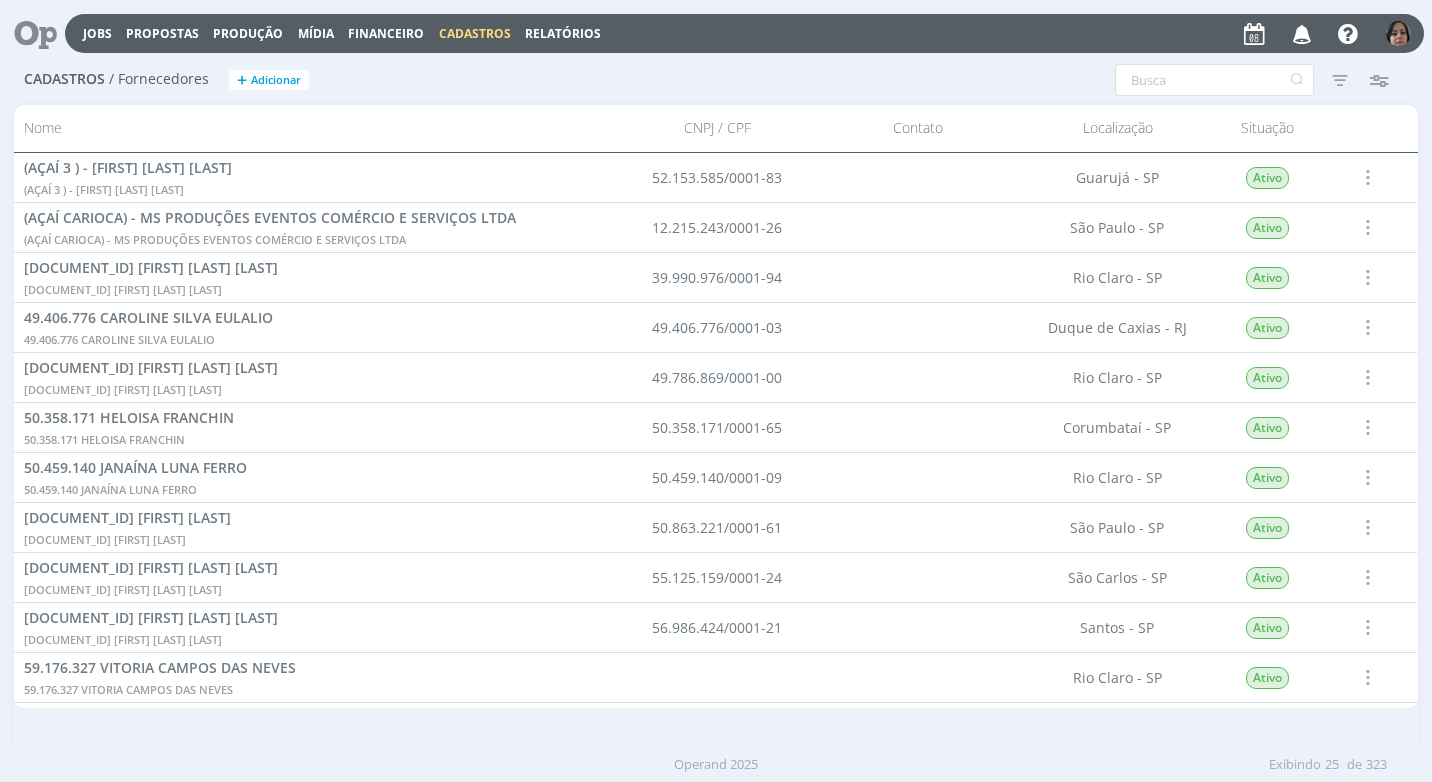 scroll, scrollTop: 0, scrollLeft: 0, axis: both 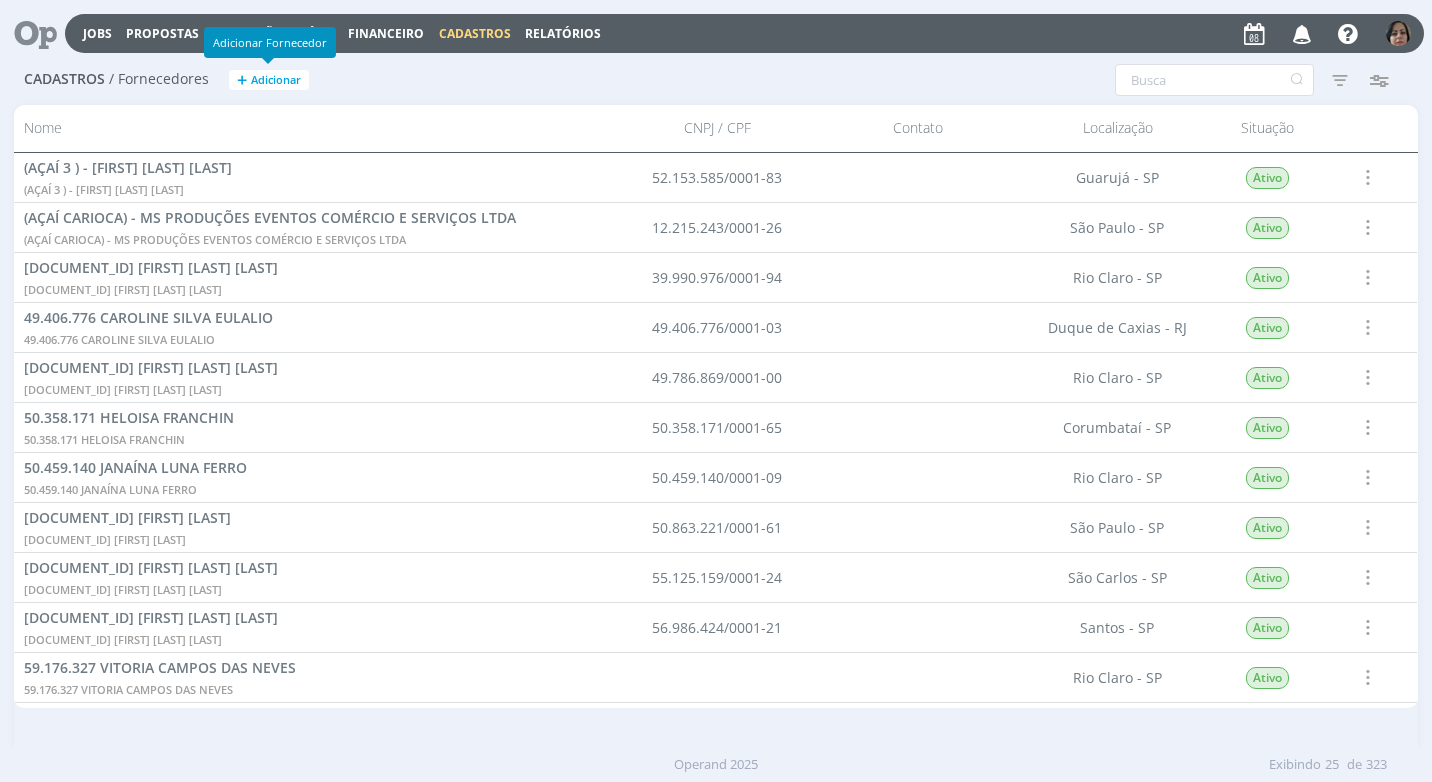 click on "Adicionar" at bounding box center [276, 80] 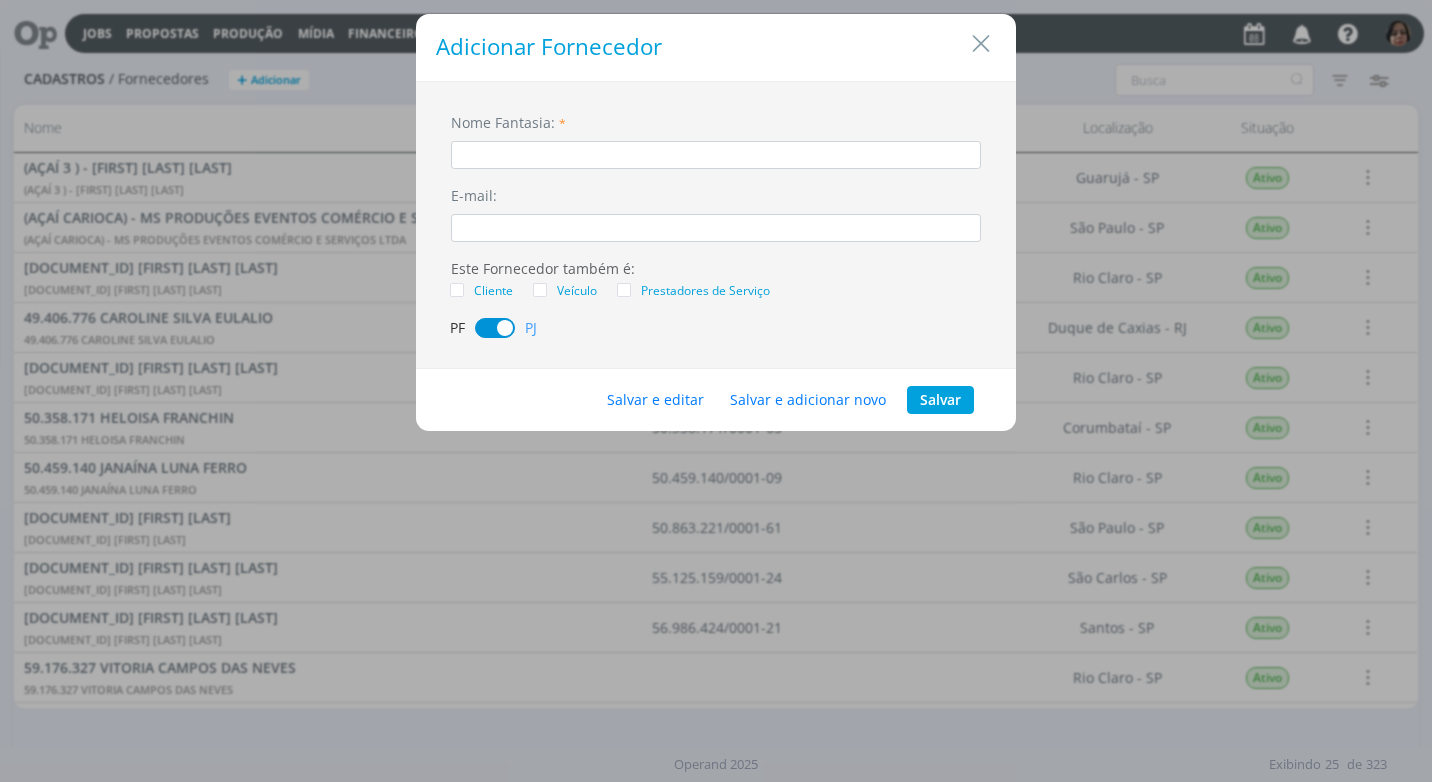 click at bounding box center (716, 155) 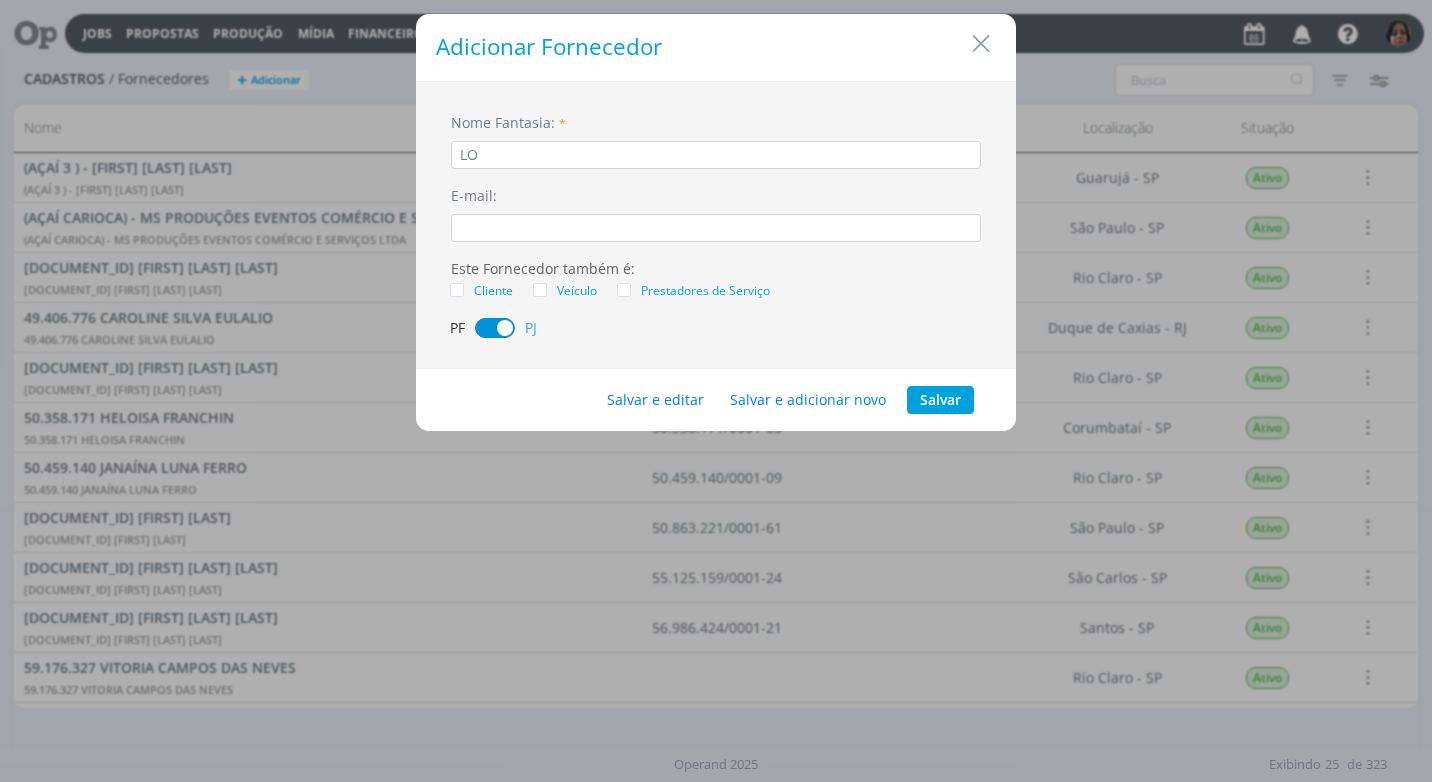 type on "L" 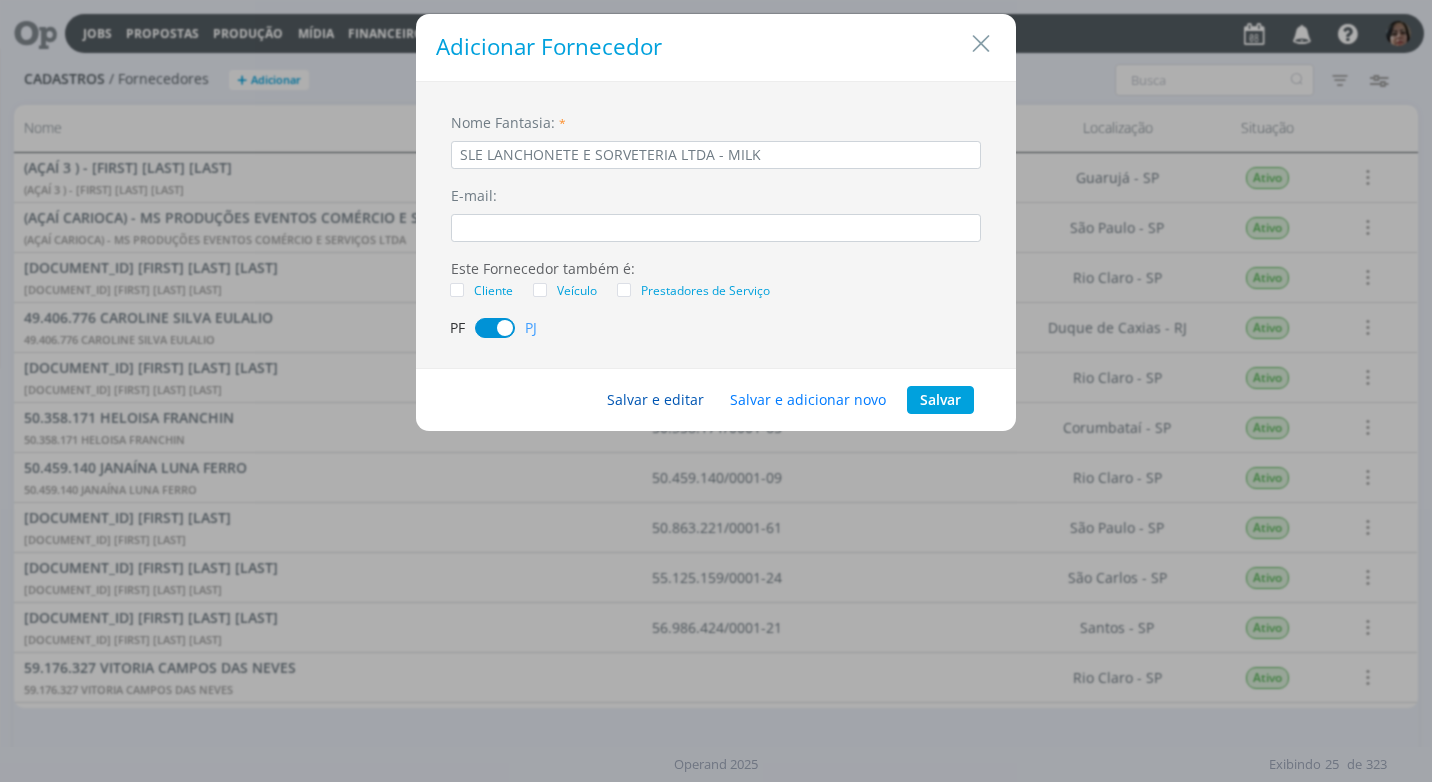 type on "SLE LANCHONETE E SORVETERIA LTDA - MILK" 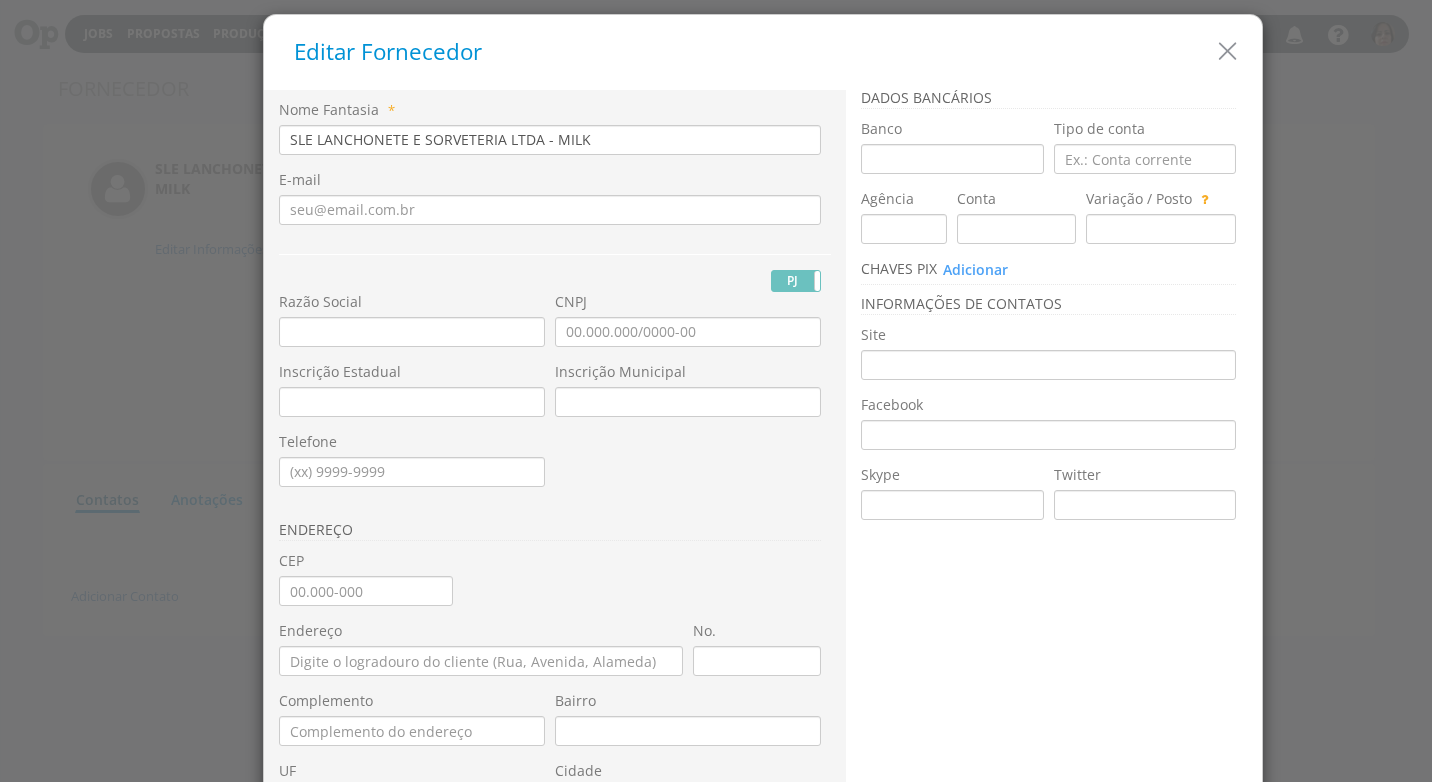 scroll, scrollTop: 0, scrollLeft: 0, axis: both 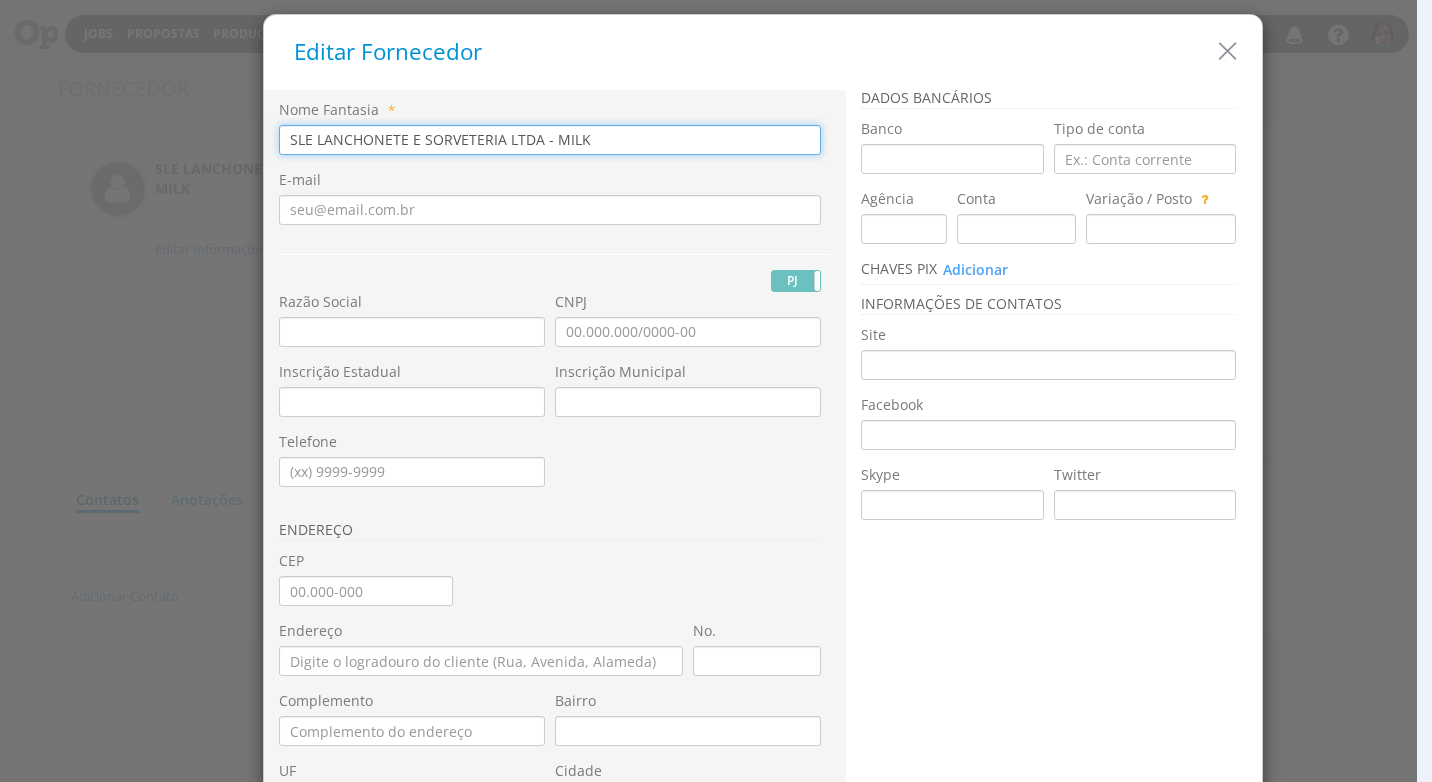 drag, startPoint x: 522, startPoint y: 144, endPoint x: 191, endPoint y: 127, distance: 331.43628 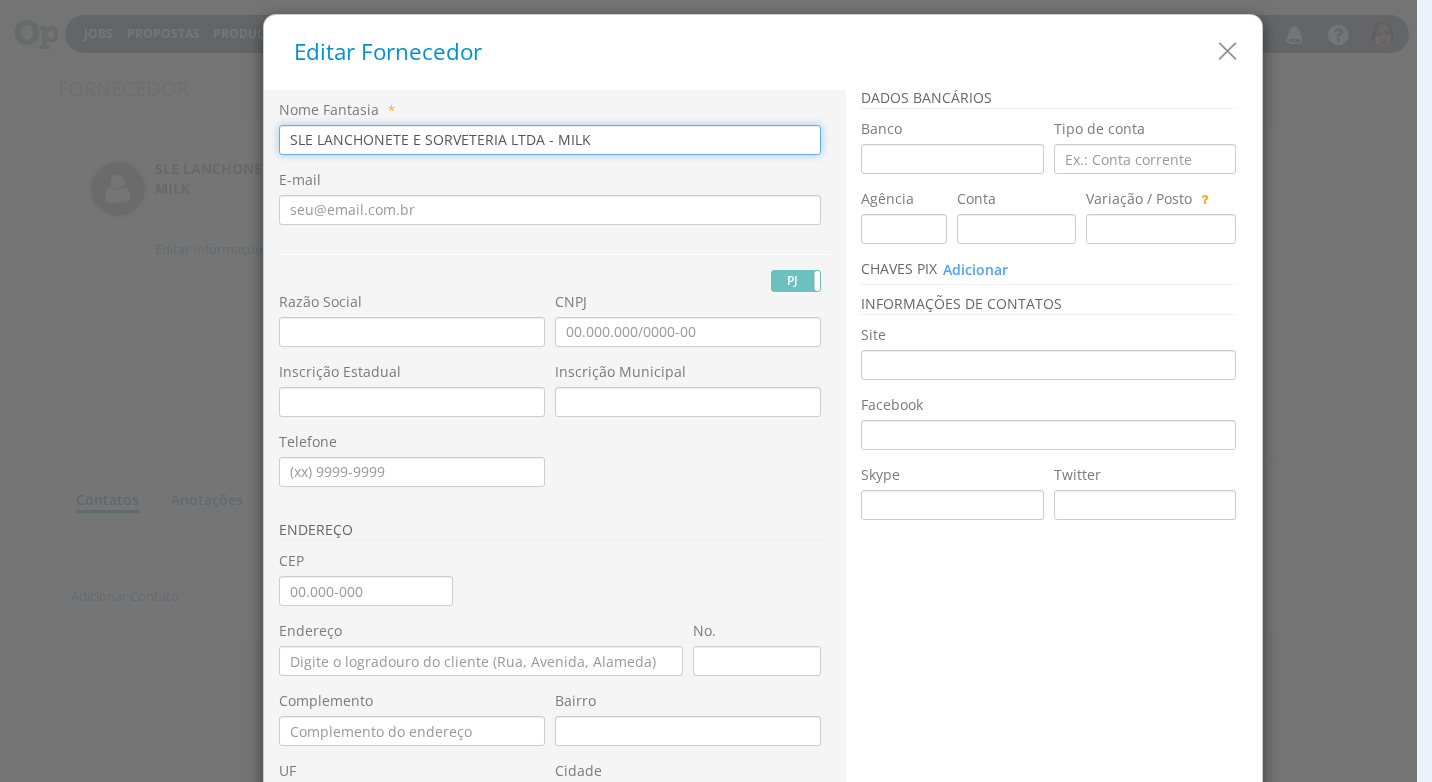 click on "Nome Fantasia                             *                             SLE LANCHONETE E SORVETERIA LTDA - MILK                          E-mail                             PJ PF                          RG UF" at bounding box center (716, 391) 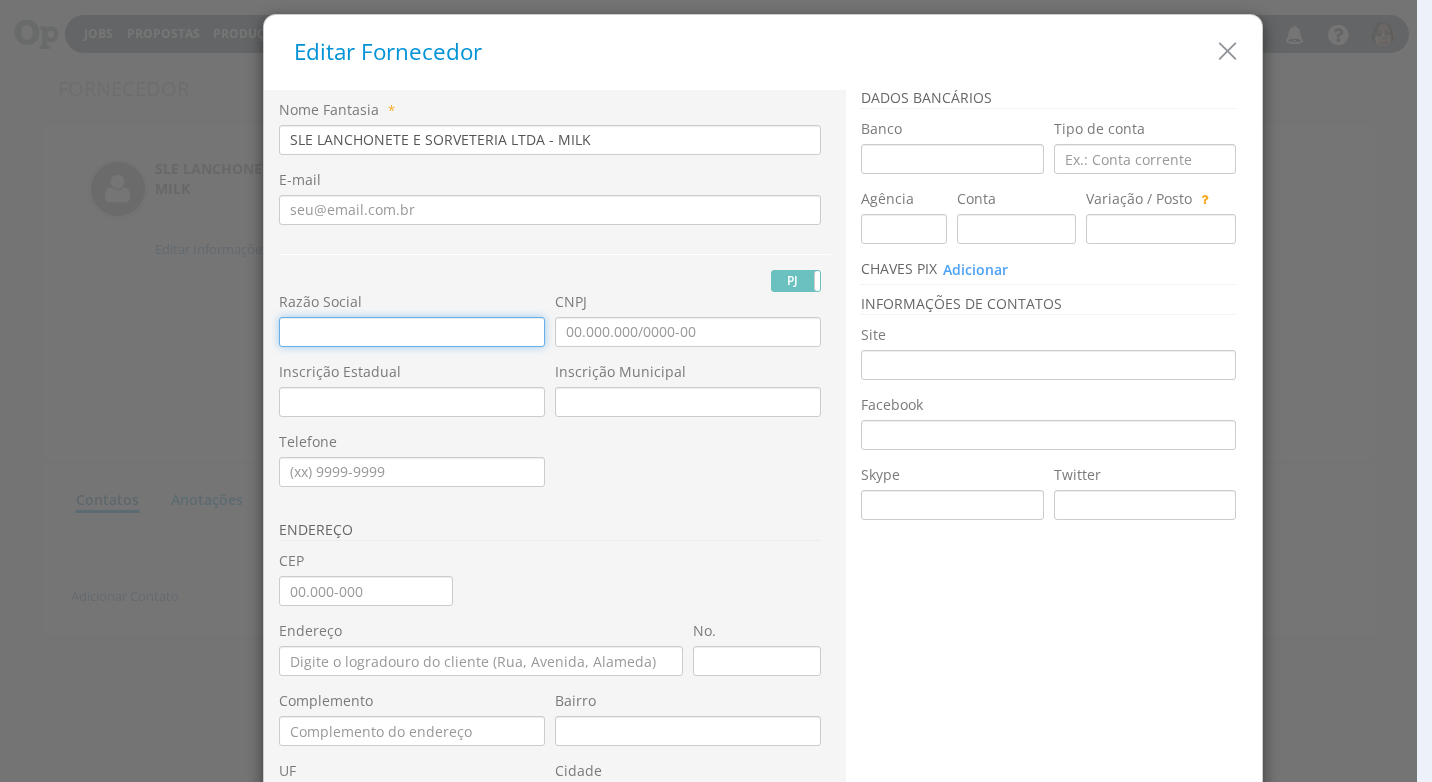 click at bounding box center (412, 332) 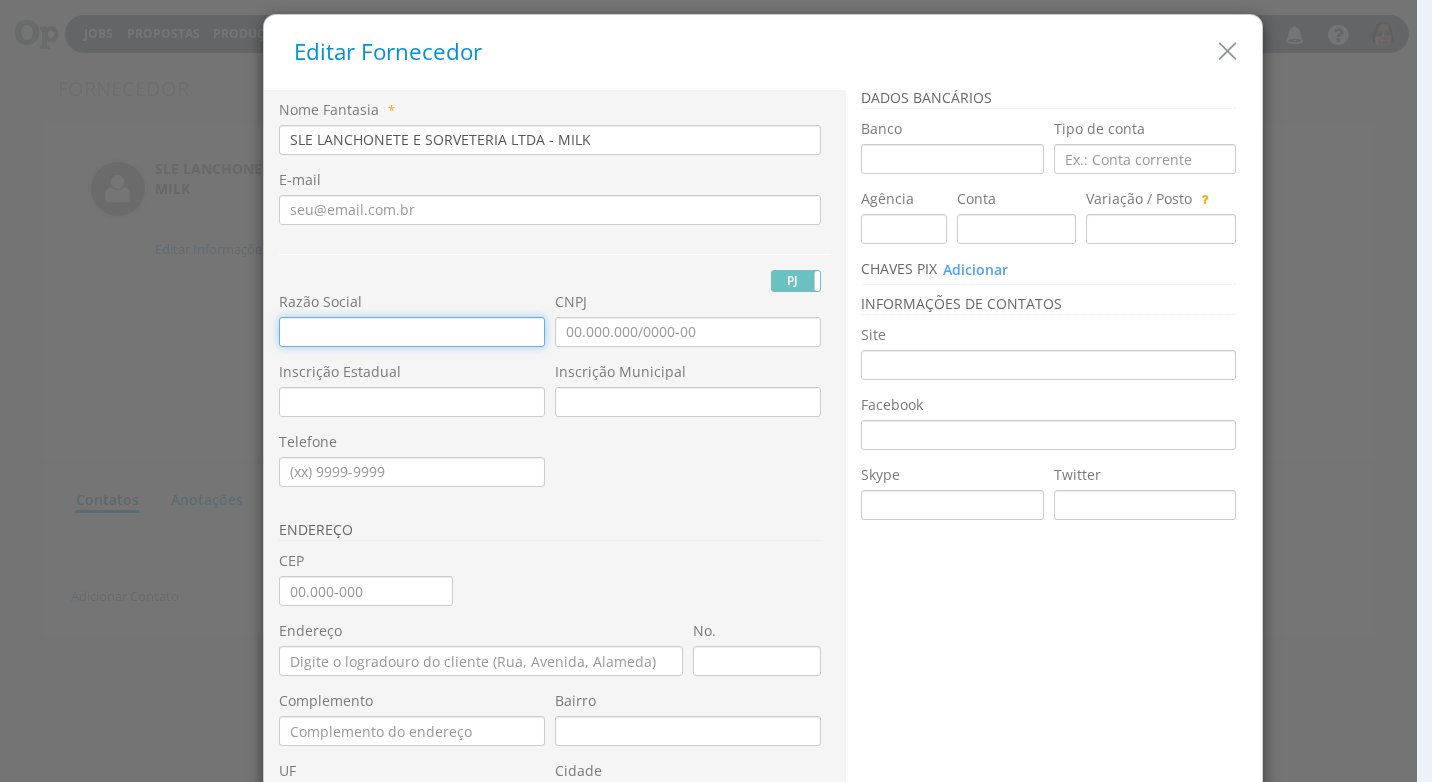 paste on "SLE LANCHONETE E SORVETERIA LTDA" 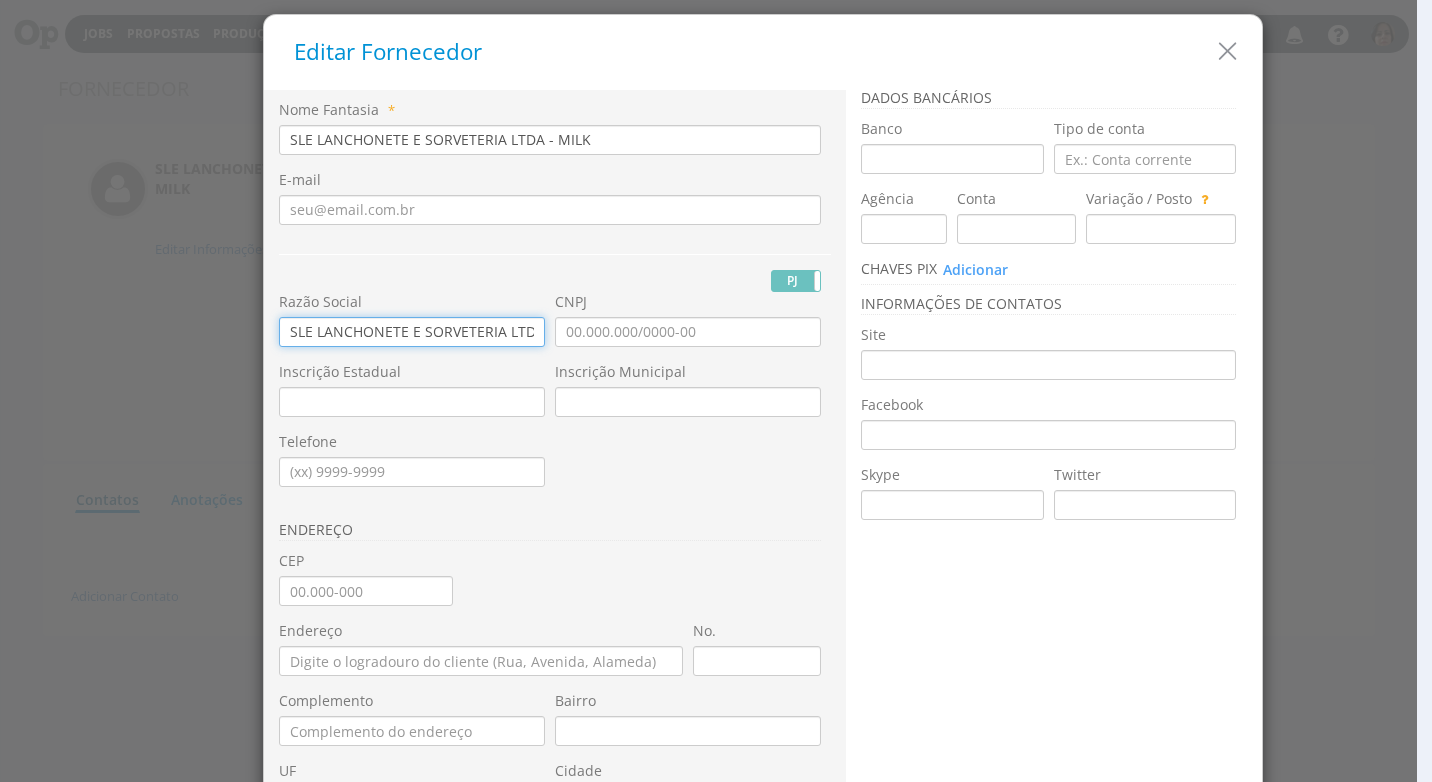 scroll, scrollTop: 0, scrollLeft: 9, axis: horizontal 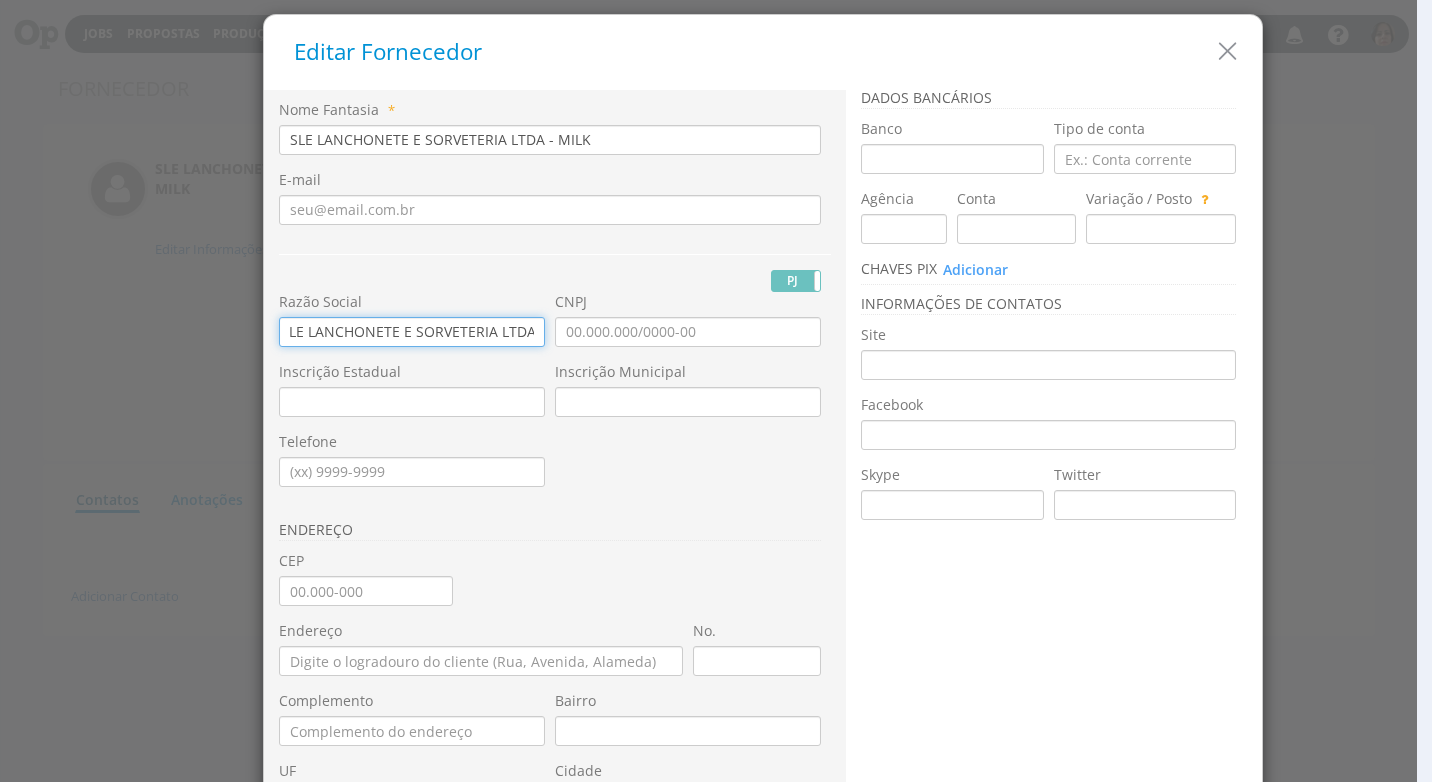 type on "SLE LANCHONETE E SORVETERIA LTDA" 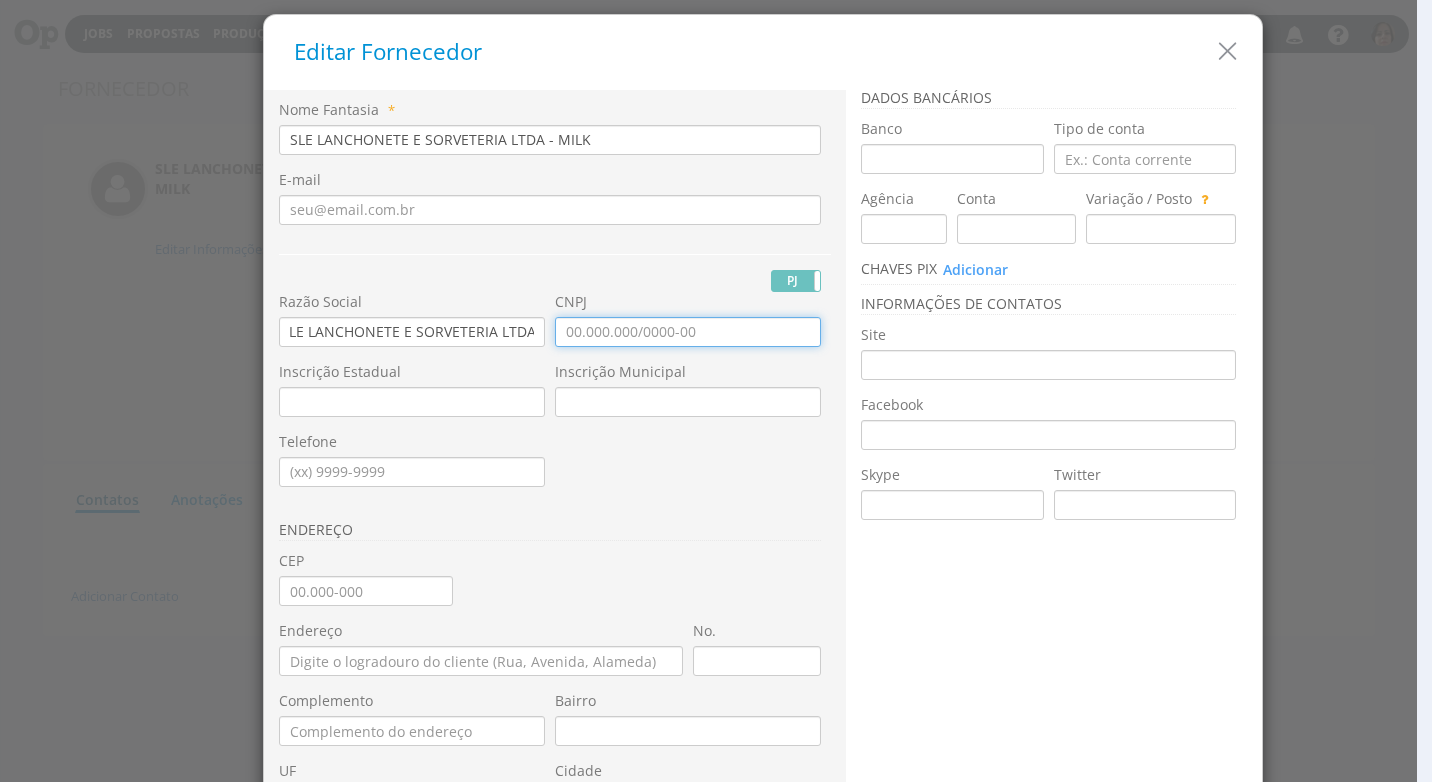 scroll, scrollTop: 0, scrollLeft: 0, axis: both 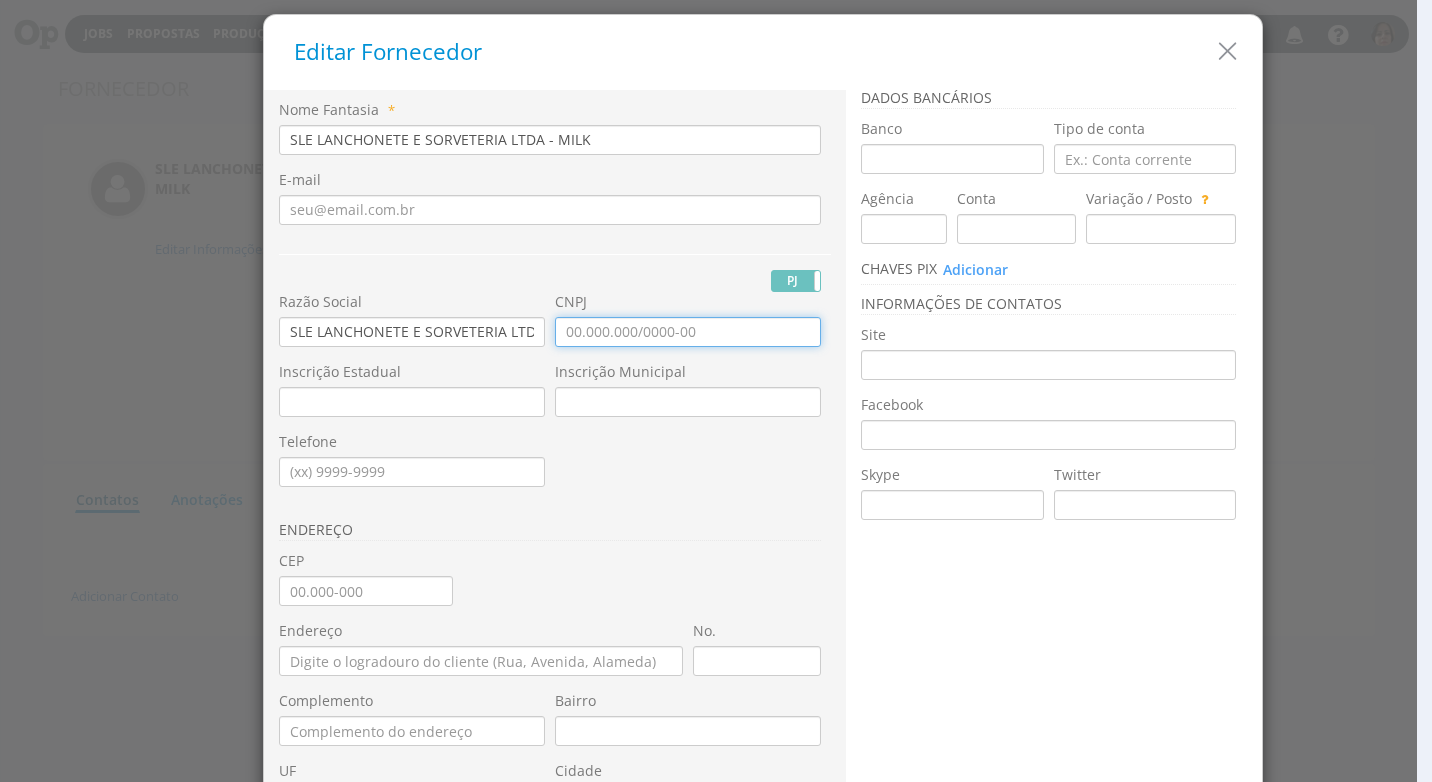 click on "CNPJ" at bounding box center [688, 332] 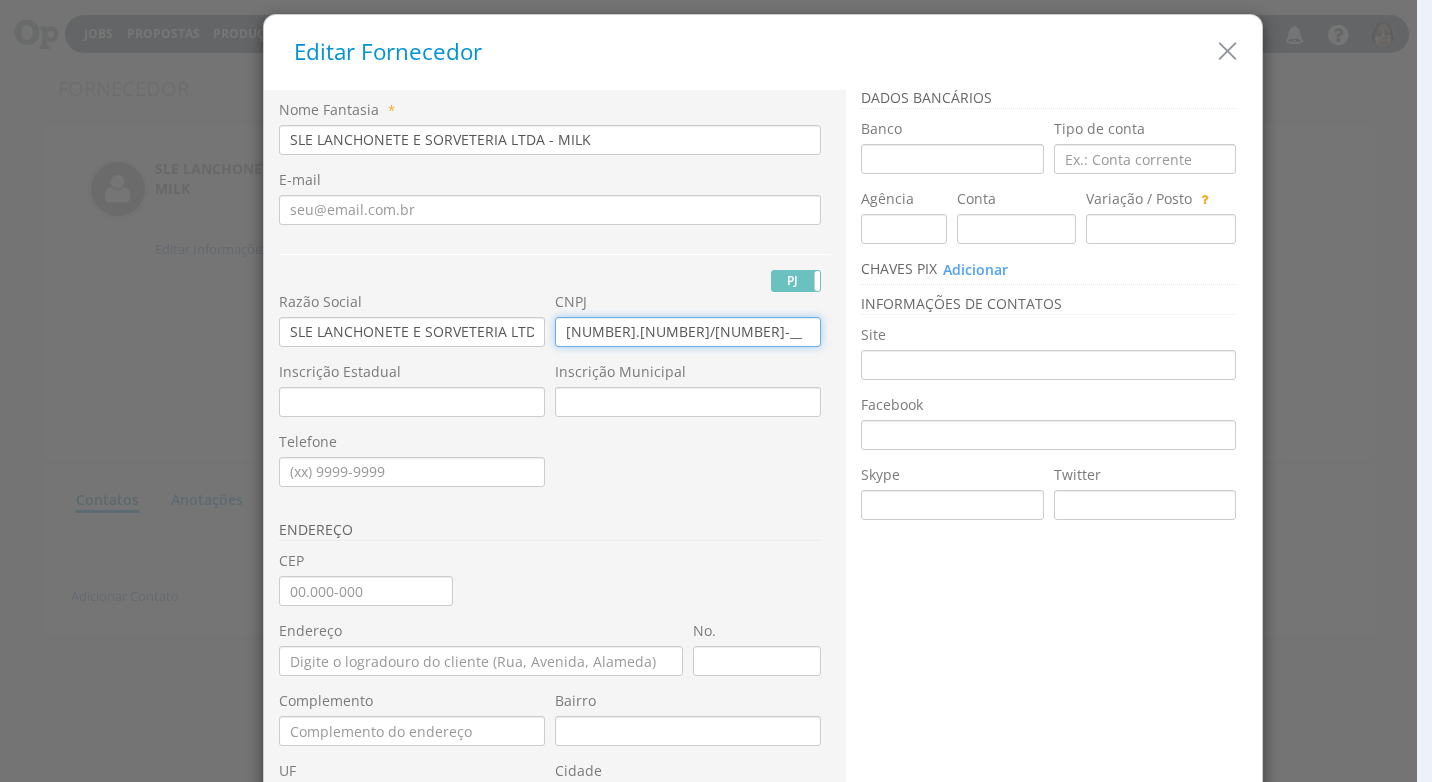 type on "[NUMBER].[NUMBER]/[NUMBER]-__" 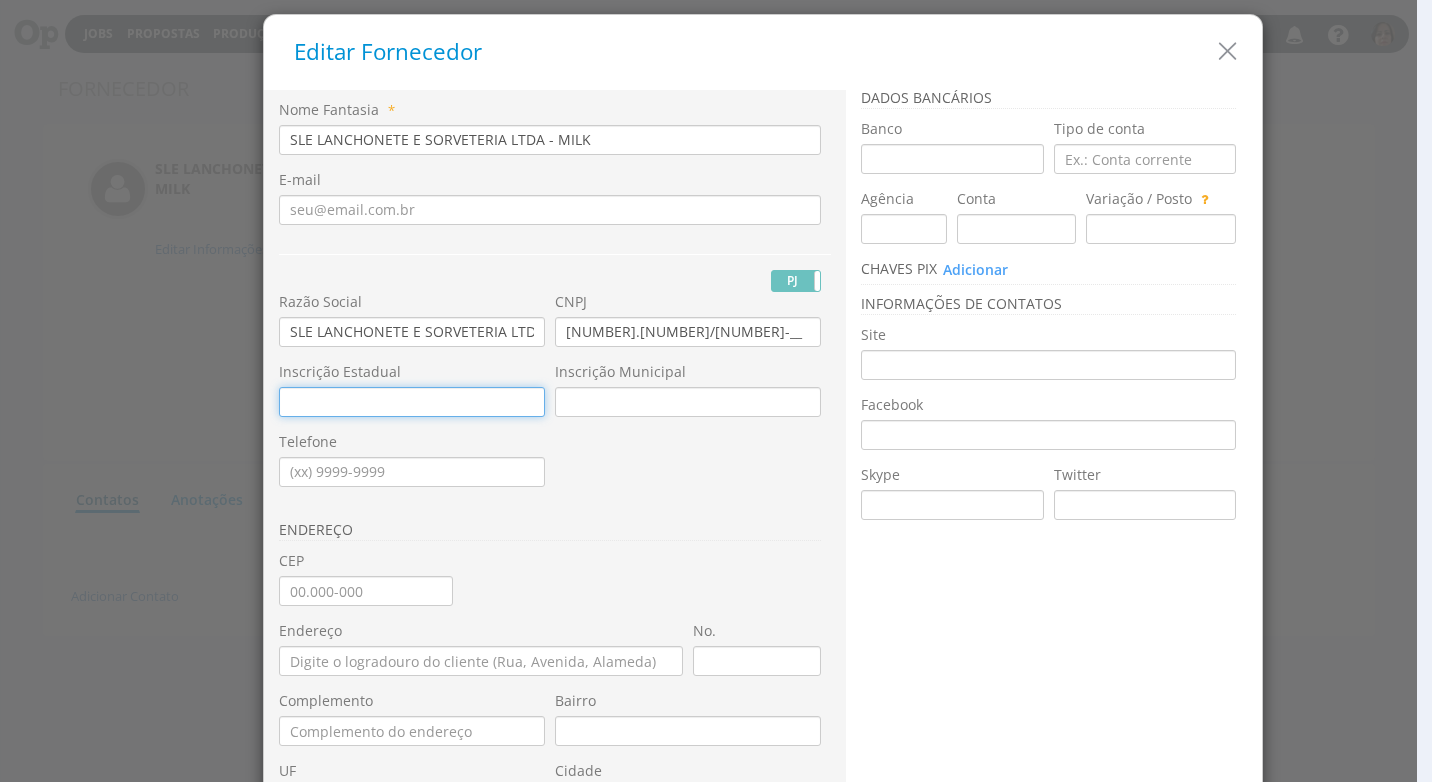 scroll, scrollTop: 100, scrollLeft: 0, axis: vertical 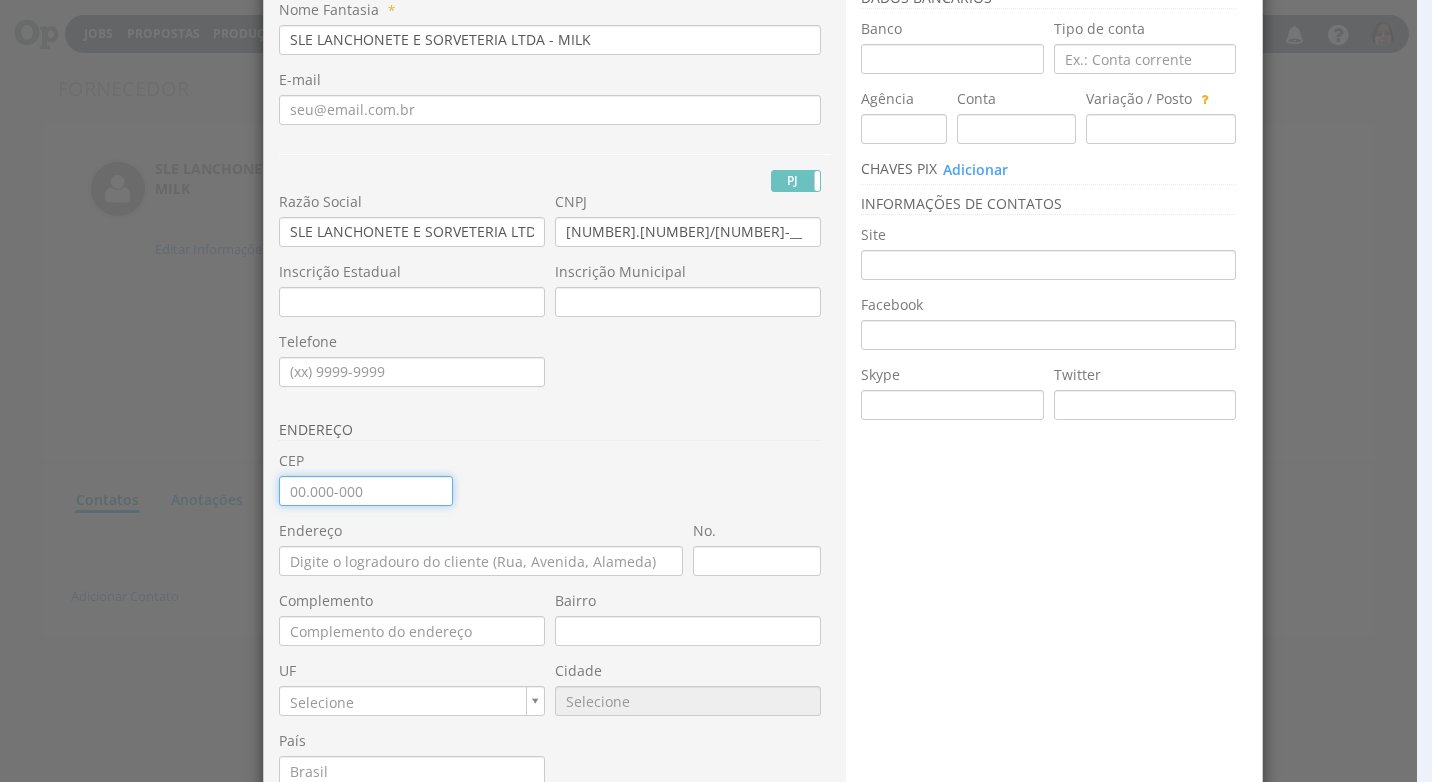 click on "CEP" at bounding box center (366, 491) 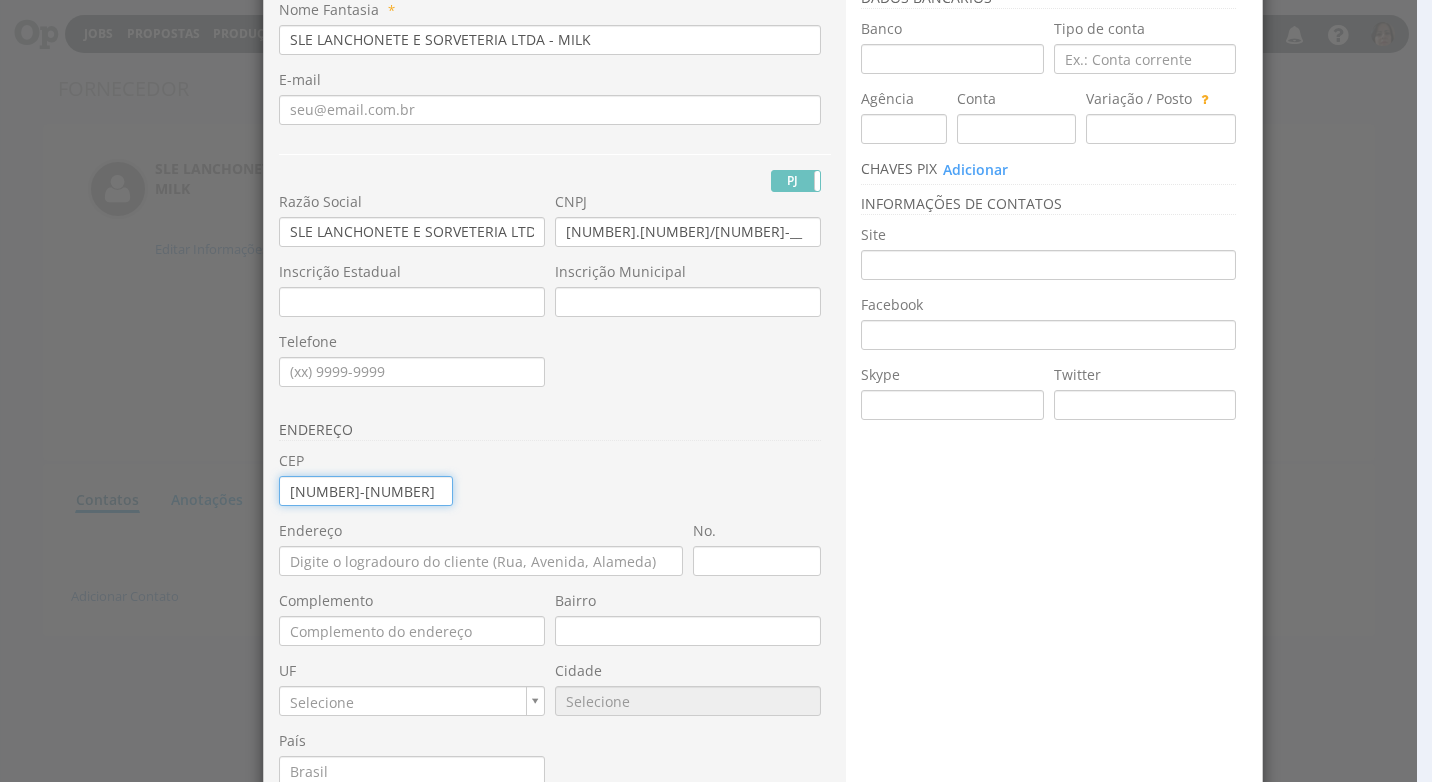 type on "[NUMBER].___-___" 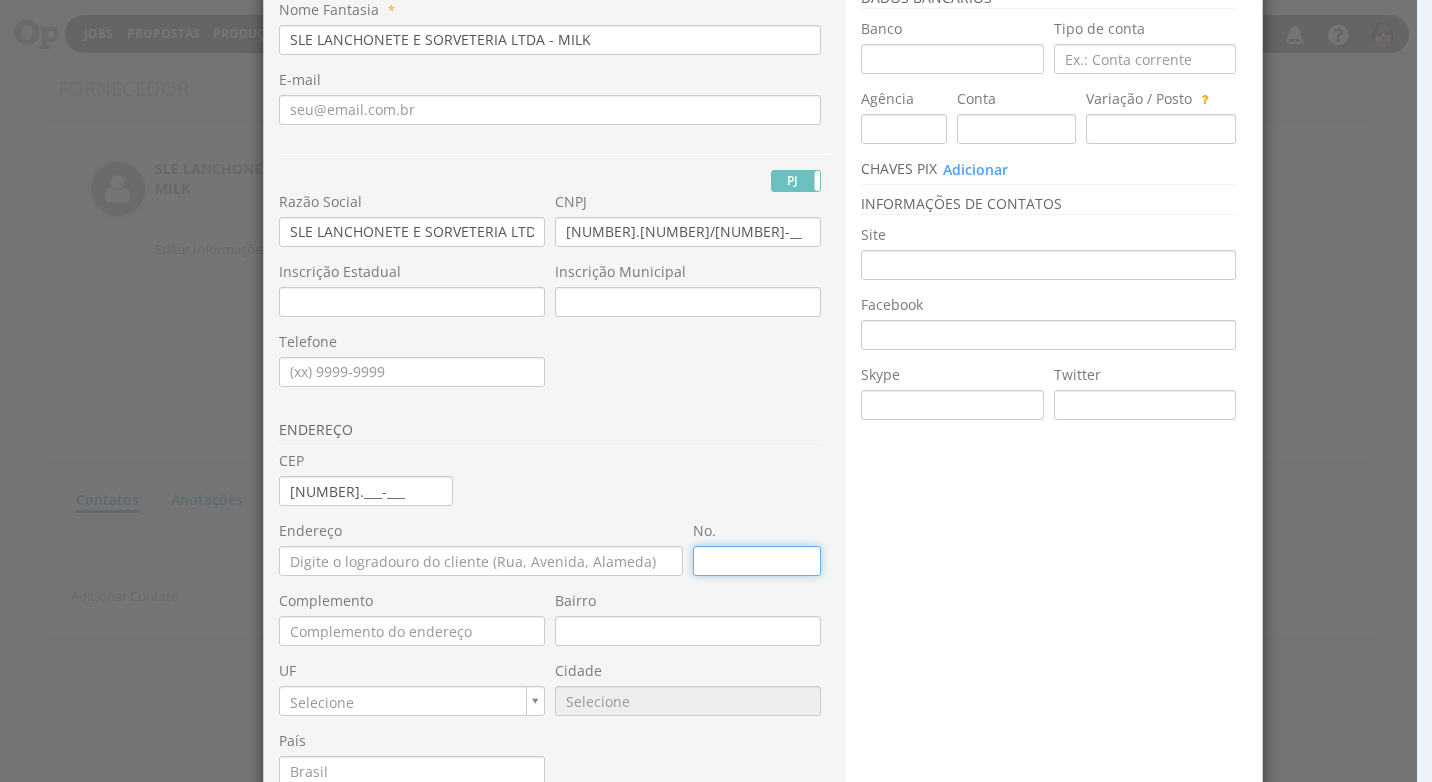 type on "Rua Barão do Triunfo" 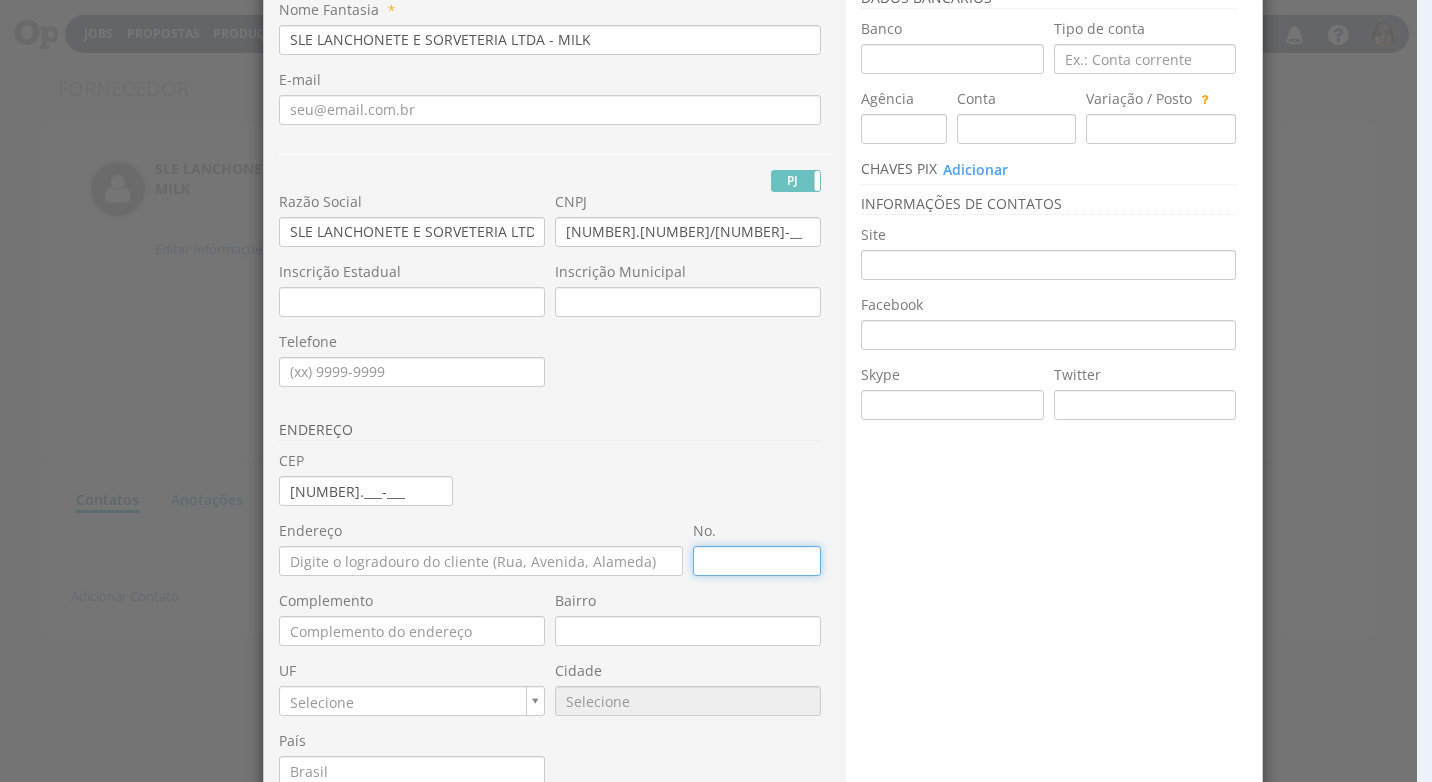 type on "Centro" 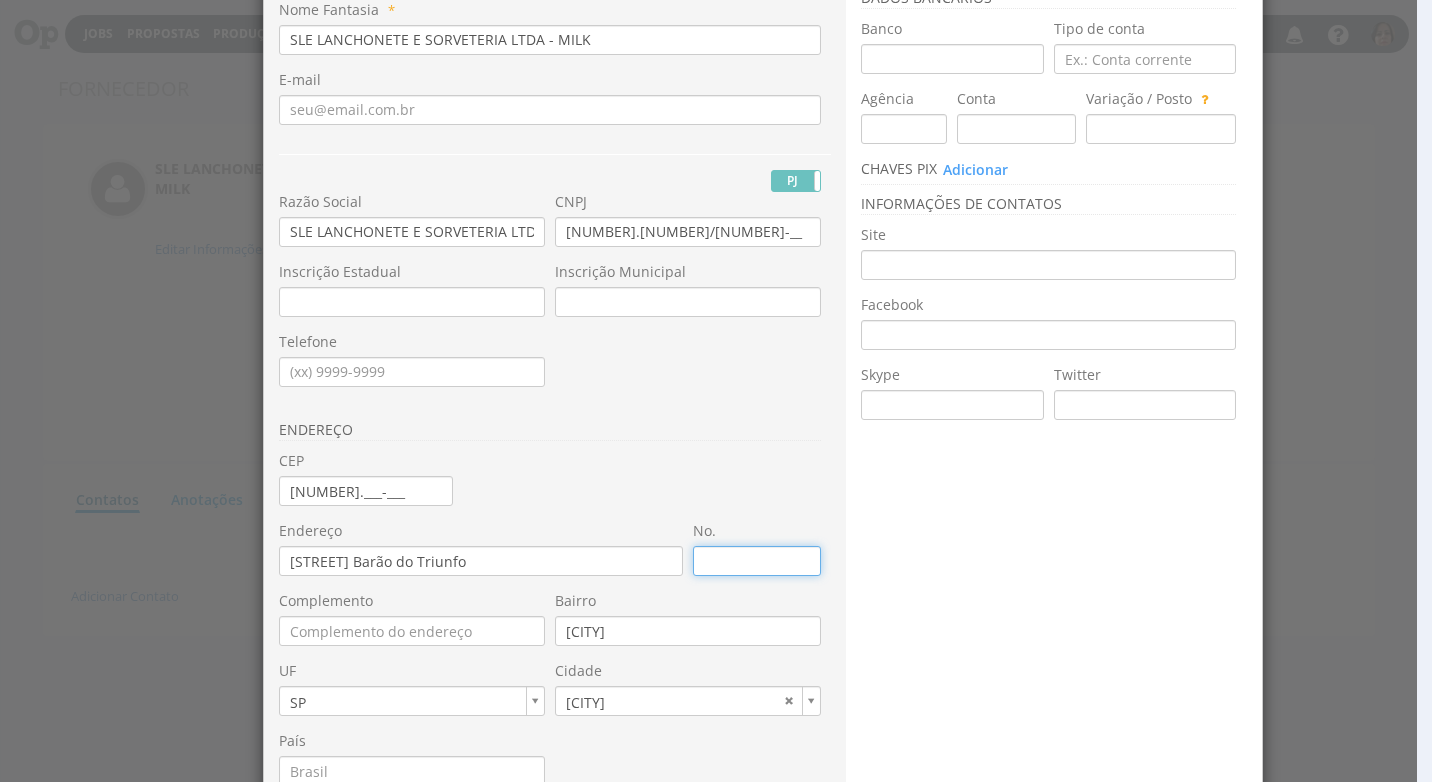 click on "No." at bounding box center [757, 561] 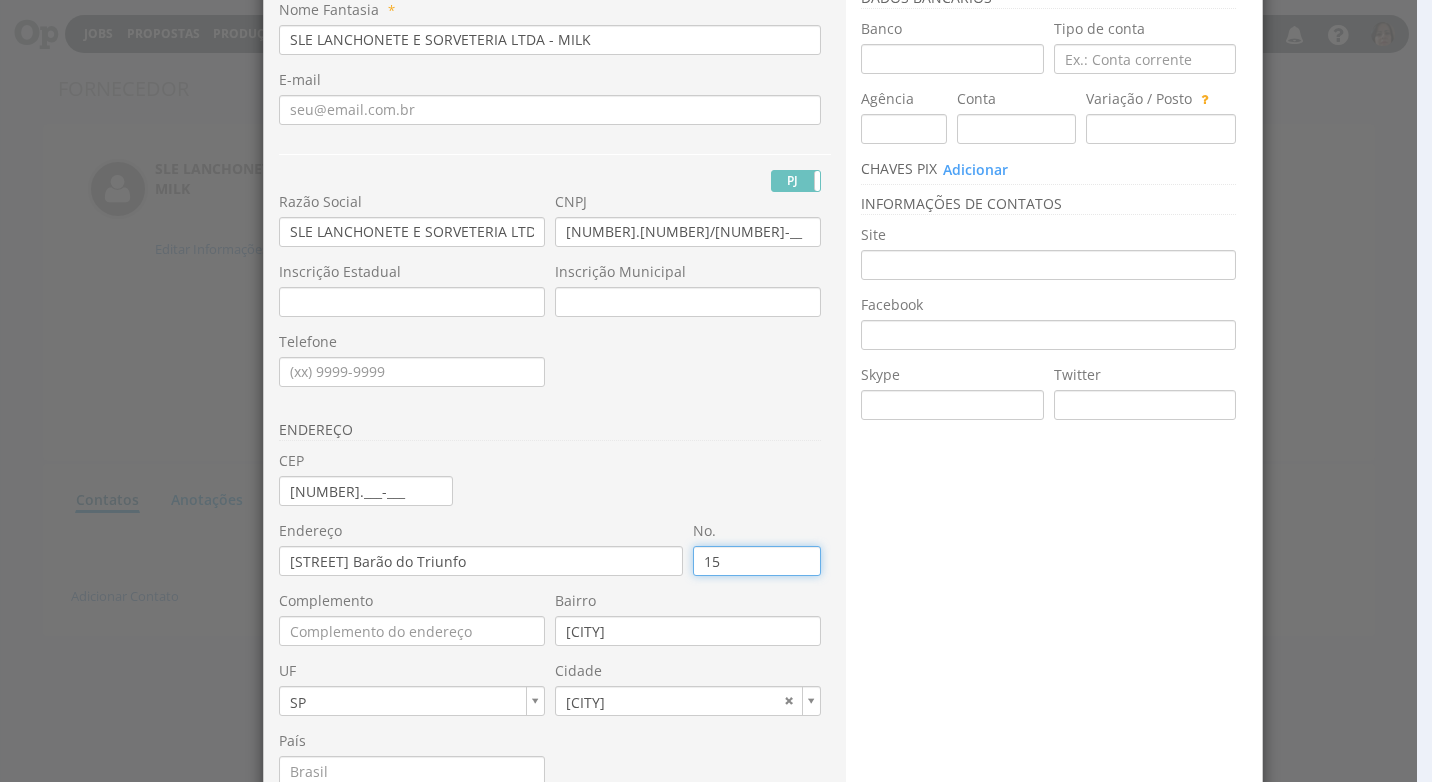 type on "153" 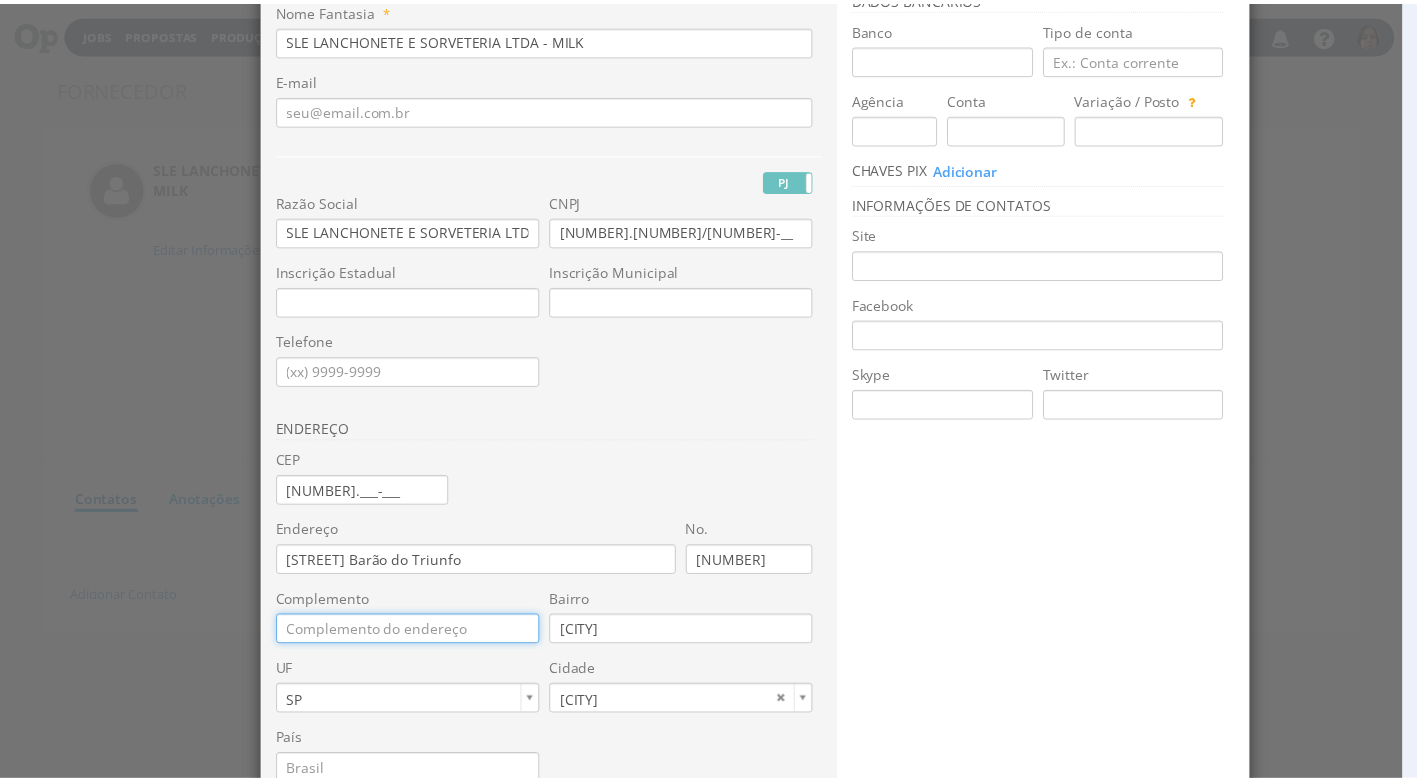 scroll, scrollTop: 269, scrollLeft: 0, axis: vertical 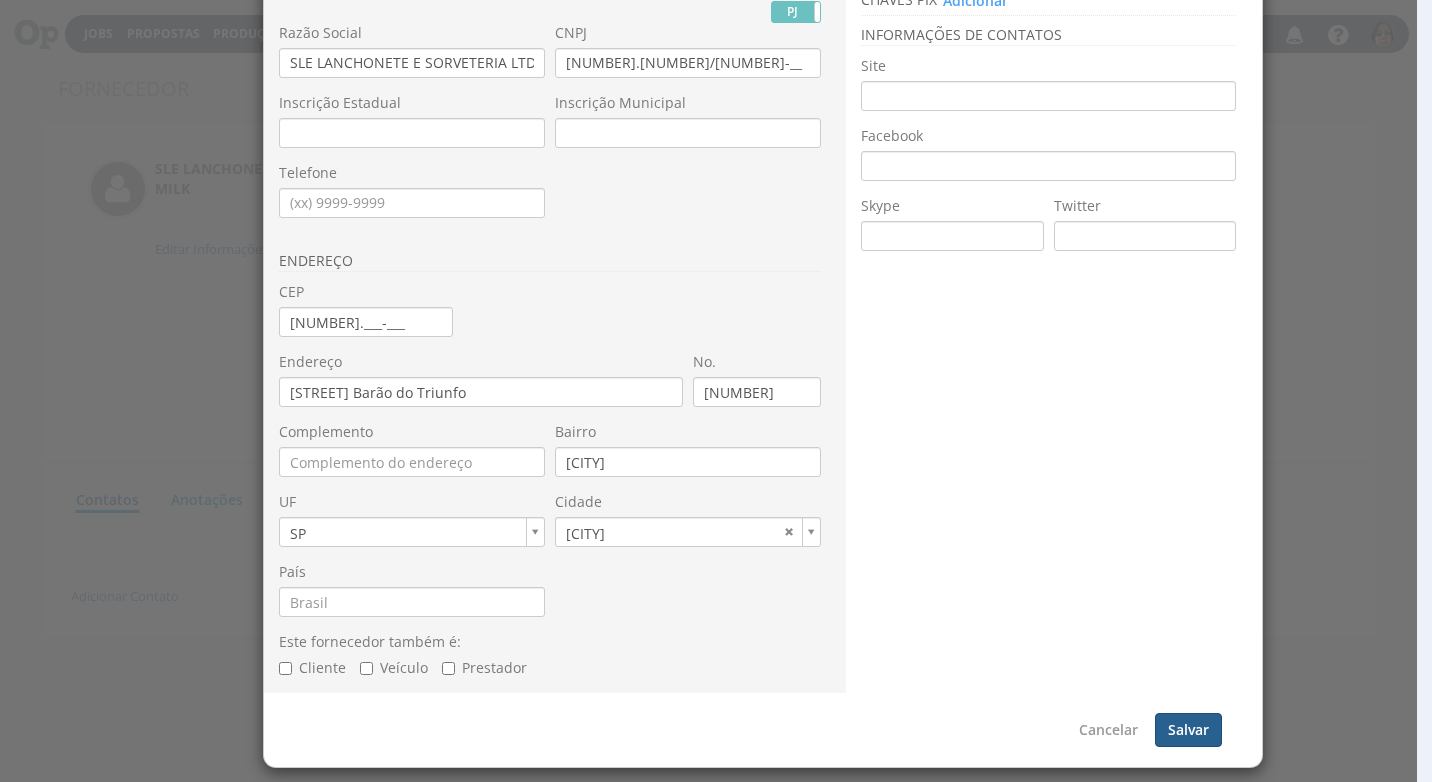 click on "Salvar" at bounding box center (1188, 730) 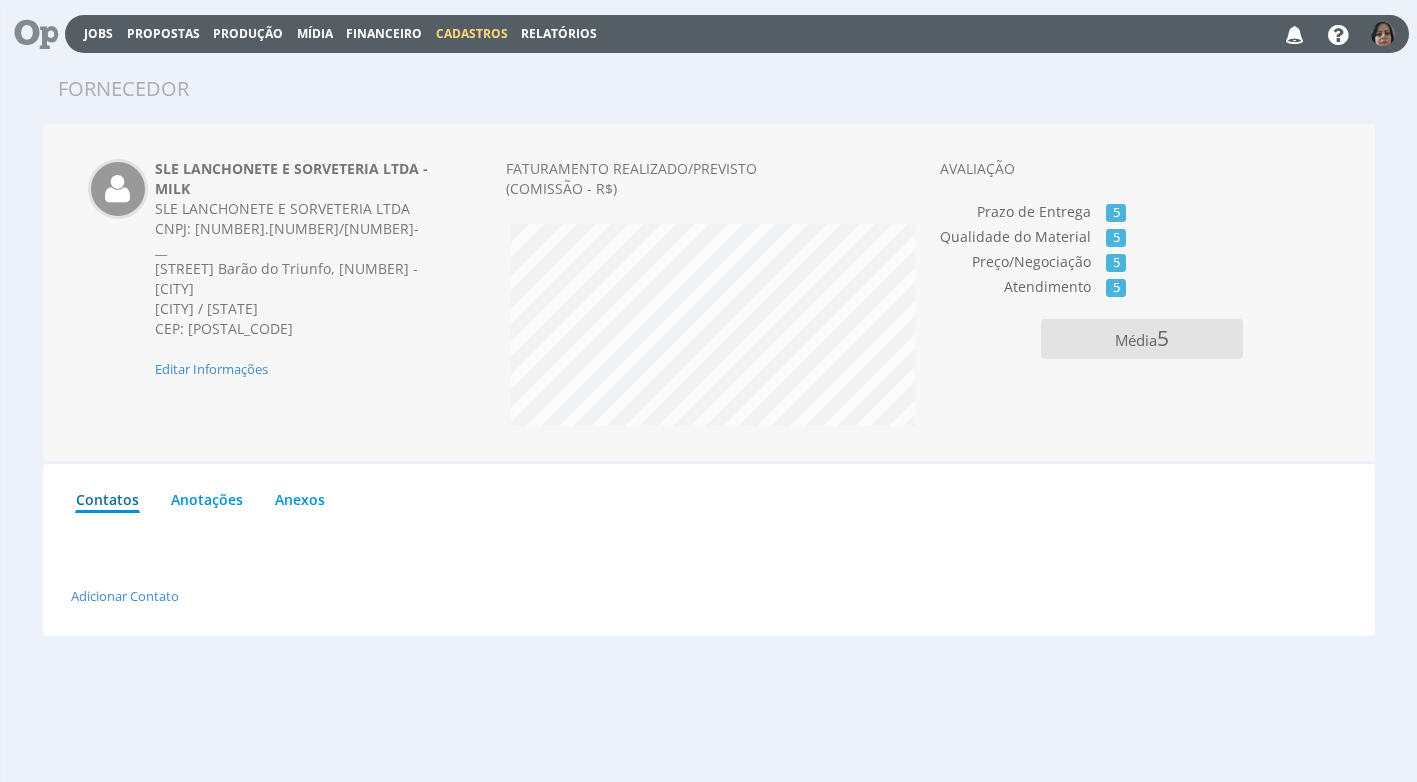 click on "Cadastros" at bounding box center (472, 33) 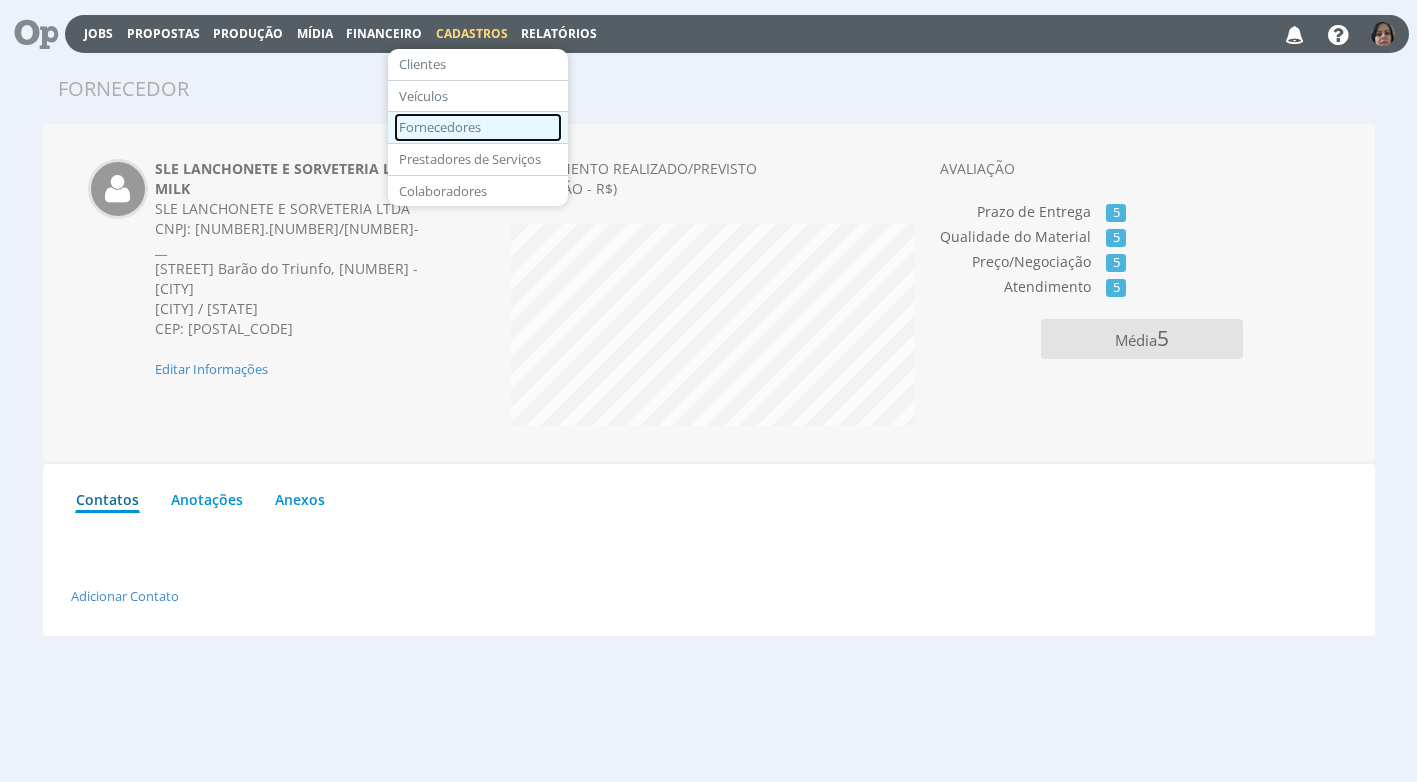 click on "Fornecedores" at bounding box center [478, 127] 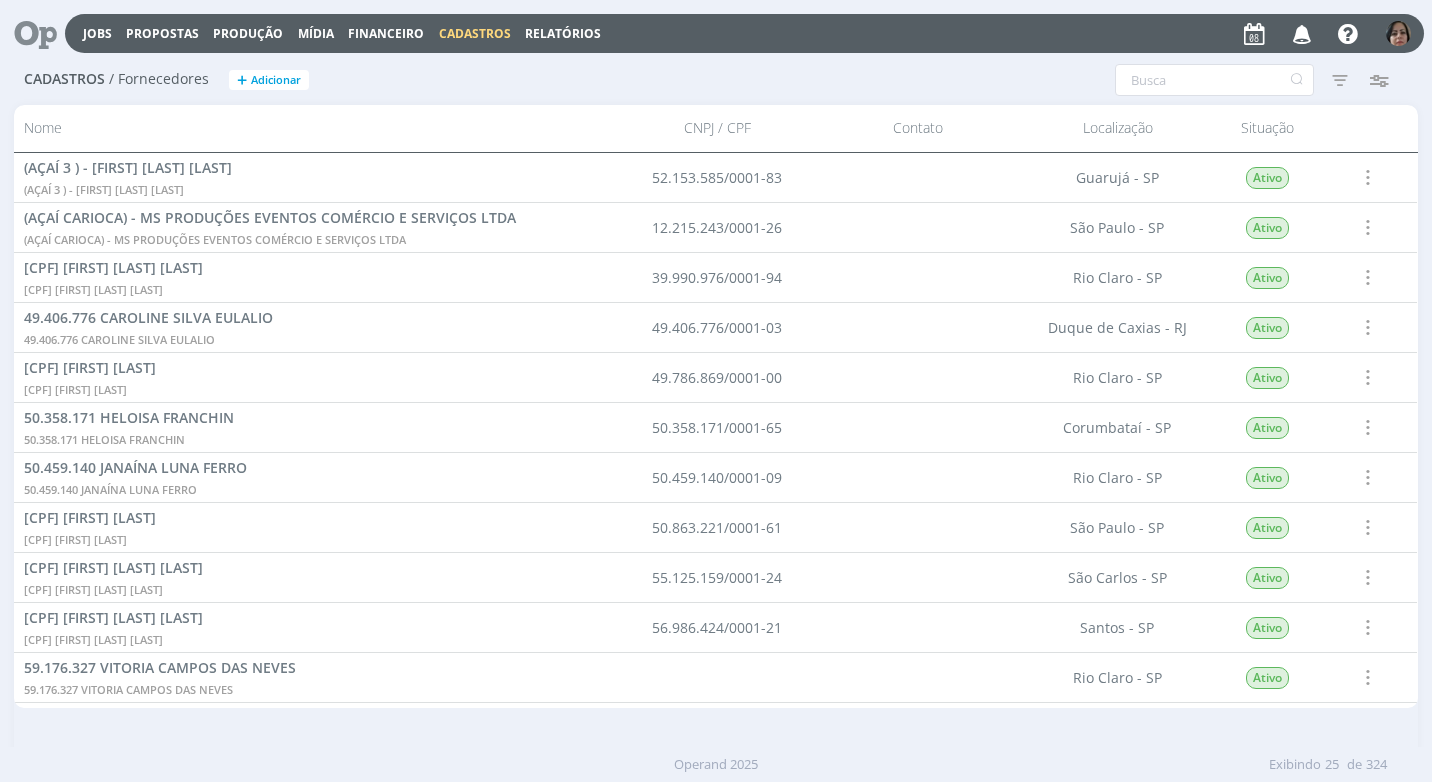 scroll, scrollTop: 0, scrollLeft: 0, axis: both 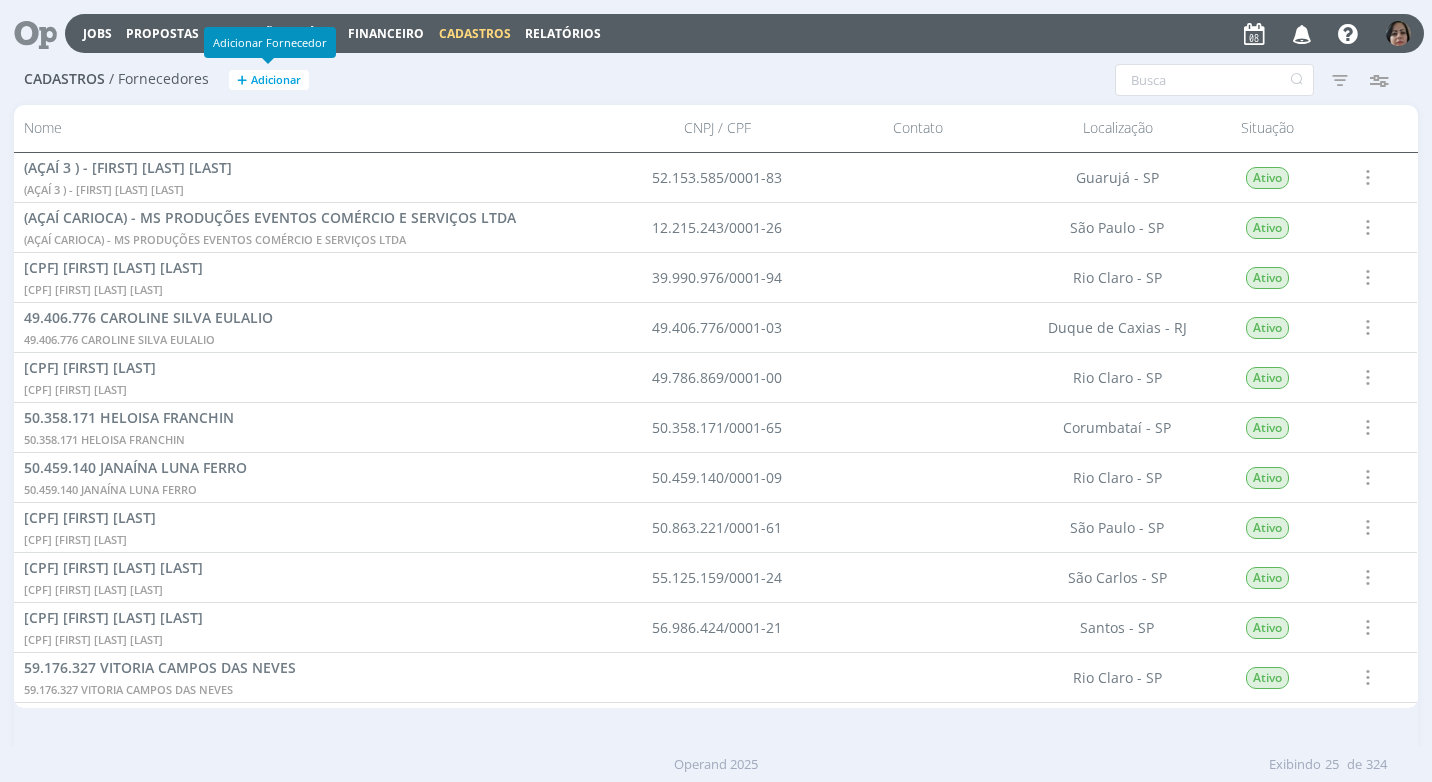 click on "Adicionar" at bounding box center [276, 80] 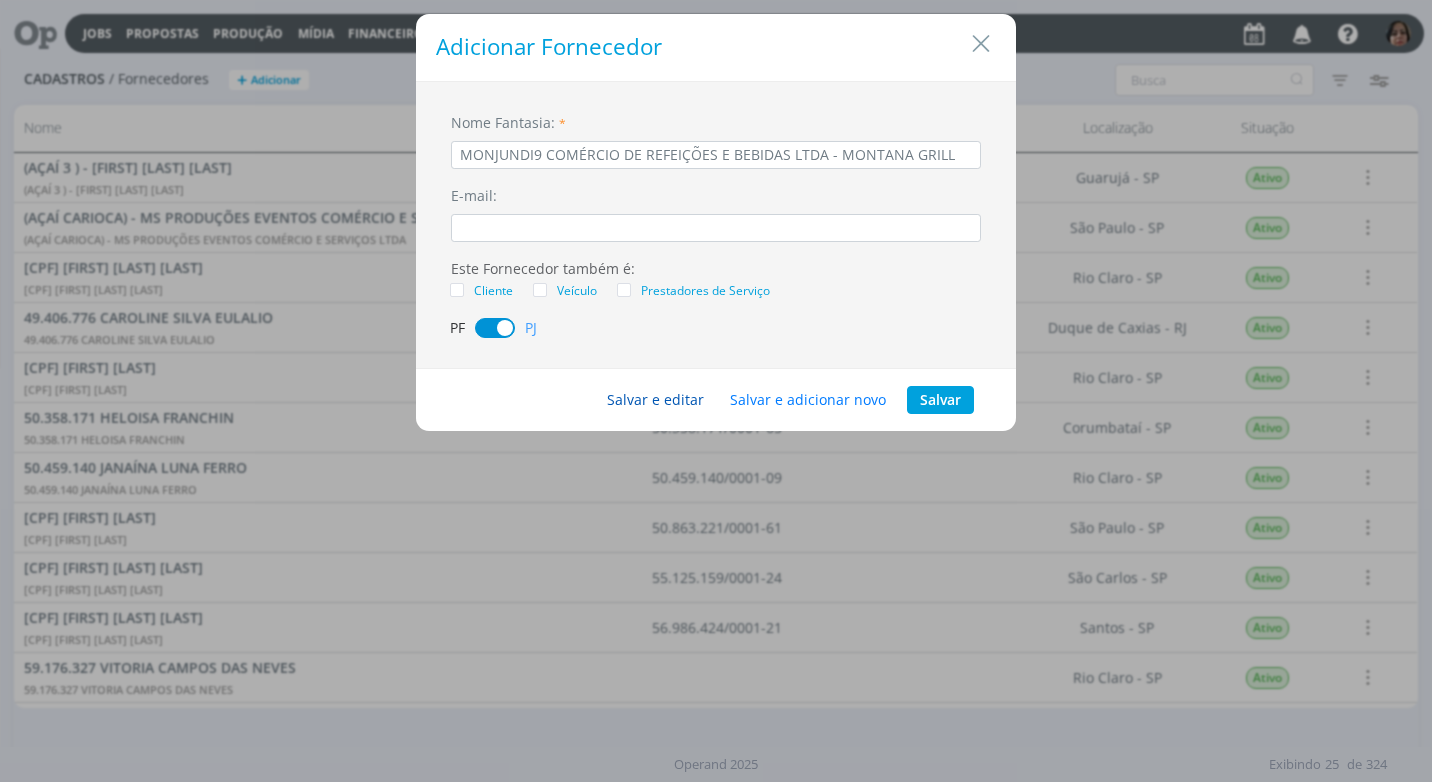 type on "MONJUNDI9 COMÉRCIO DE REFEIÇÕES E BEBIDAS LTDA - MONTANA GRILL" 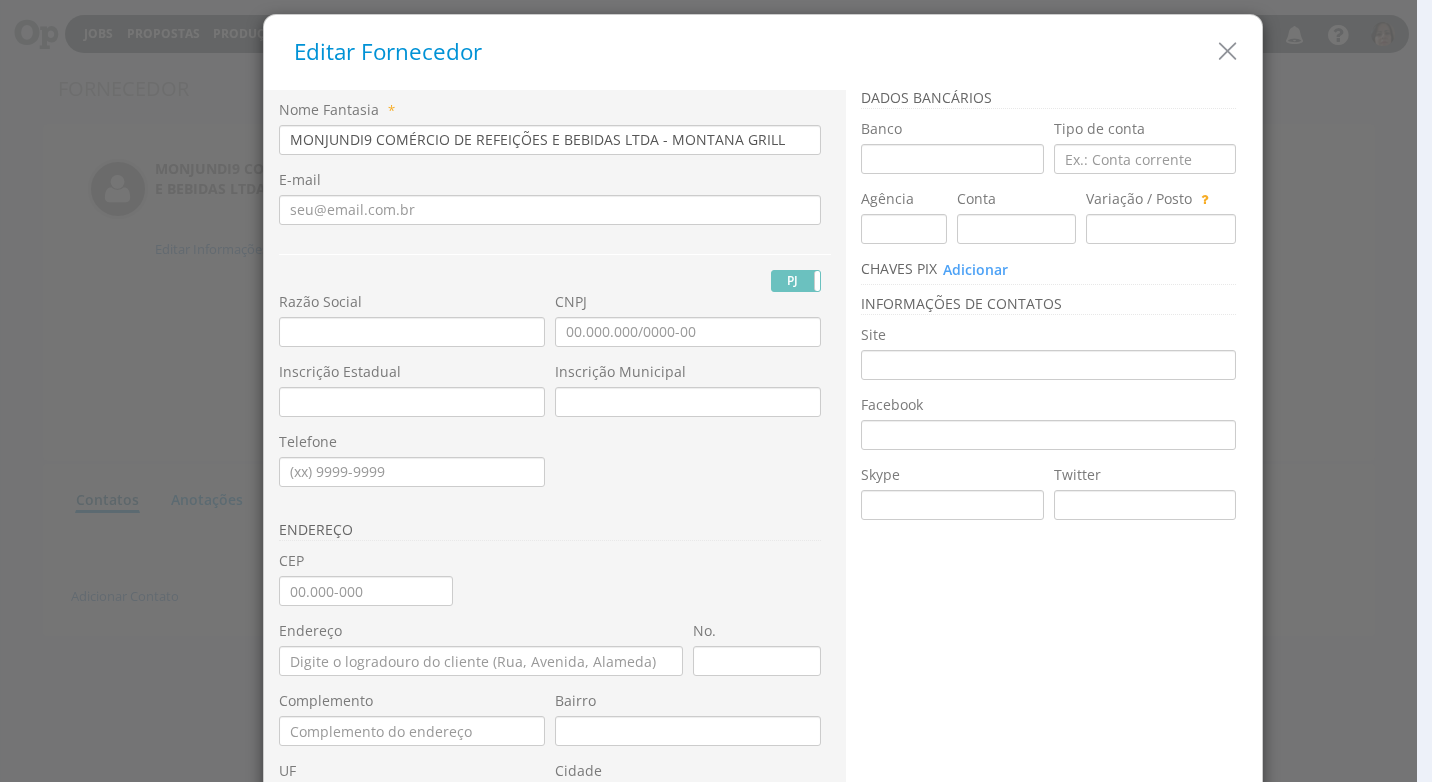 scroll, scrollTop: 0, scrollLeft: 0, axis: both 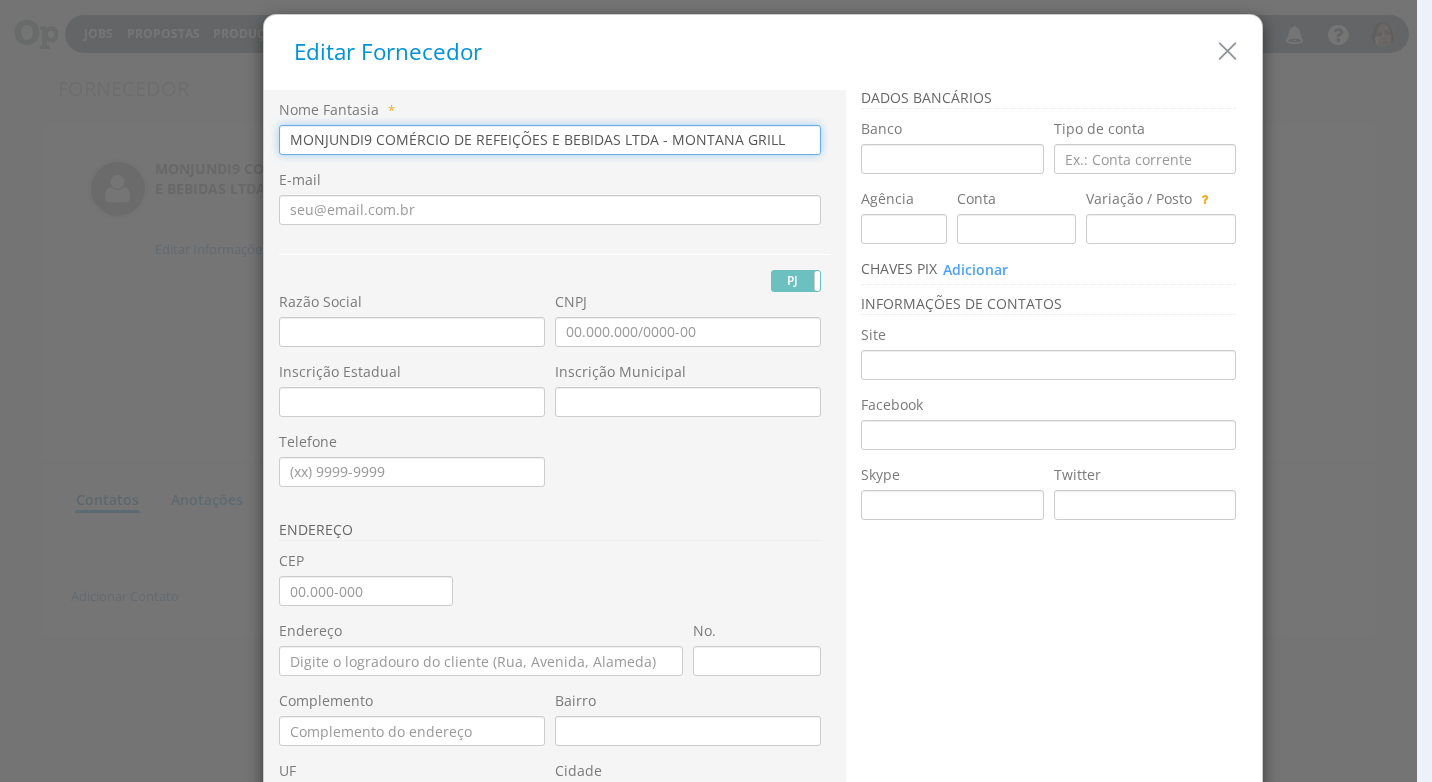 click on "MONJUNDI9 COMÉRCIO DE REFEIÇÕES E BEBIDAS LTDA - MONTANA GRILL" at bounding box center [550, 140] 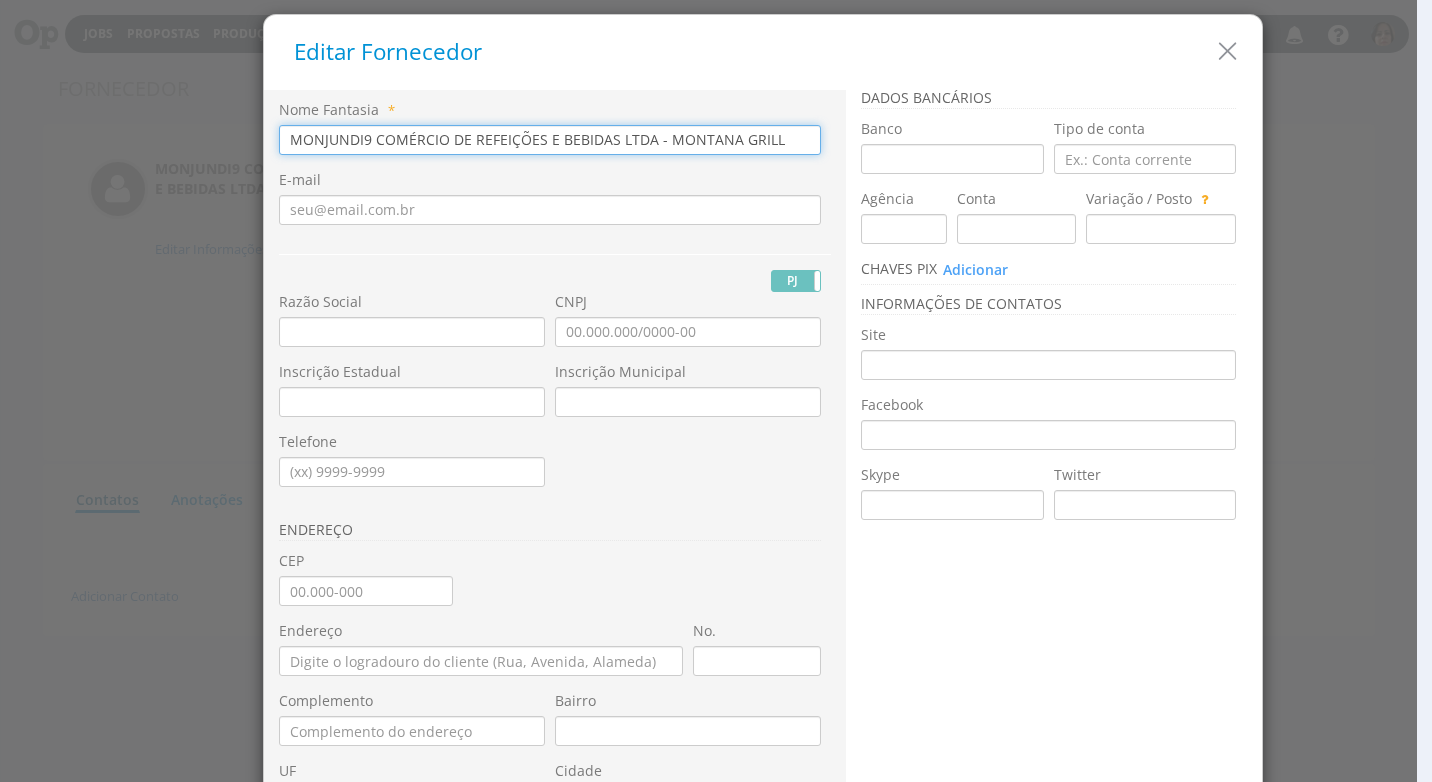 drag, startPoint x: 644, startPoint y: 139, endPoint x: 179, endPoint y: 123, distance: 465.27518 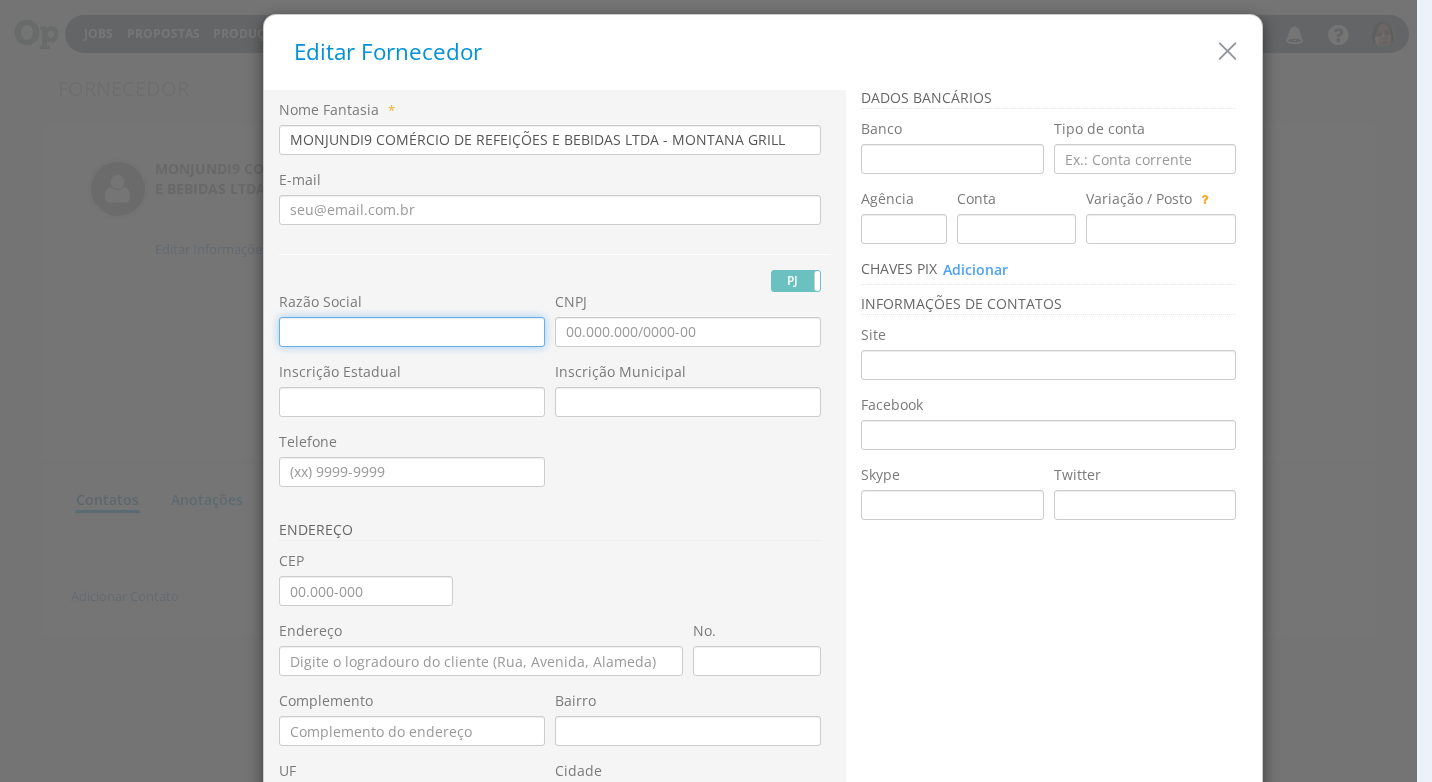 click at bounding box center [412, 332] 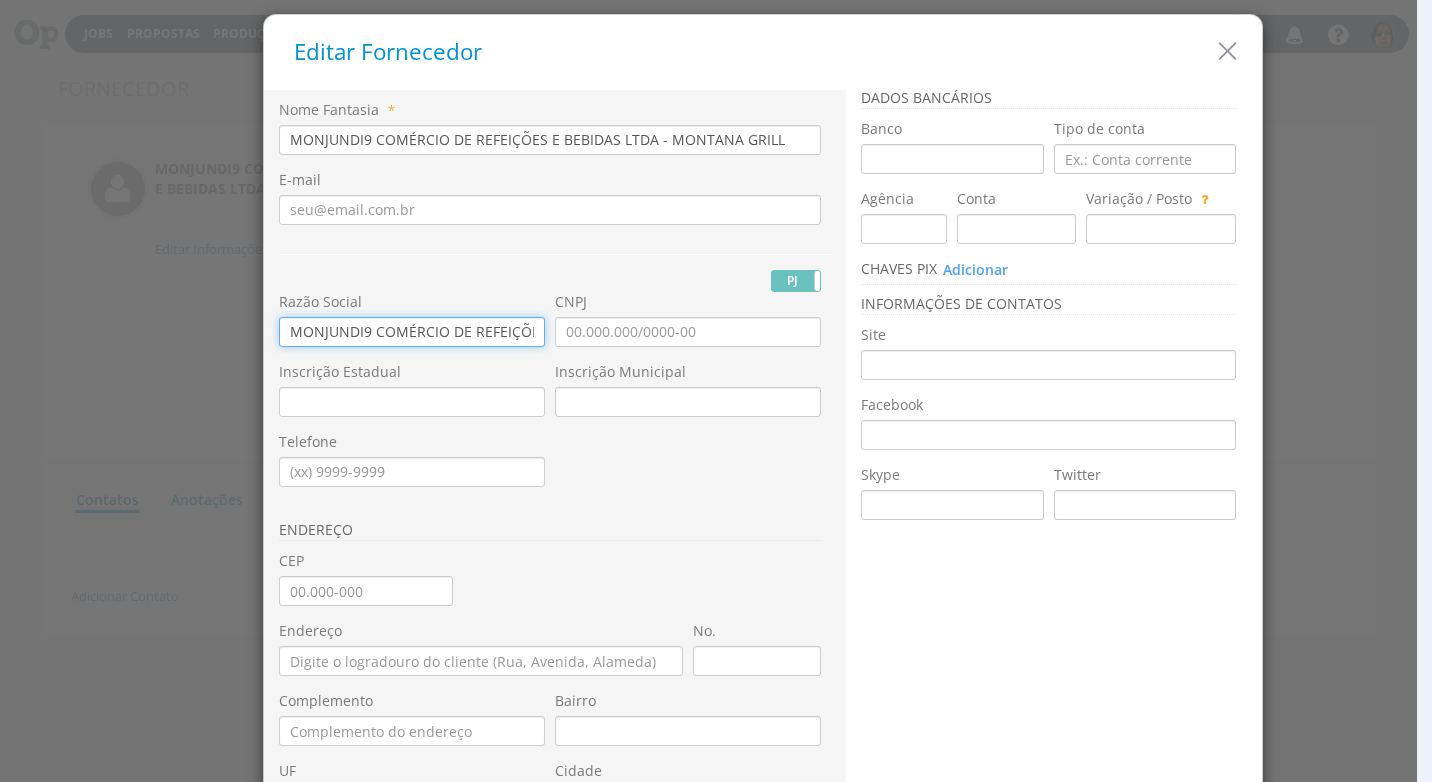 scroll, scrollTop: 0, scrollLeft: 117, axis: horizontal 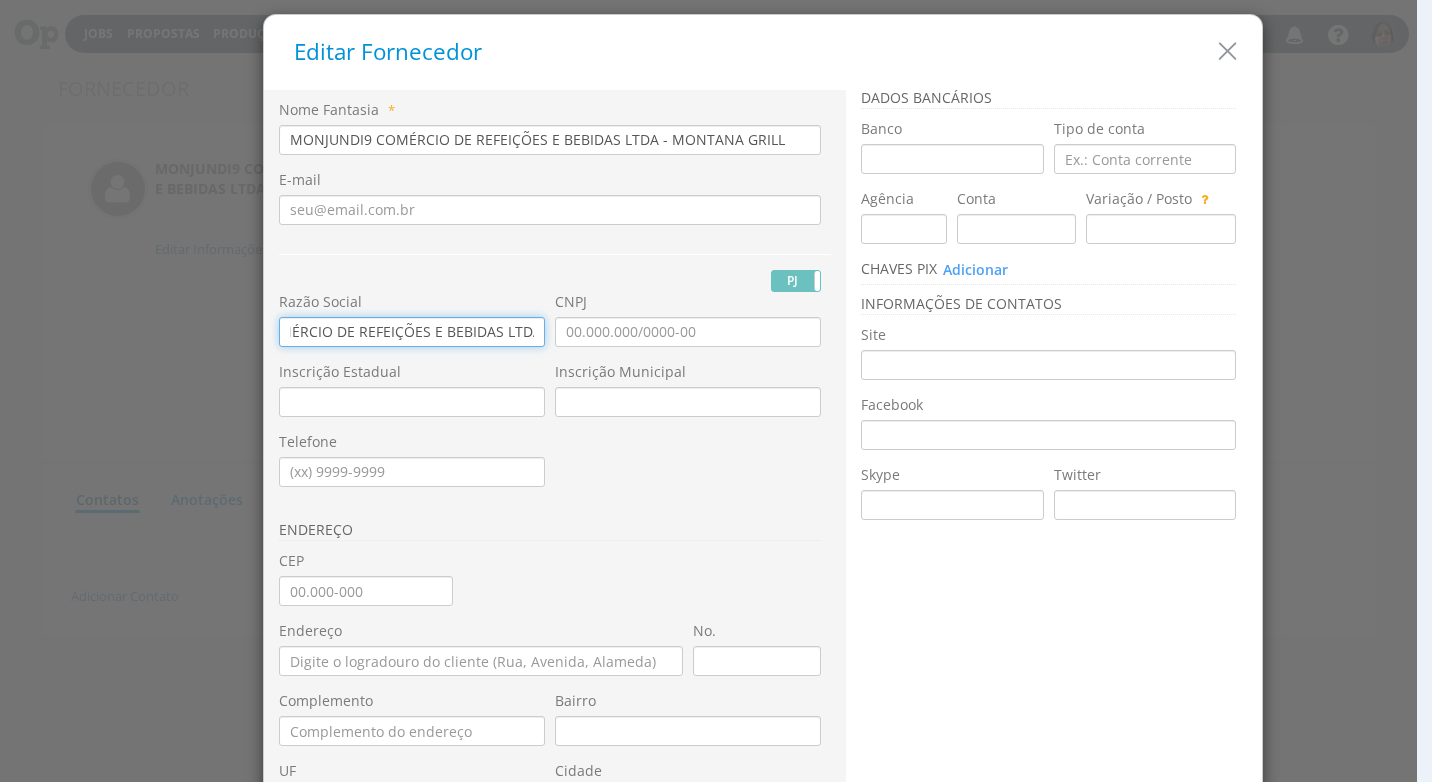 type on "MONJUNDI9 COMÉRCIO DE REFEIÇÕES E BEBIDAS LTDA" 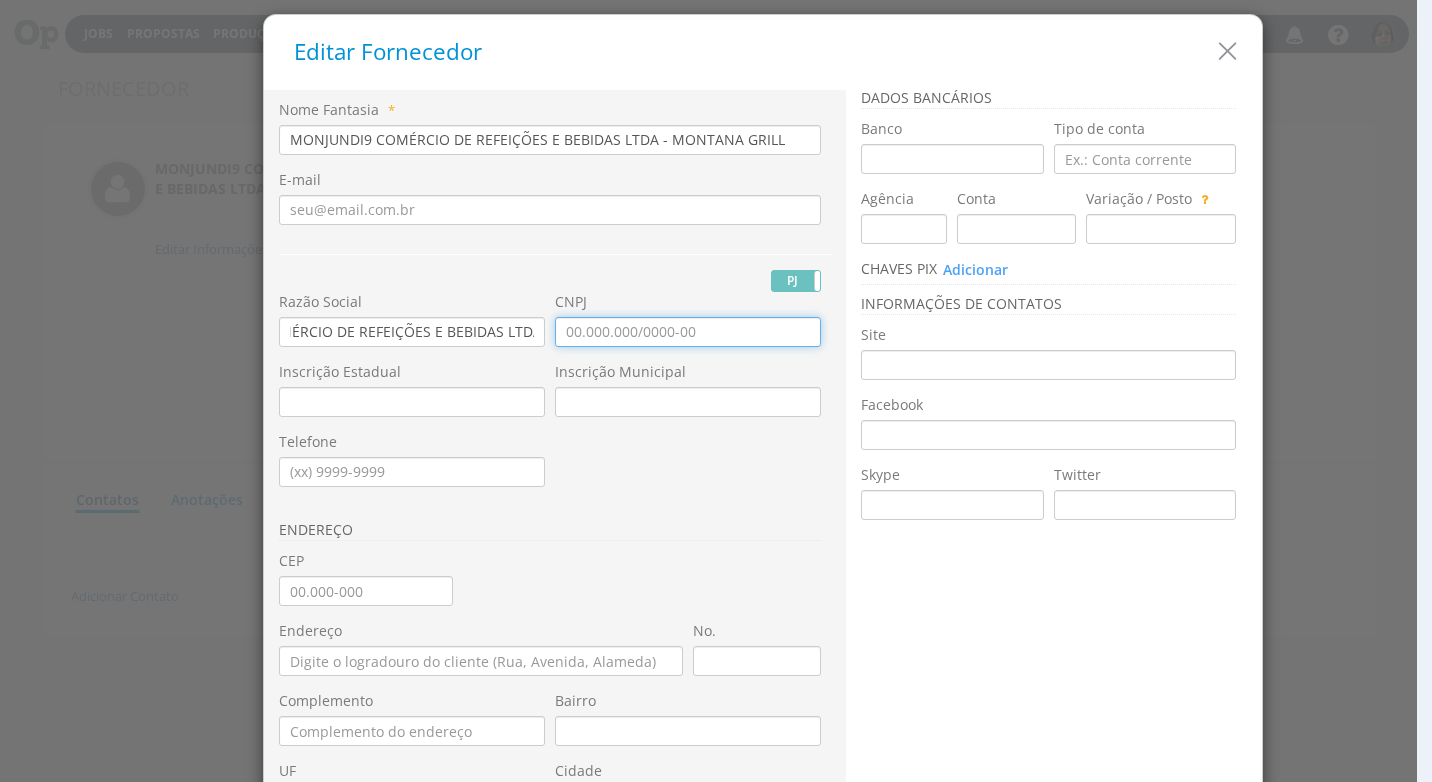 scroll, scrollTop: 0, scrollLeft: 0, axis: both 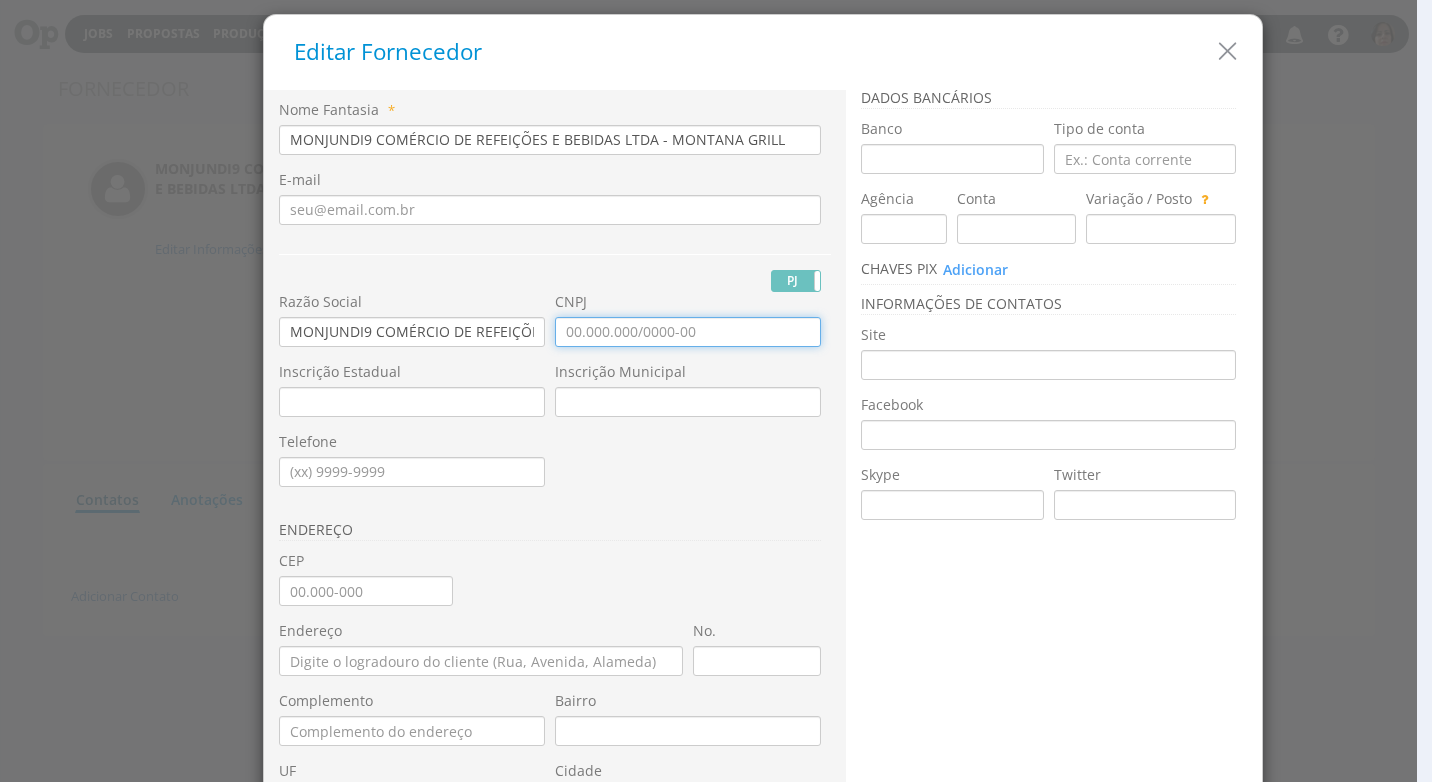 click on "CNPJ" at bounding box center (688, 332) 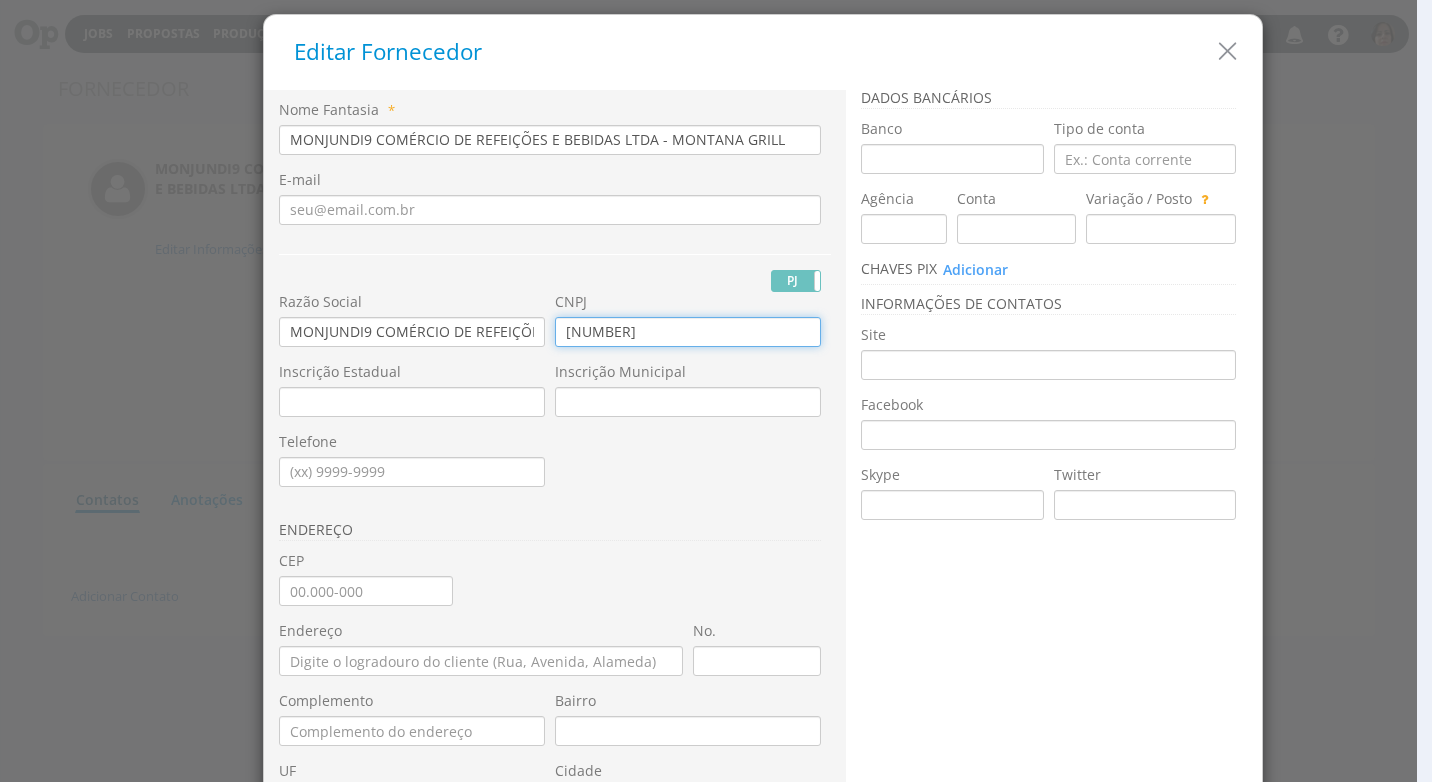 type on "[NUMBER]" 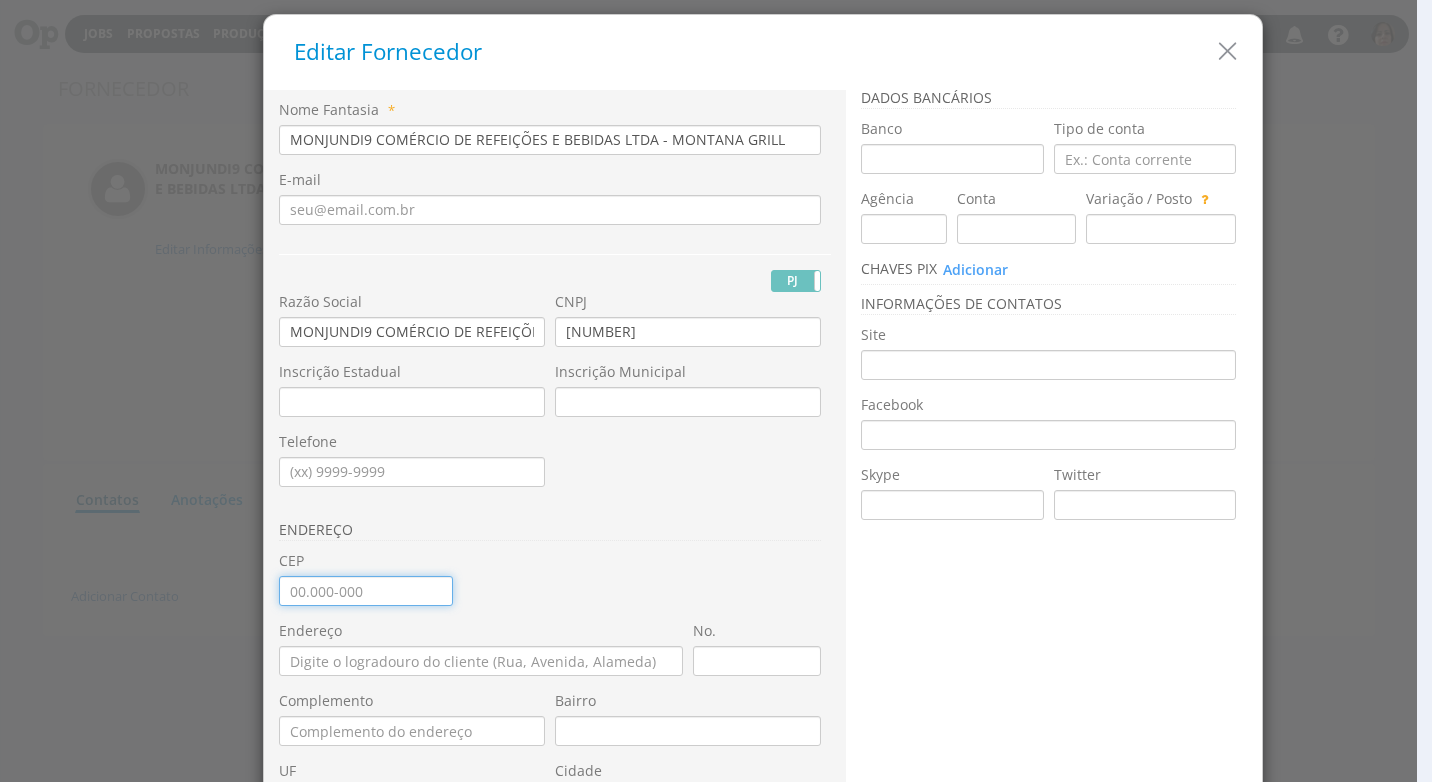 click on "CEP" at bounding box center [366, 591] 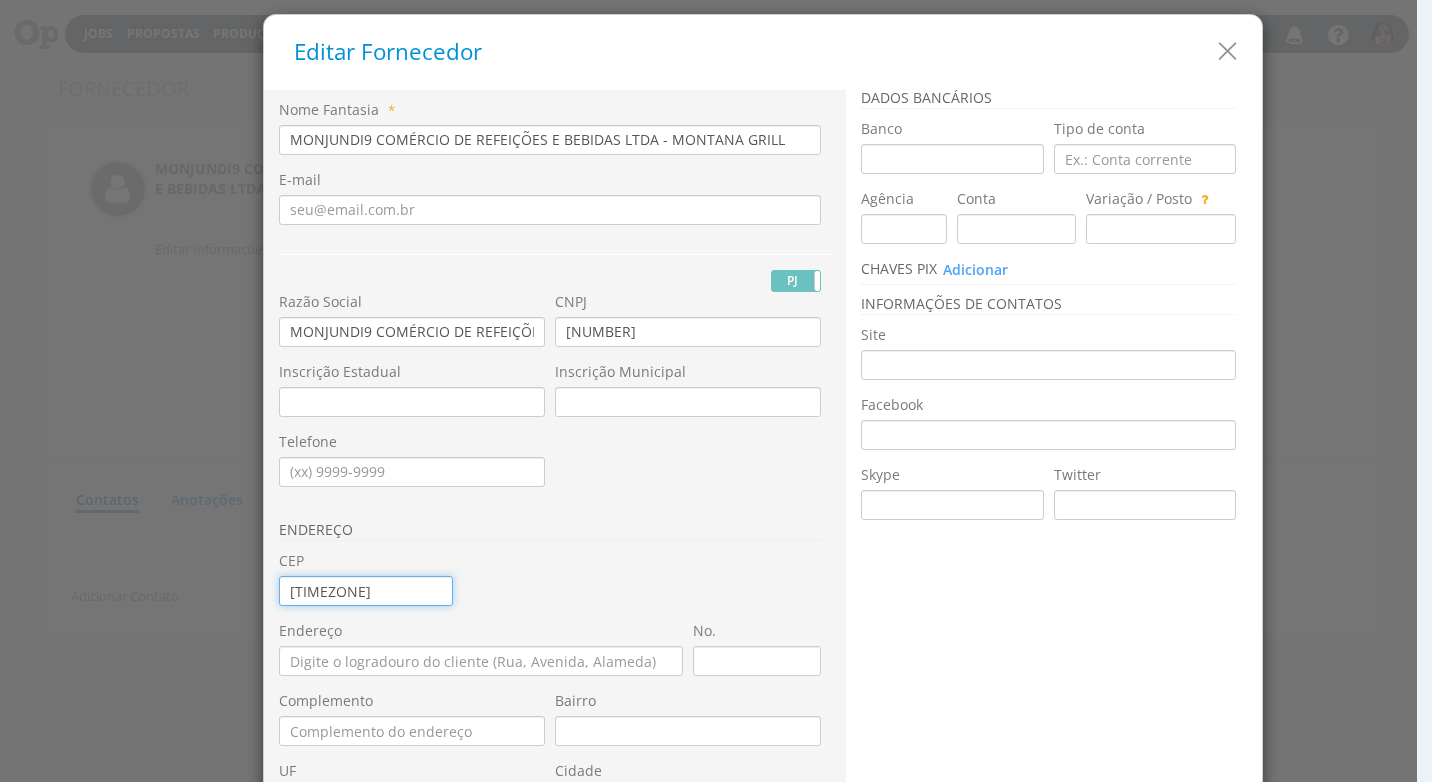 type on "[NUMBER]" 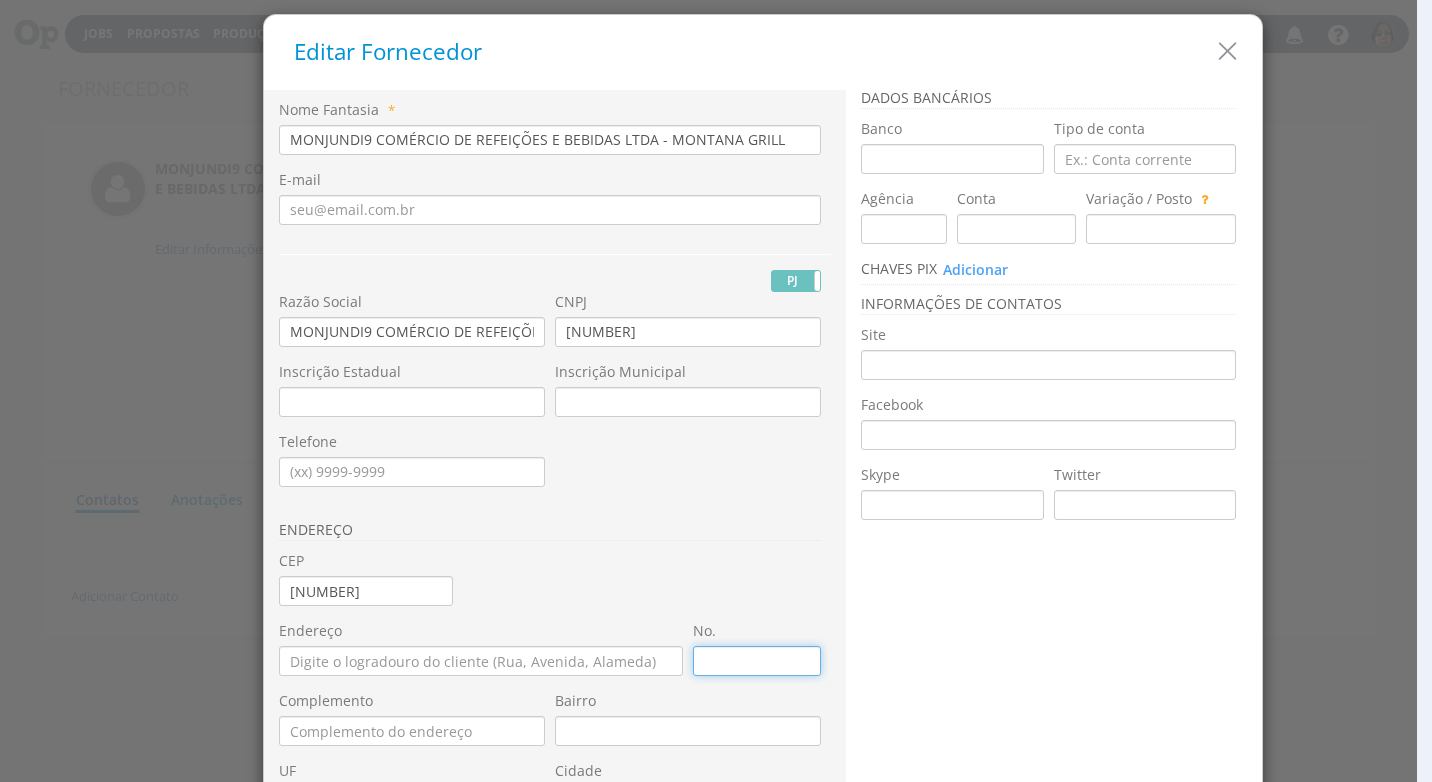 type on "[STREET]" 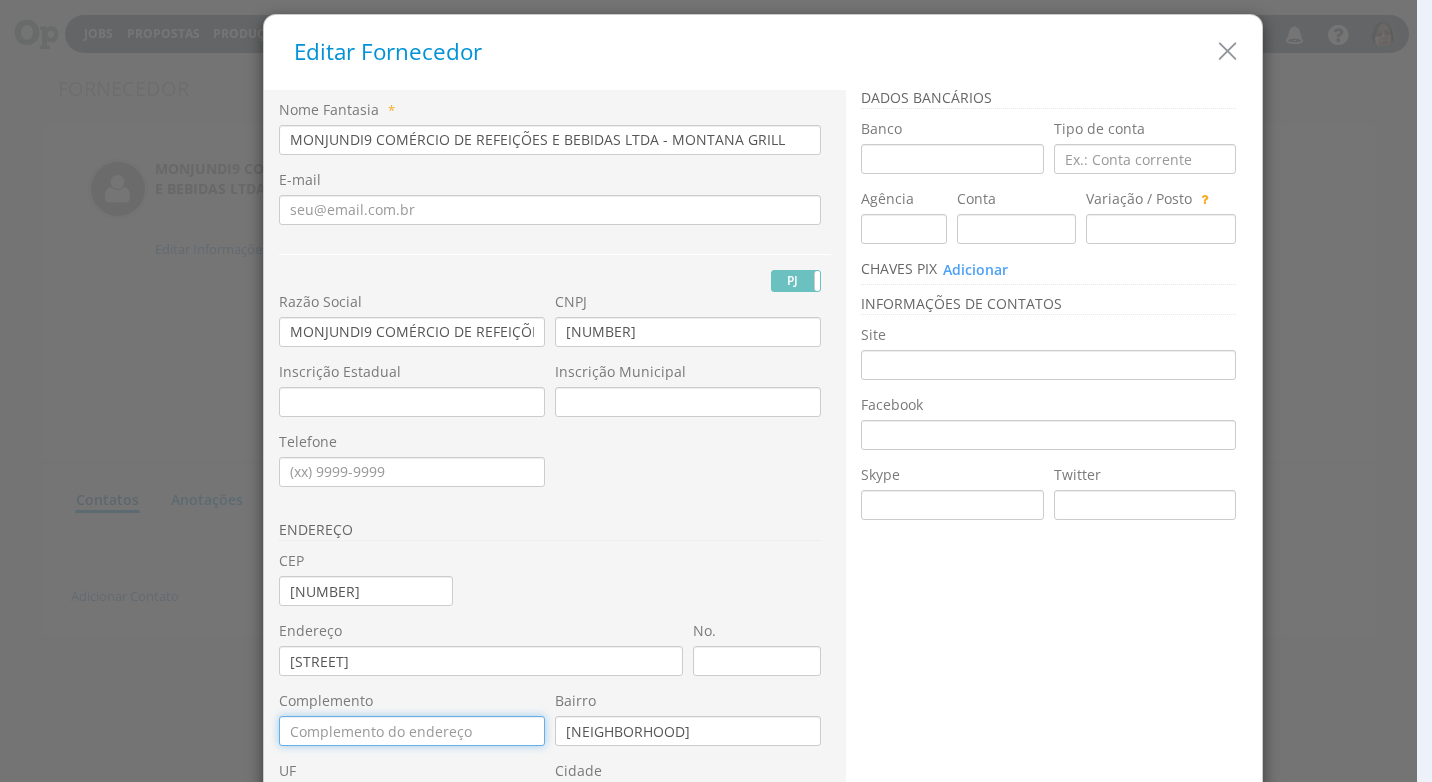 scroll, scrollTop: 100, scrollLeft: 0, axis: vertical 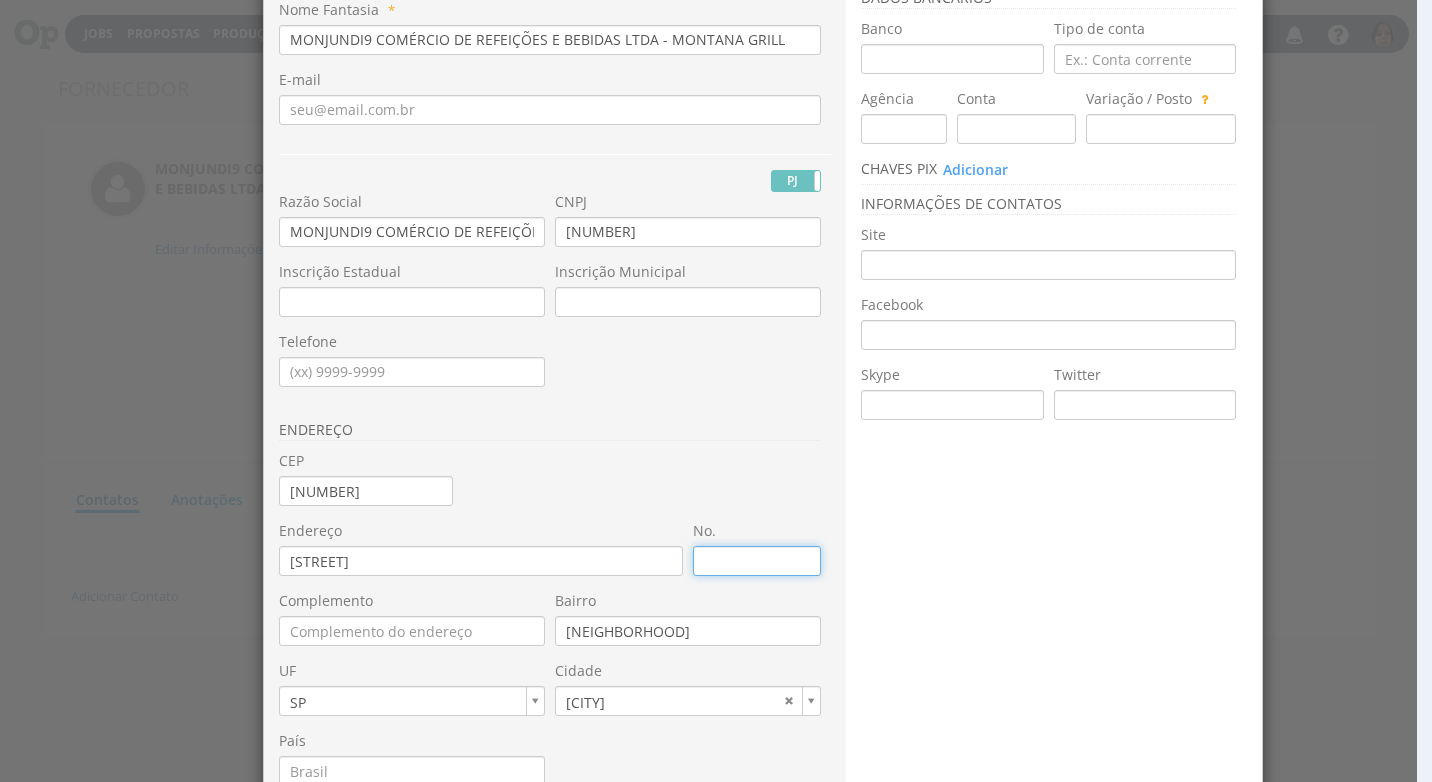click on "No." at bounding box center [757, 561] 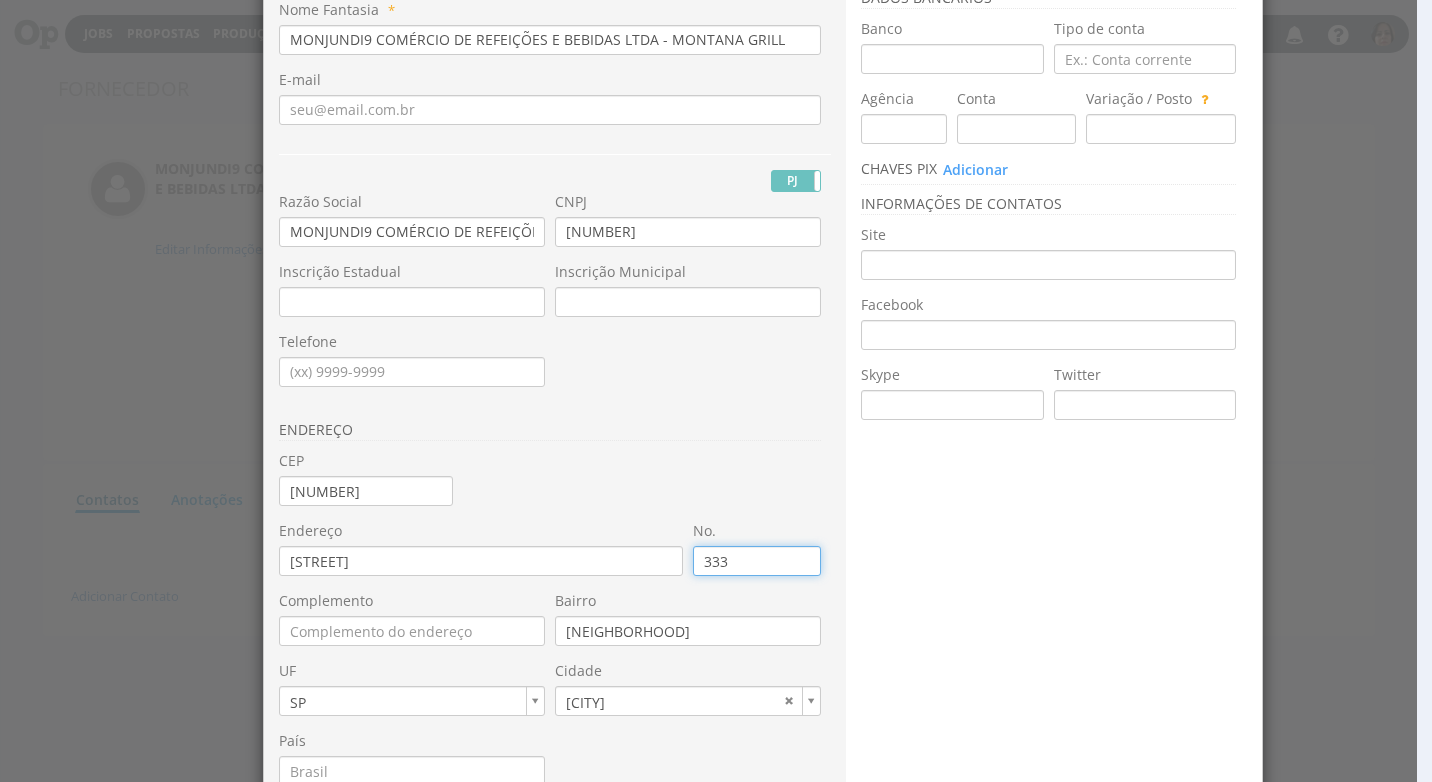 type on "3333" 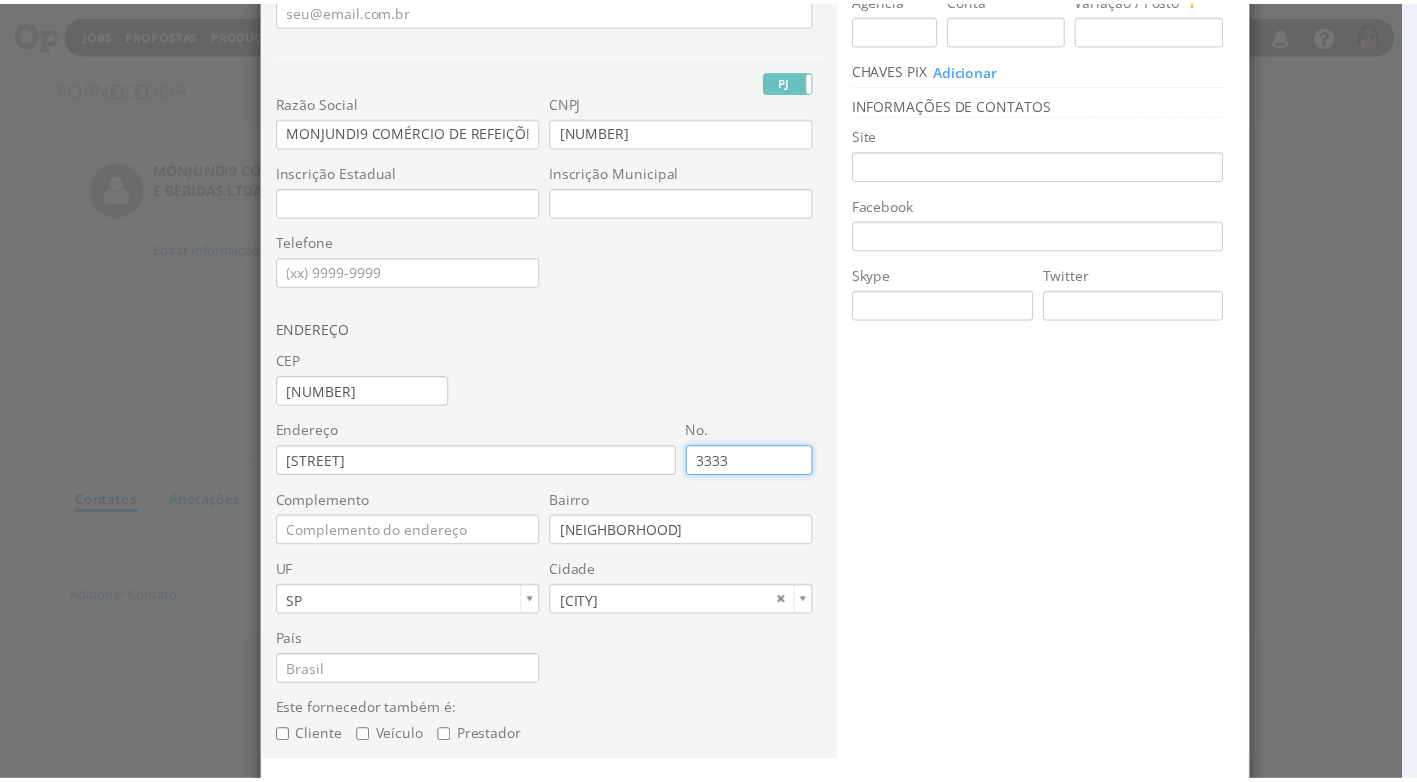 scroll, scrollTop: 269, scrollLeft: 0, axis: vertical 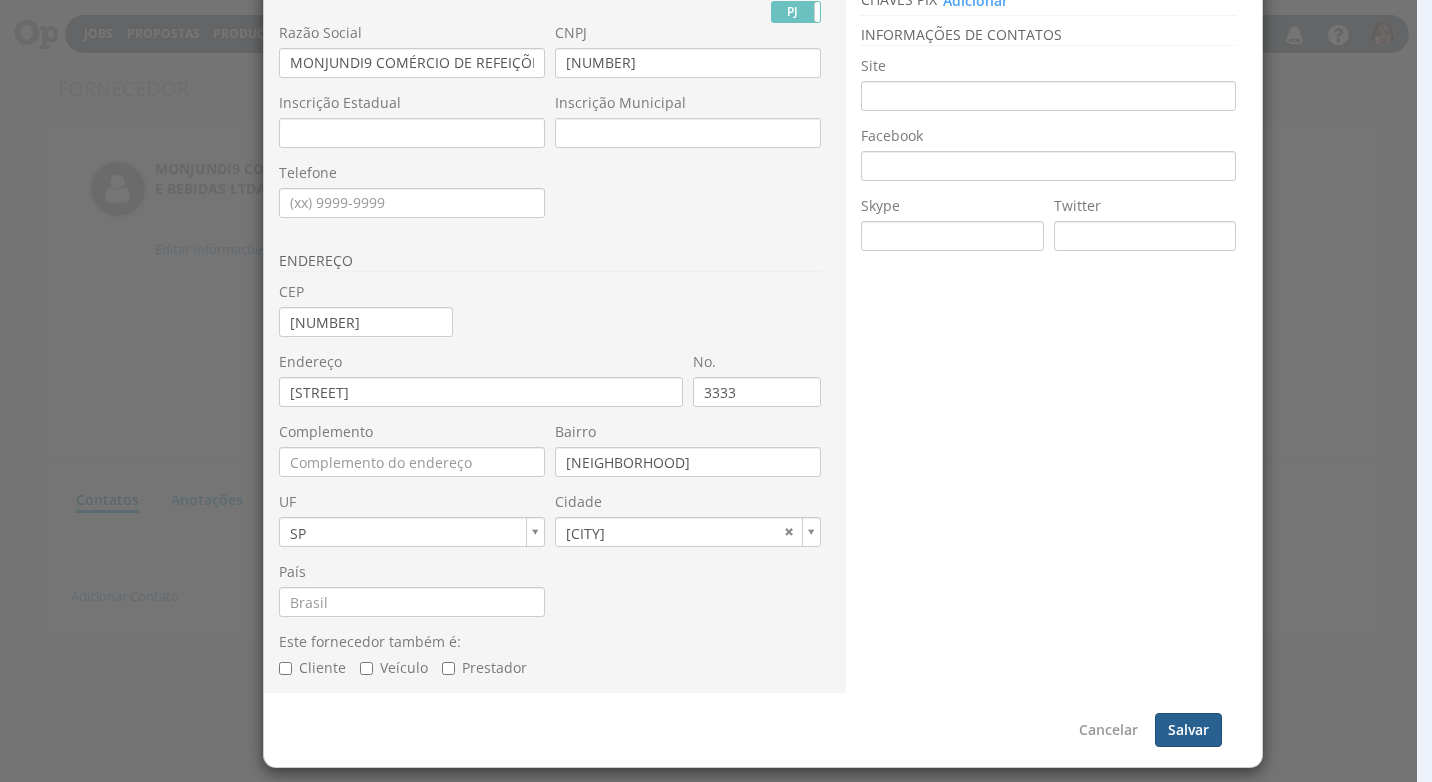click on "Salvar" at bounding box center (1188, 730) 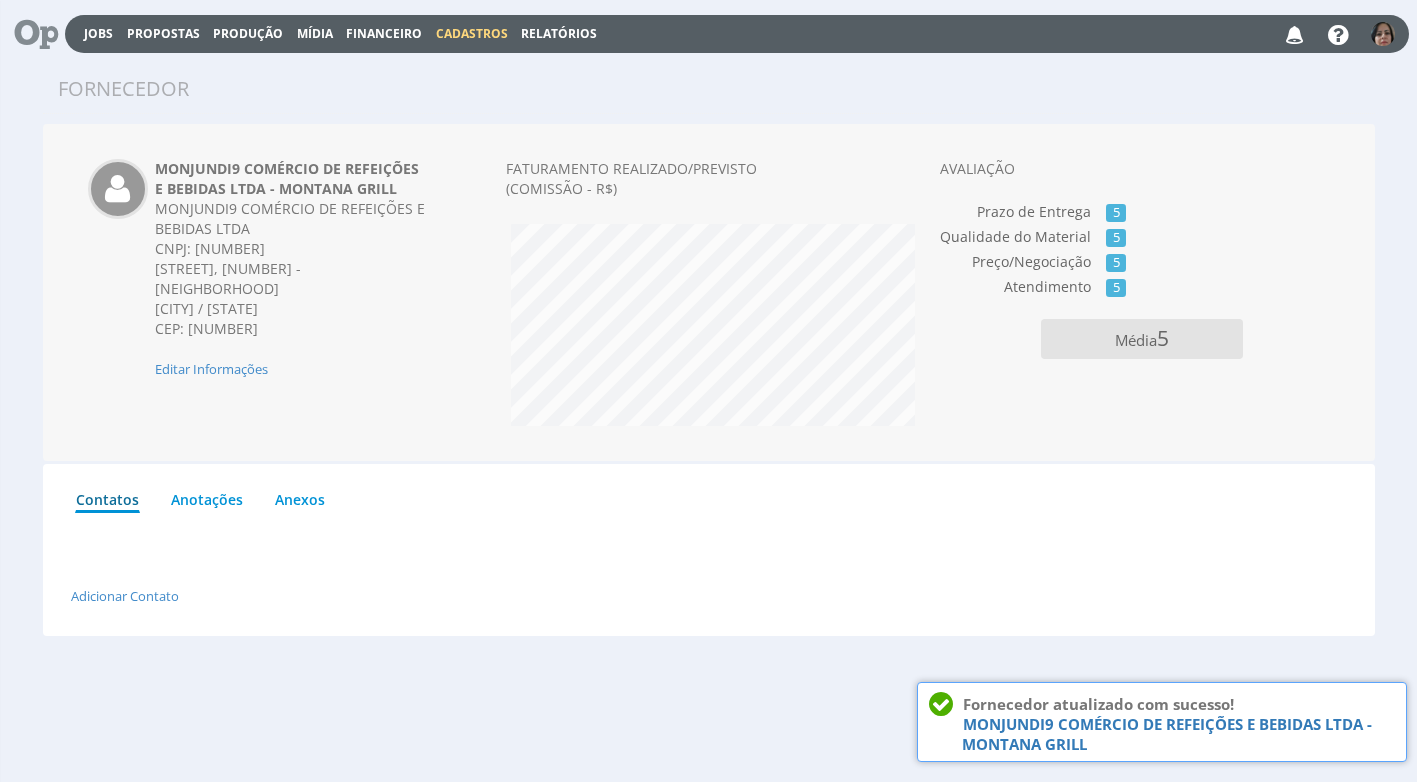 click on "Financeiro" at bounding box center (384, 33) 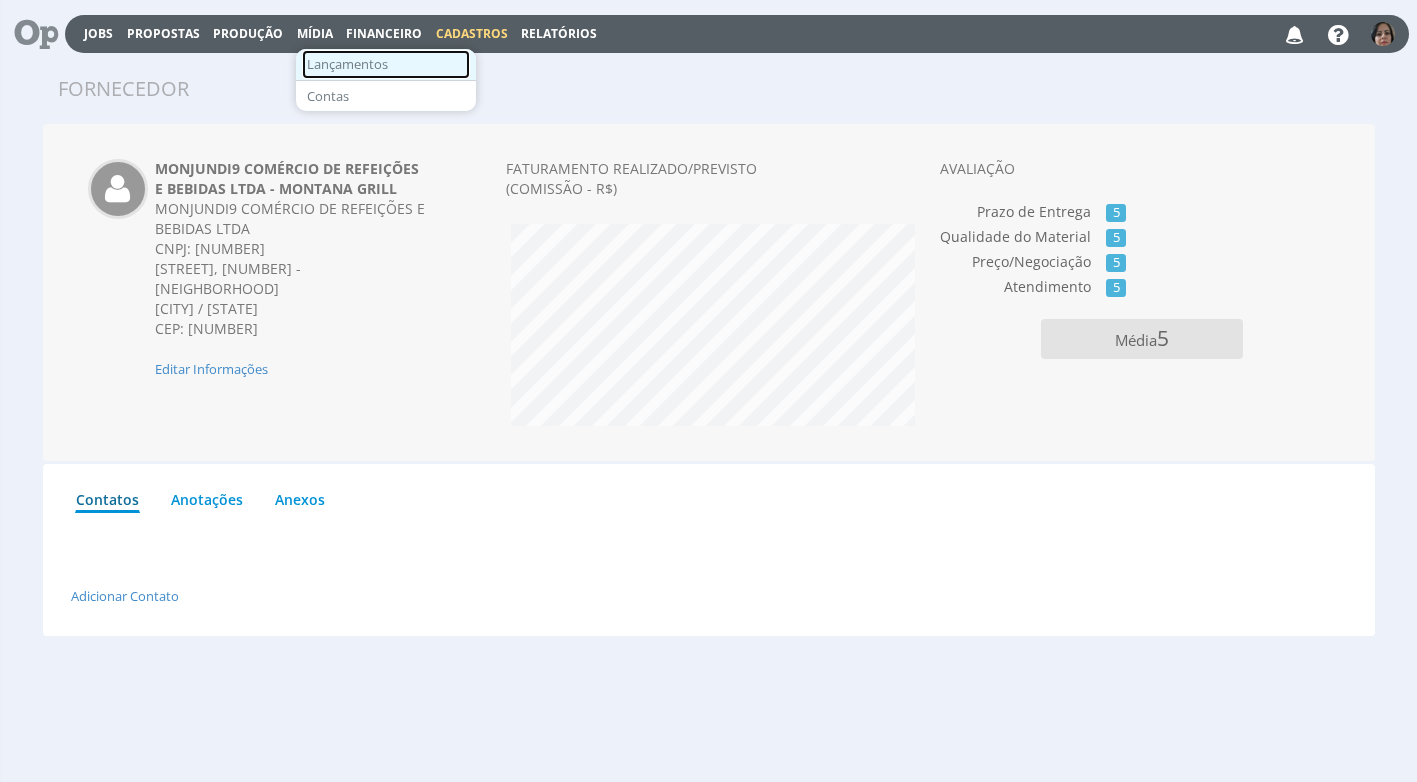 click on "Lançamentos" at bounding box center [386, 64] 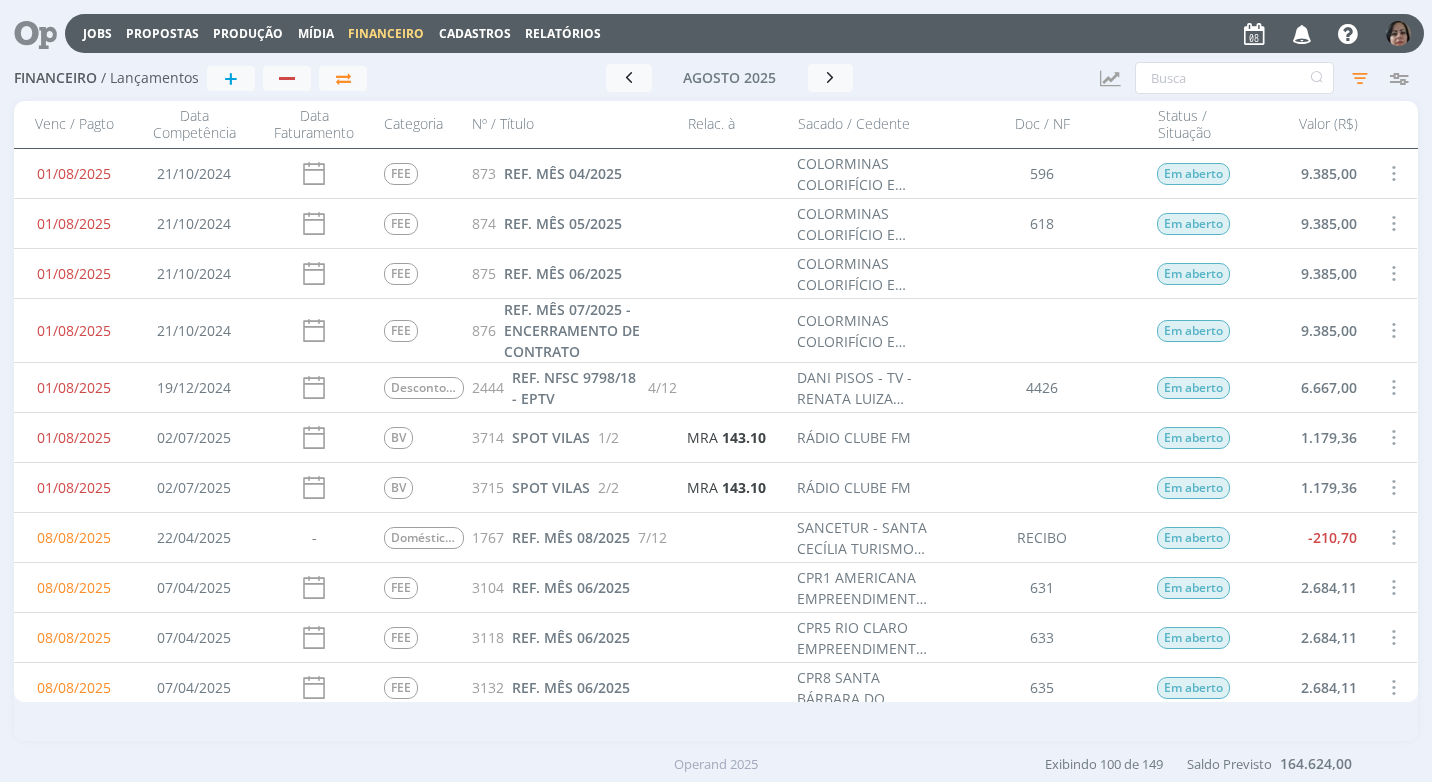 scroll, scrollTop: 0, scrollLeft: 0, axis: both 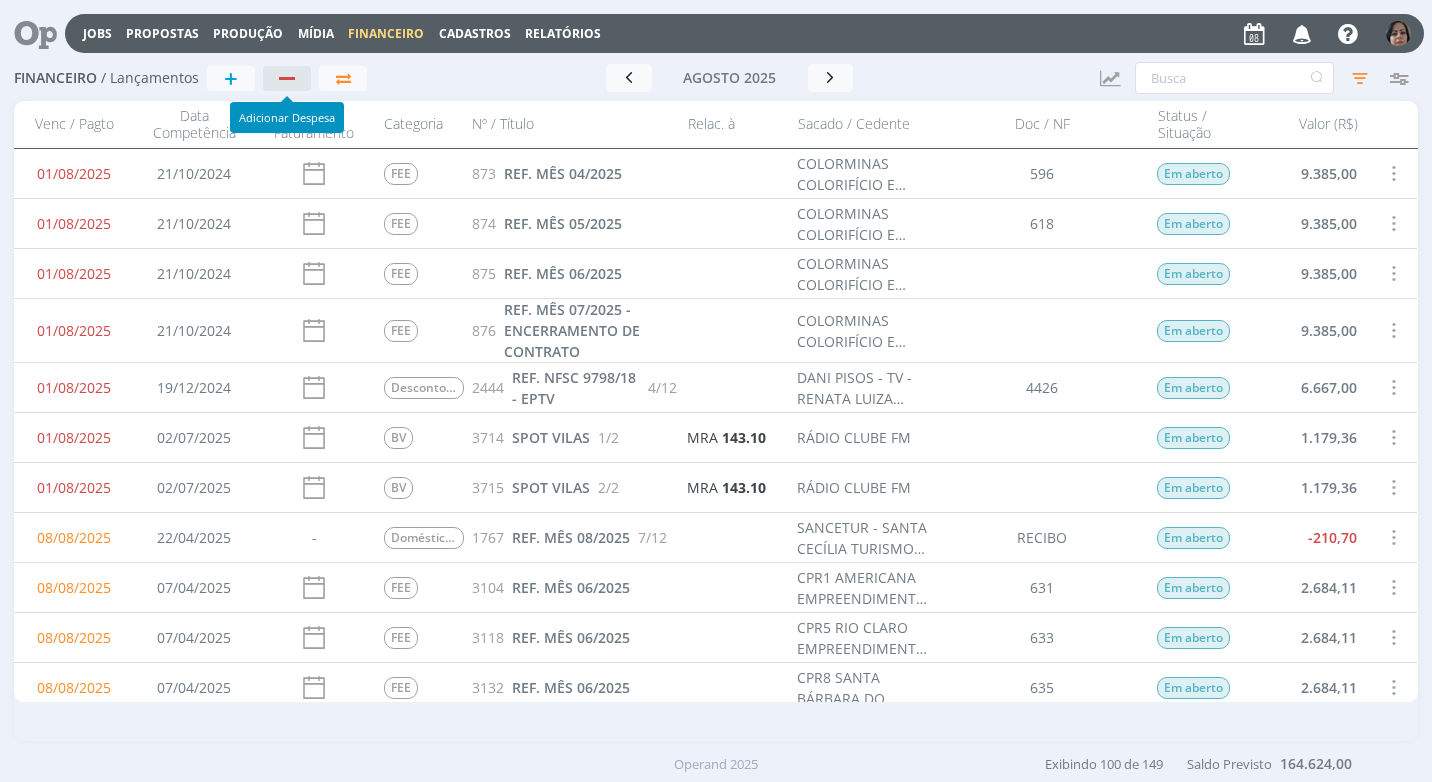 click at bounding box center (287, 78) 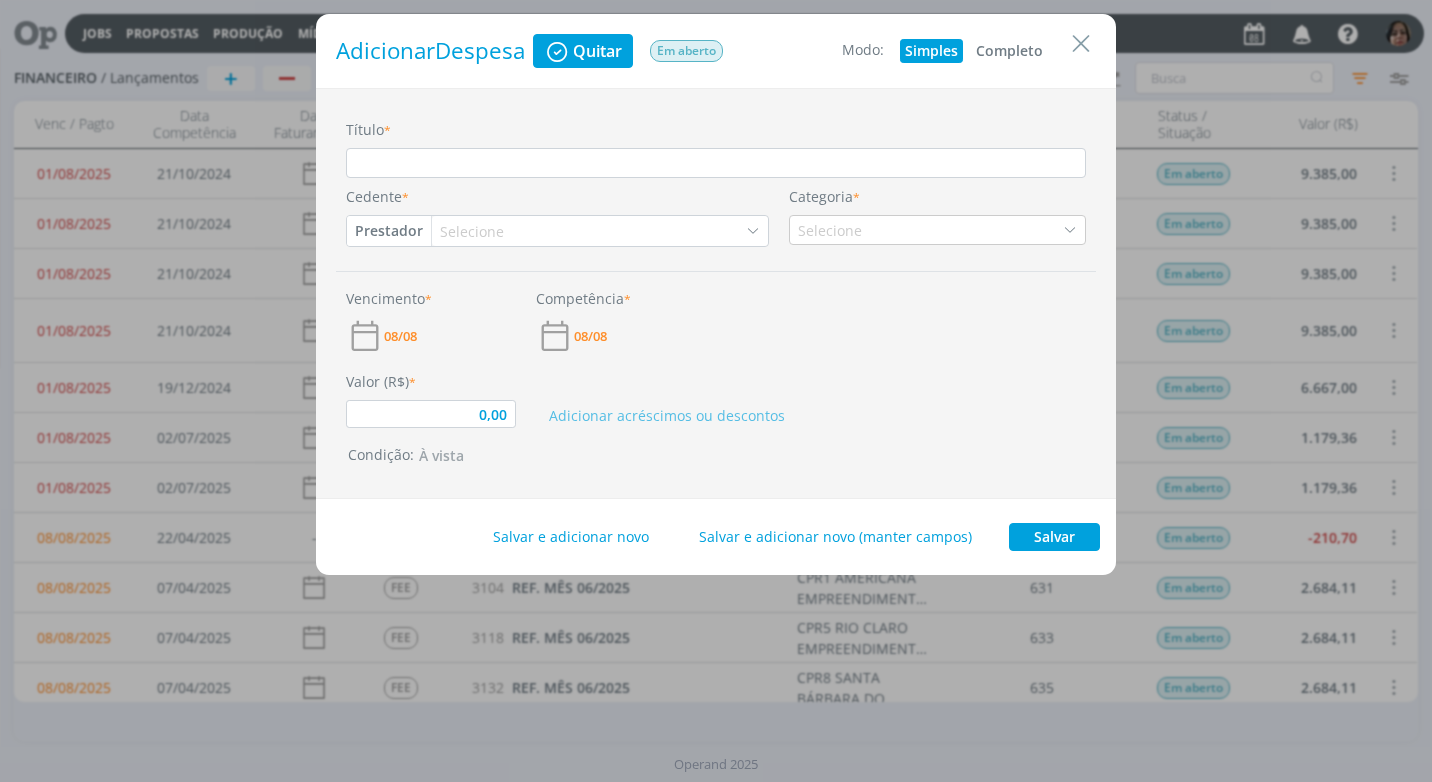 click on "Completo" at bounding box center [1009, 51] 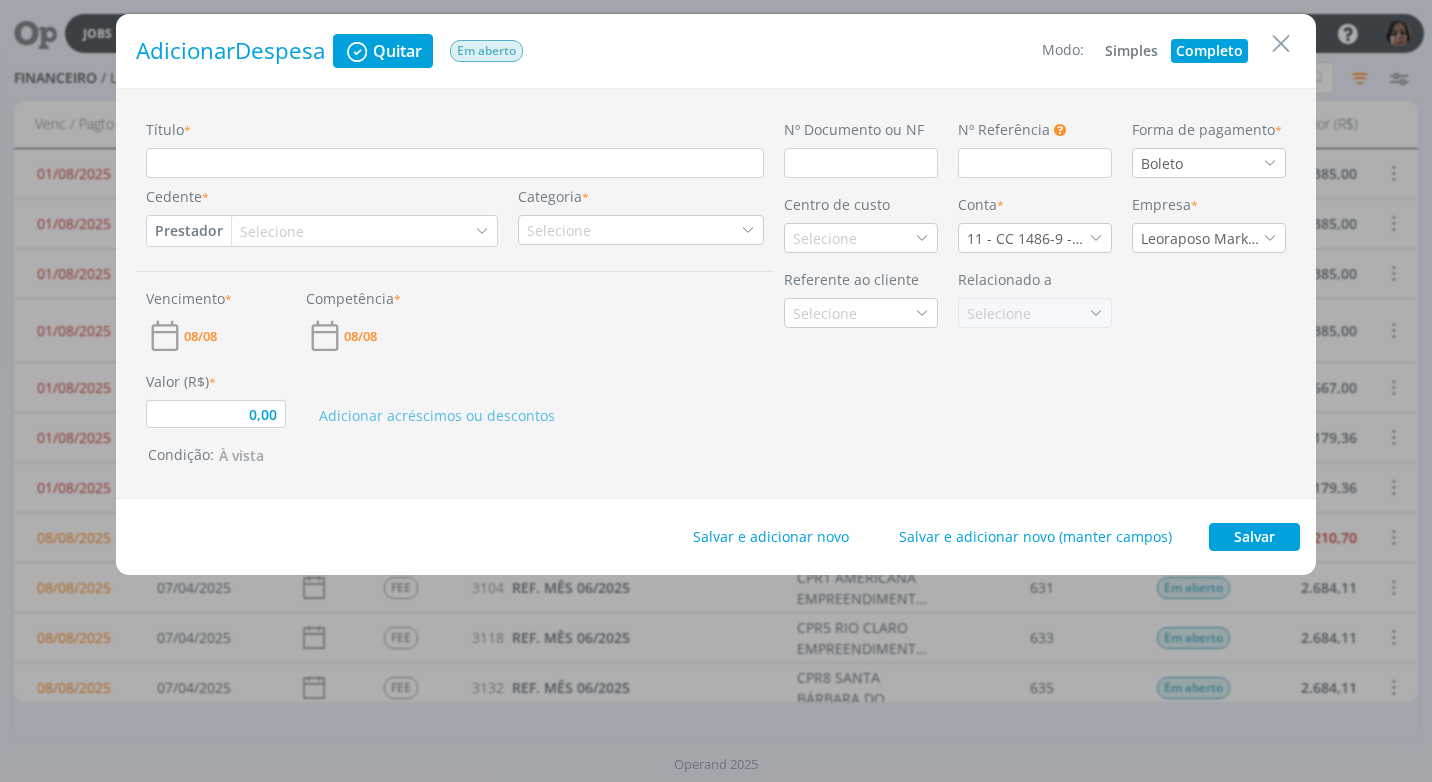 type on "0,00" 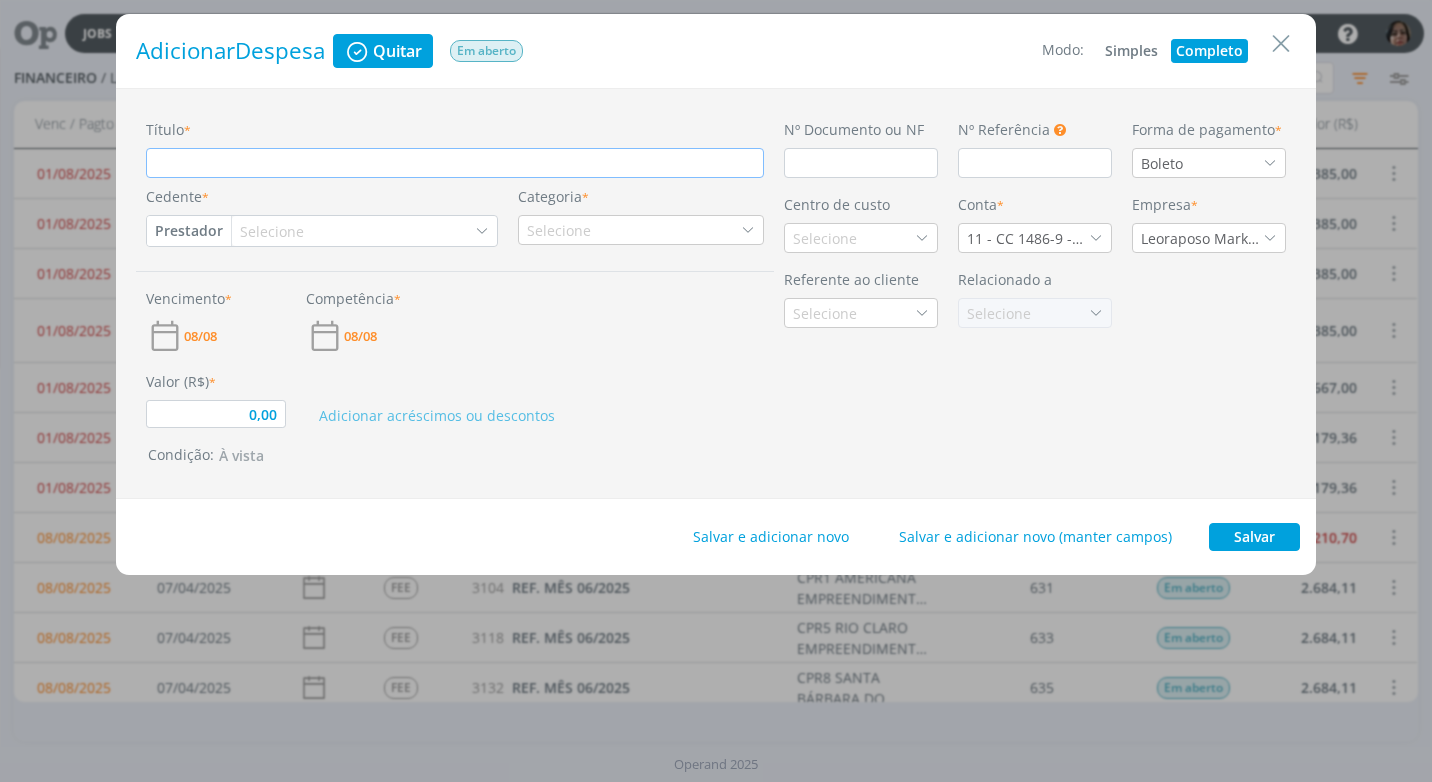 click on "Título  *" at bounding box center (455, 163) 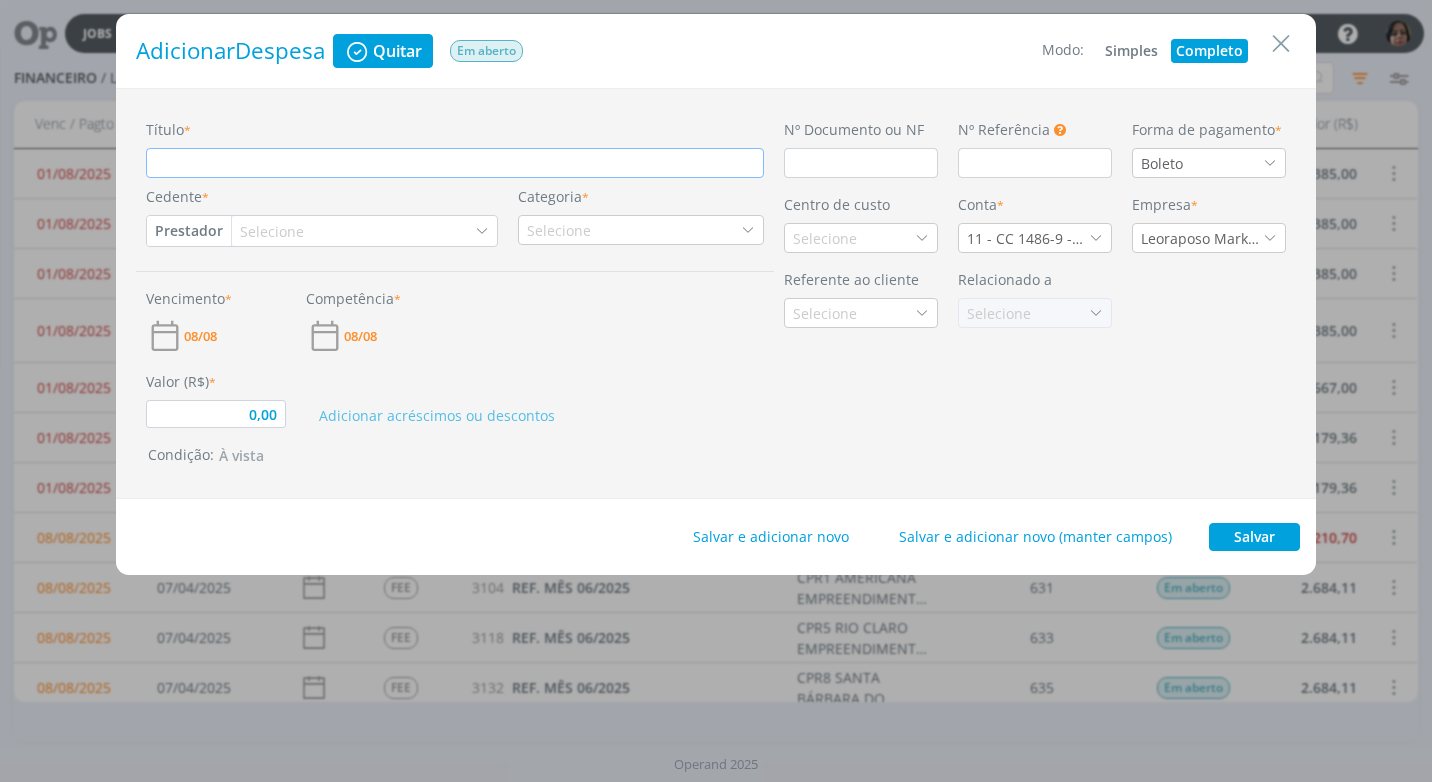 type on "R" 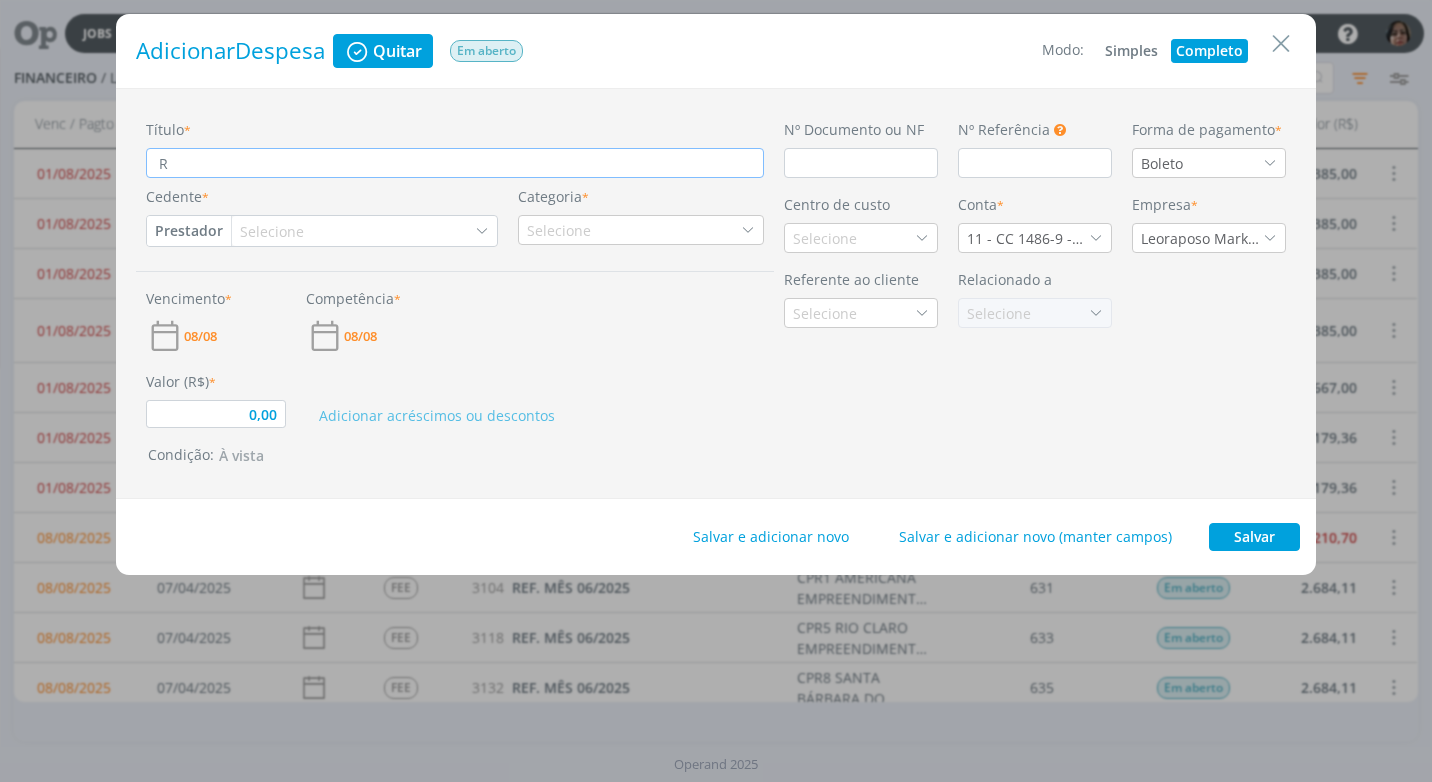 type on "RE" 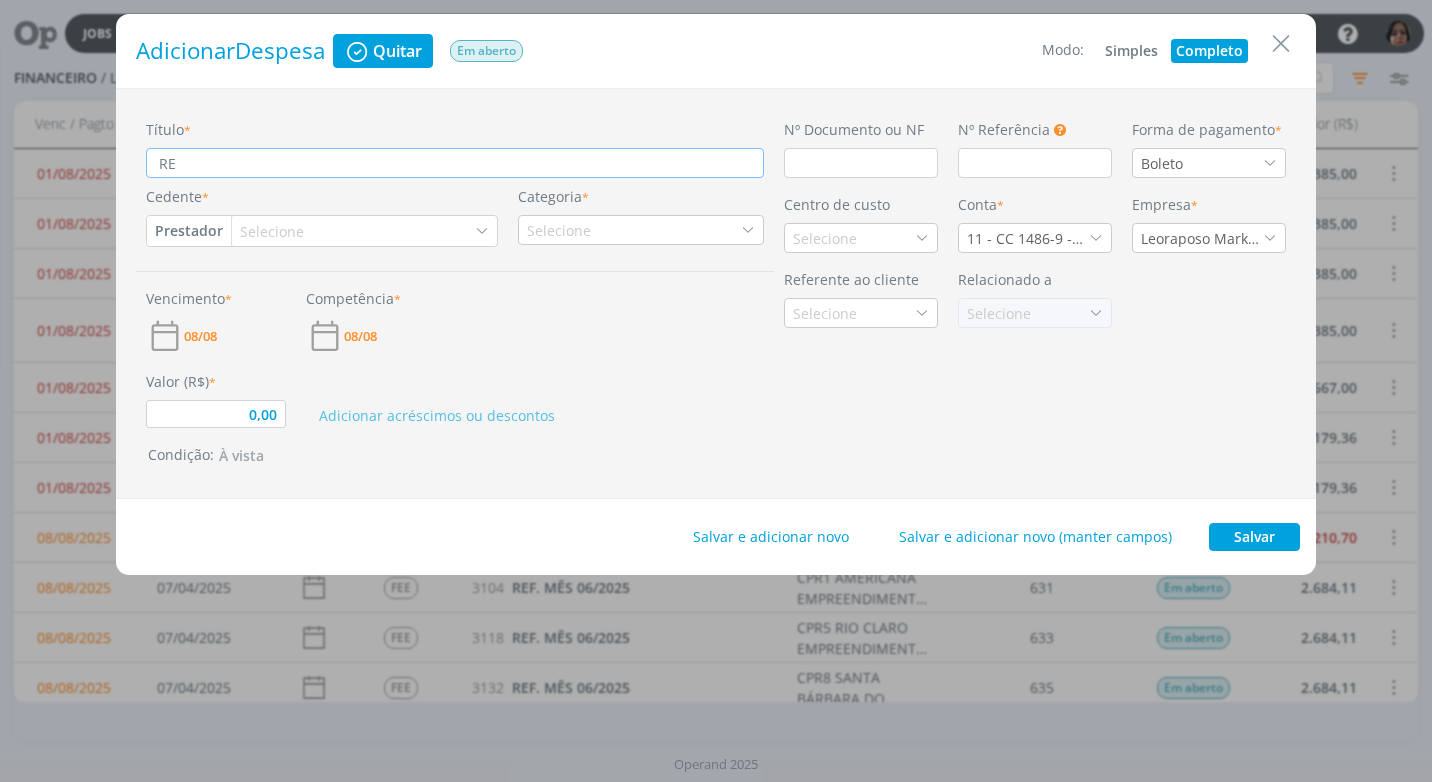 type on "REF" 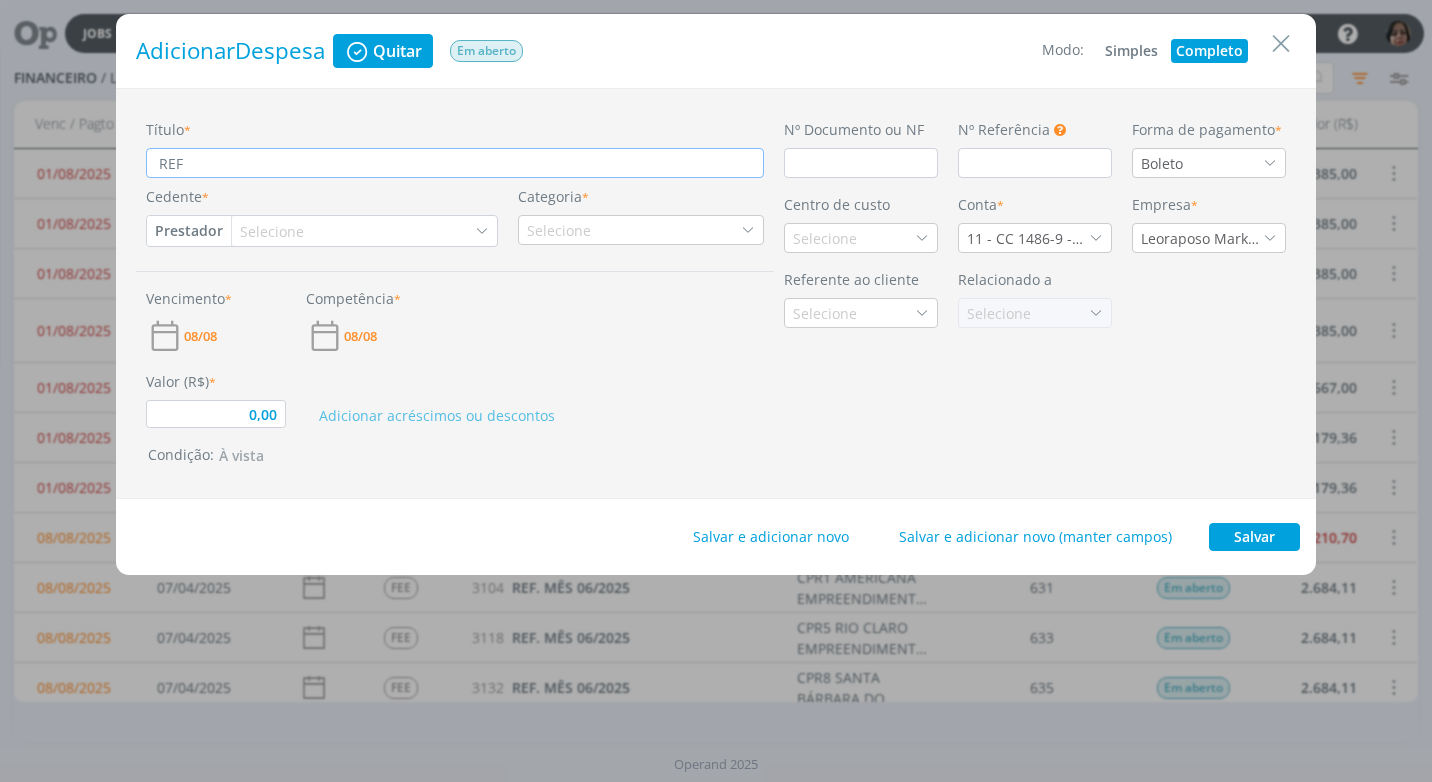 type on "REF." 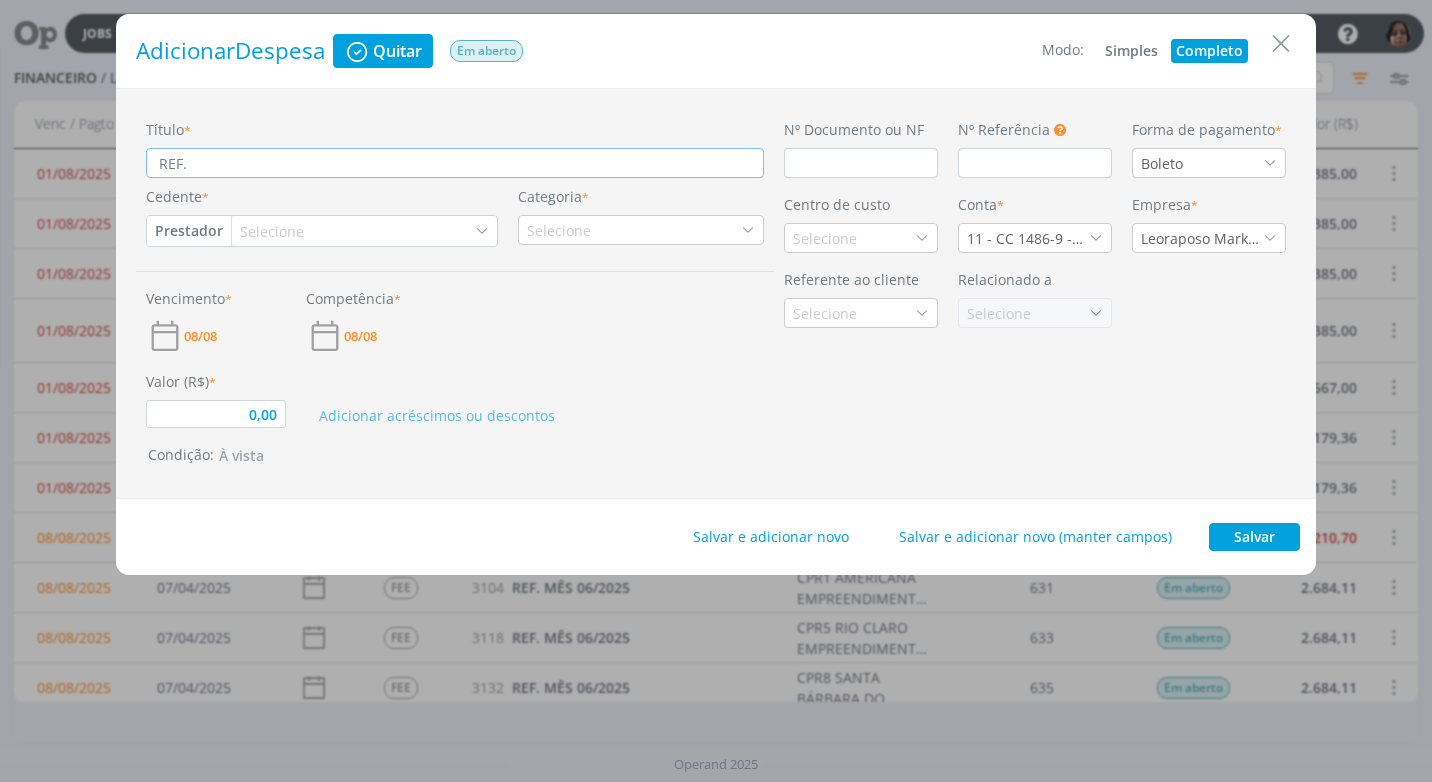 type on "REF." 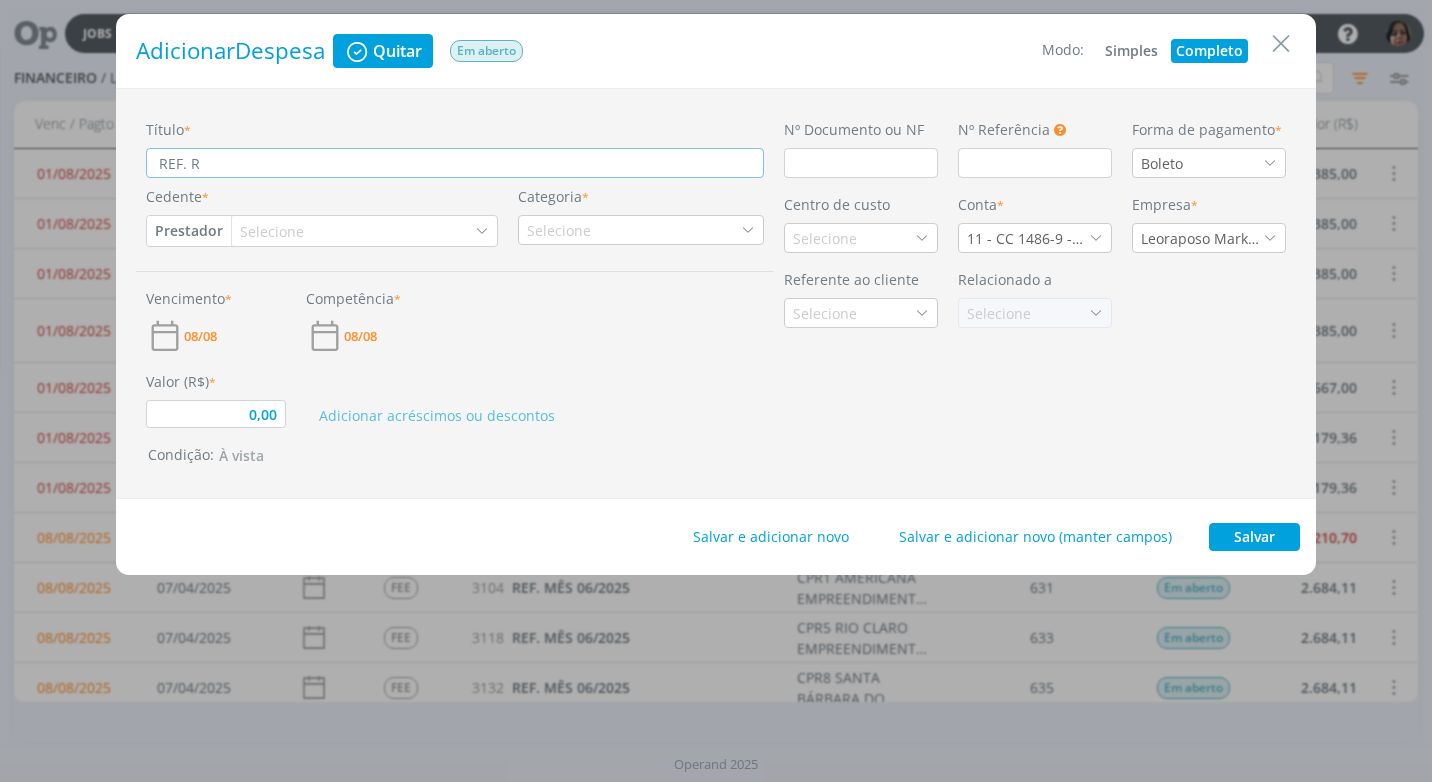 type on "REF. RE" 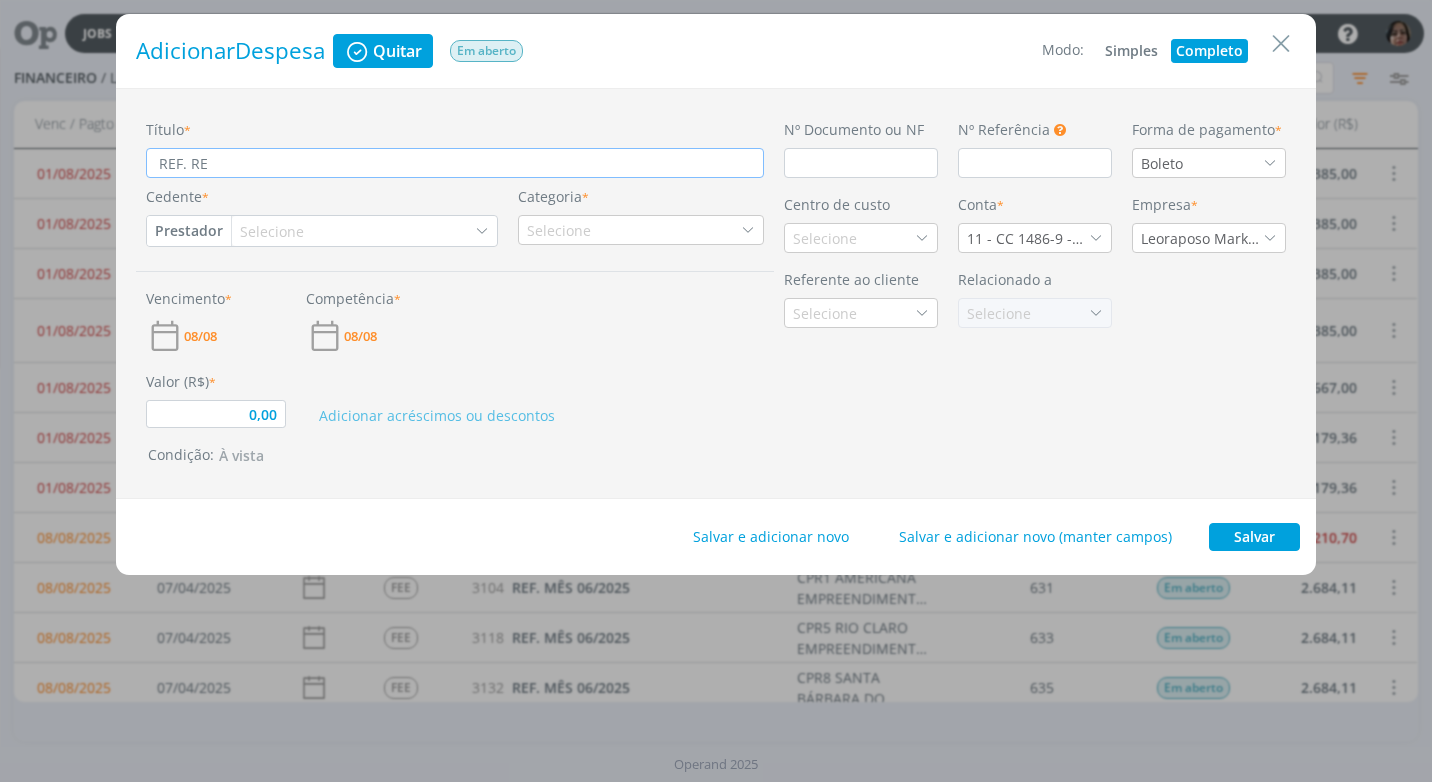type on "REF. REF" 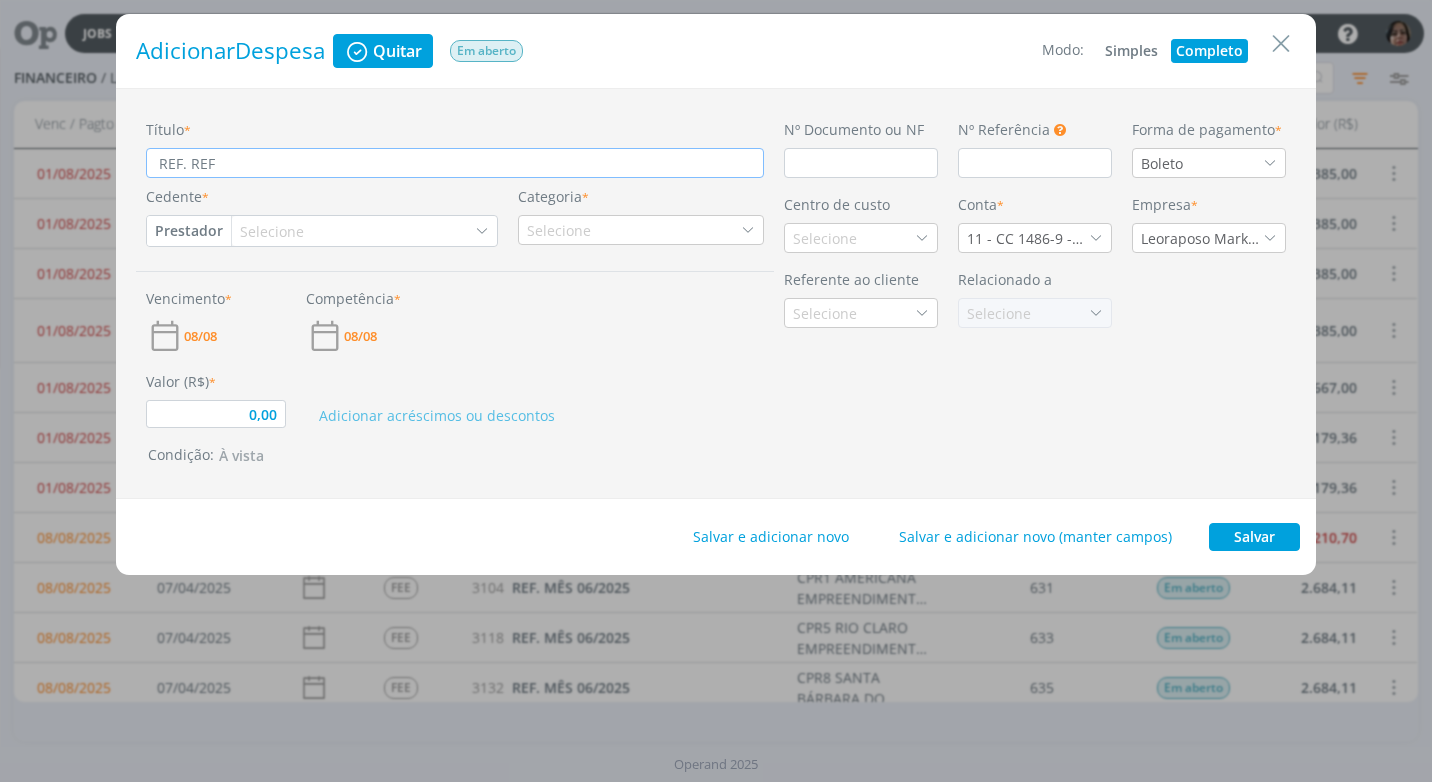 type on "REF. REFE" 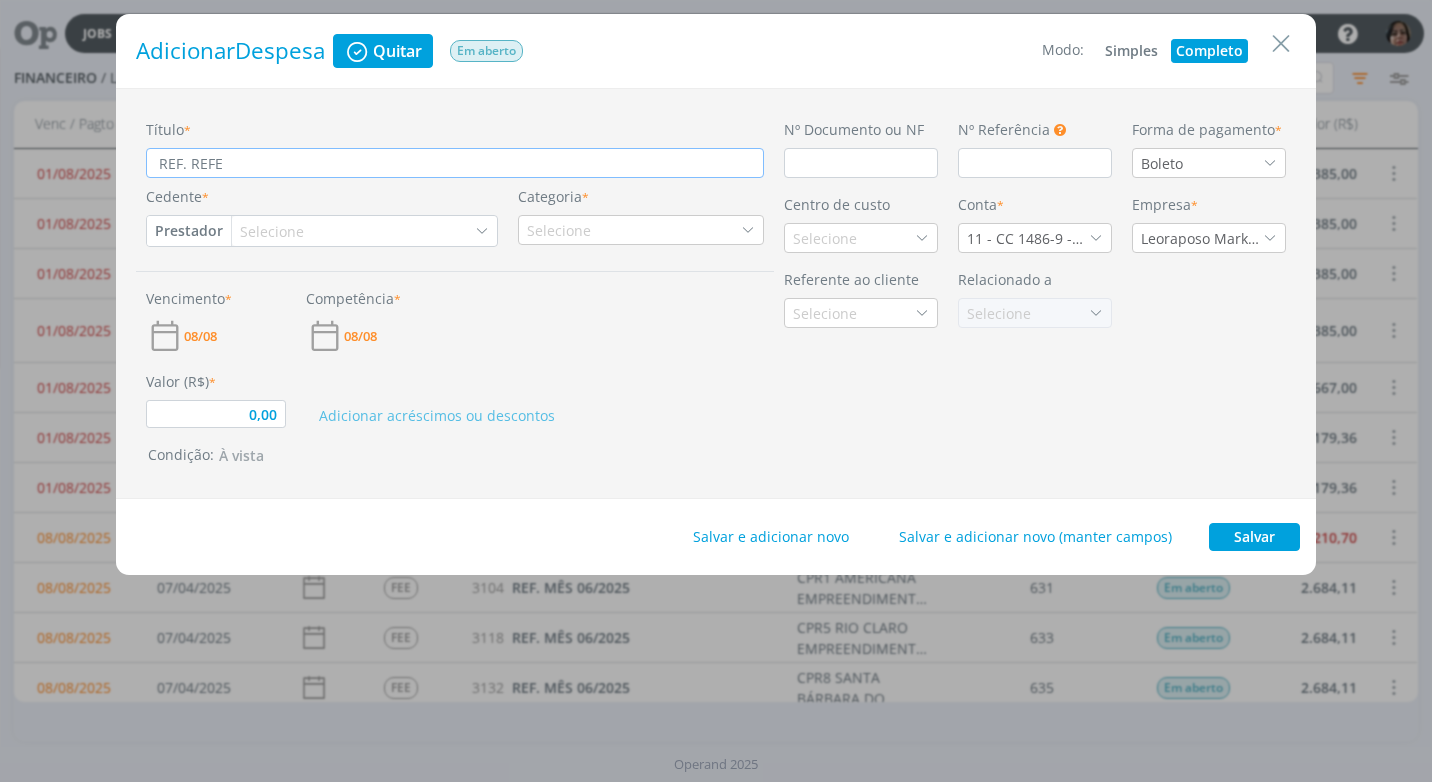 type on "REF. REFEI" 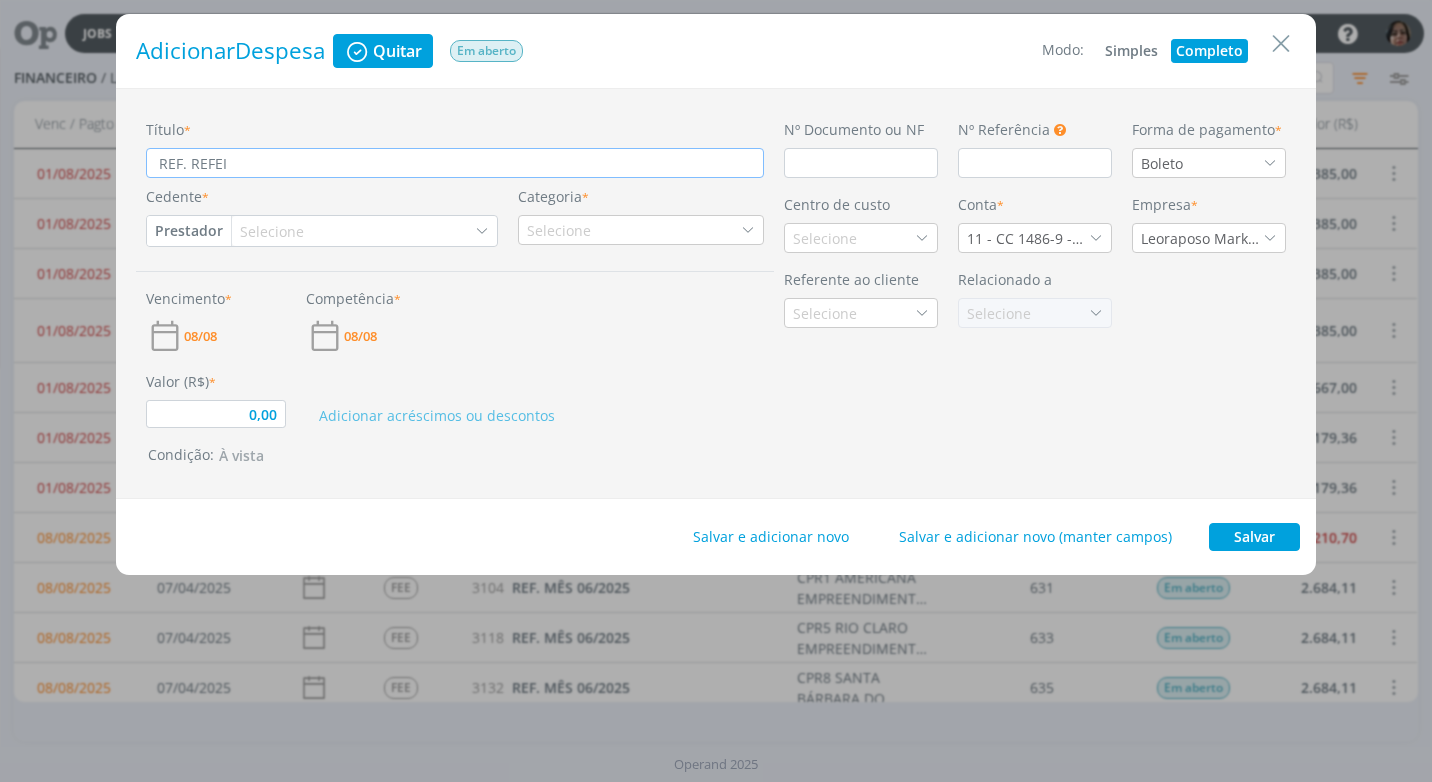 type on "REF. REFEIÇ" 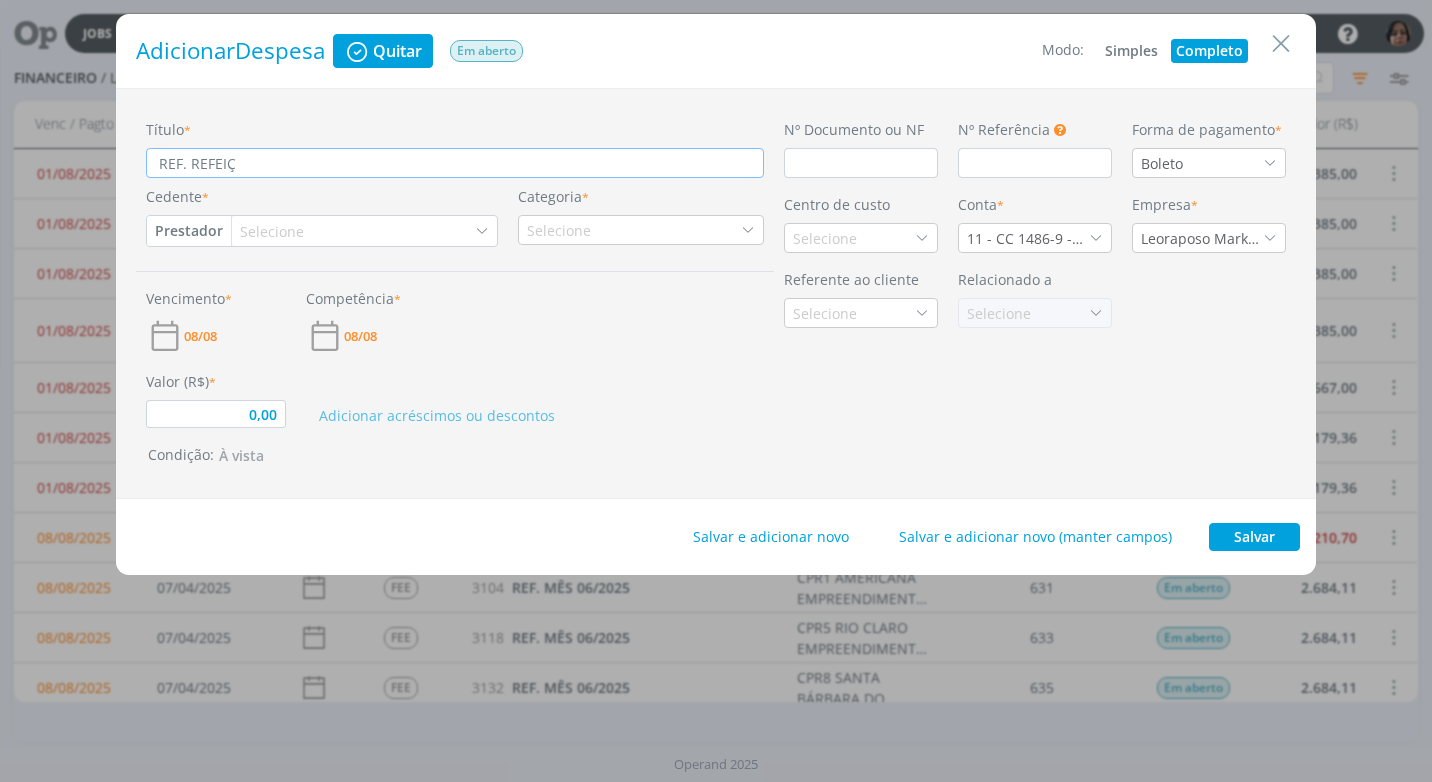 type on "REF. REFEIÇÃ" 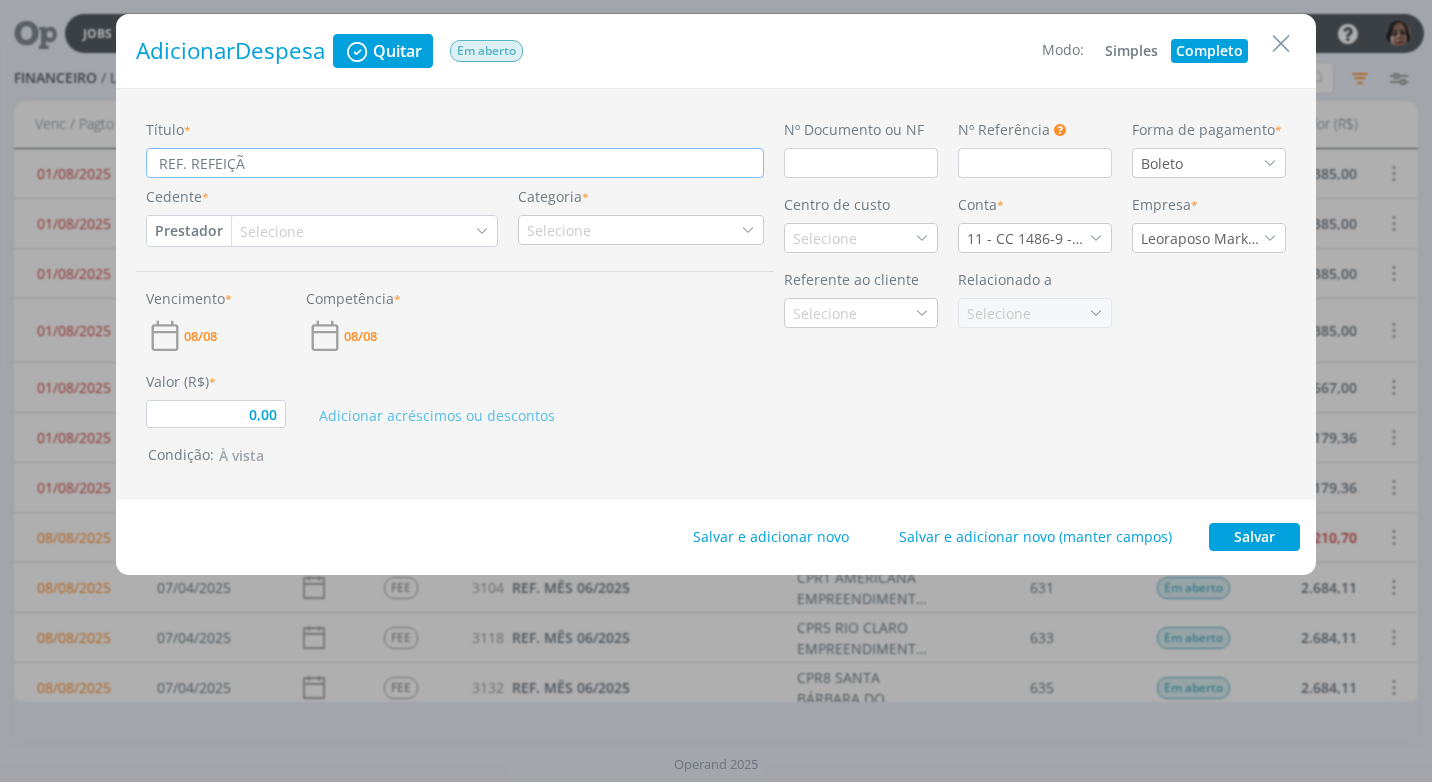 type on "0,00" 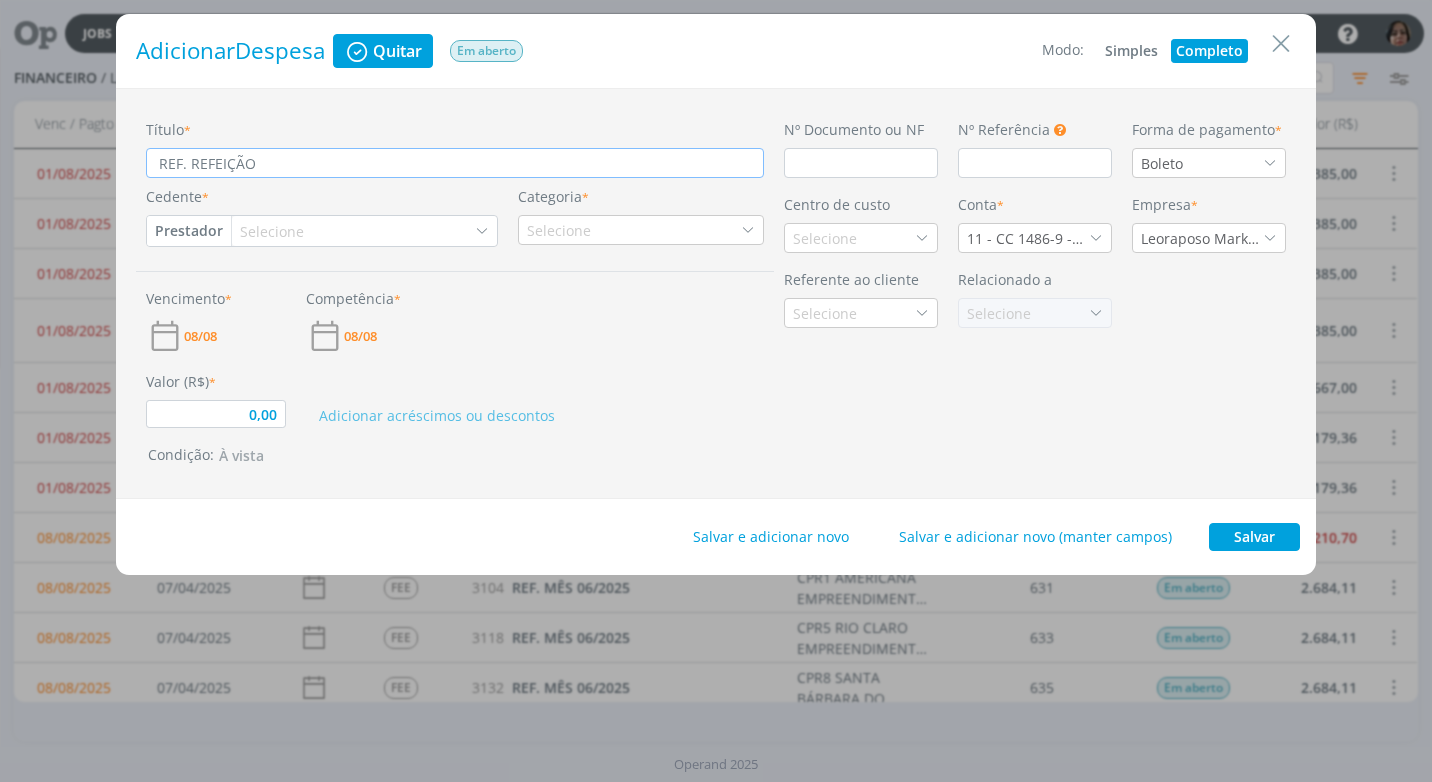 type on "REF. REFEIÇÃO," 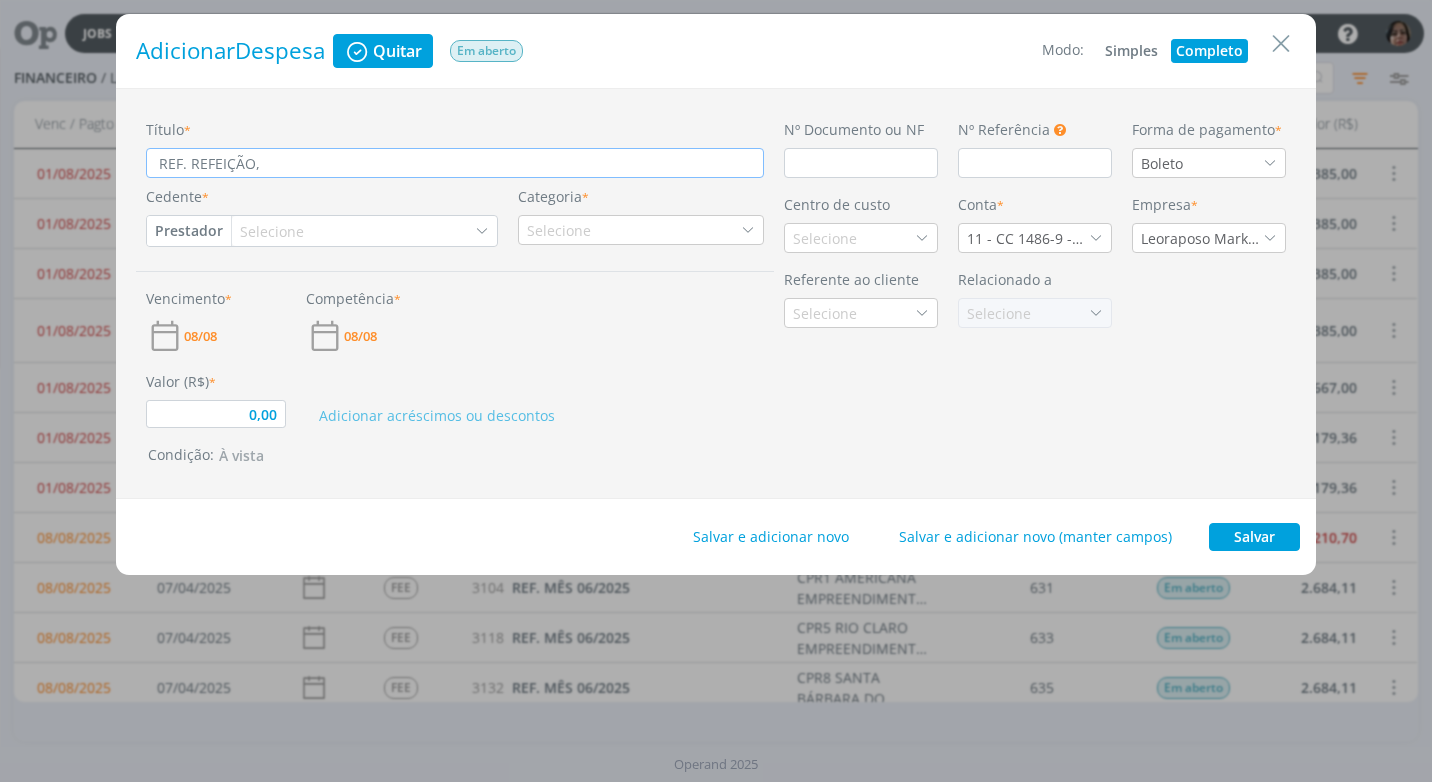 type on "REF. REFEIÇÃO," 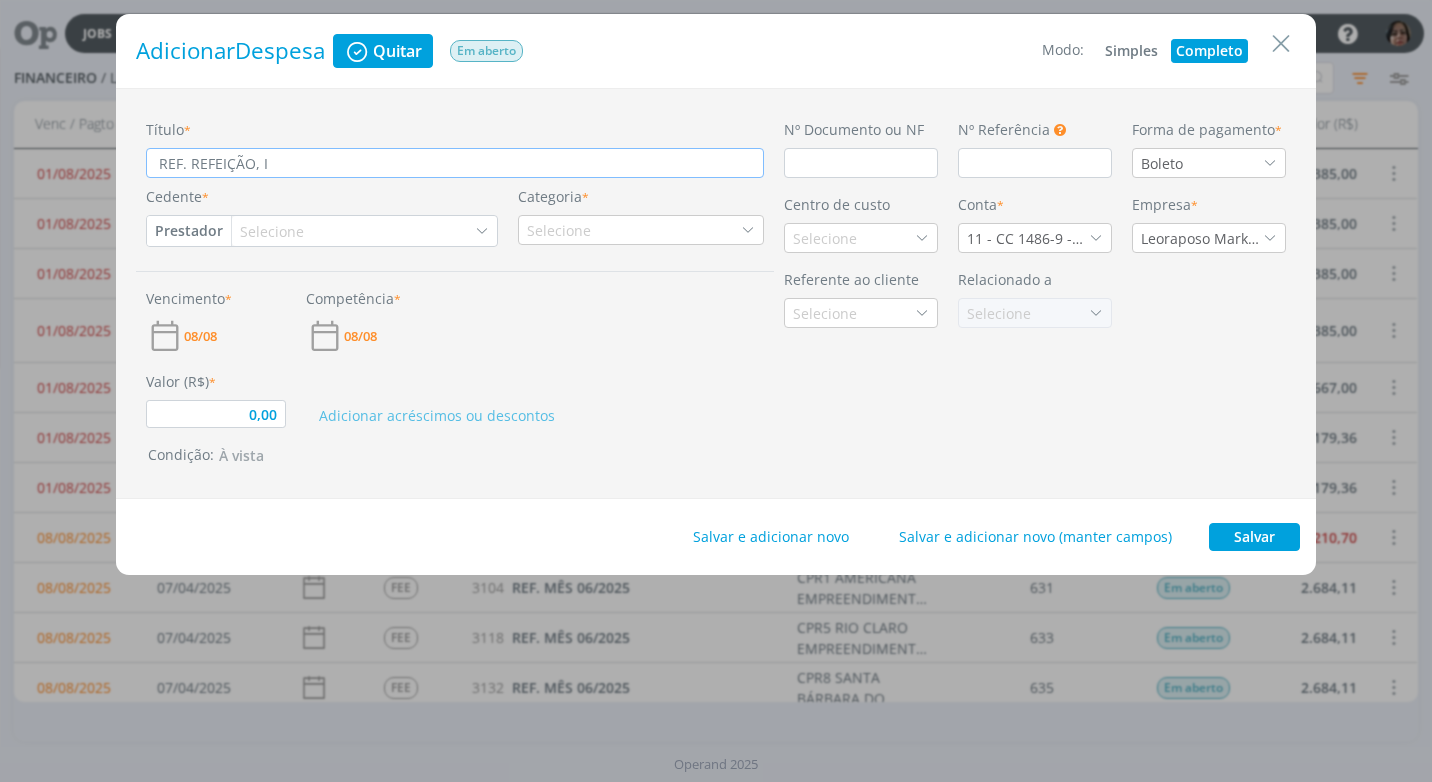 type on "REF. REFEIÇÃO, IN" 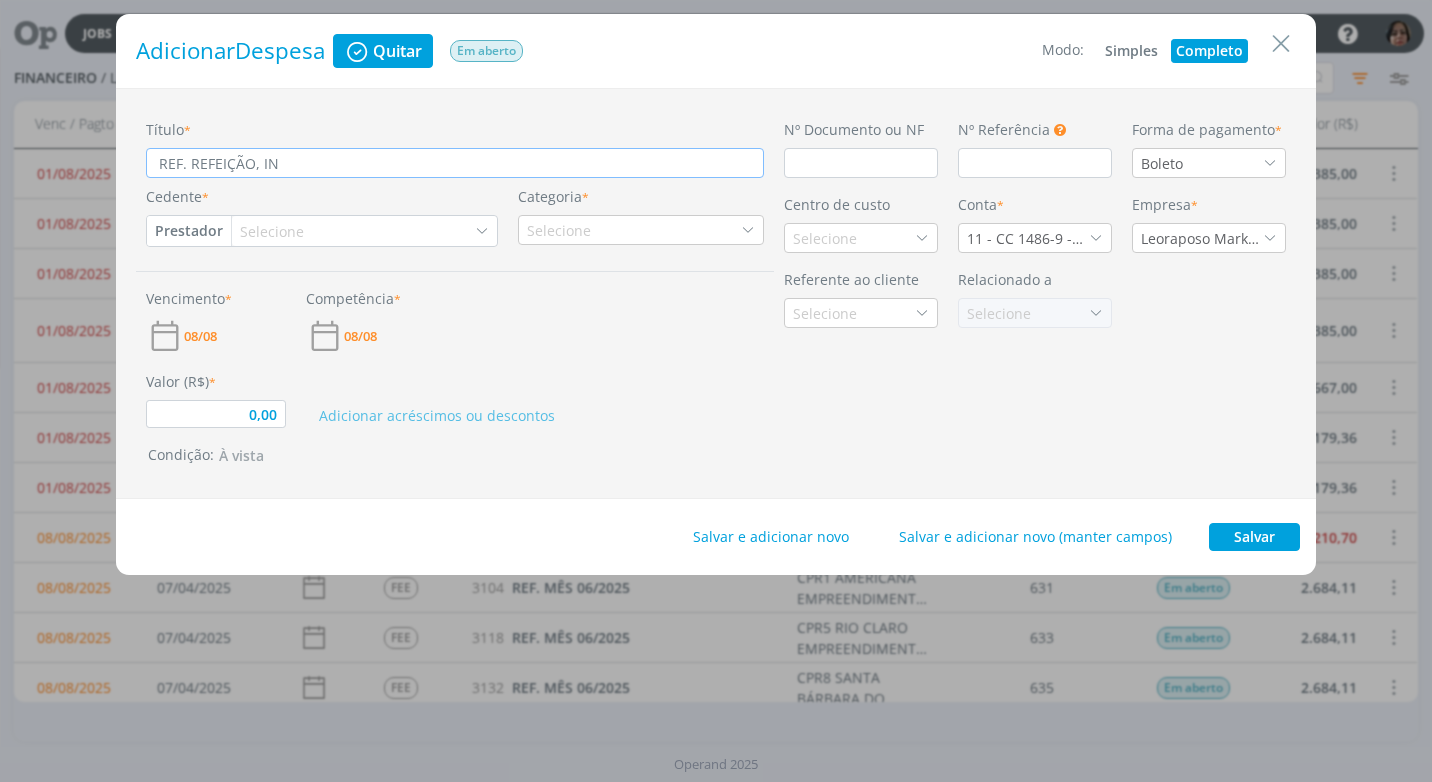 type on "REF. REFEIÇÃO, ING" 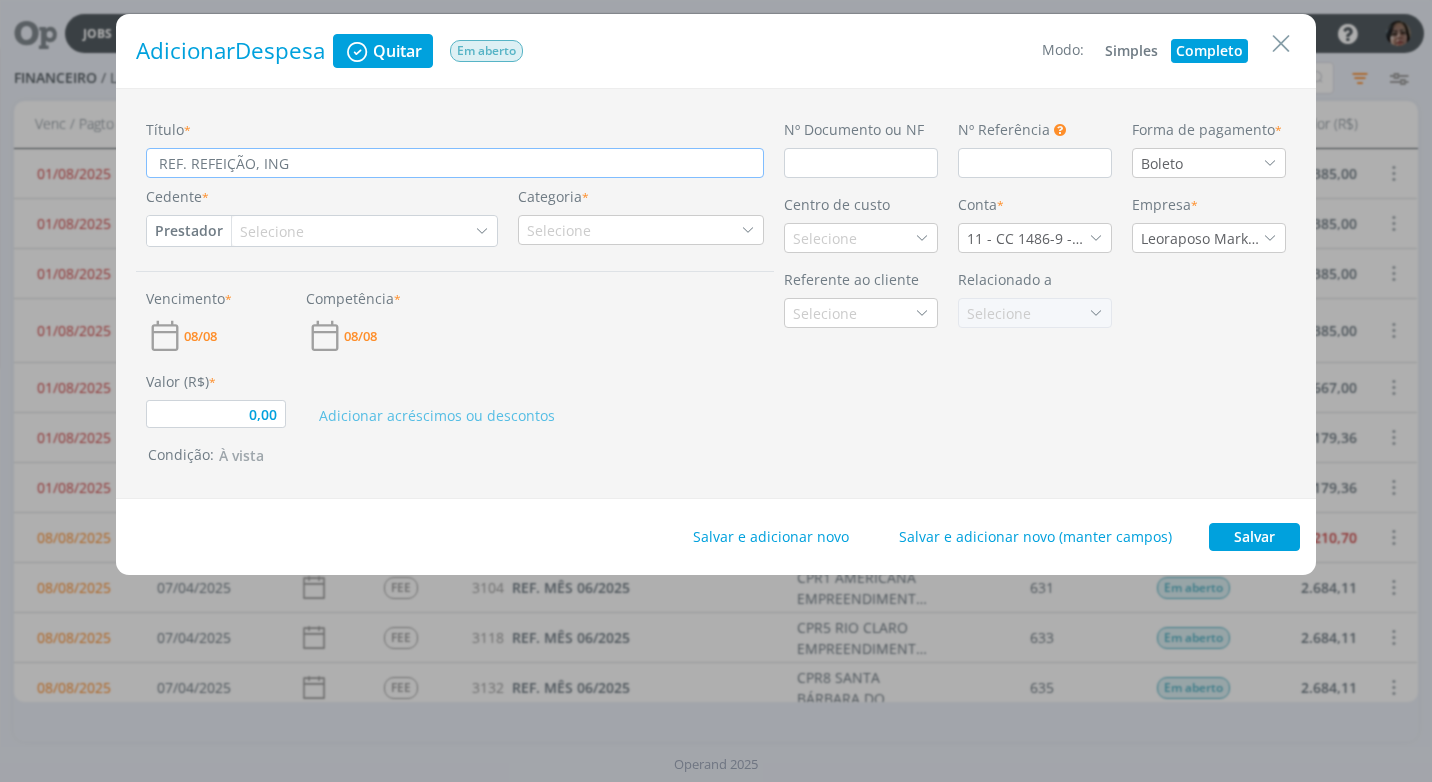 type on "0,00" 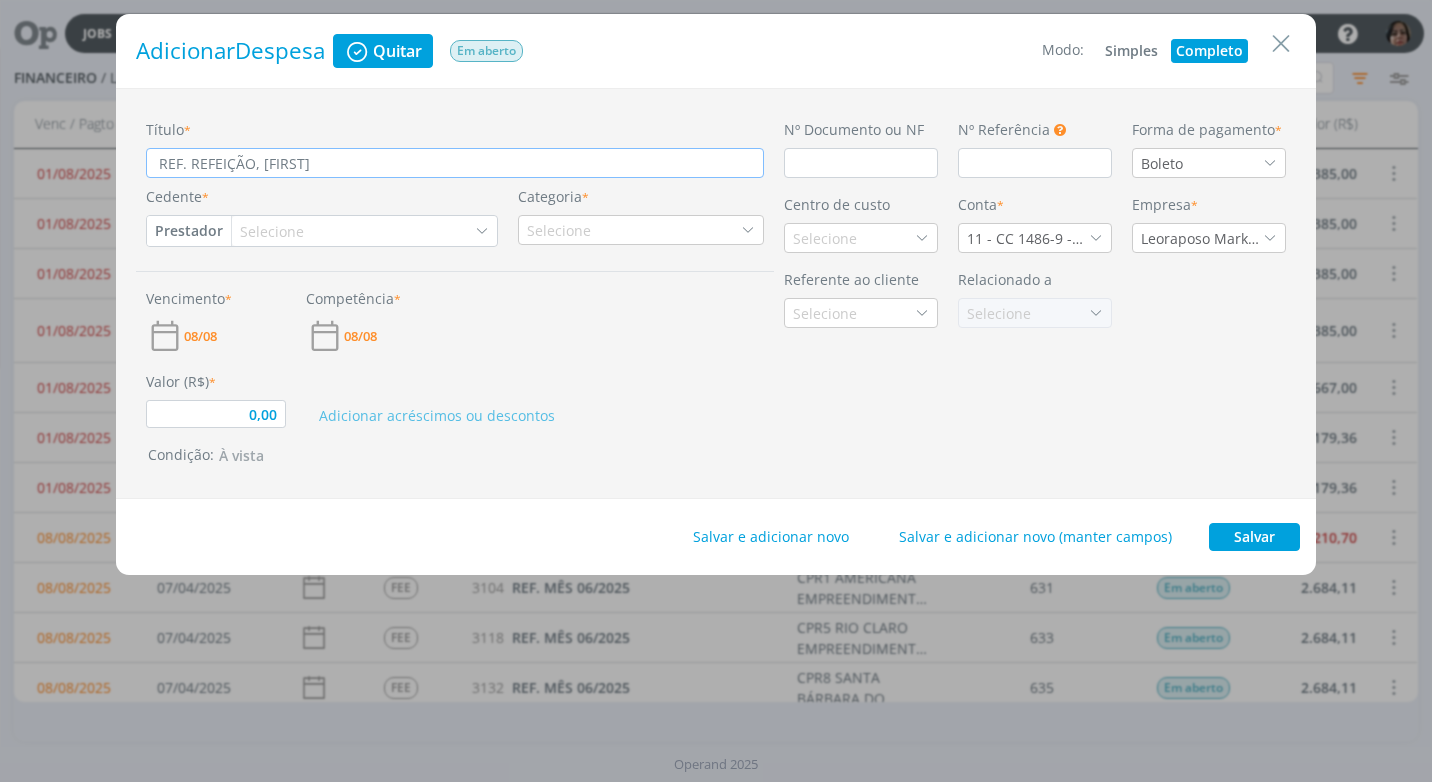 type on "REF. REFEIÇÃO, [FIRST]" 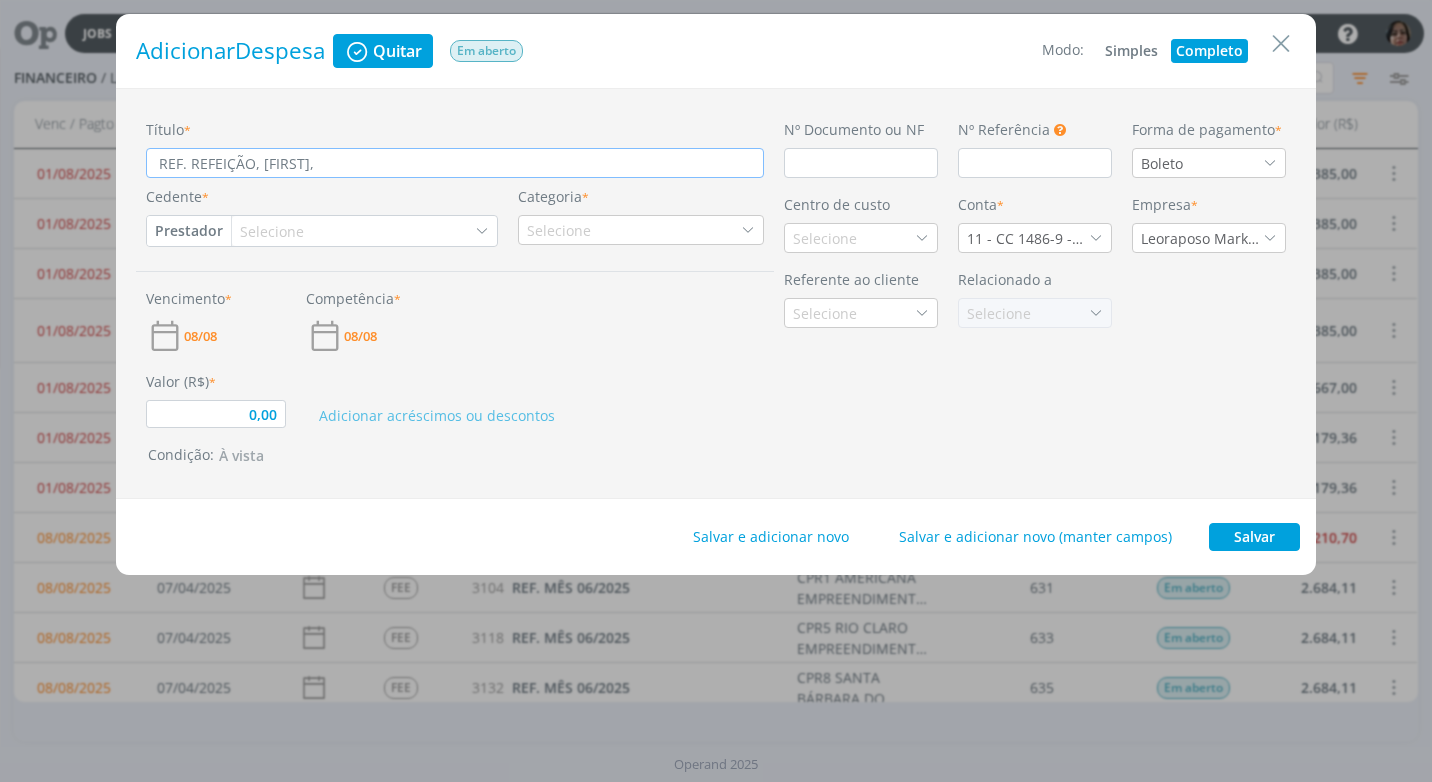type on "0,00" 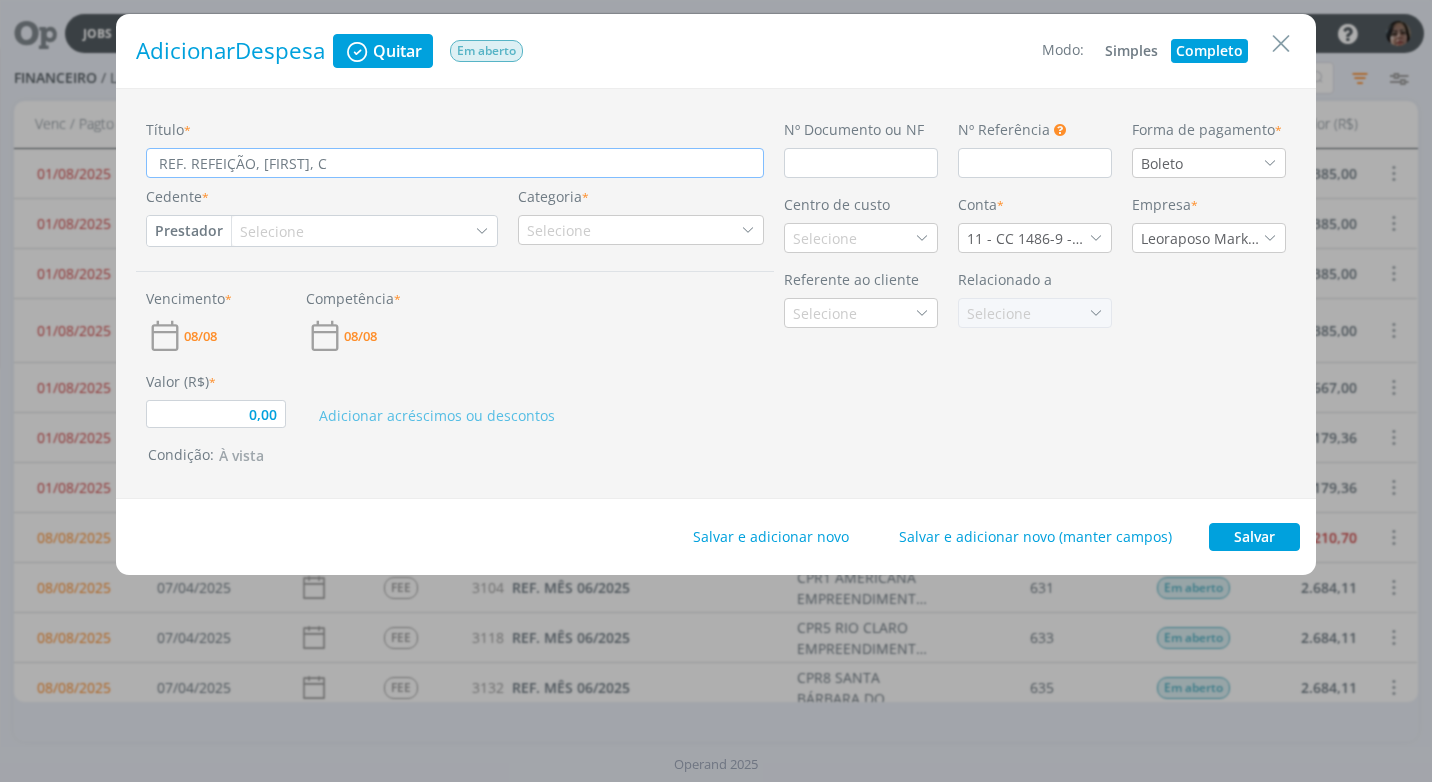 type on "REF. REFEIÇÃO, INGRID, CA" 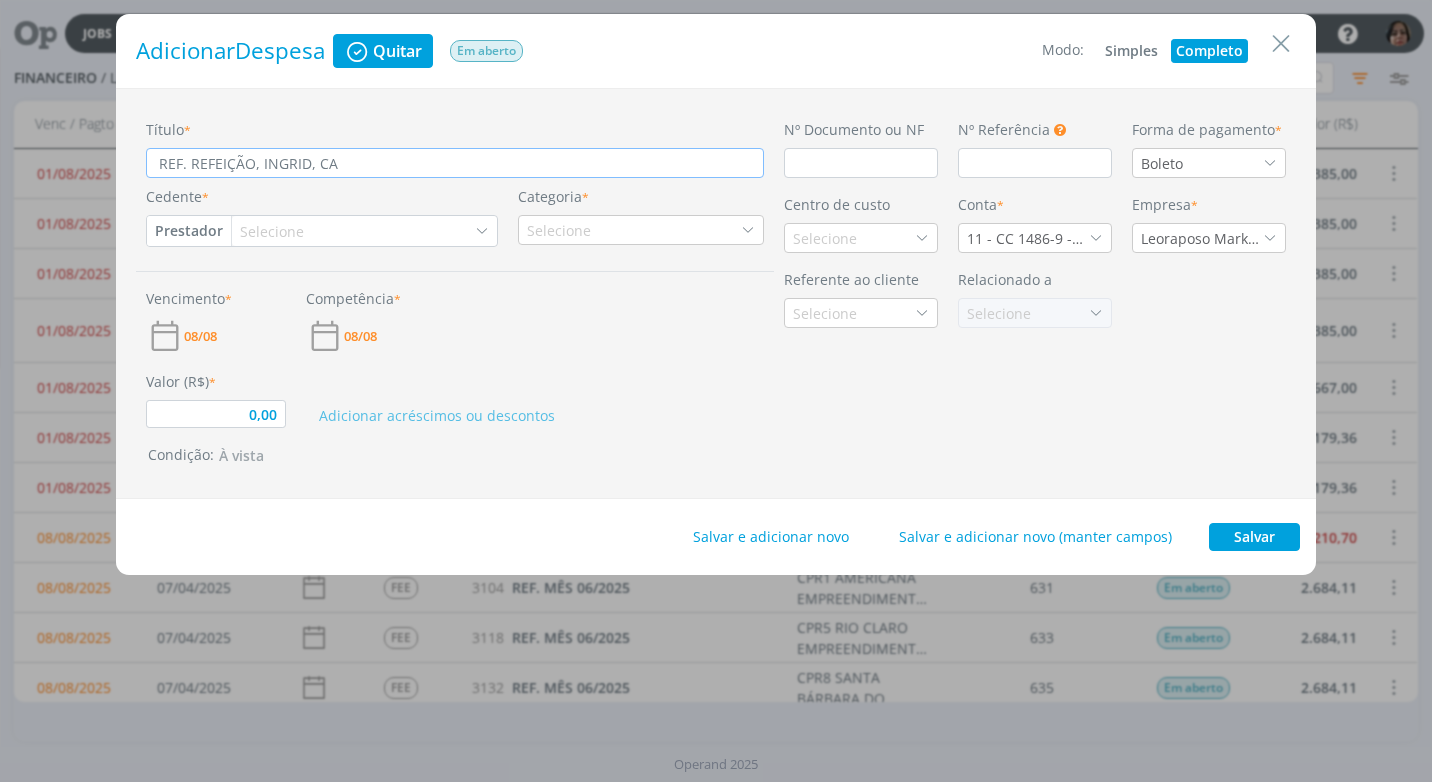 type on "REF. REFEIÇÃO, [FIRST], [FIRST]" 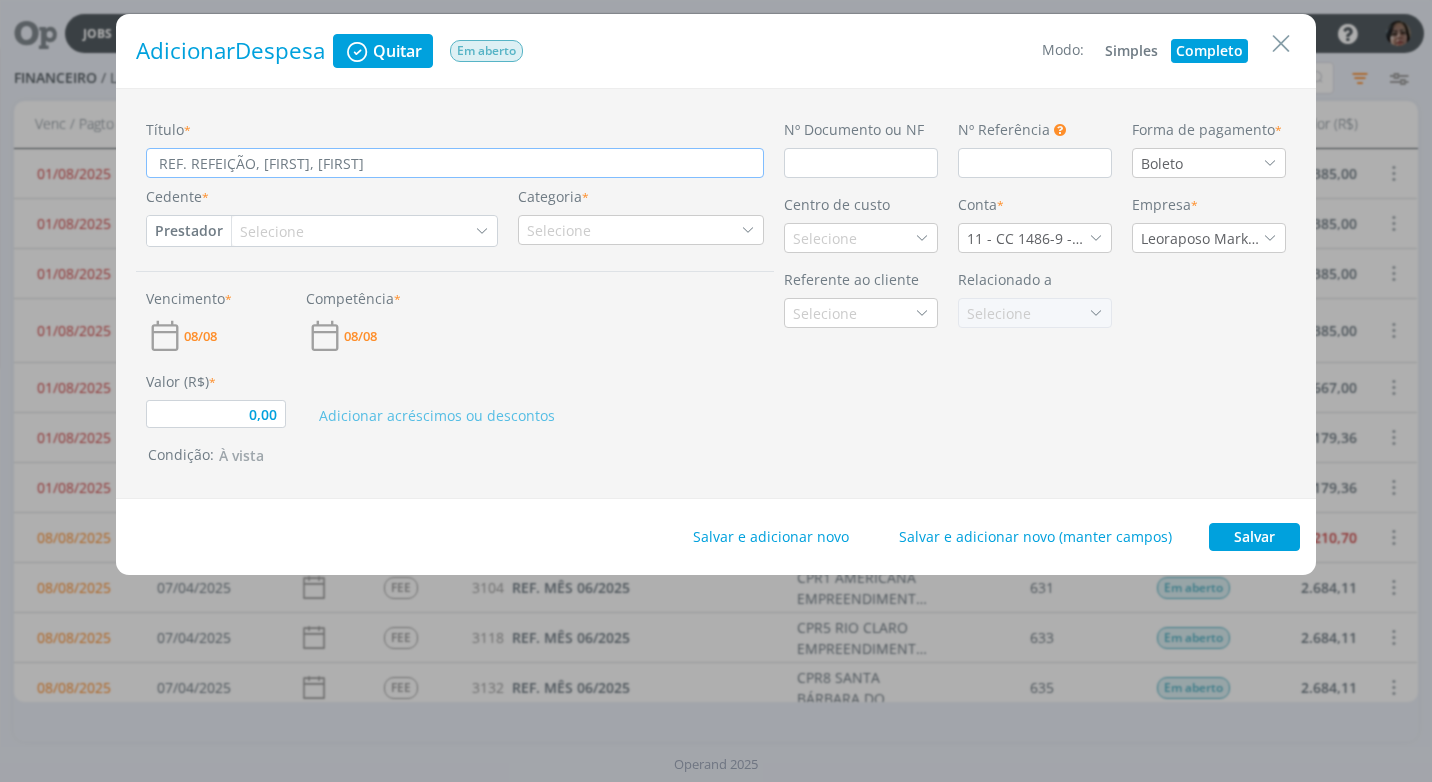 type on "REF. REFEIÇÃO, [FIRST], [FIRST]" 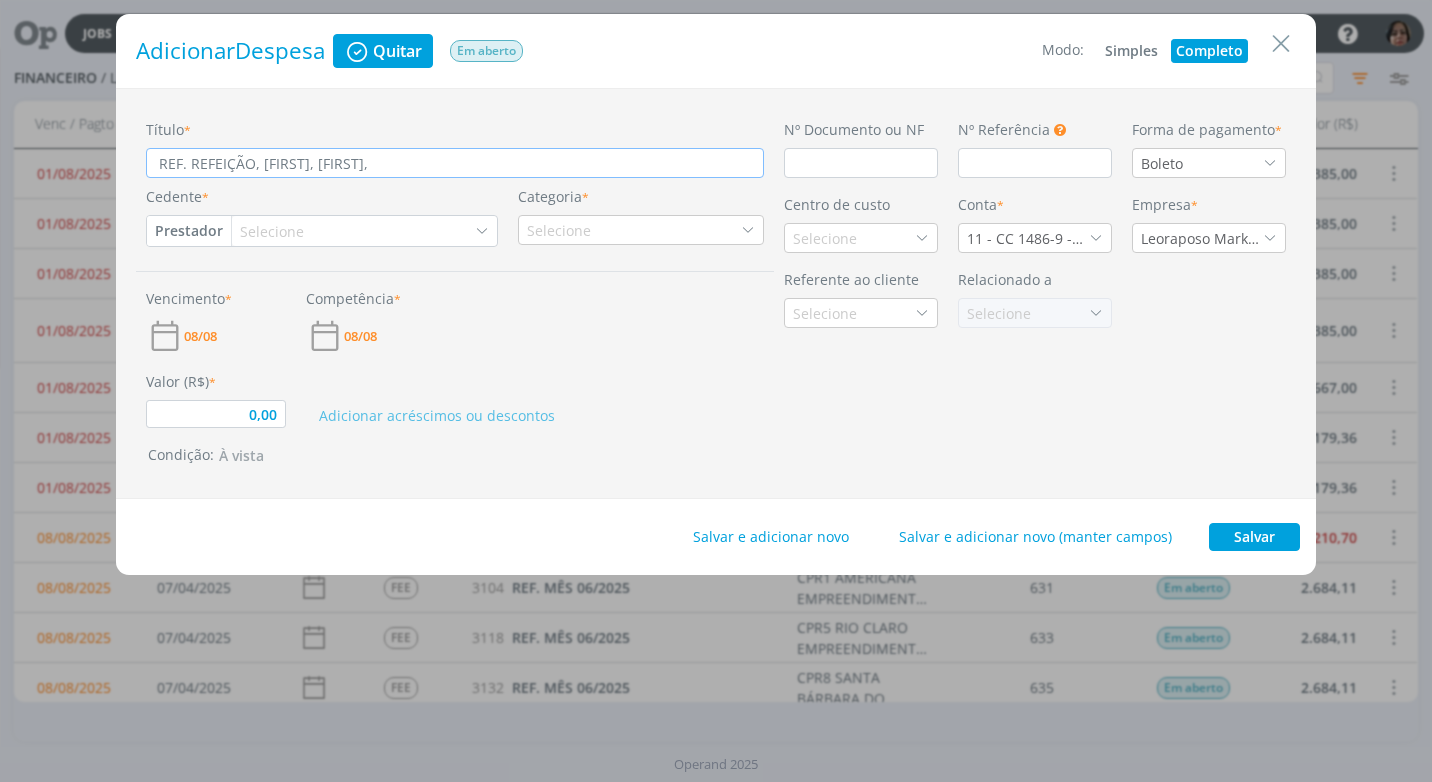 type on "REF. REFEIÇÃO, [FIRST], [FIRST]," 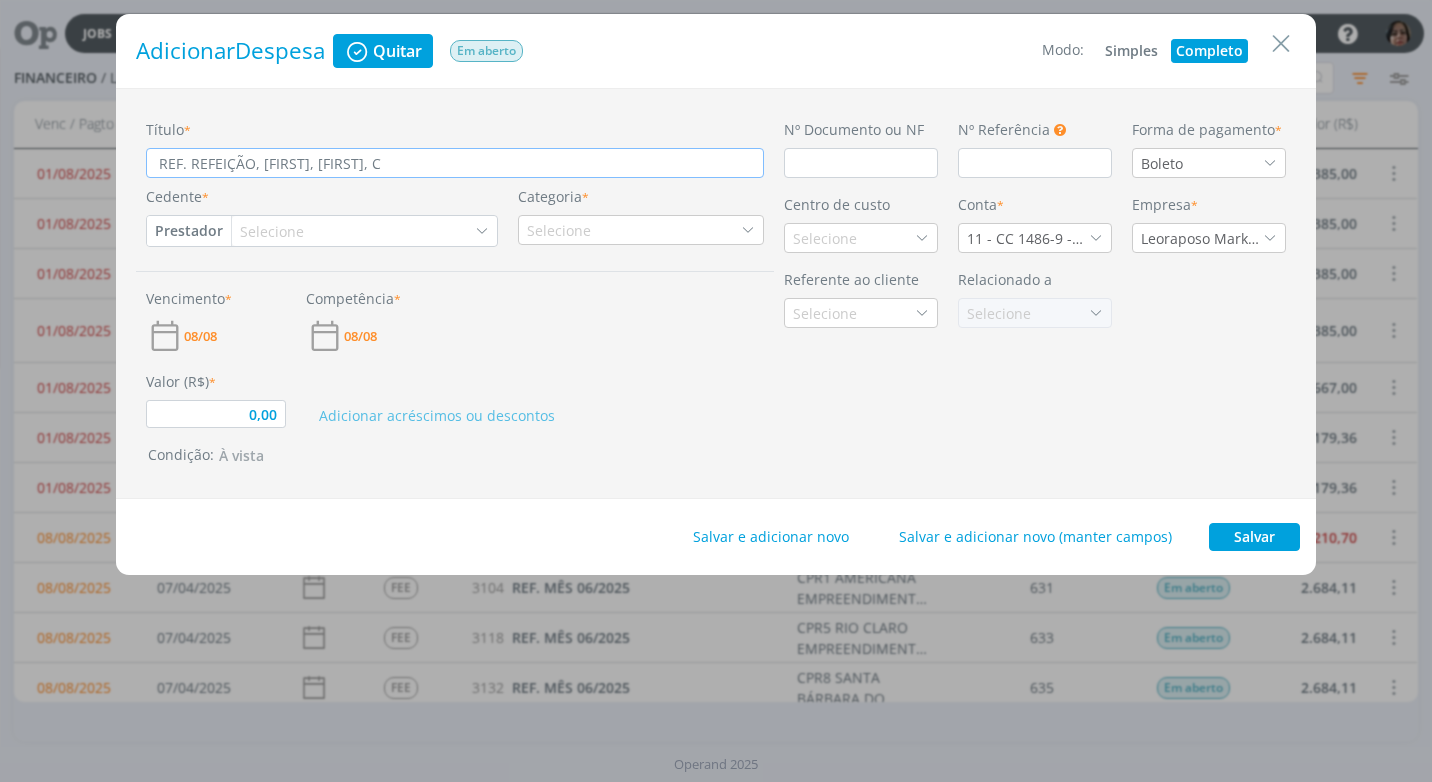 type on "REF. REFEIÇÃO, INGRID, CAROL, CL" 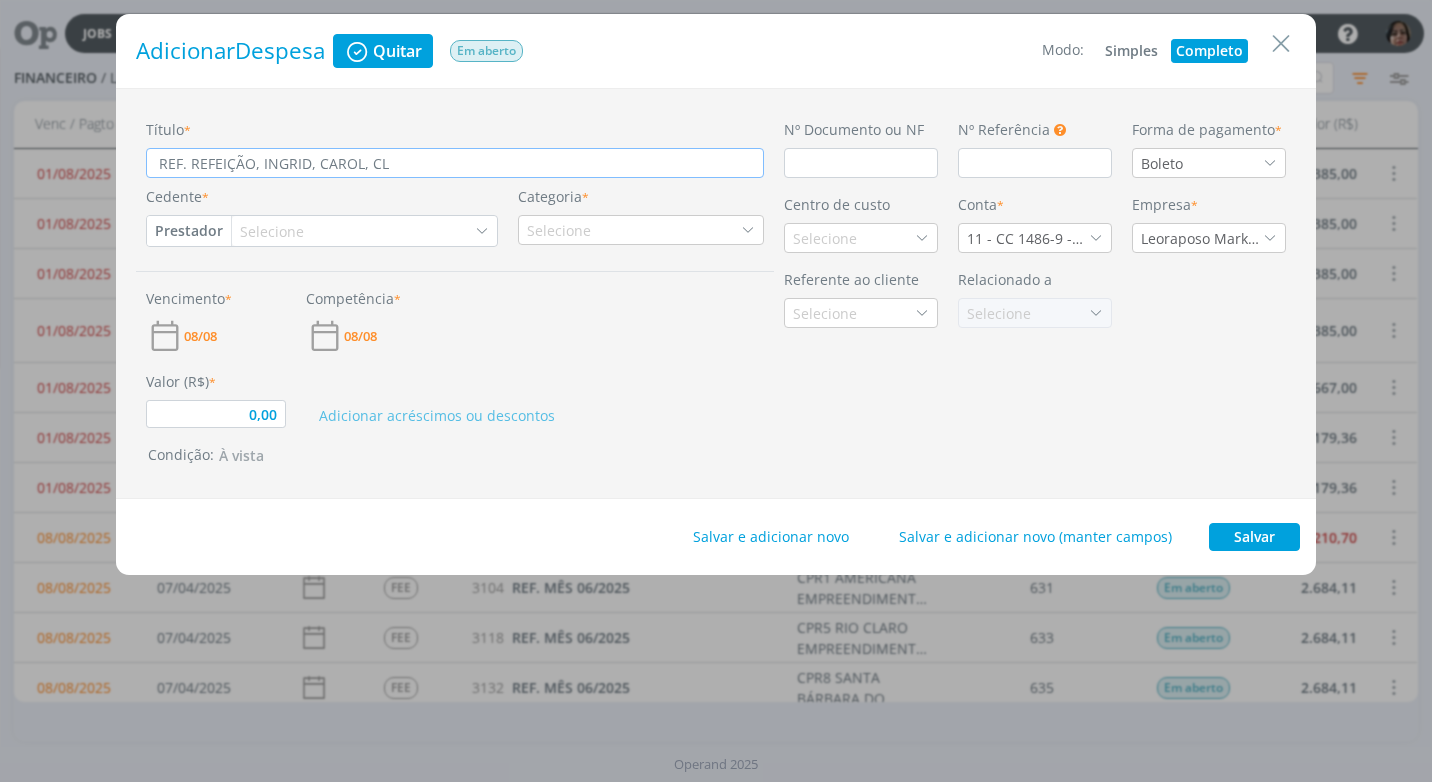 type on "0,00" 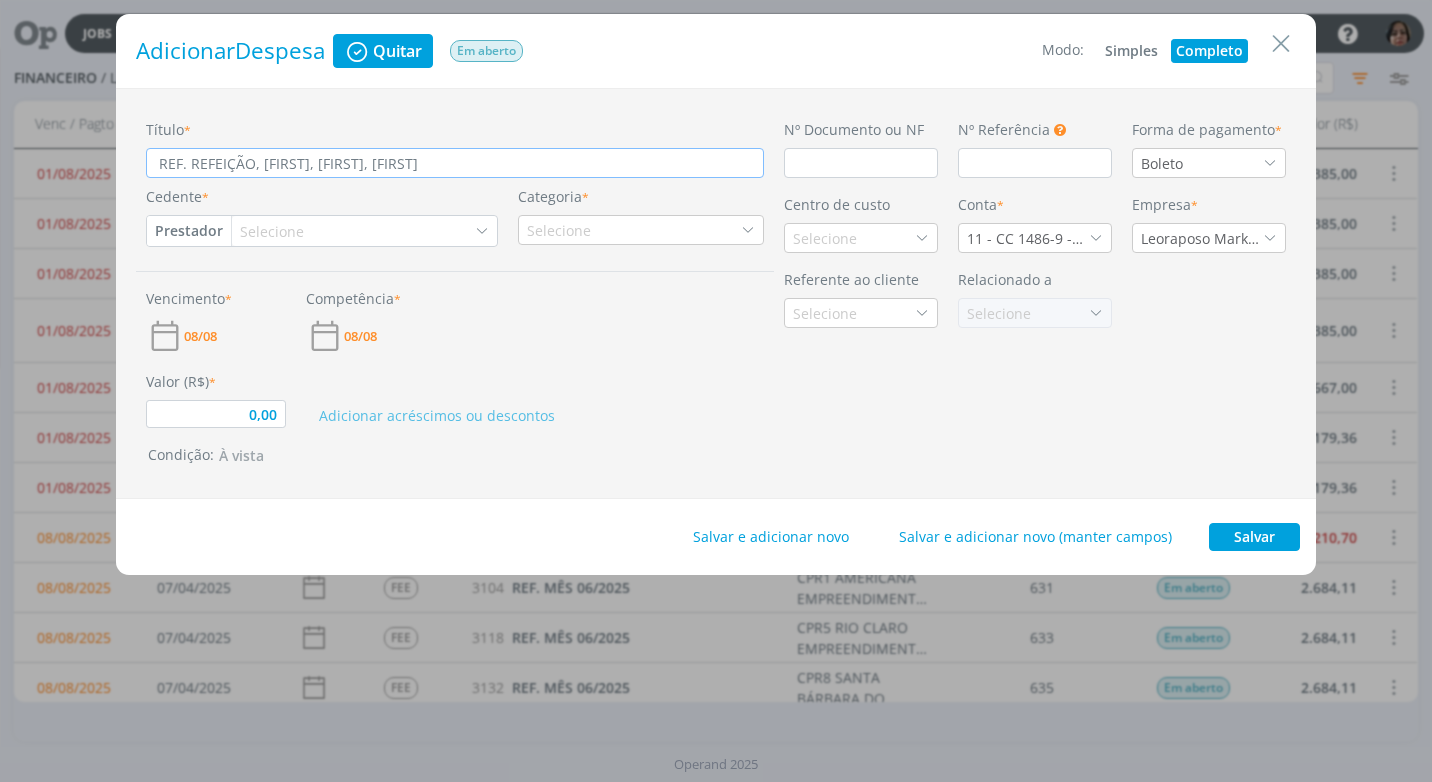 type on "REF. REFEIÇÃO, [FIRST], [FIRST], [FIRST]" 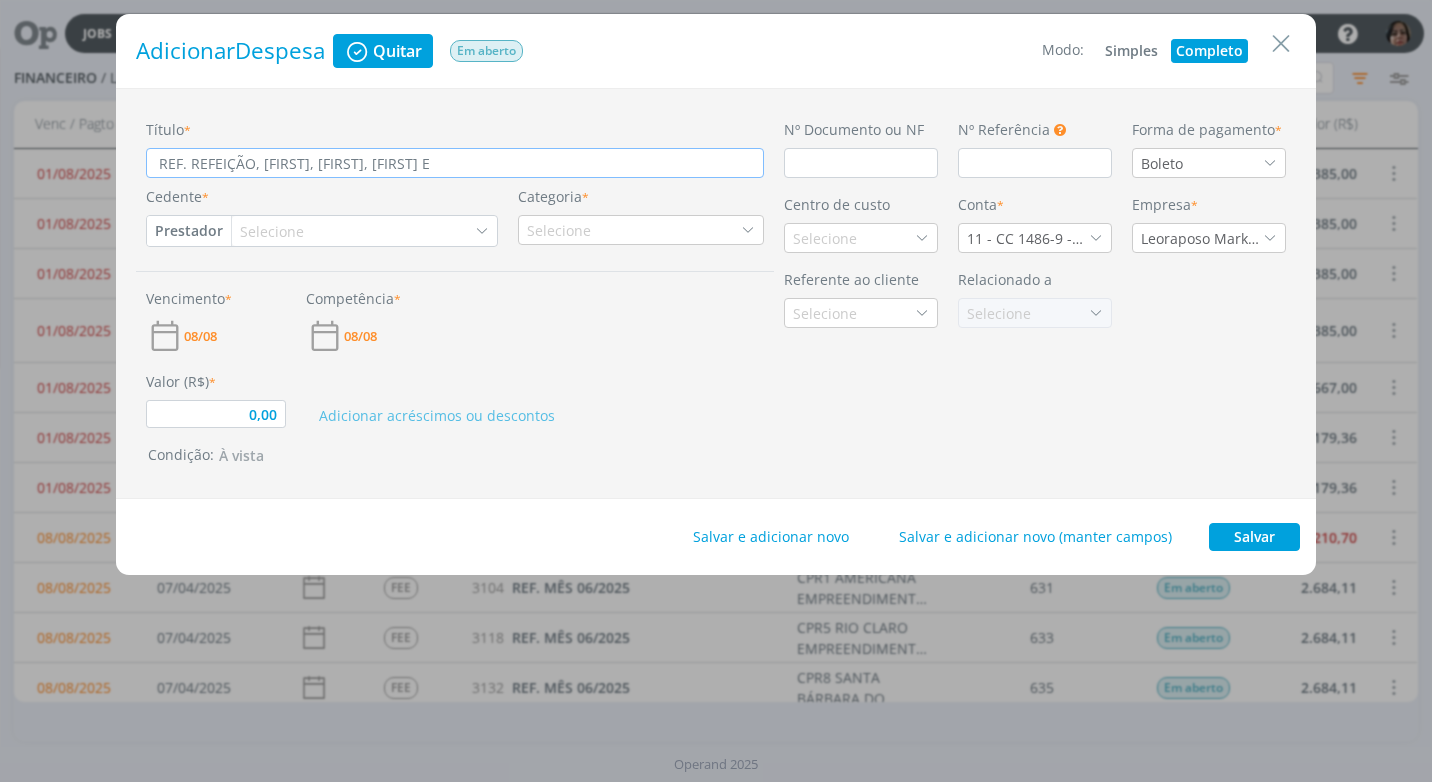 type on "0,00" 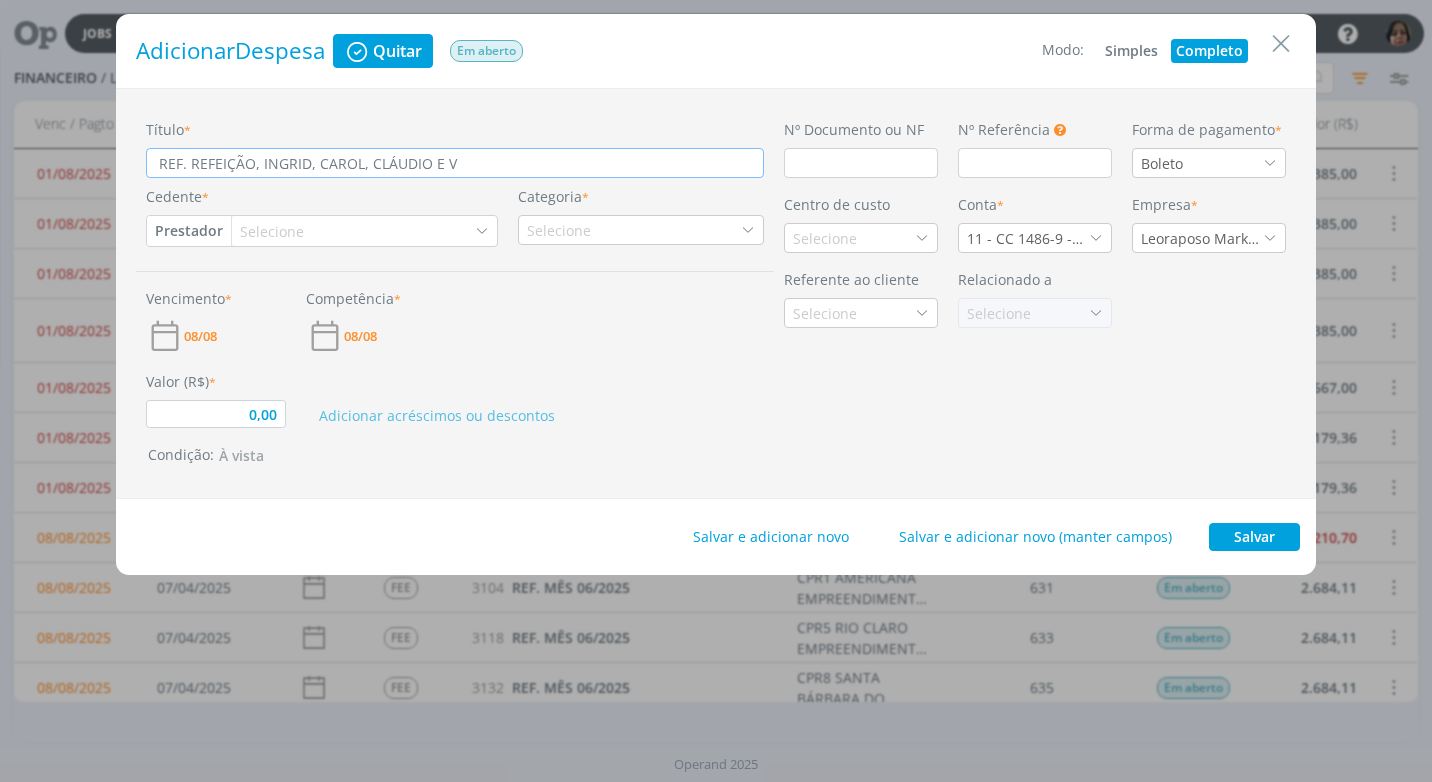 type on "REF. REFEIÇÃO, INGRID, CAROL, CLÁUDIO E VI" 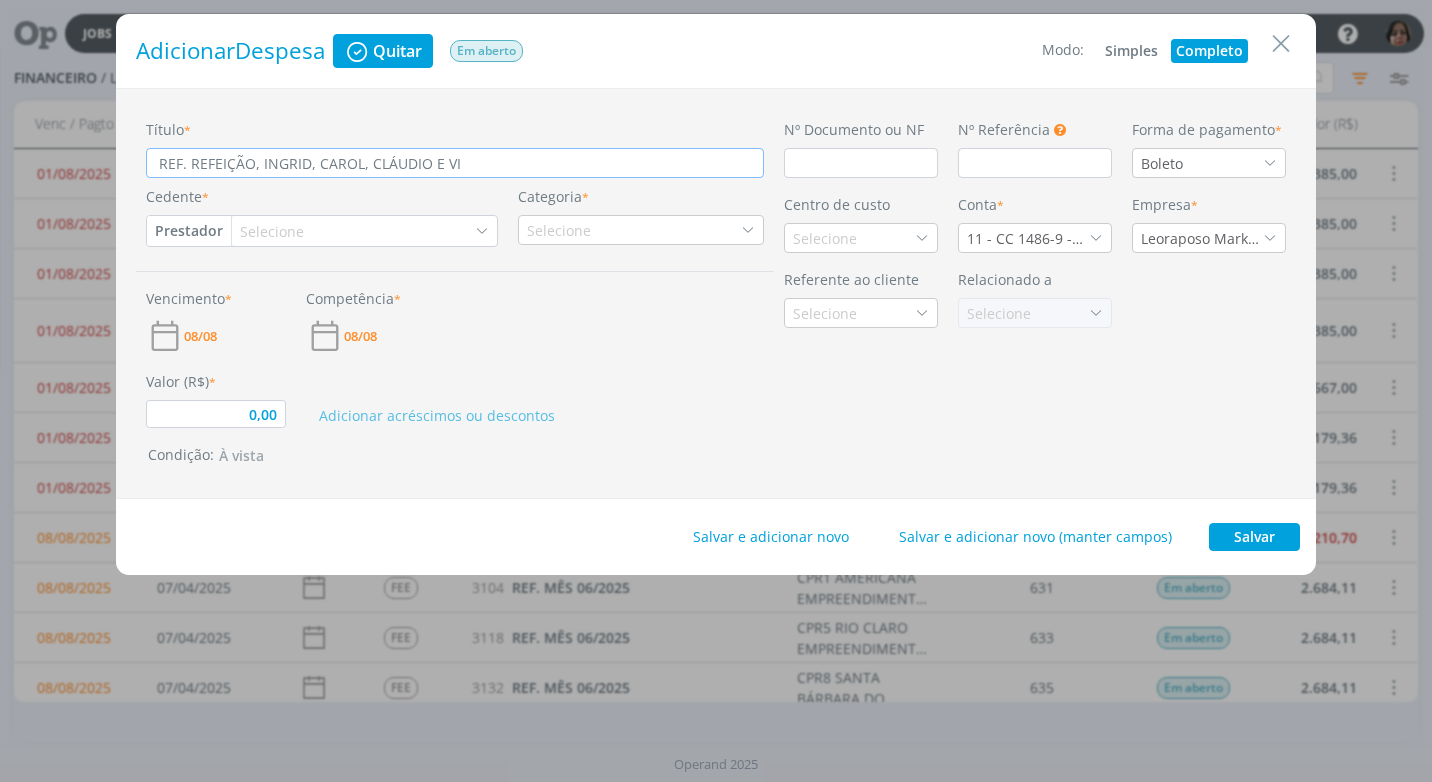type on "REF. REFEIÇÃO, [FIRST], [FIRST], [FIRST] E [FIRST]" 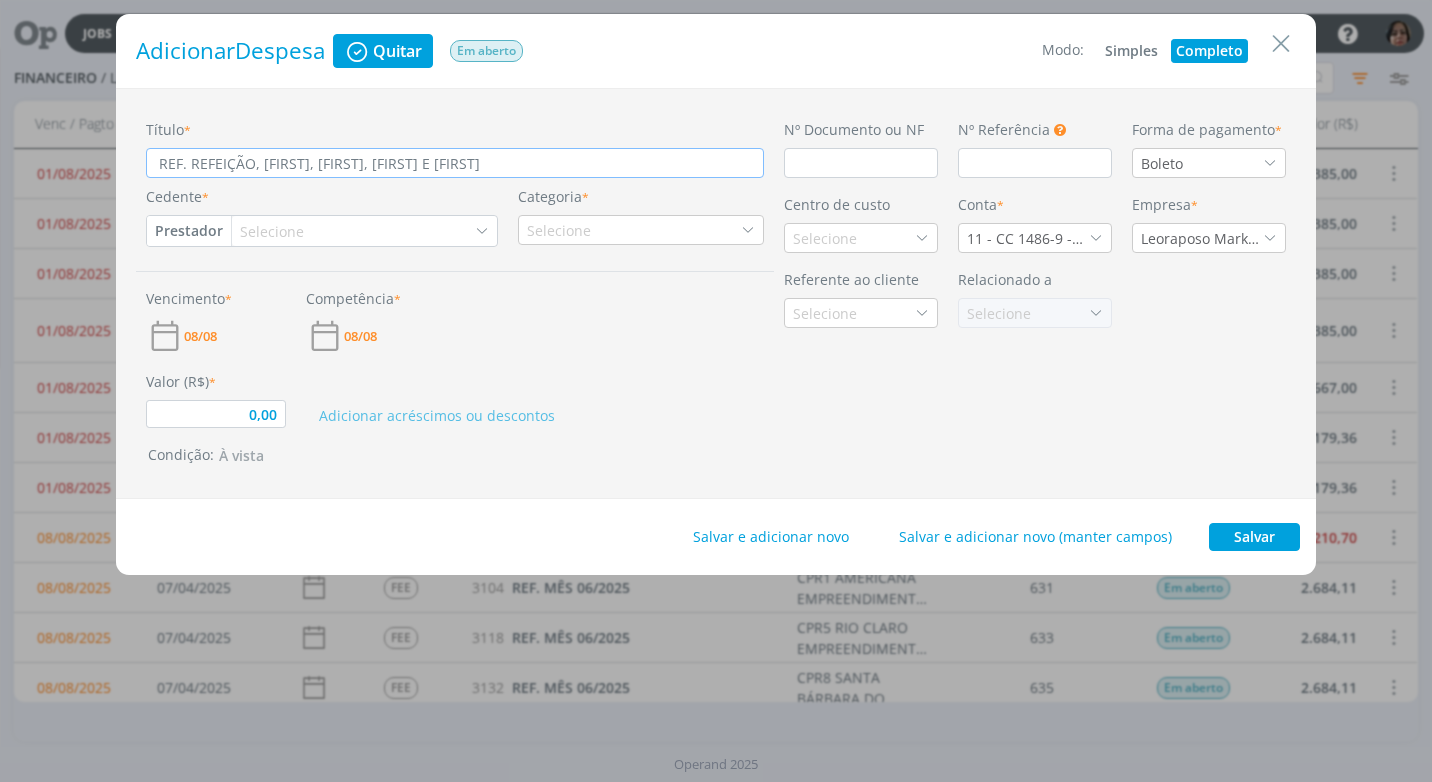 type on "REF. REFEIÇÃO, [FIRST], [FIRST], [FIRST] E [FIRST]" 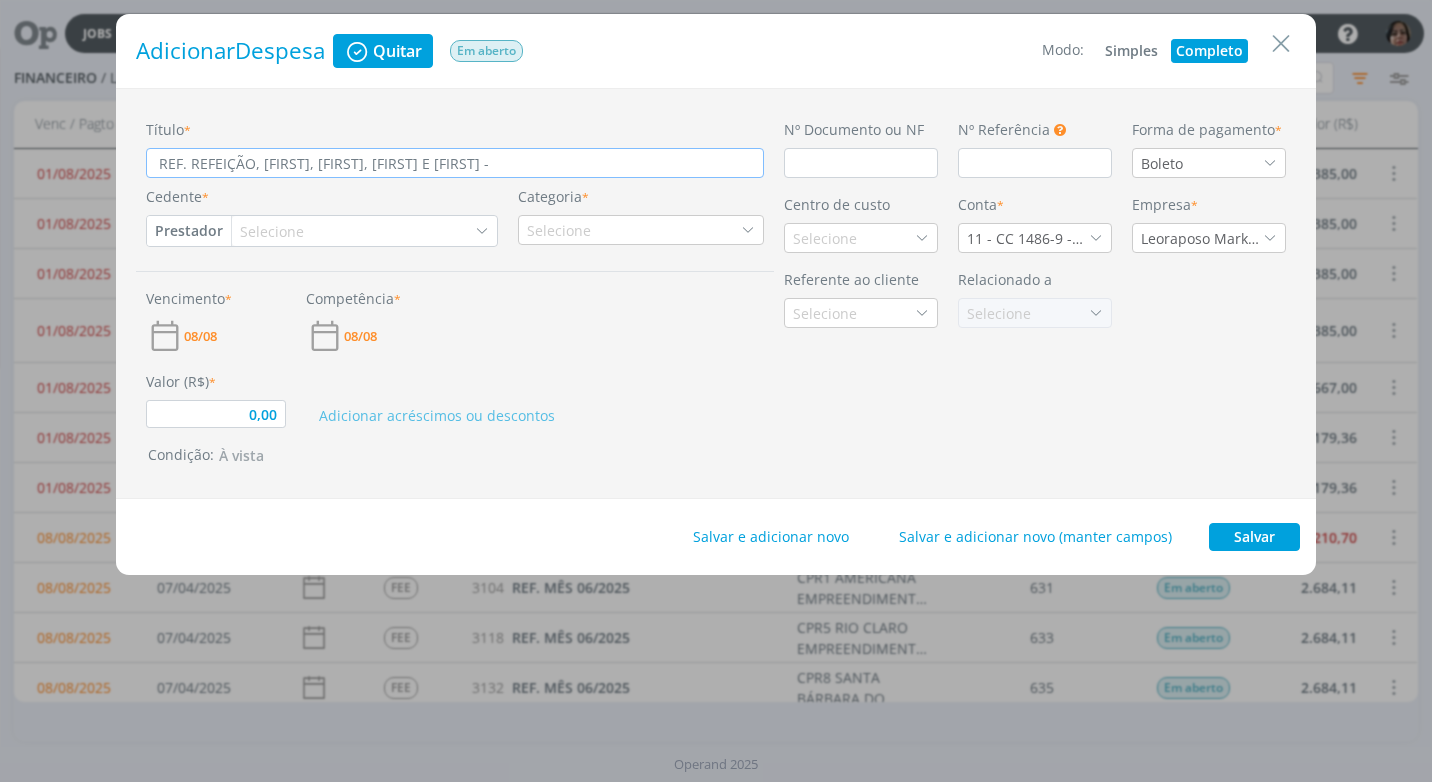 type on "0,00" 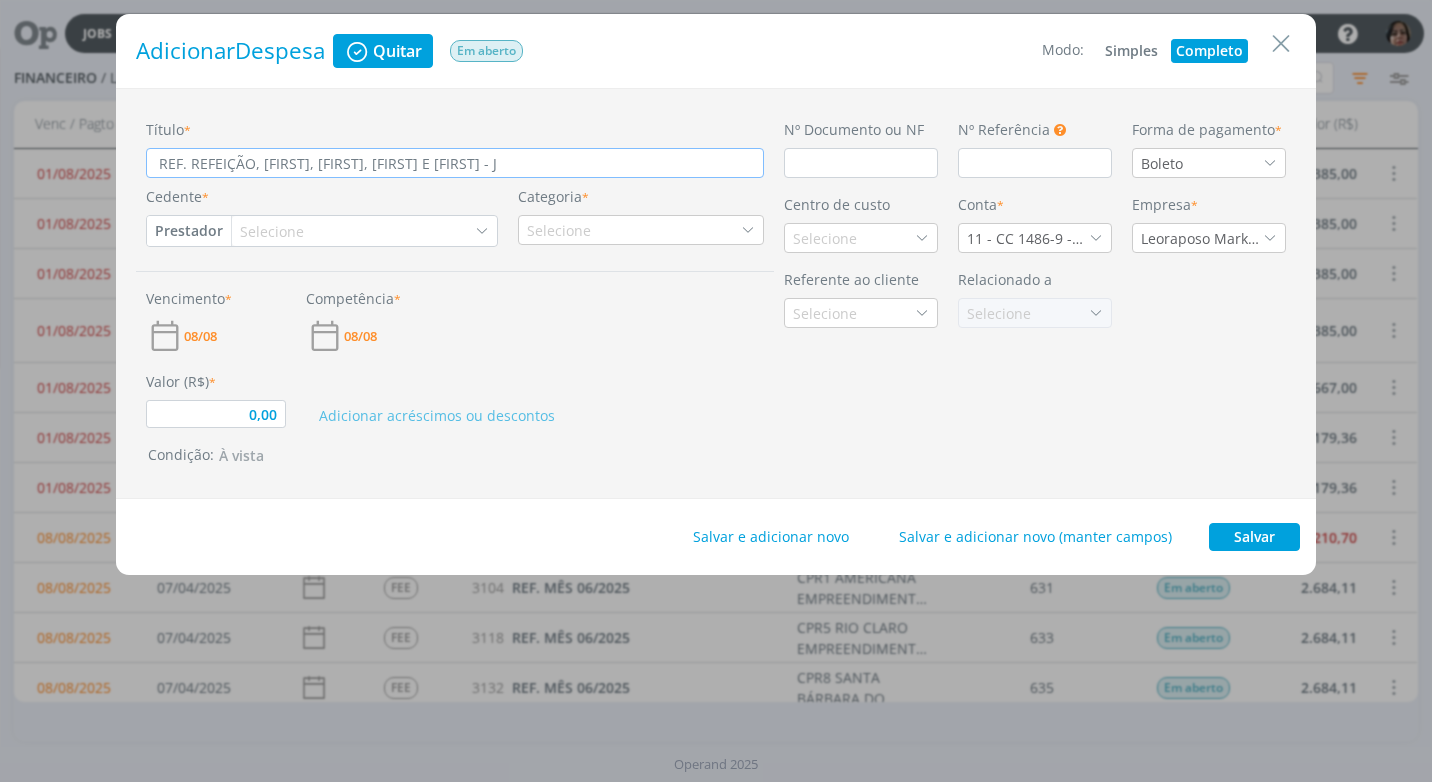 type on "0,00" 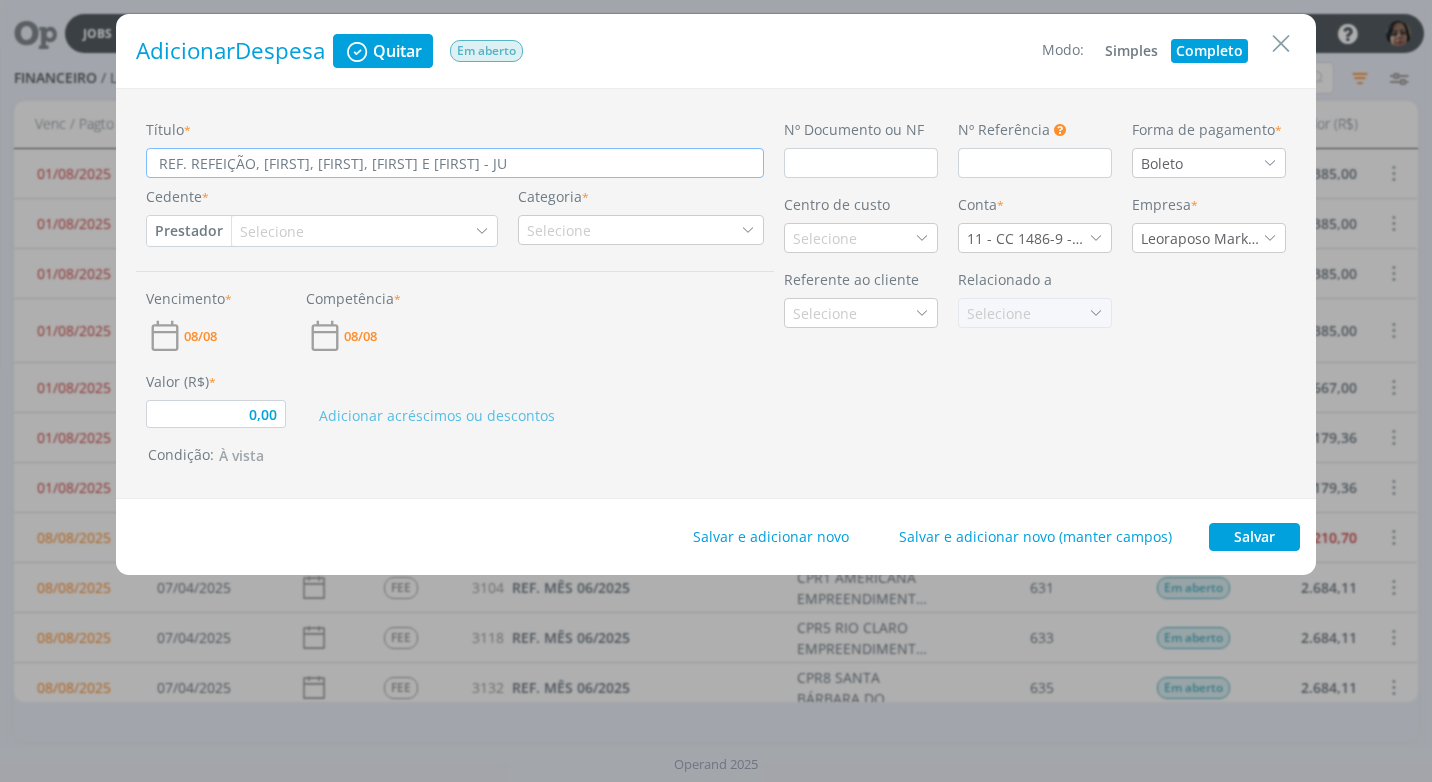 type on "REF. REFEIÇÃO, [FIRST], [FIRST], [FIRST] E [FIRST] - JUN" 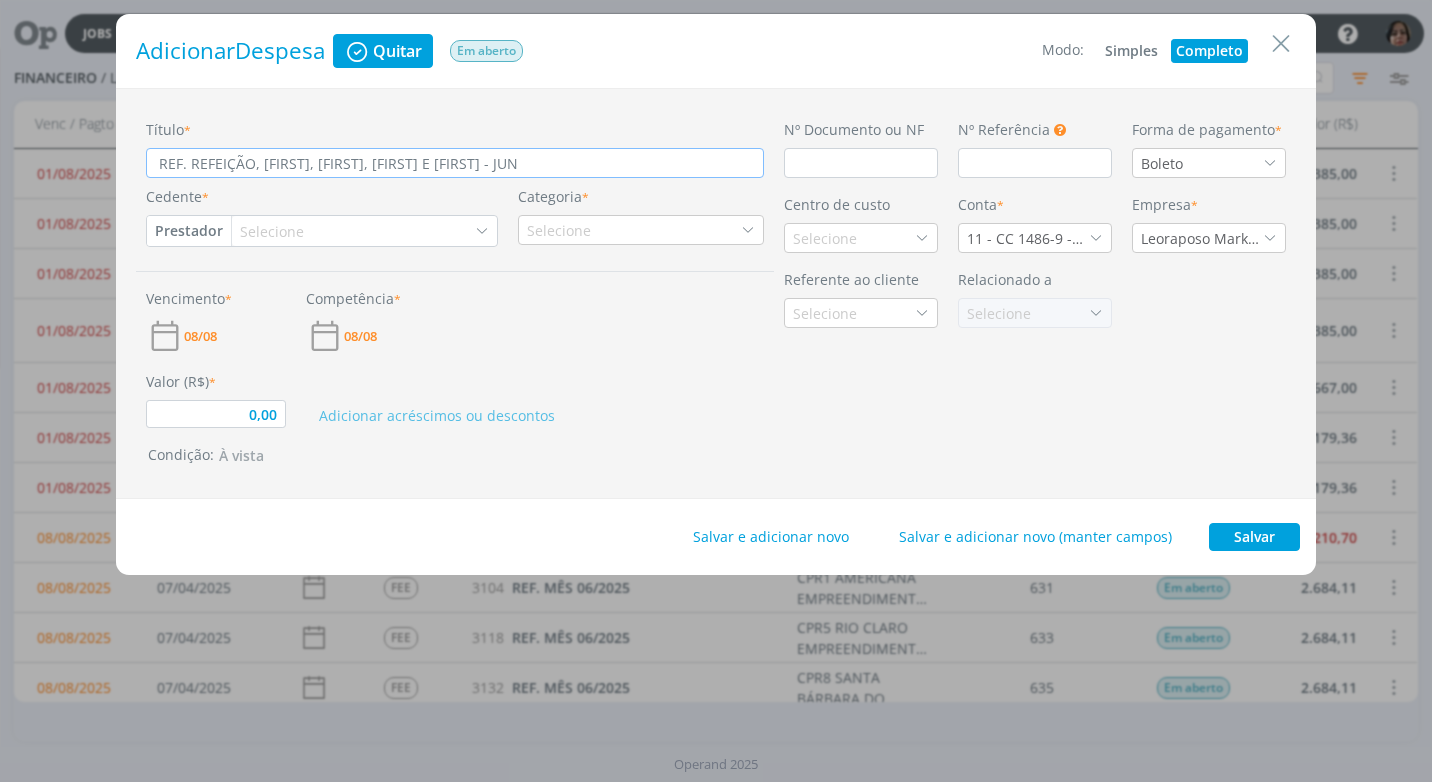 type on "REF. REFEIÇÃO, [FIRST], [FIRST], [FIRST] E [FIRST] - JUND" 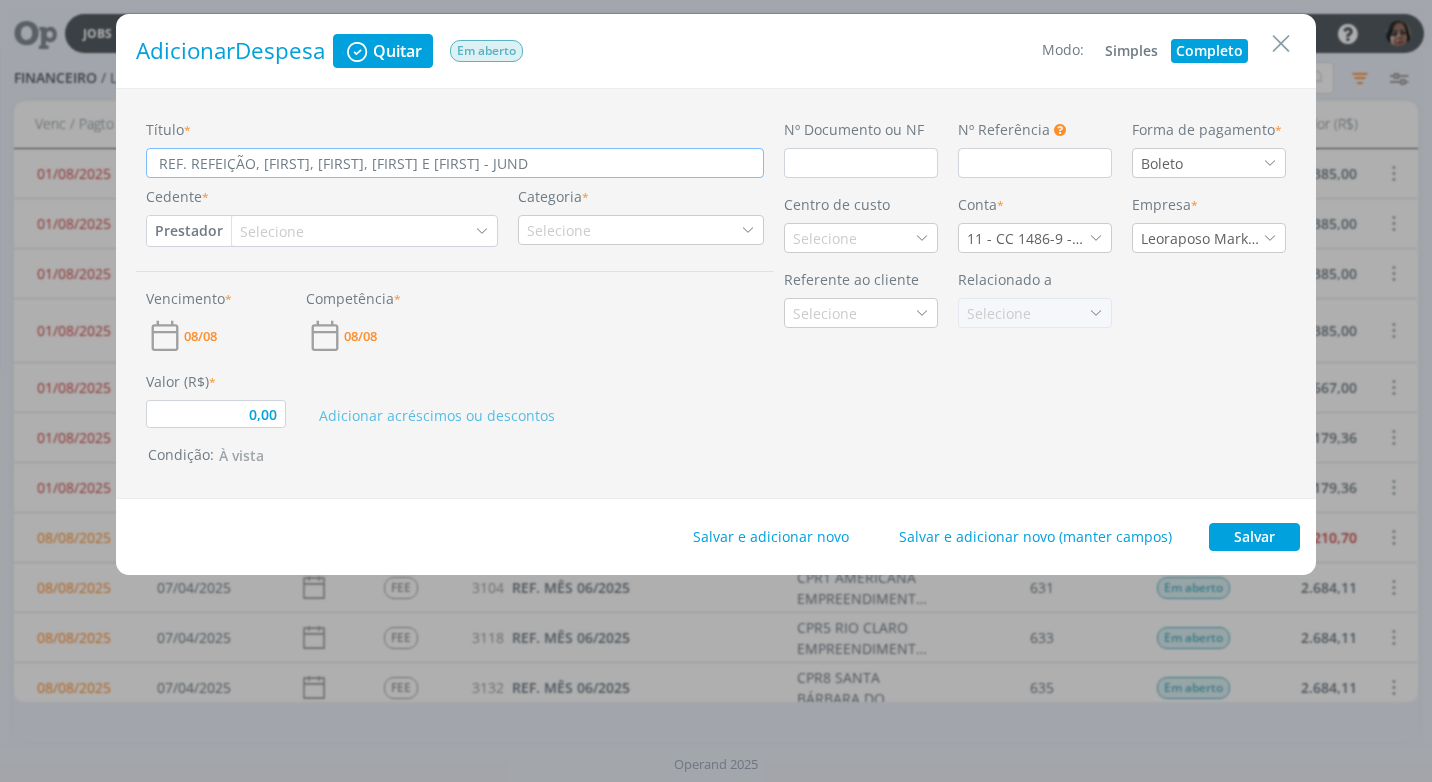 type on "REF. REFEIÇÃO, [FIRST], [FIRST], [FIRST] E [FIRST] - JUNDI" 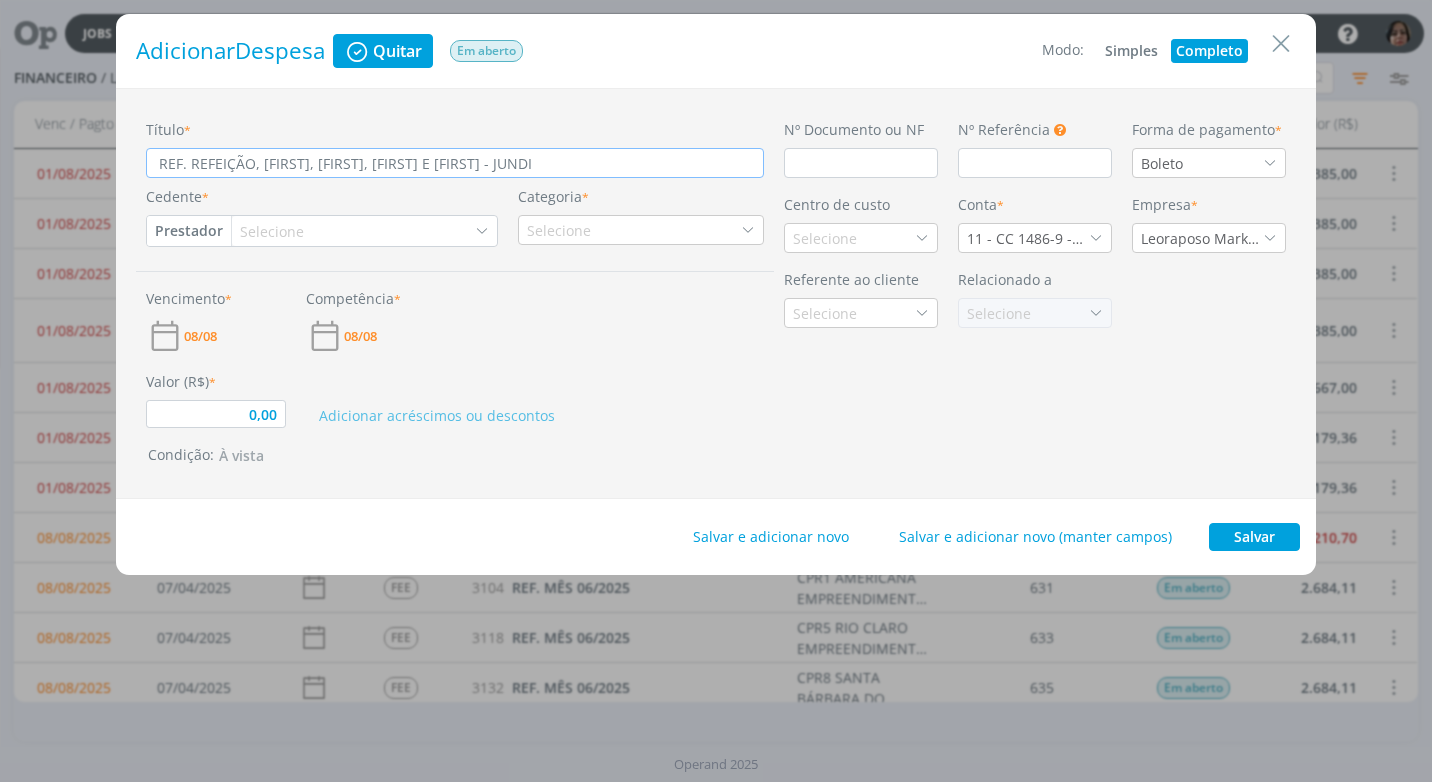 type on "REF. REFEIÇÃO, [FIRST], [FIRST], [FIRST] E [FIRST] - JUNDIA" 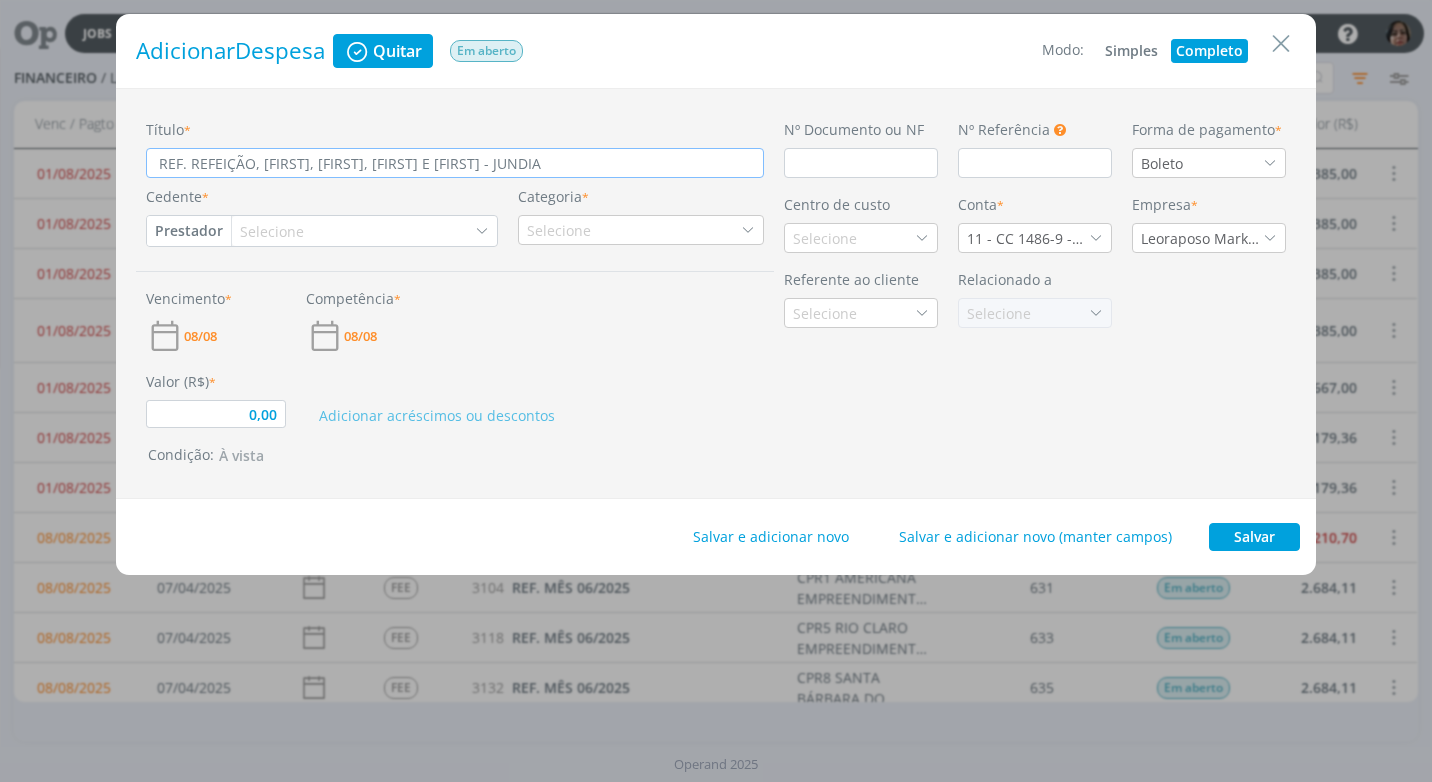type on "REF. REFEIÇÃO, [FIRST], [FIRST], [FIRST] E [FIRST] - JUNDIAÍ" 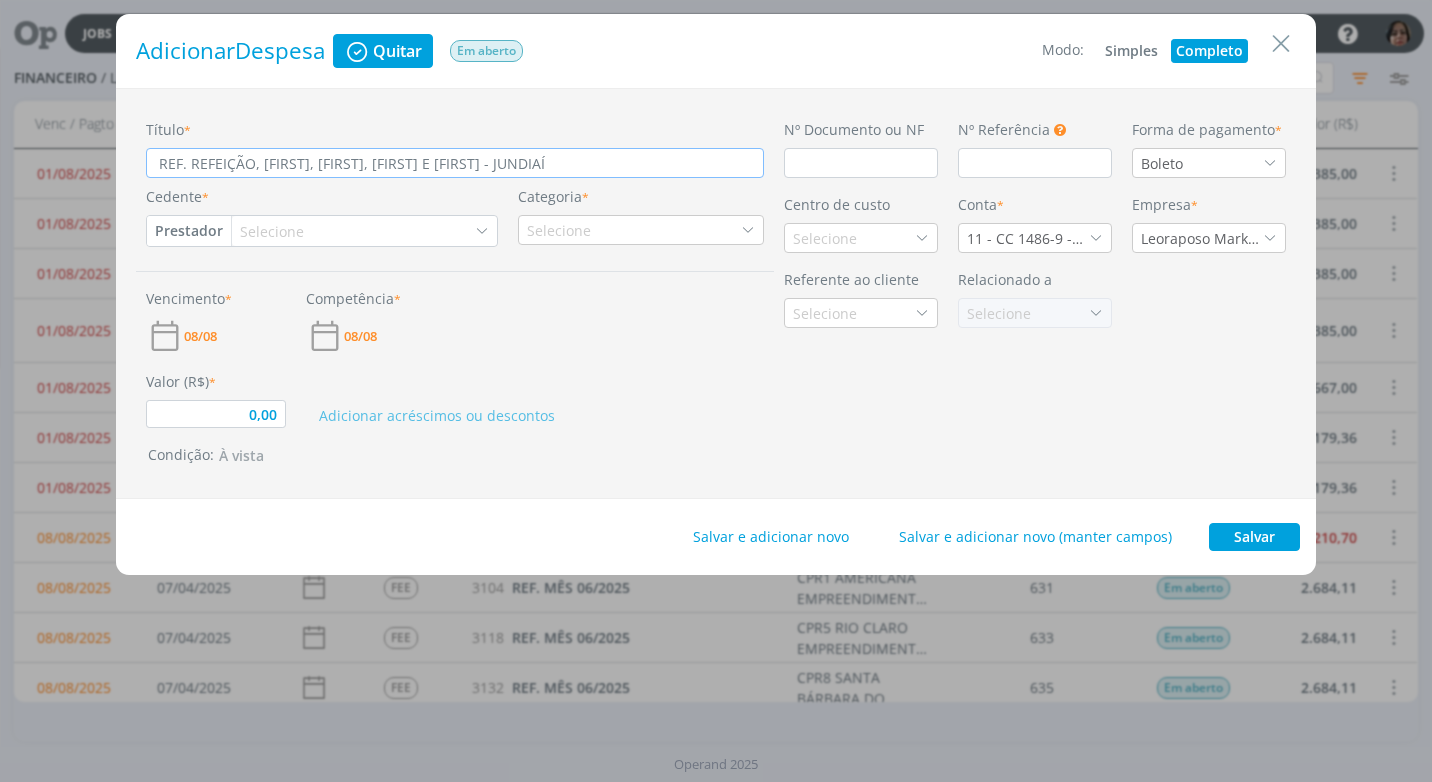 drag, startPoint x: 569, startPoint y: 161, endPoint x: 82, endPoint y: 167, distance: 487.03696 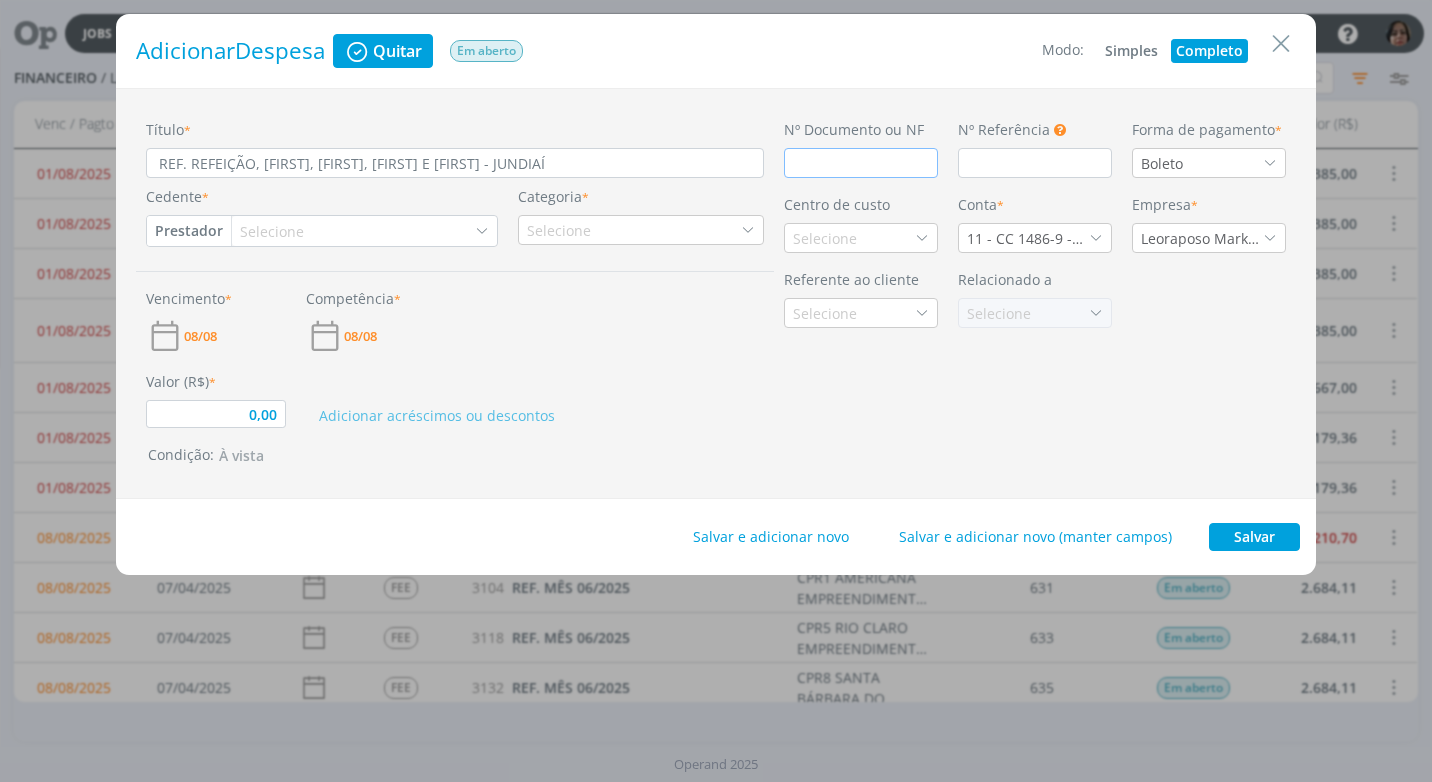 click at bounding box center (861, 163) 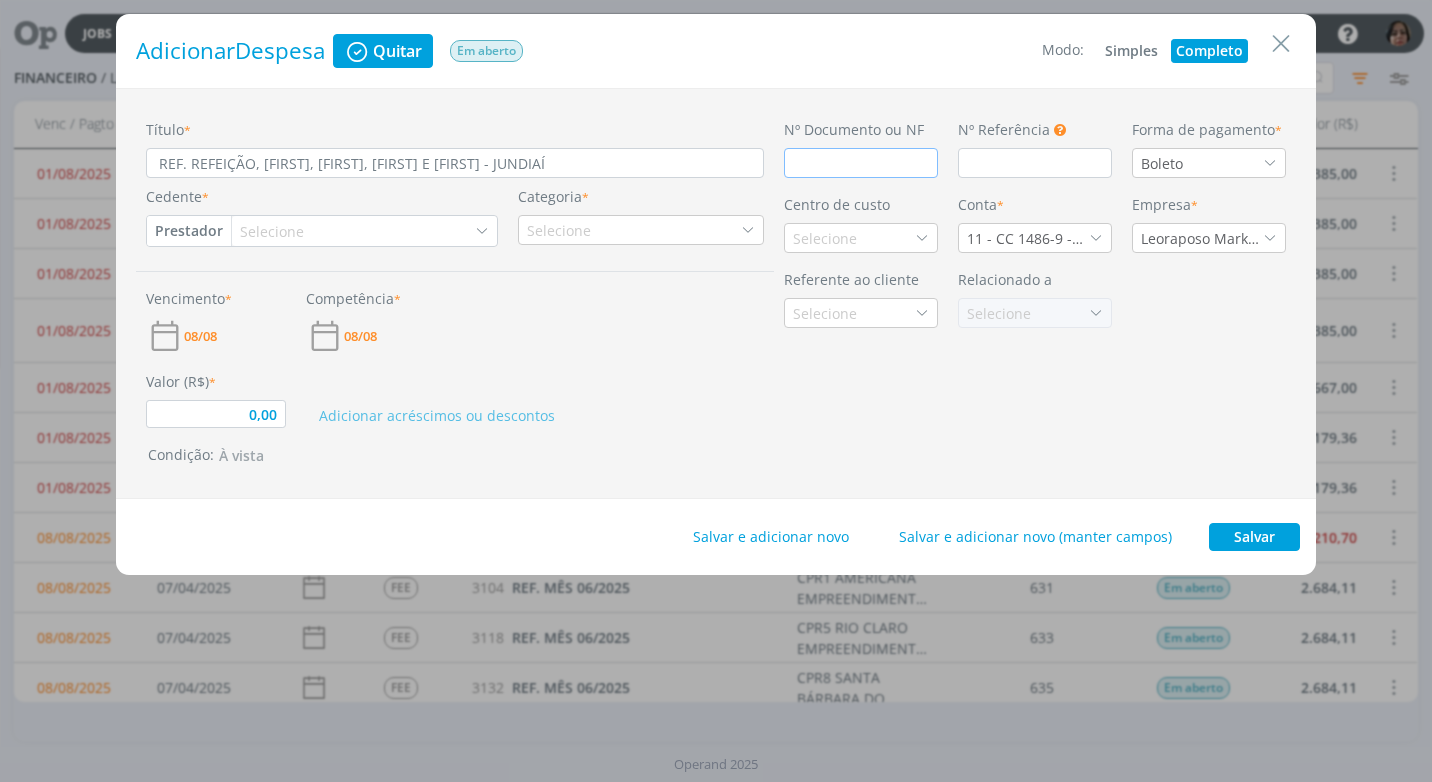 type on "C" 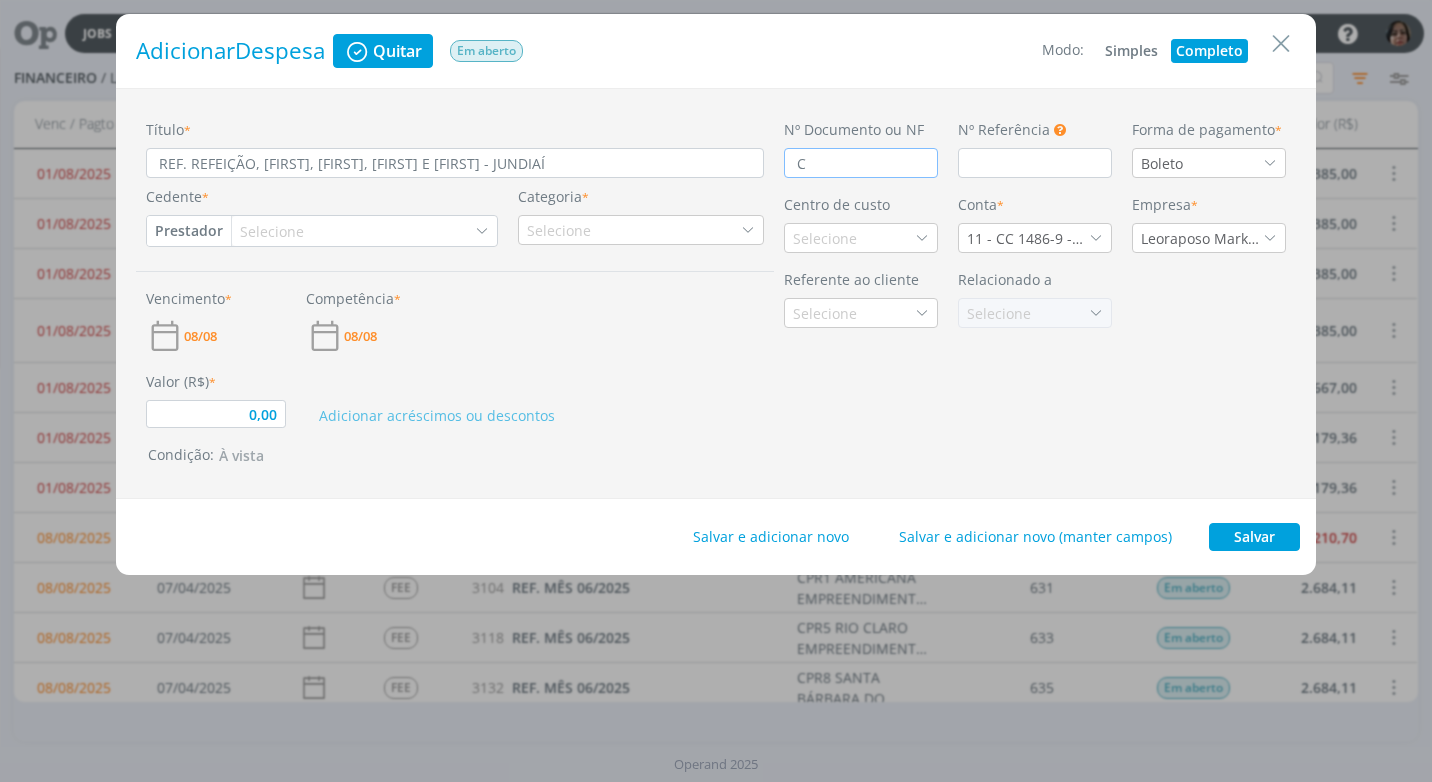 type on "0,00" 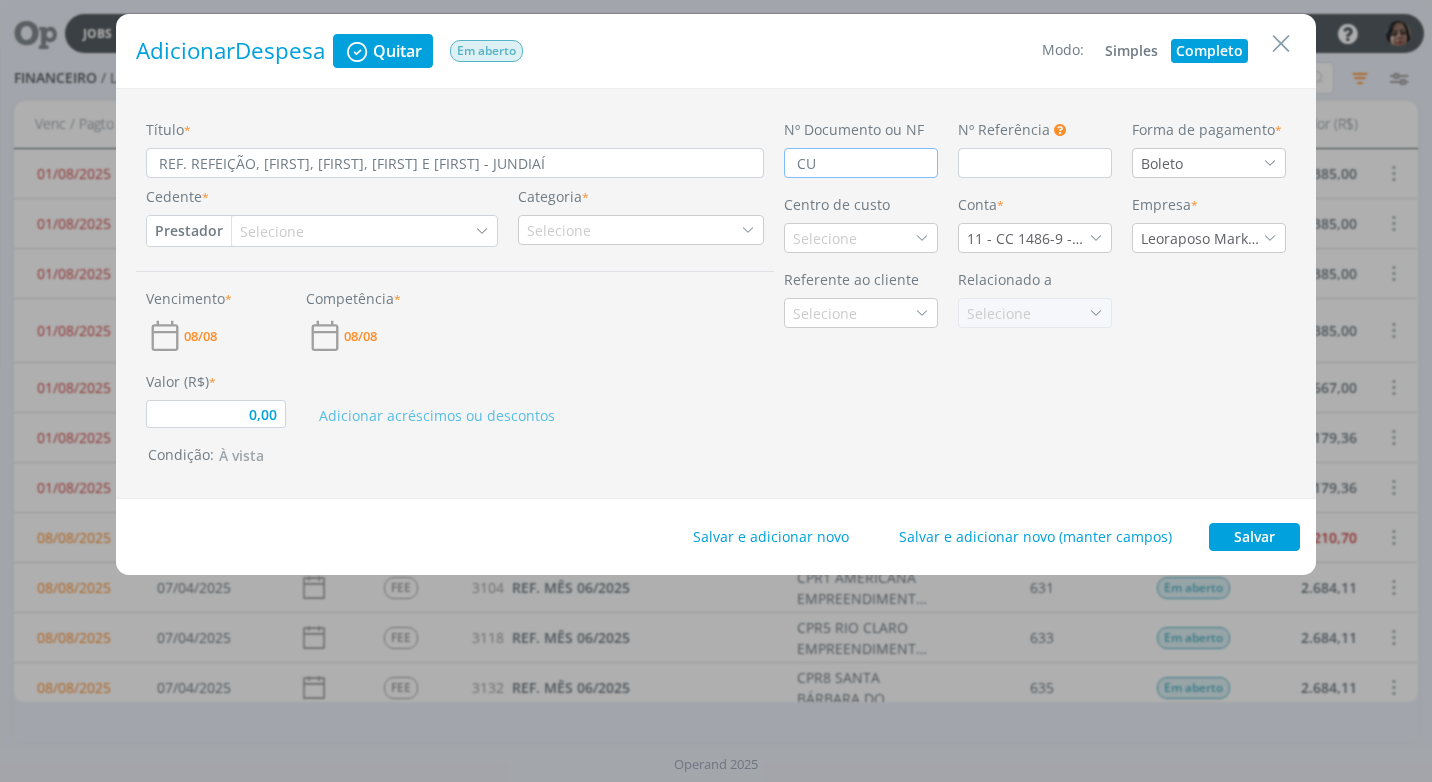 type on "0,00" 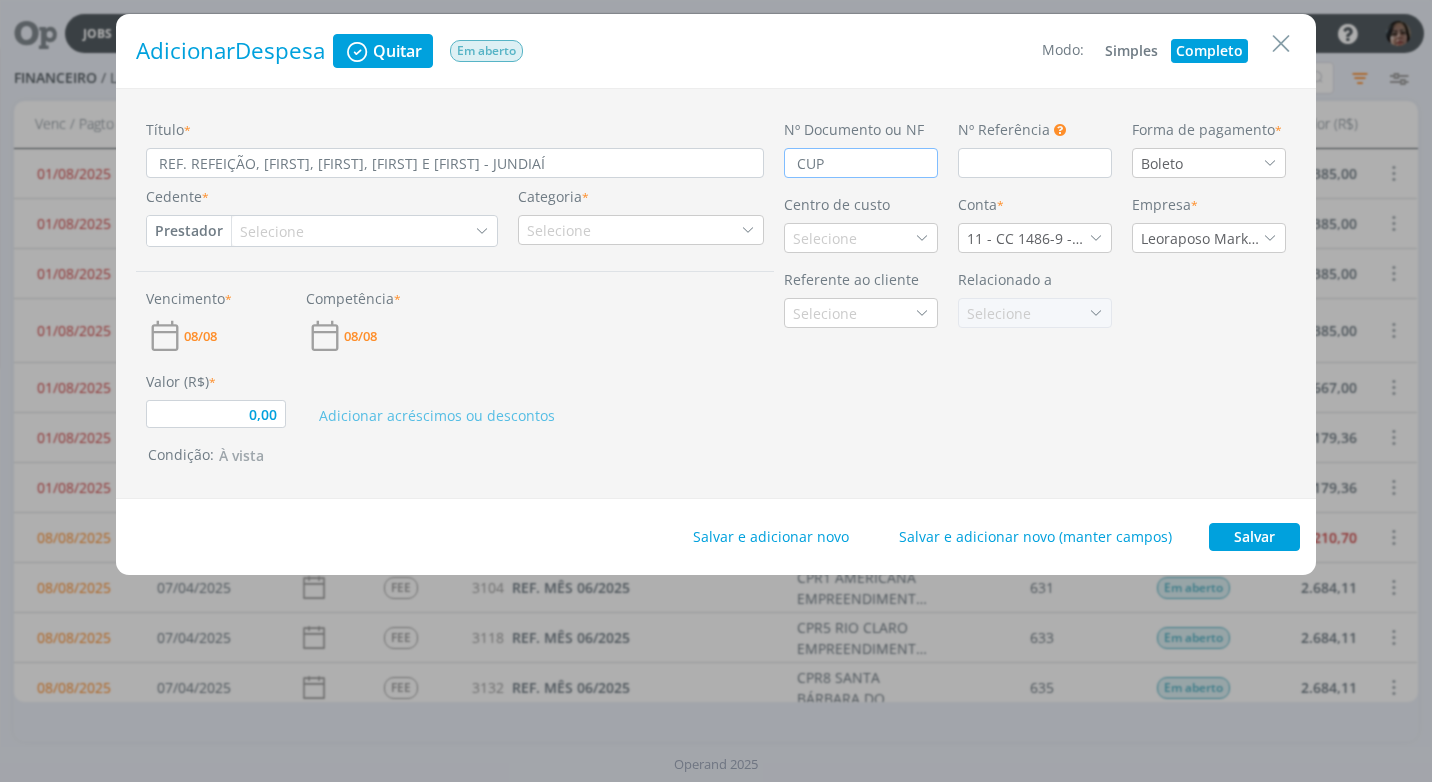 type on "CUPO" 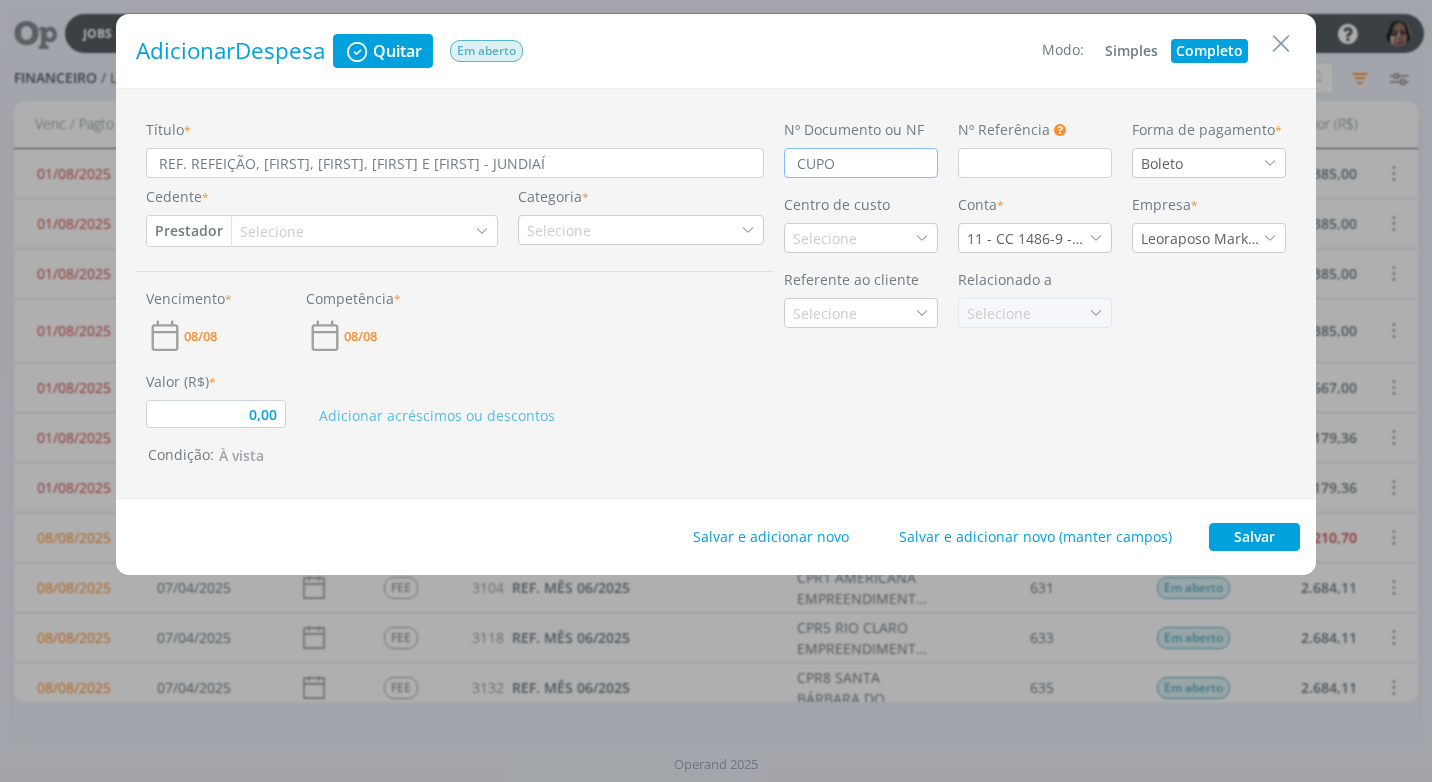 type on "0,00" 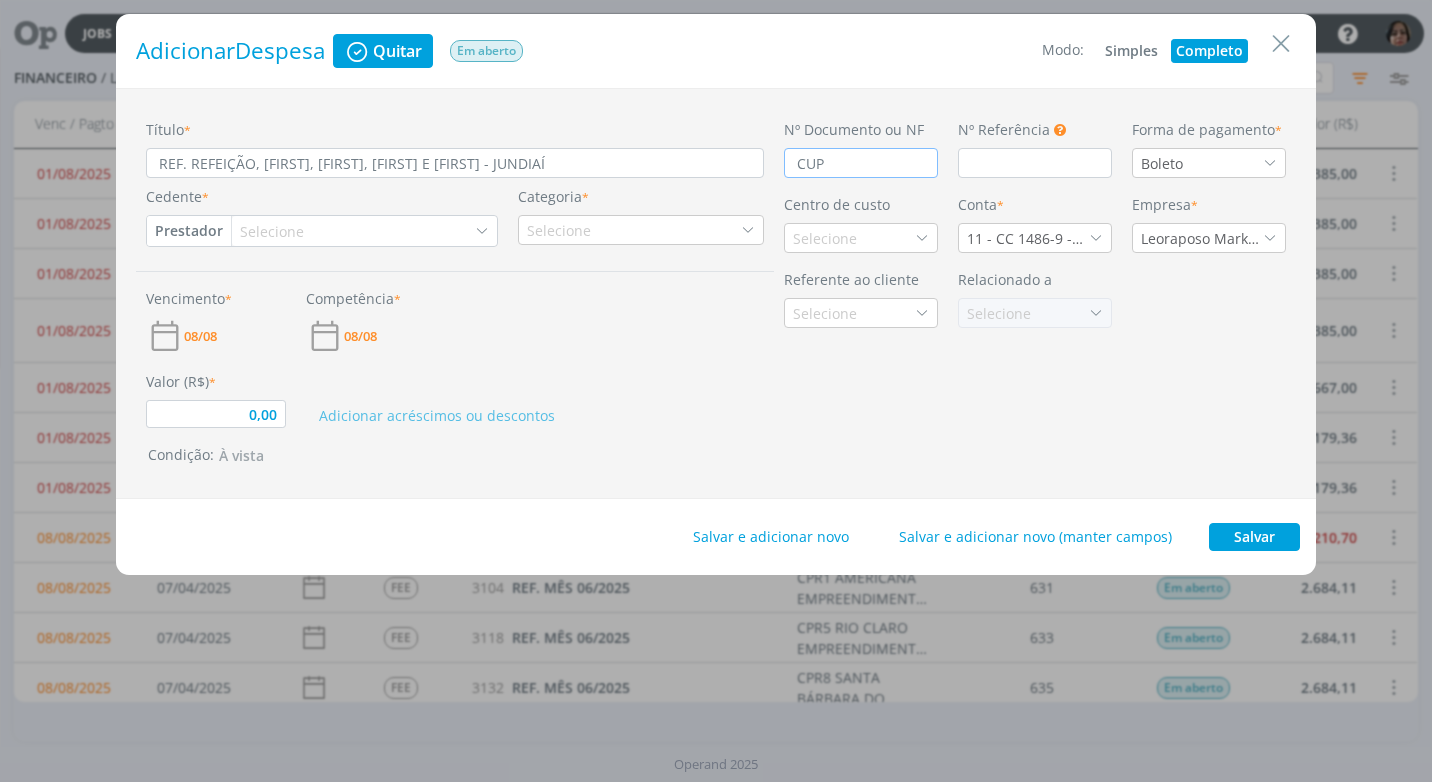 type on "CU" 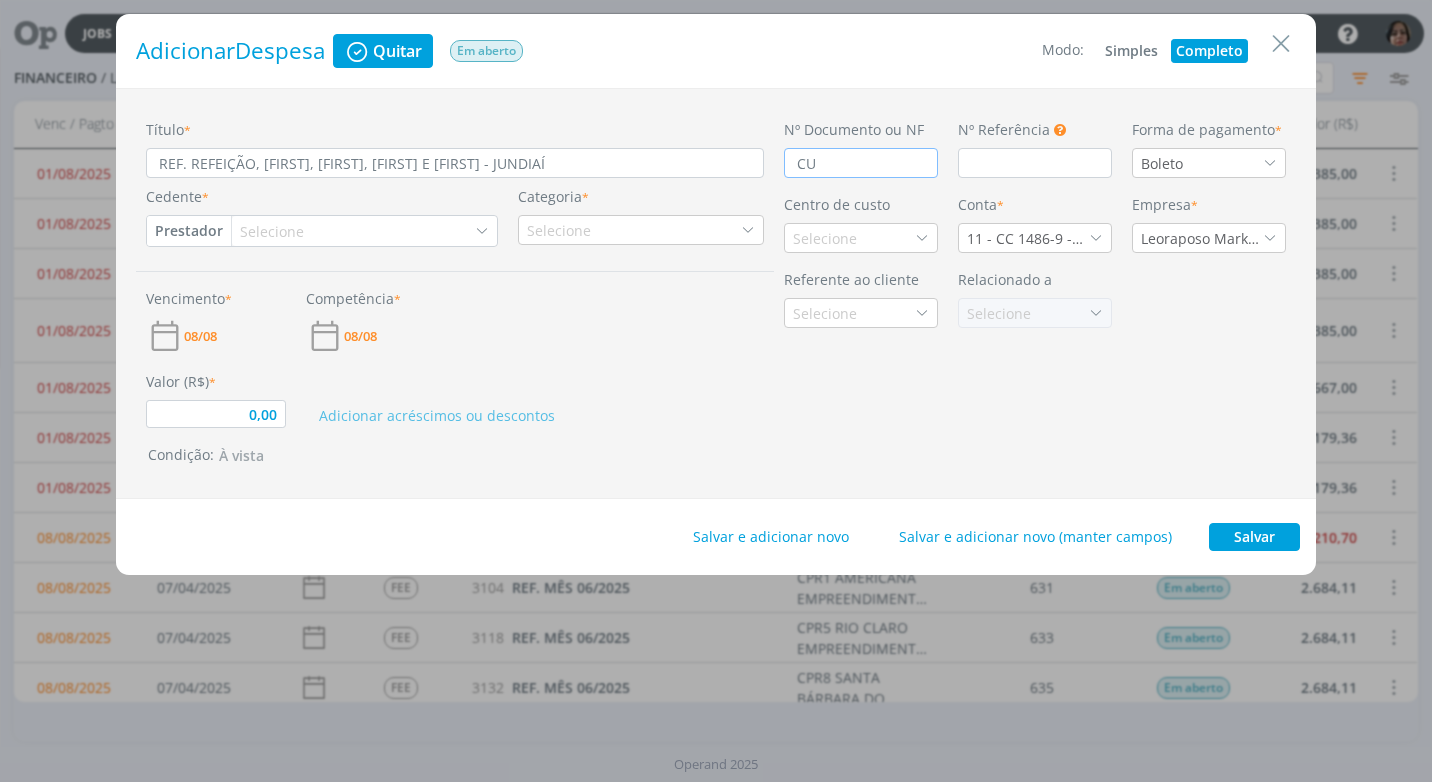 type on "0,00" 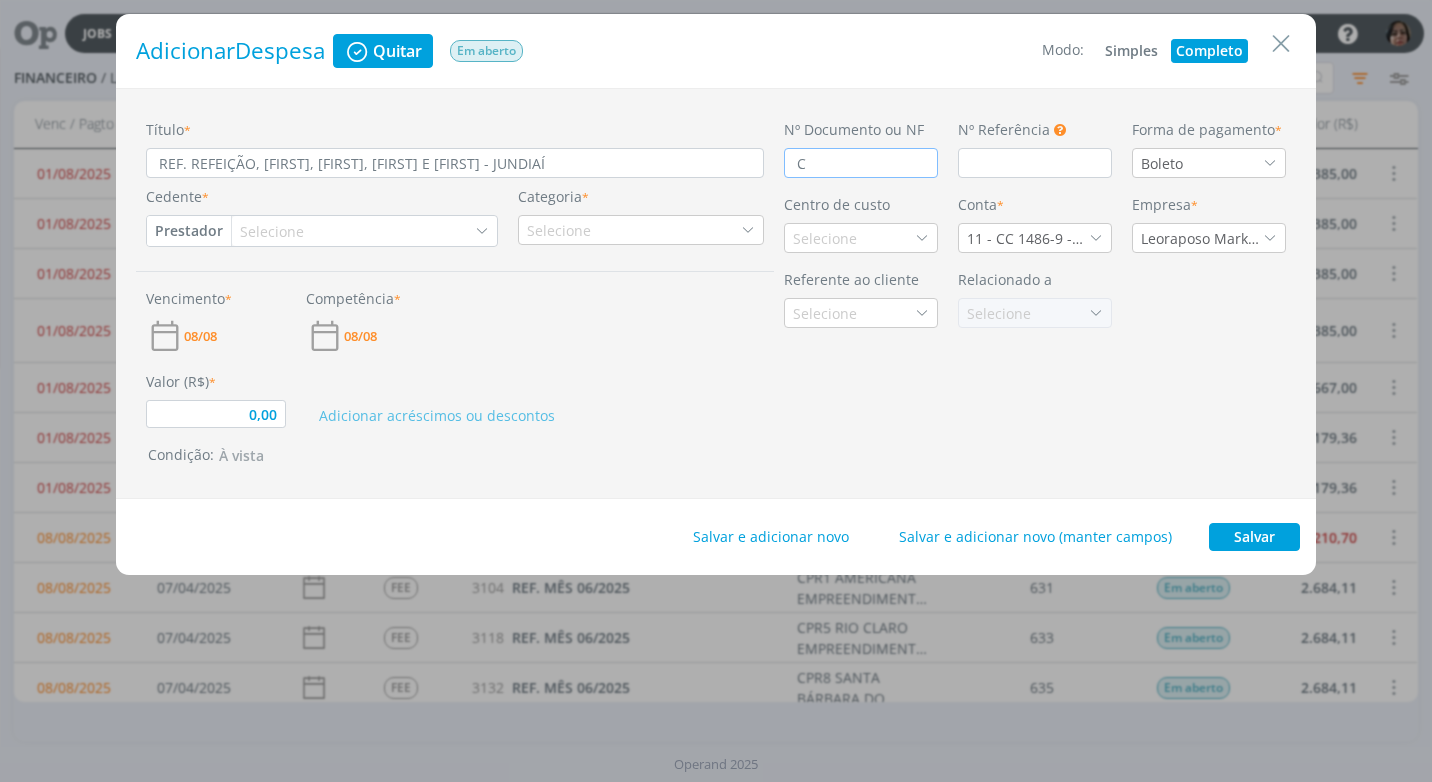 type on "0,00" 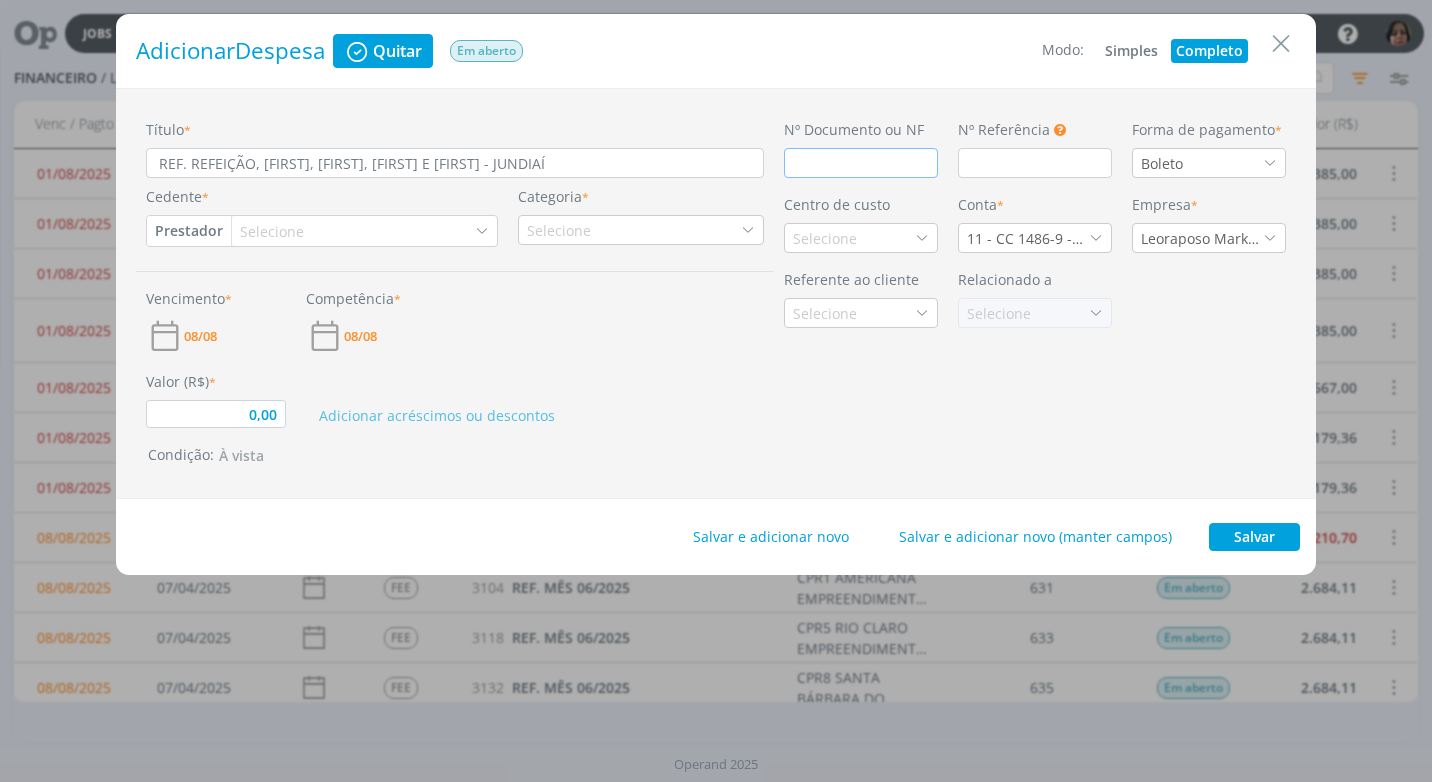 type on "0,00" 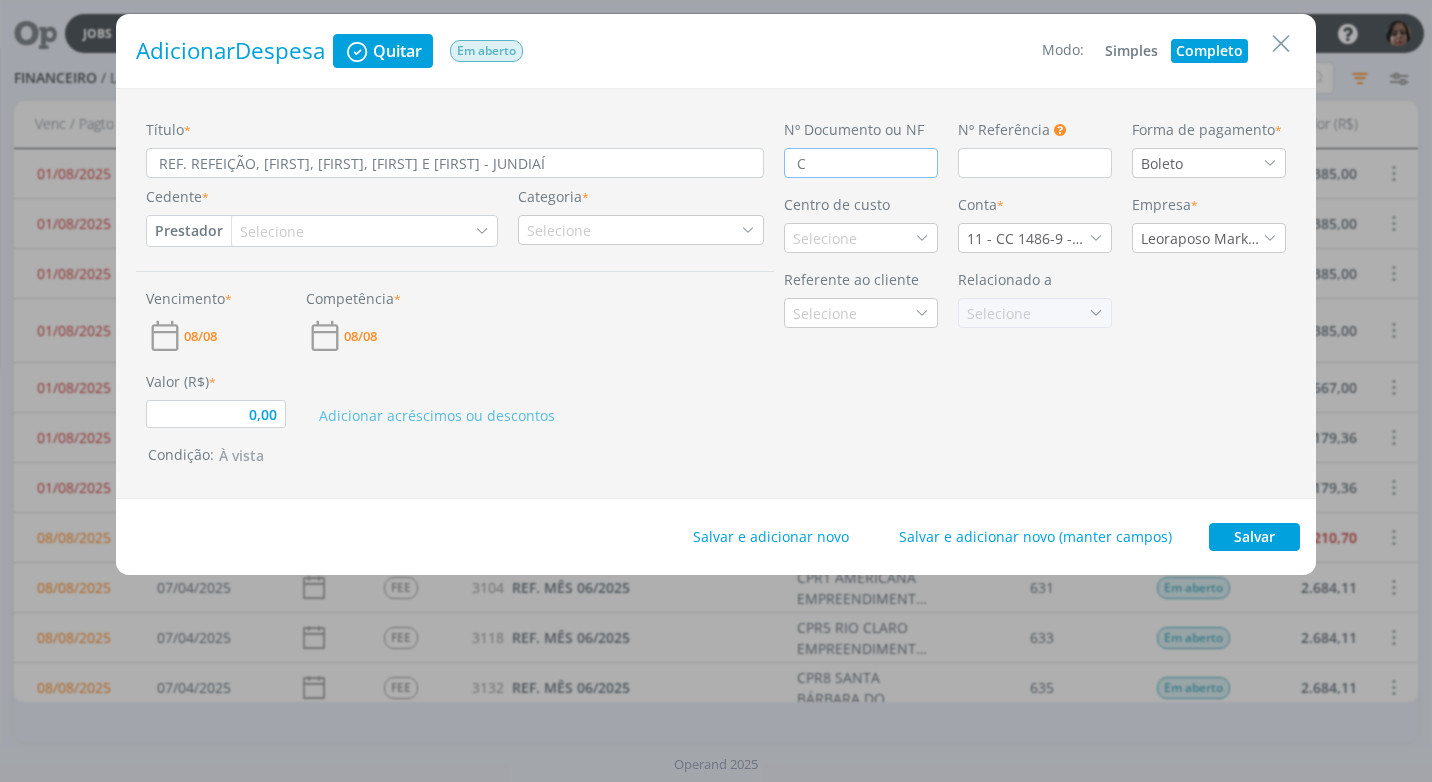 type on "0,00" 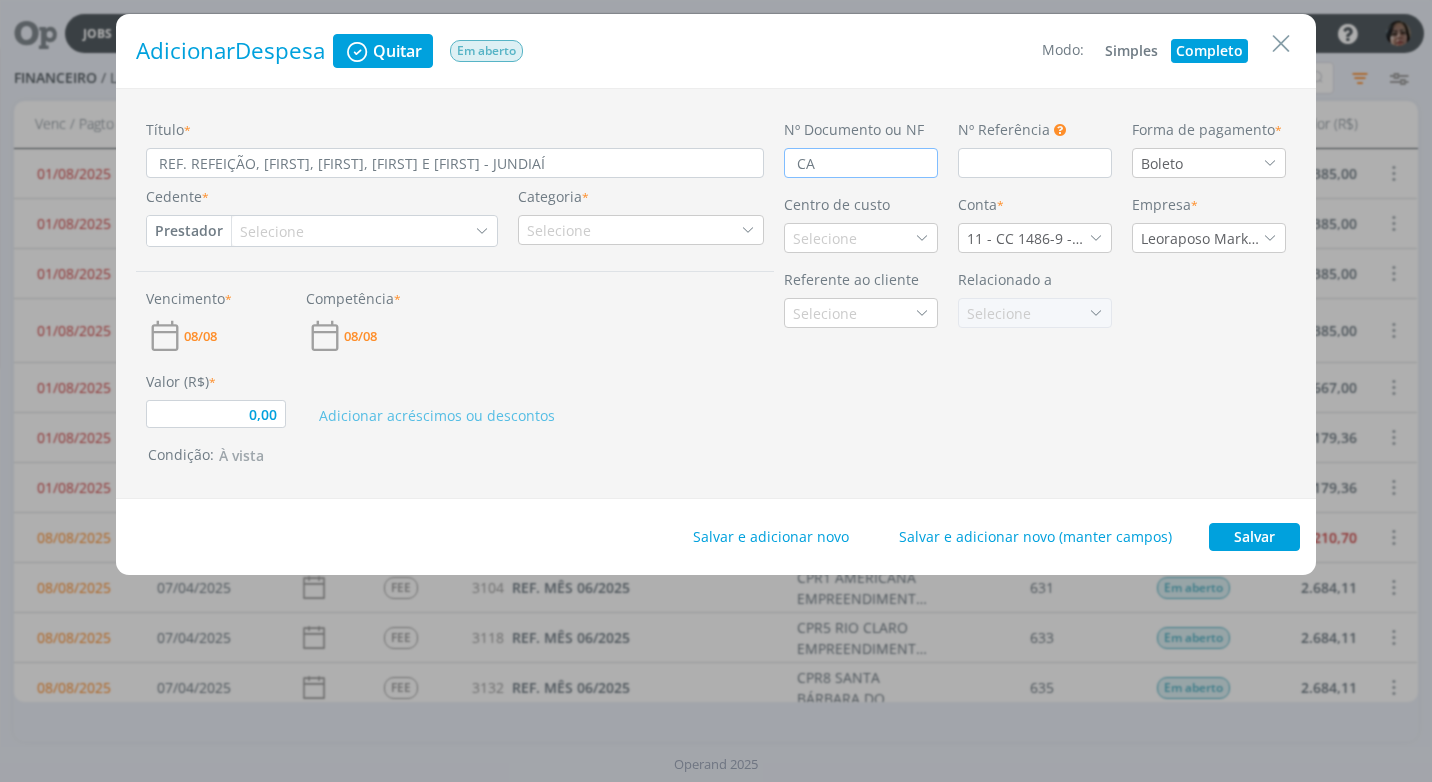 type on "0,00" 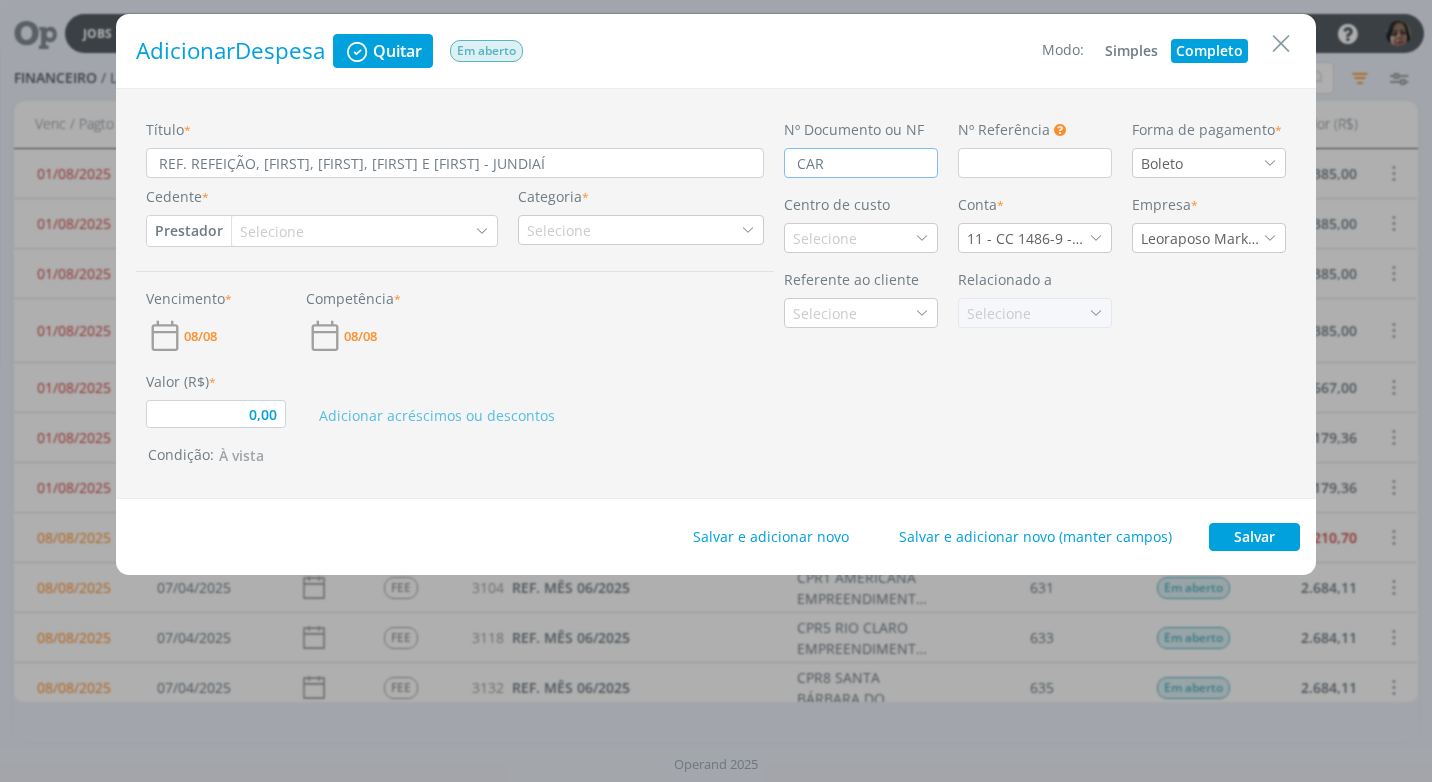 type on "0,00" 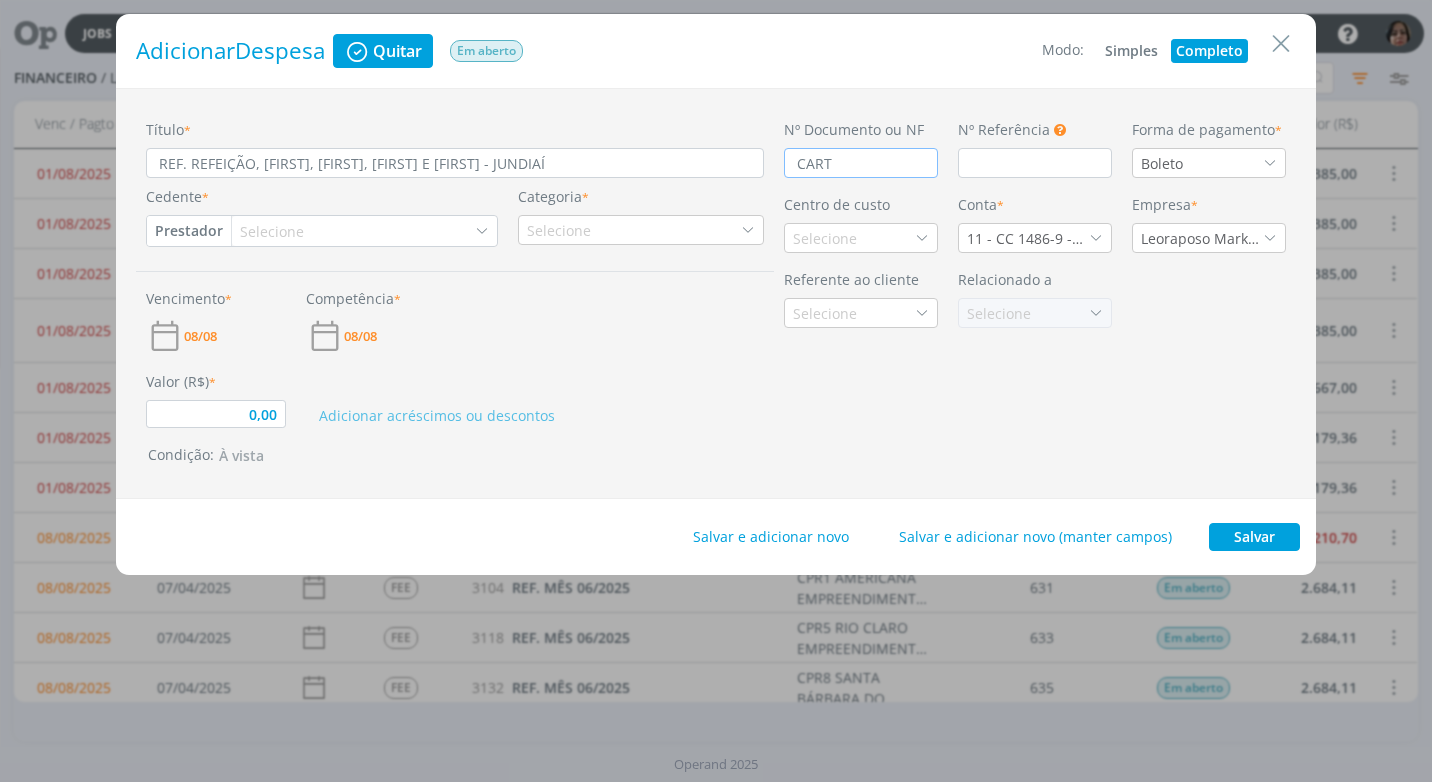 type on "0,00" 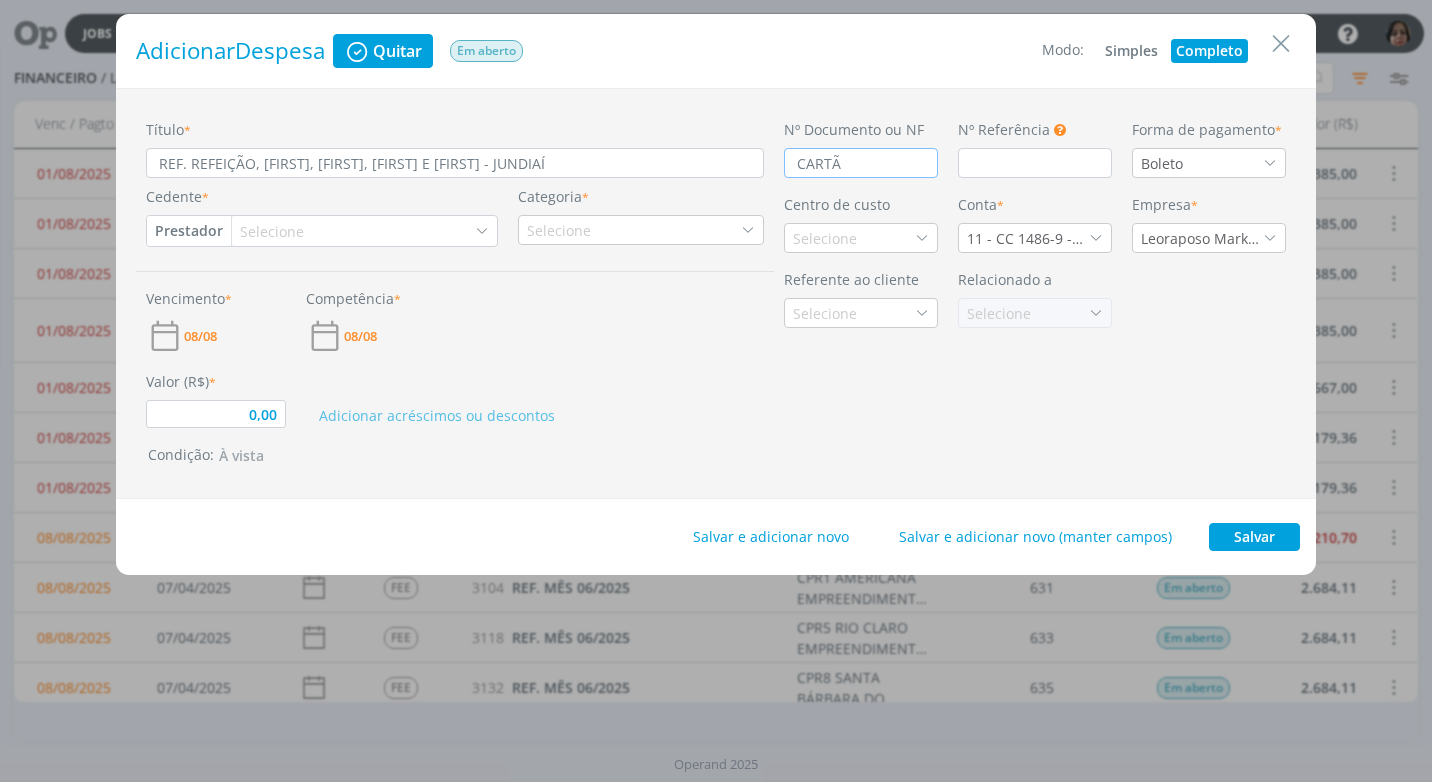 type on "CARTÃO" 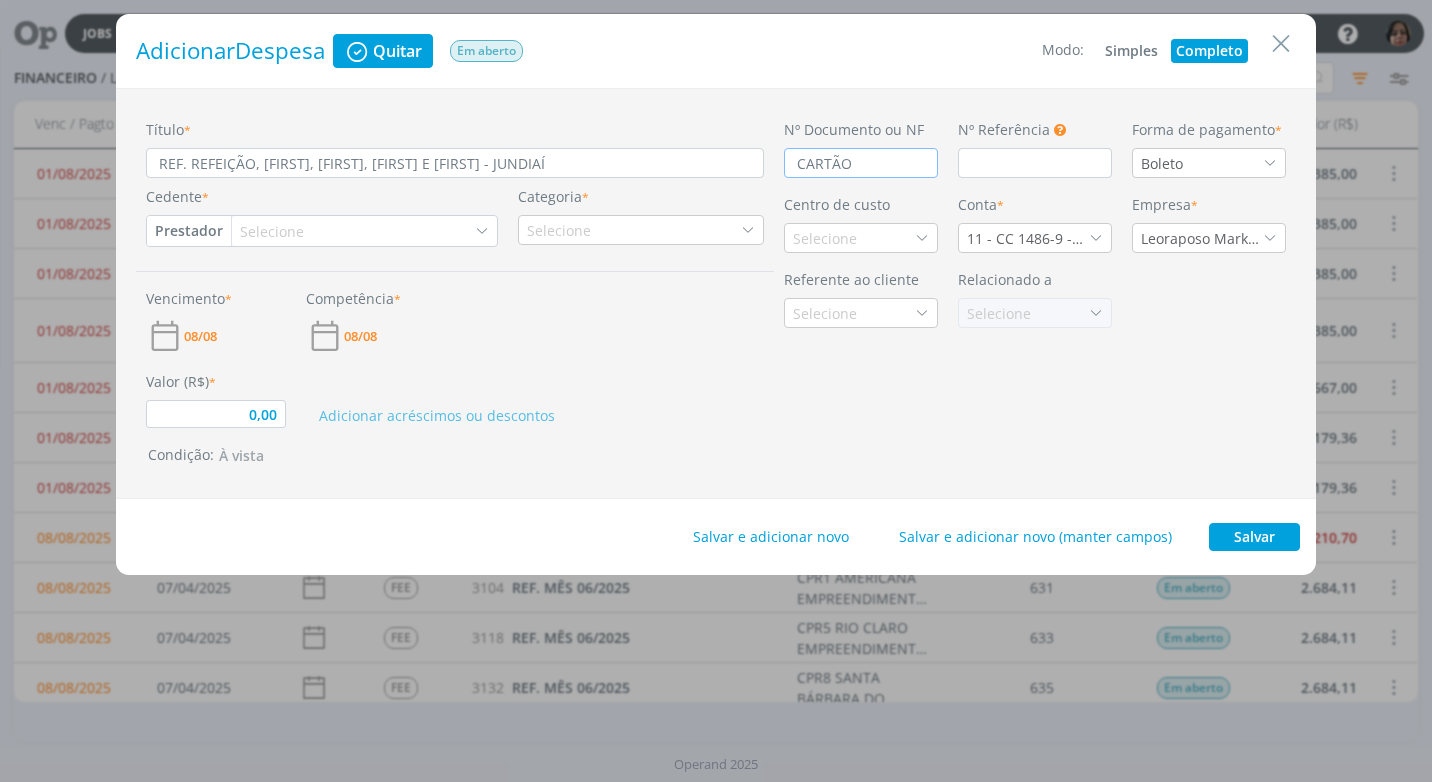 type on "0,00" 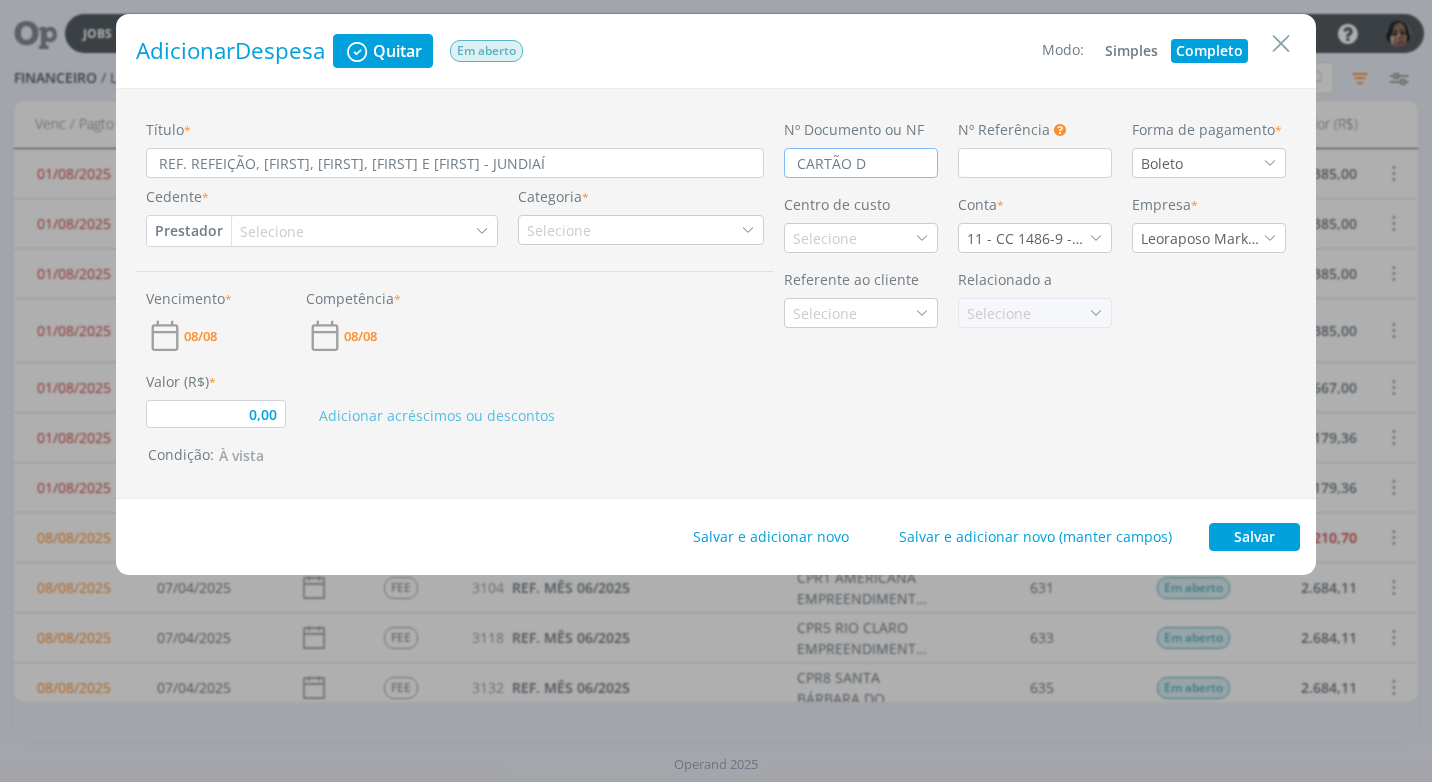 type on "0,00" 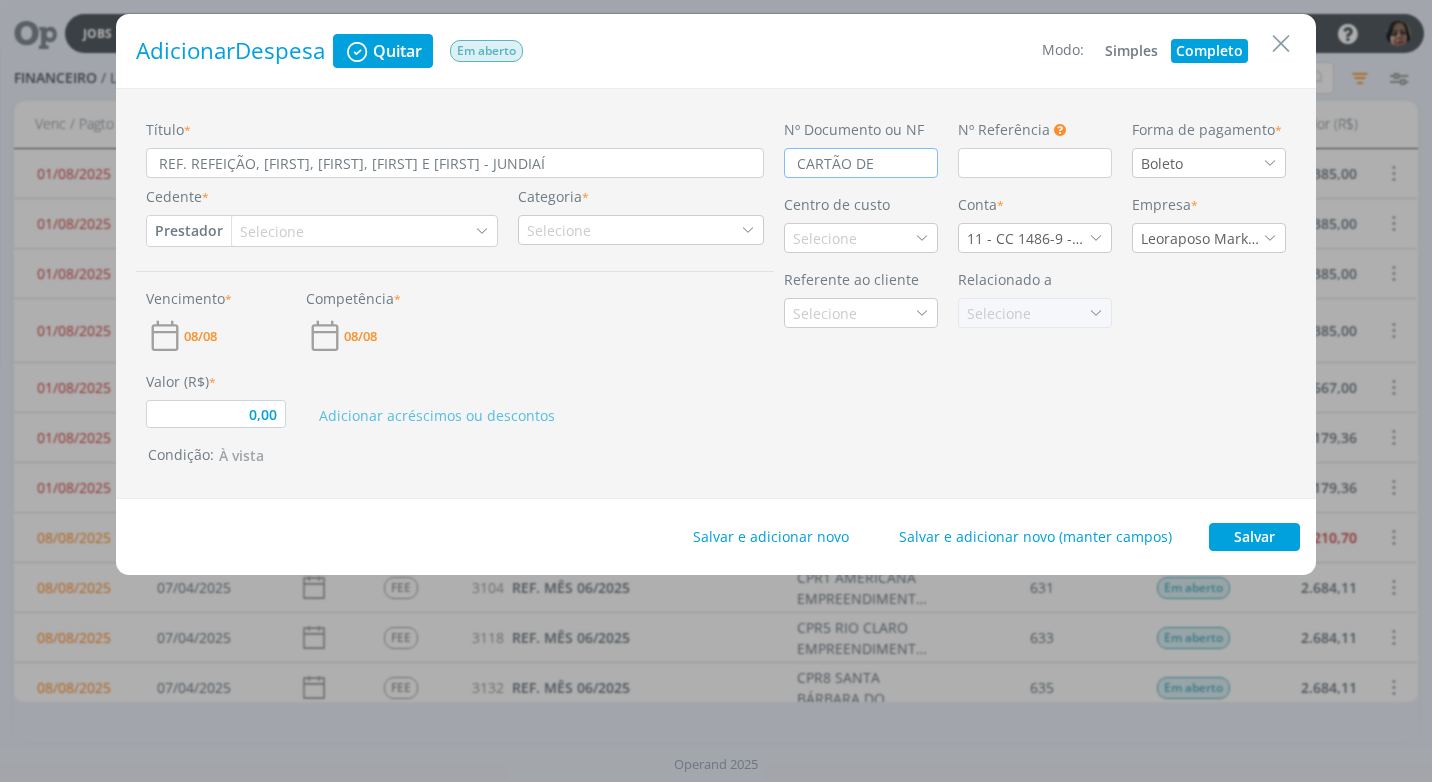 type on "0,00" 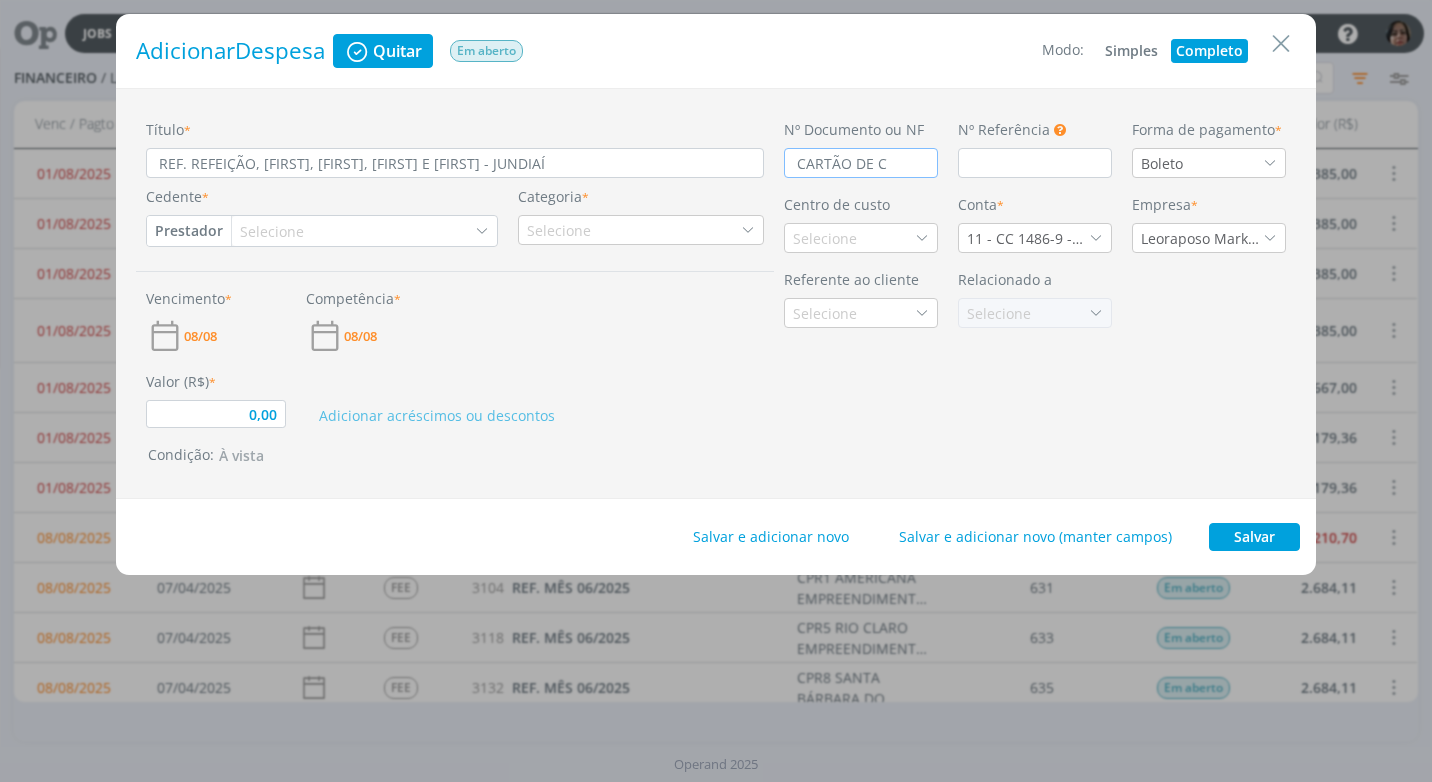 type on "0,00" 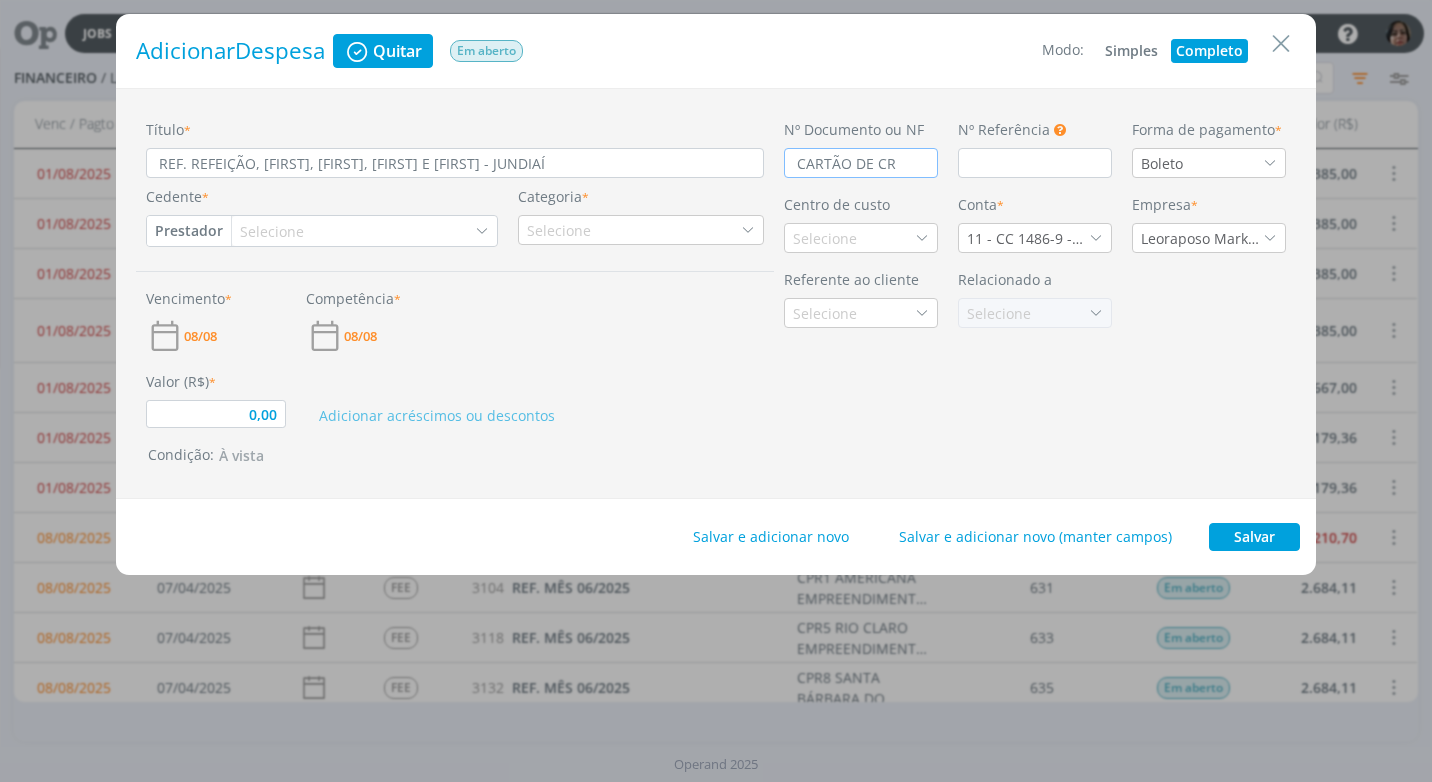 type on "CARTÃO DE CRÉ" 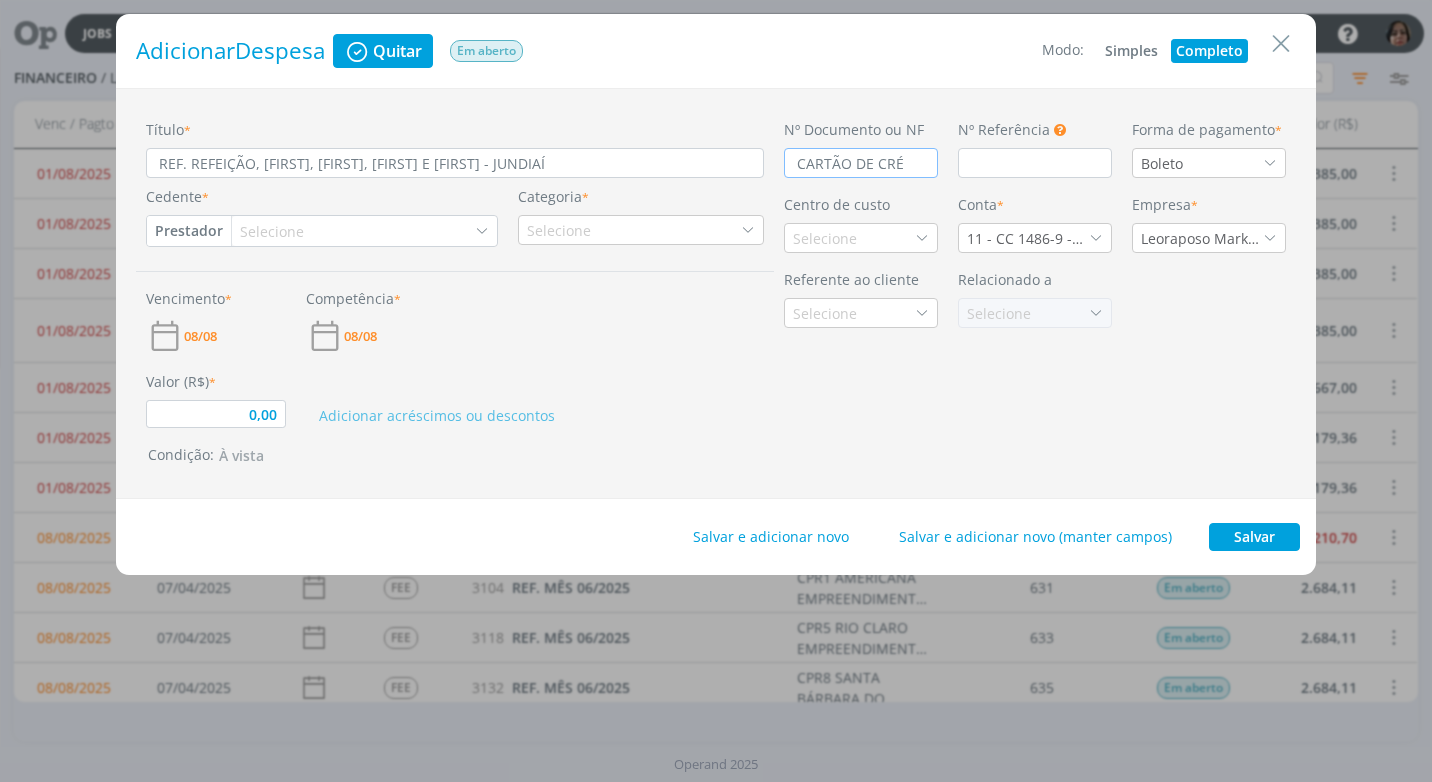 type on "0,00" 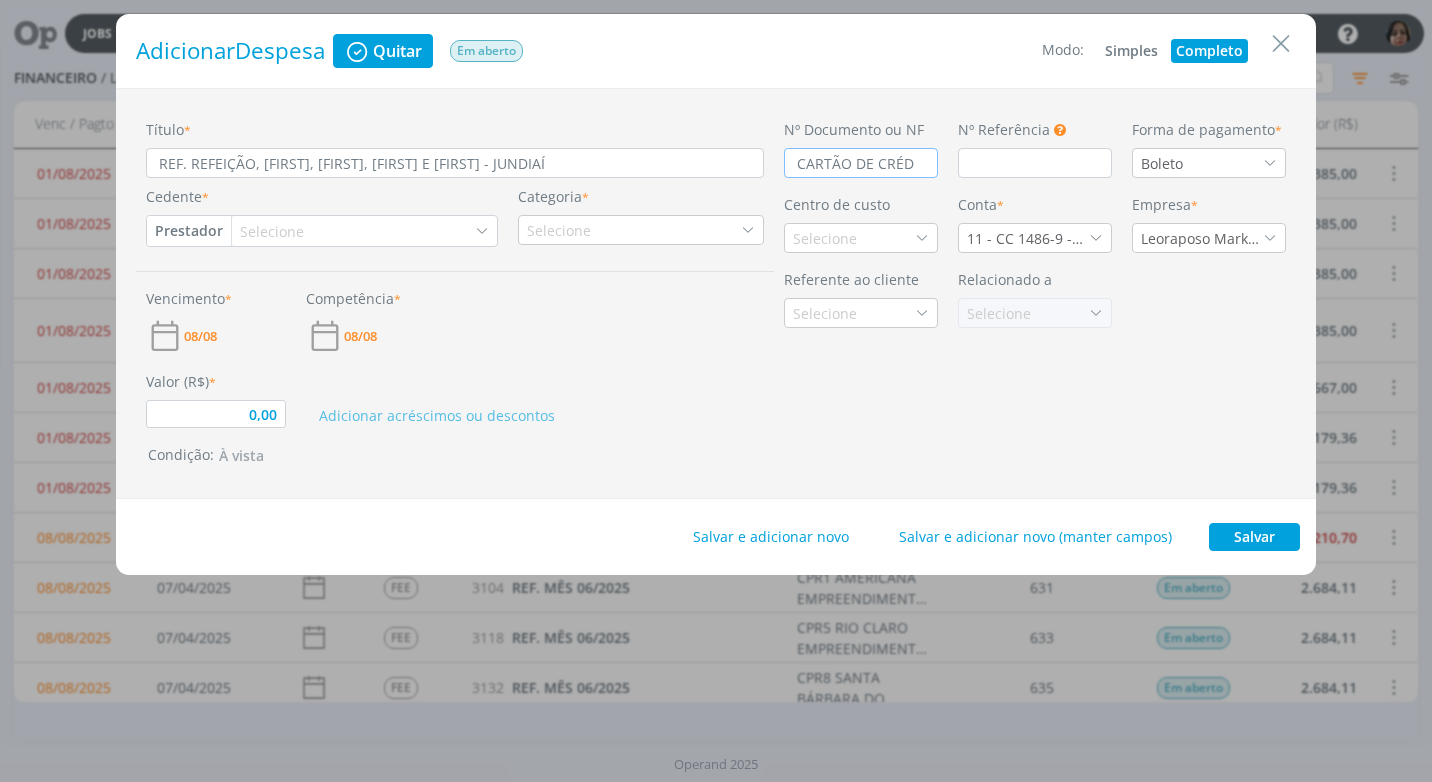 type on "0,00" 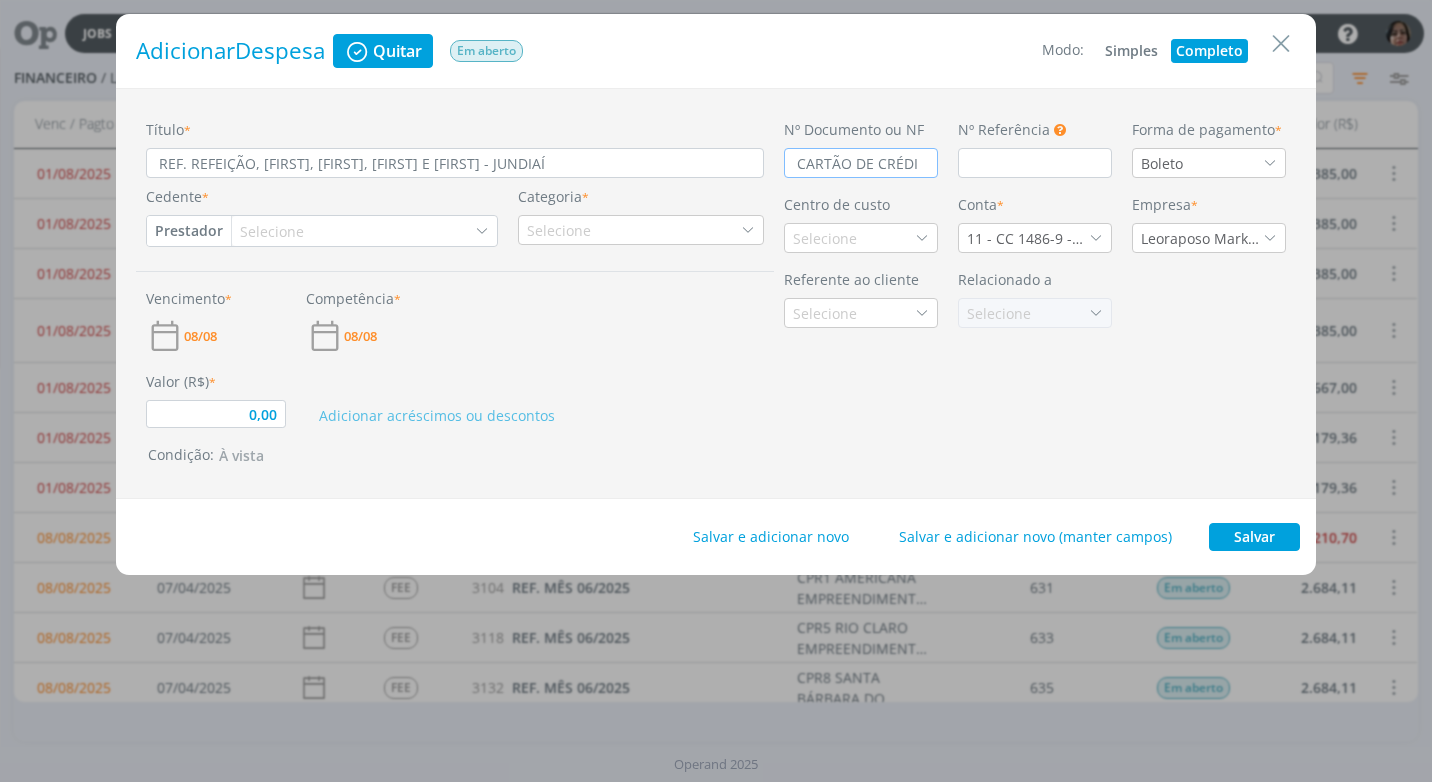 type on "0,00" 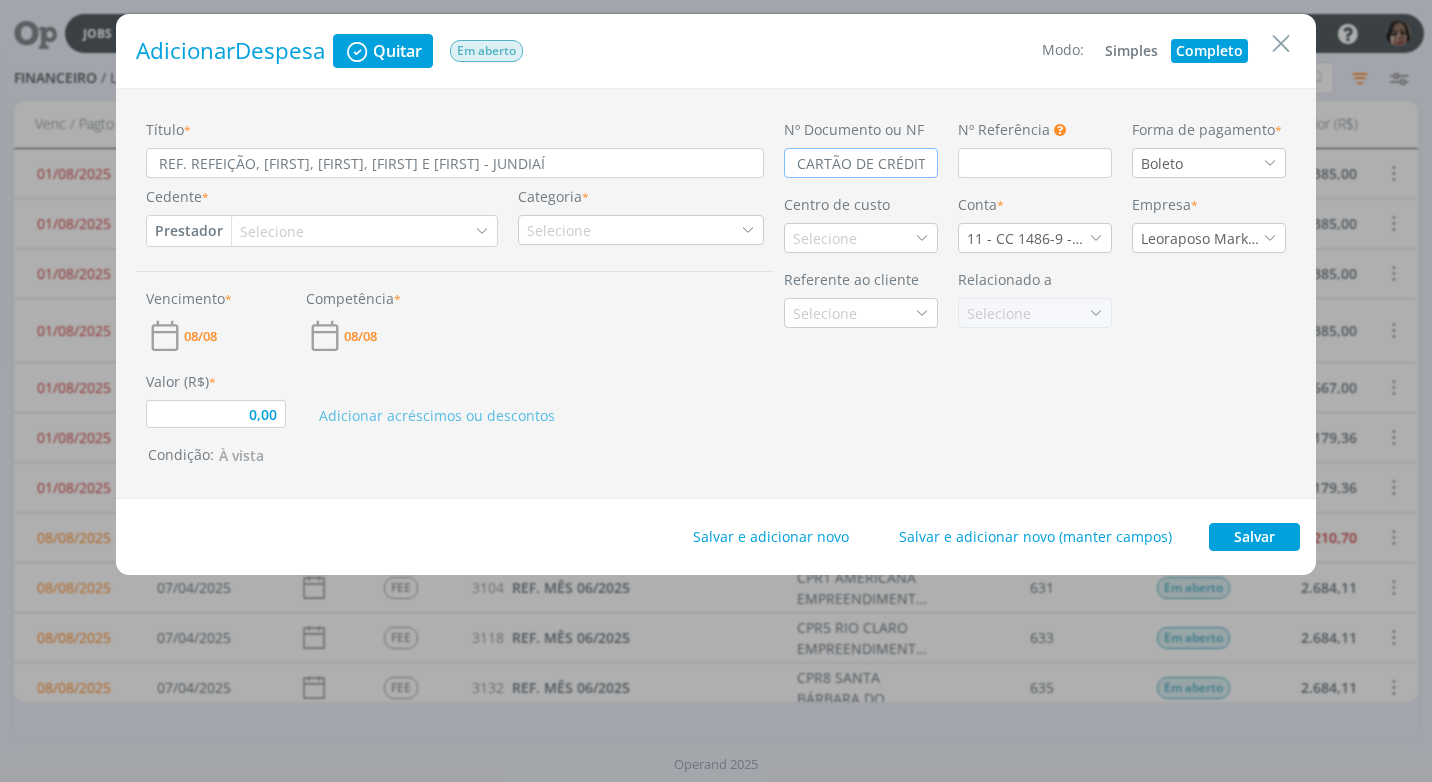 type on "0,00" 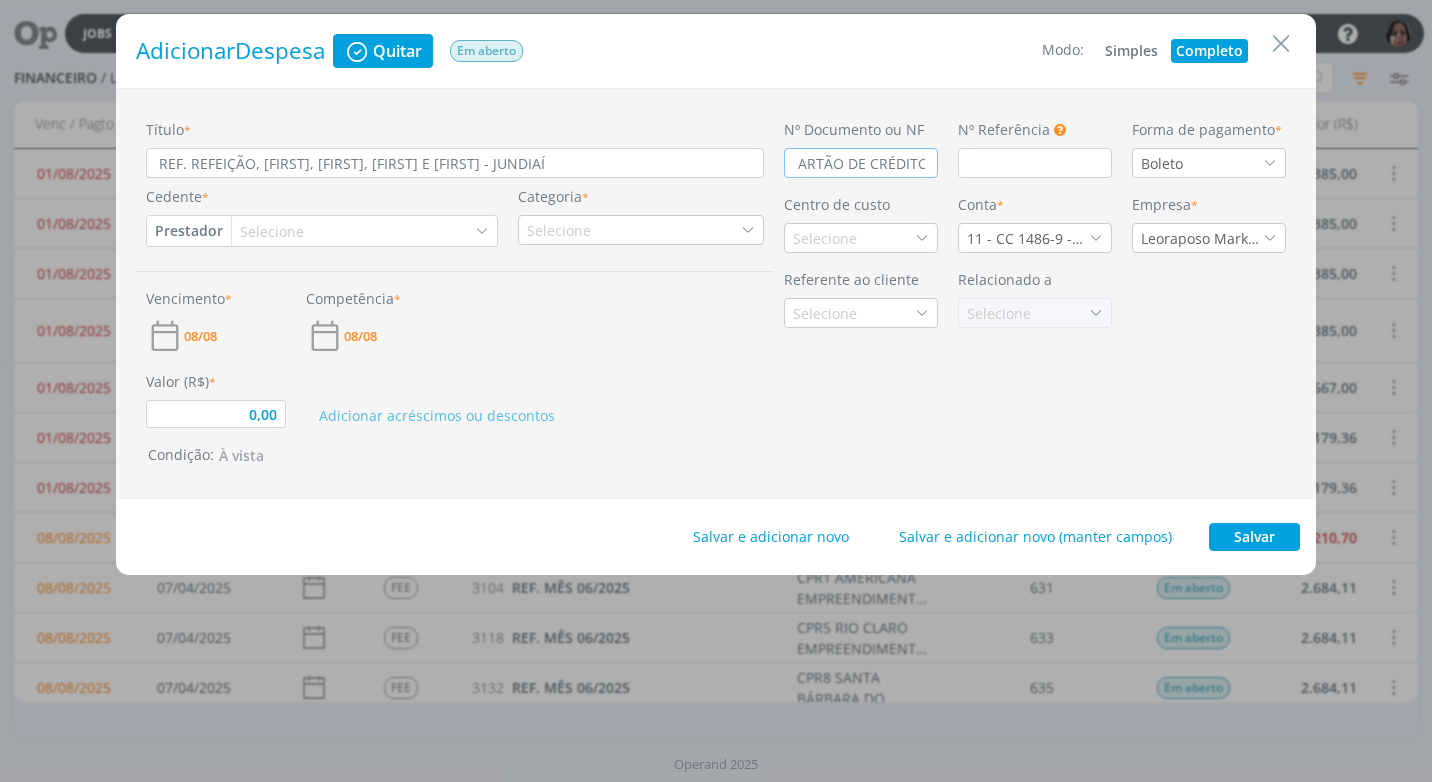 type on "CARTÃO DE CRÉDITO" 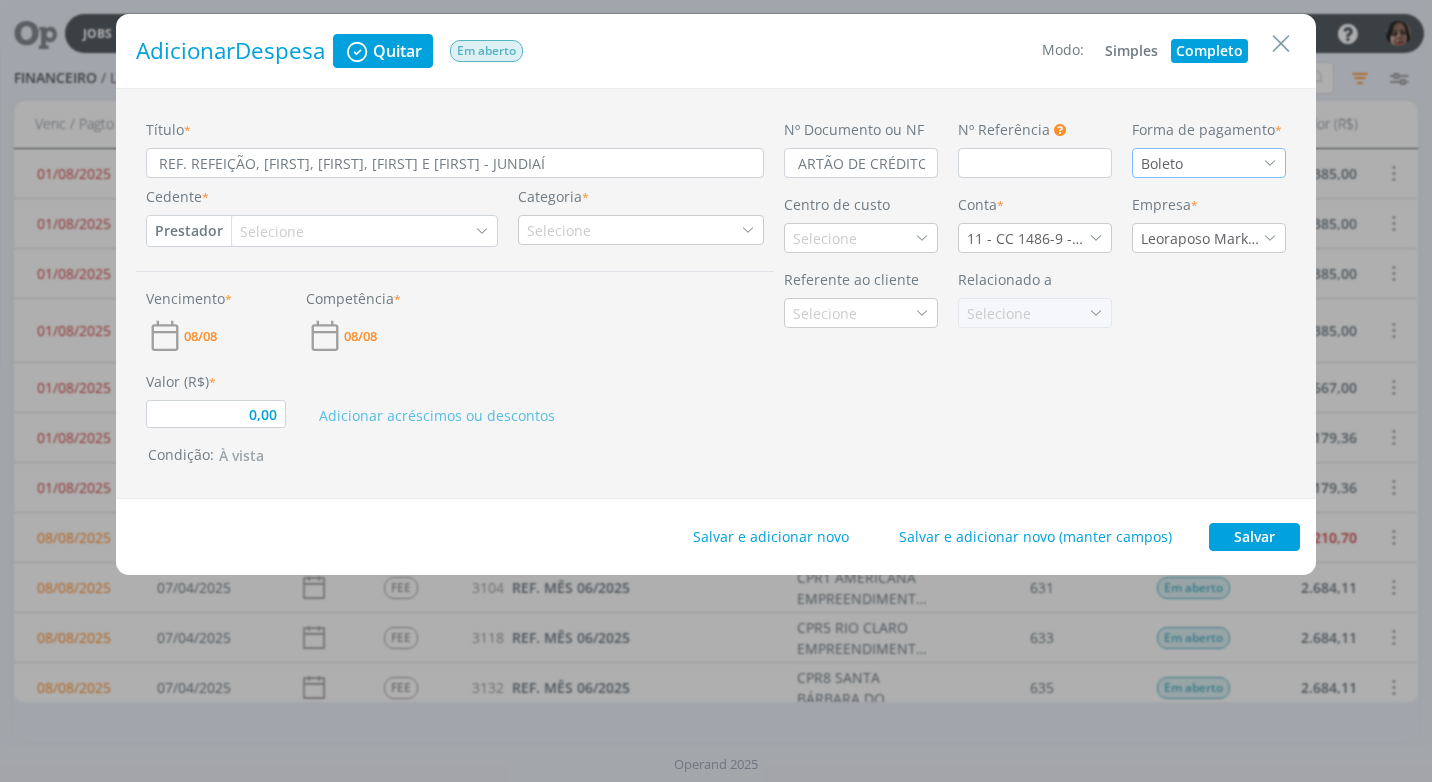 scroll, scrollTop: 0, scrollLeft: 0, axis: both 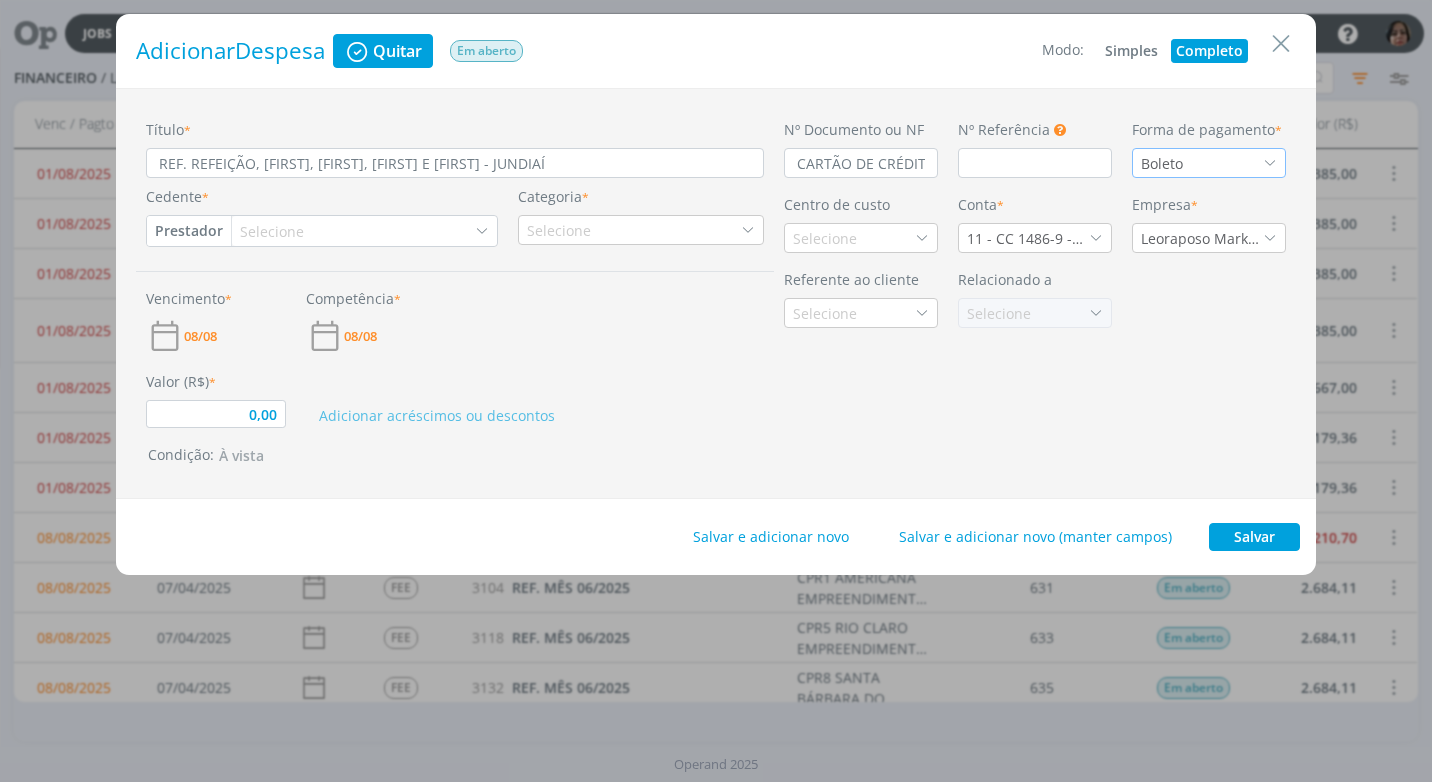 click at bounding box center (1270, 163) 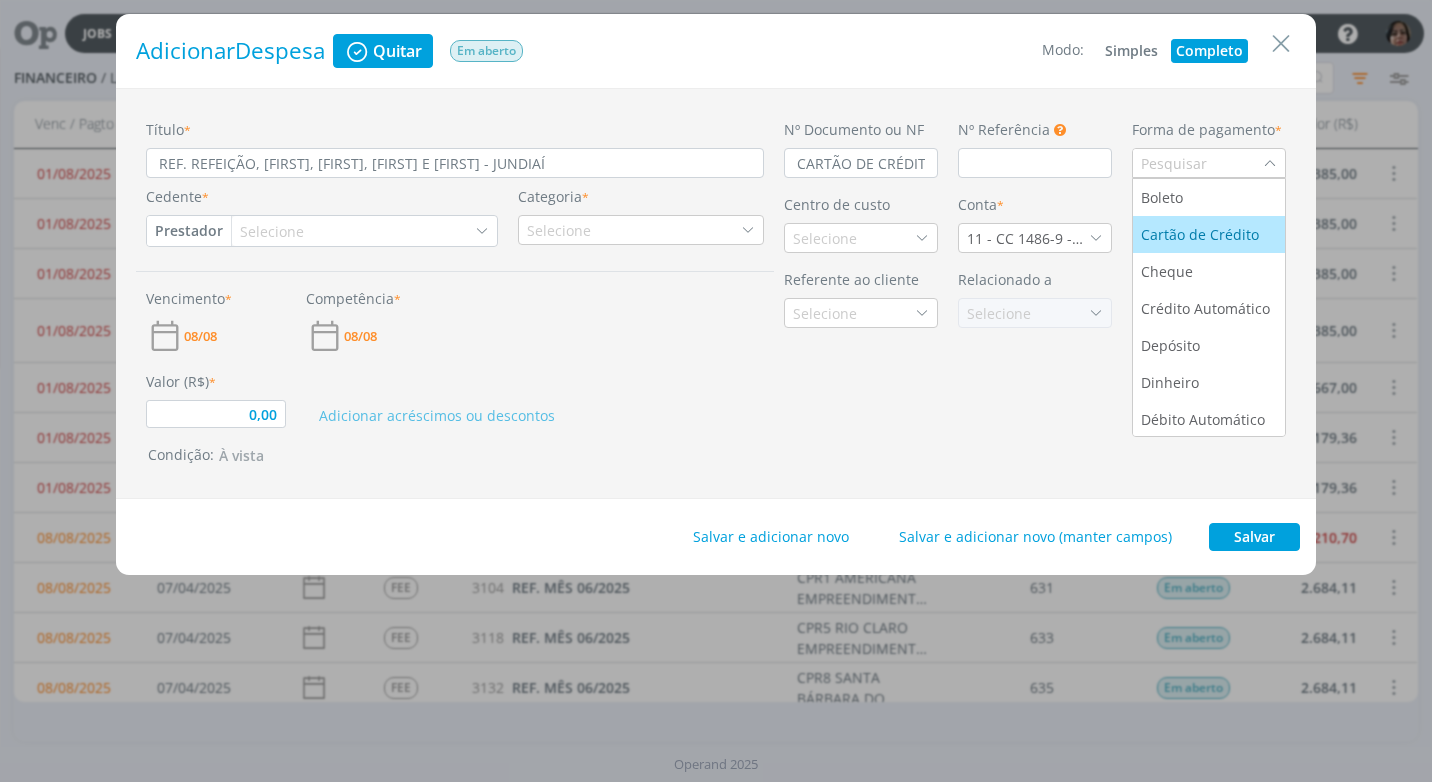 click on "Cartão de Crédito" at bounding box center (1202, 234) 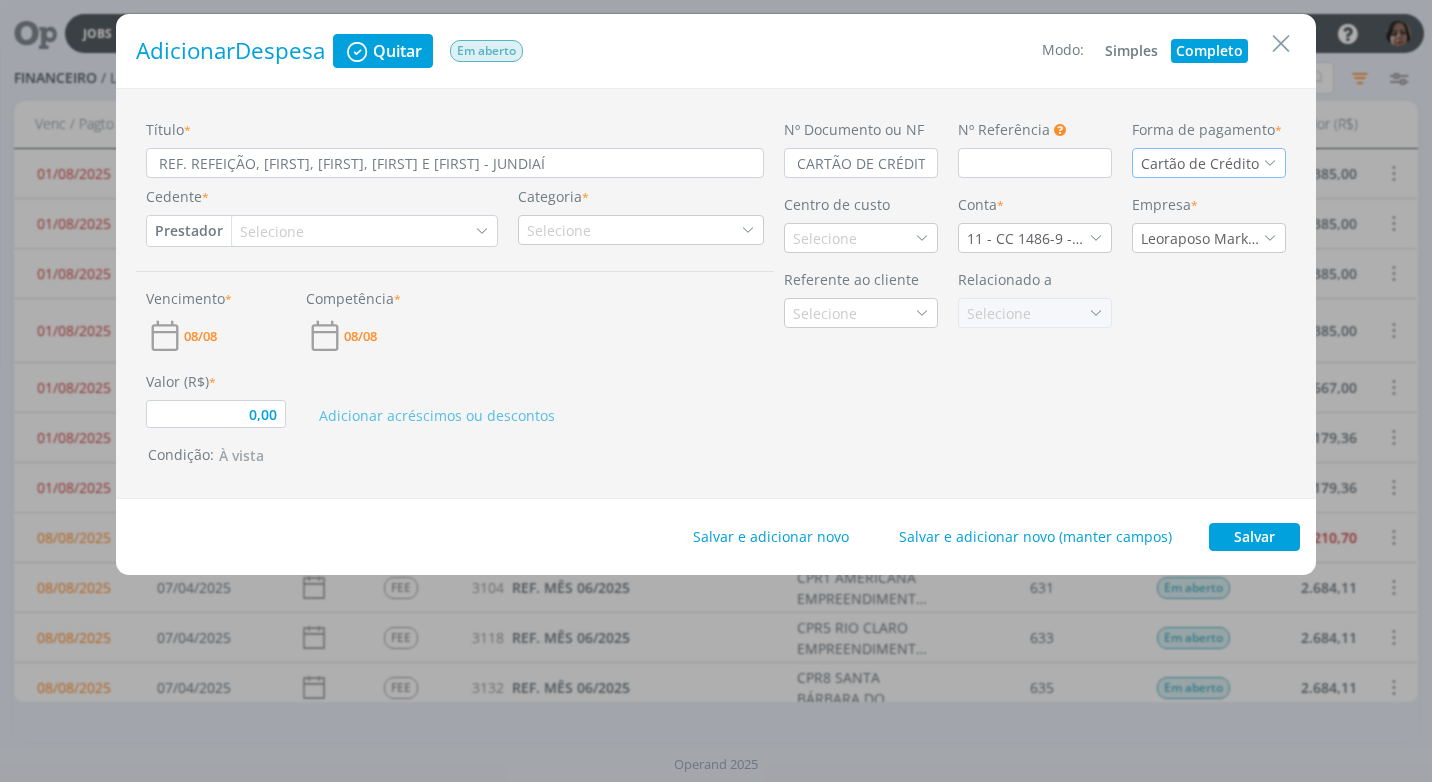 click on "Prestador" at bounding box center [189, 231] 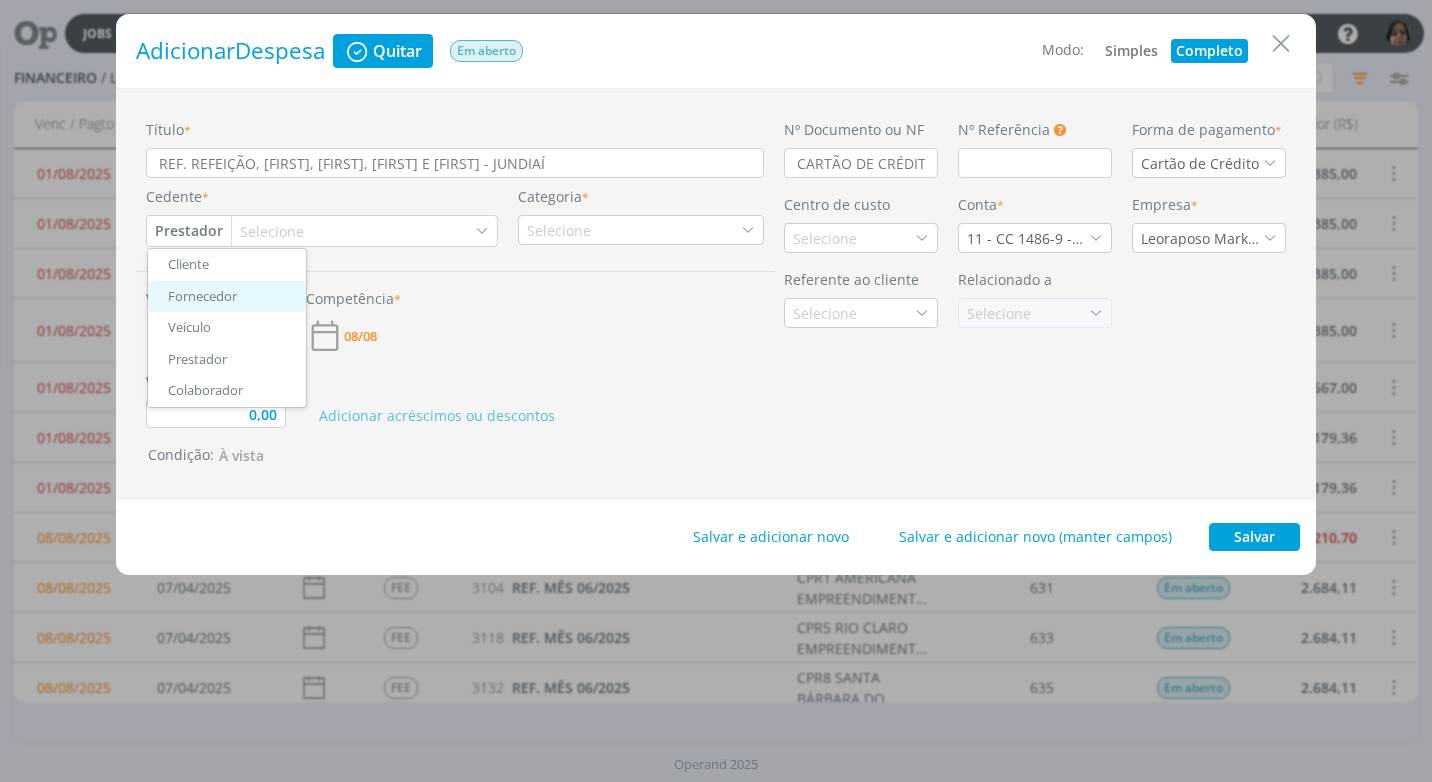 drag, startPoint x: 238, startPoint y: 293, endPoint x: 266, endPoint y: 295, distance: 28.071337 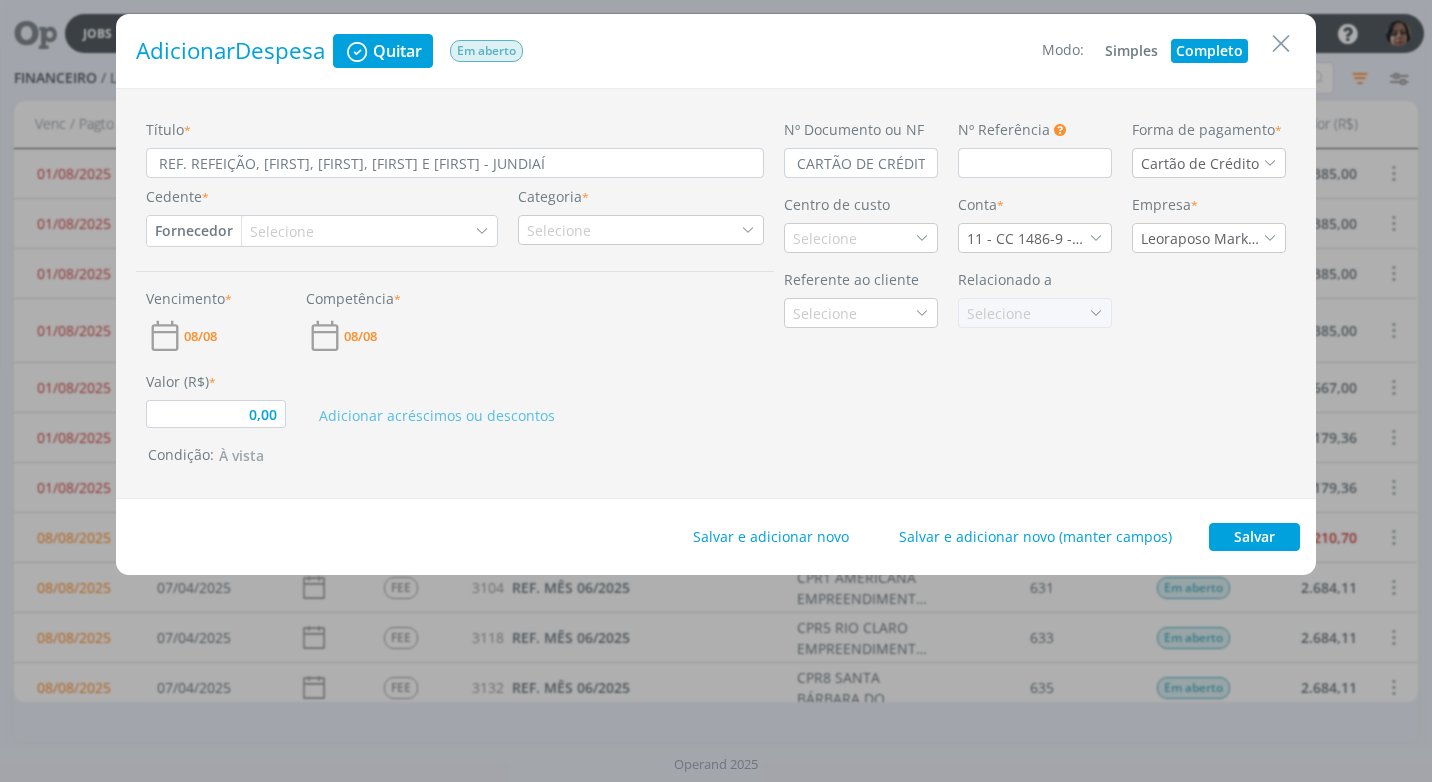 type on "0,00" 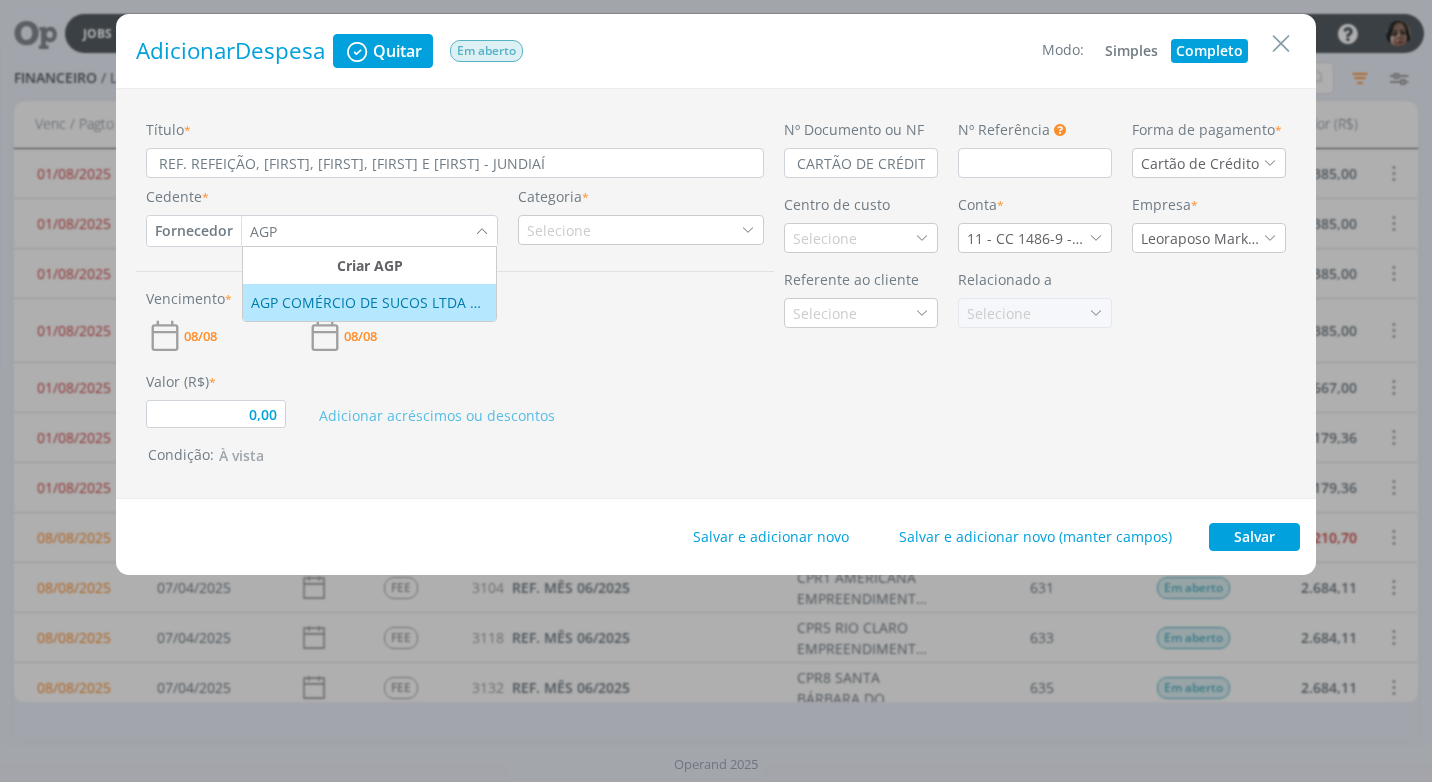 type on "AGP" 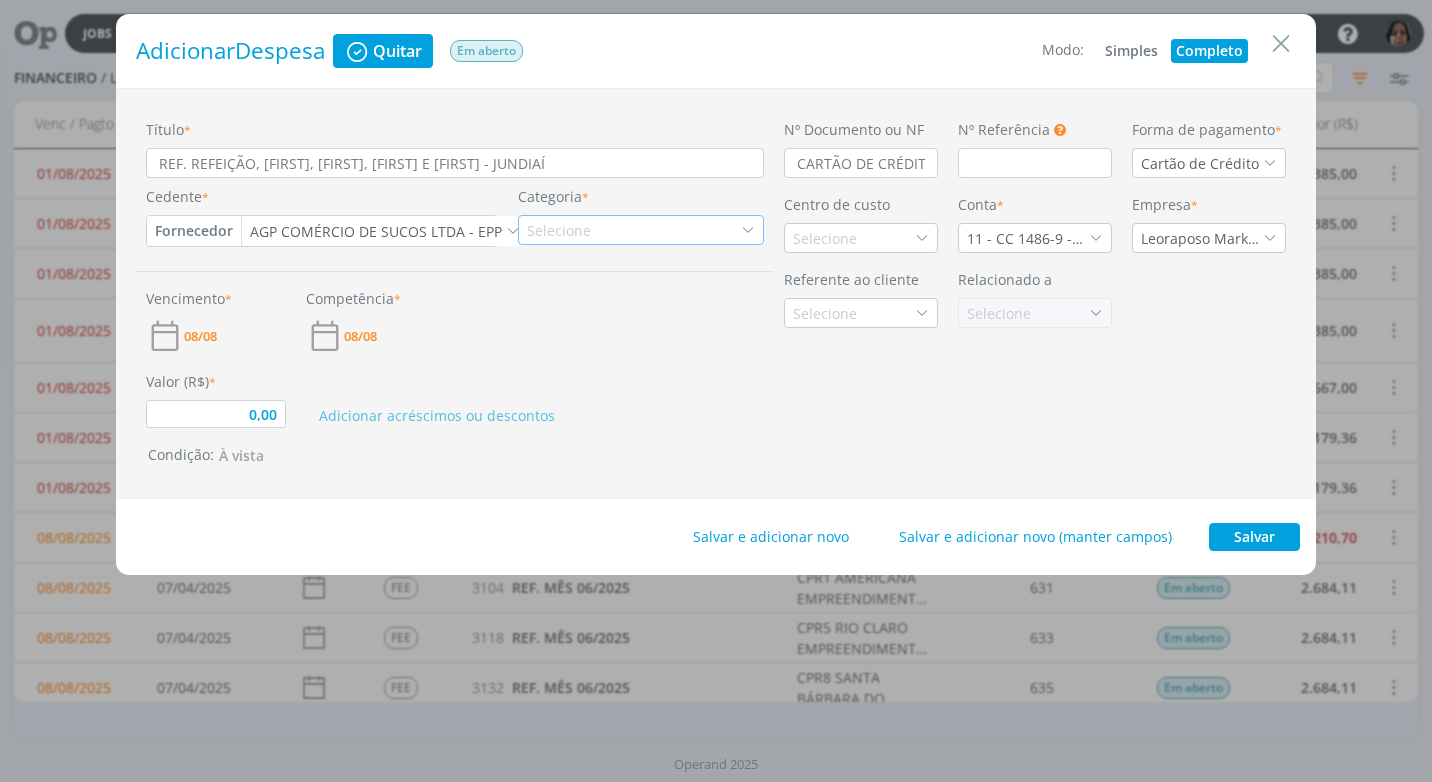 click at bounding box center (748, 230) 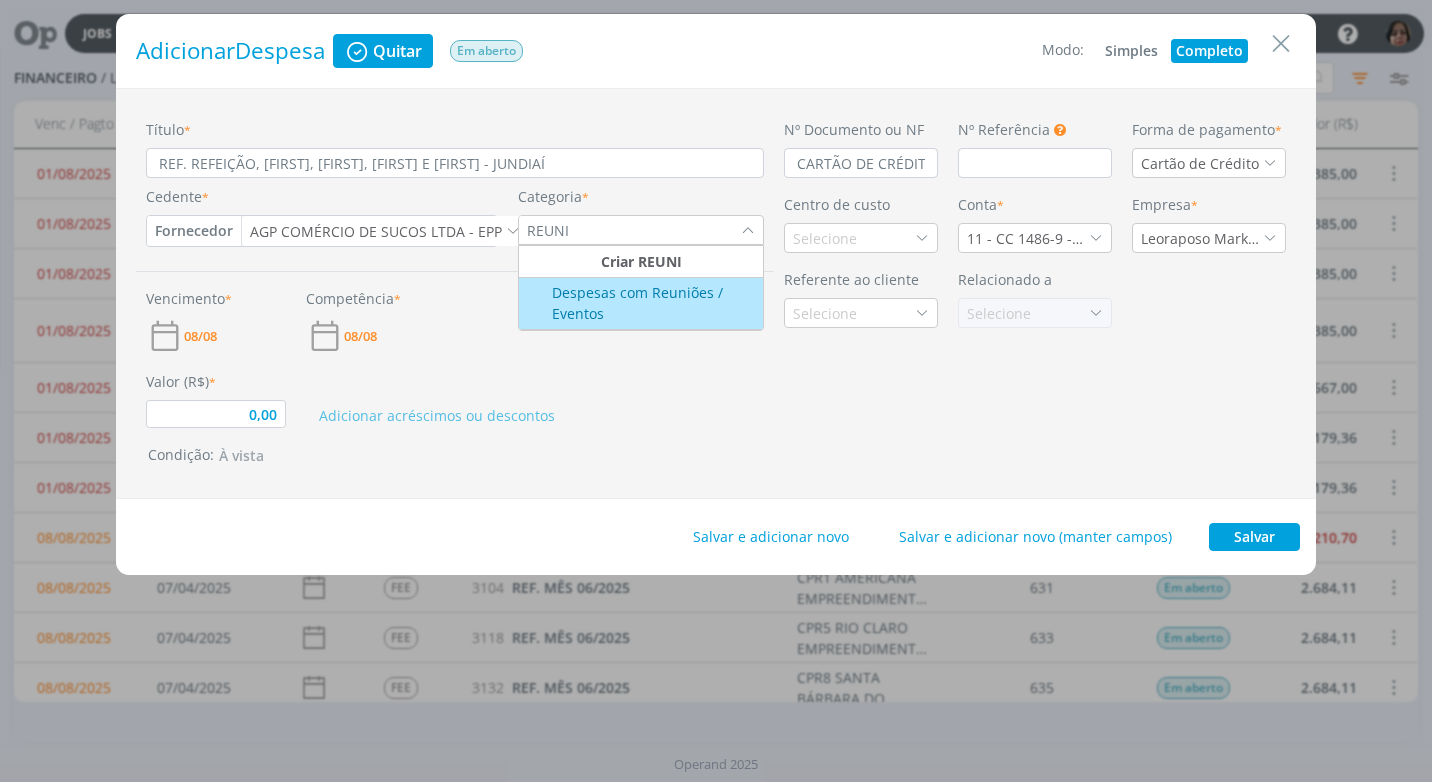 type on "REUNI" 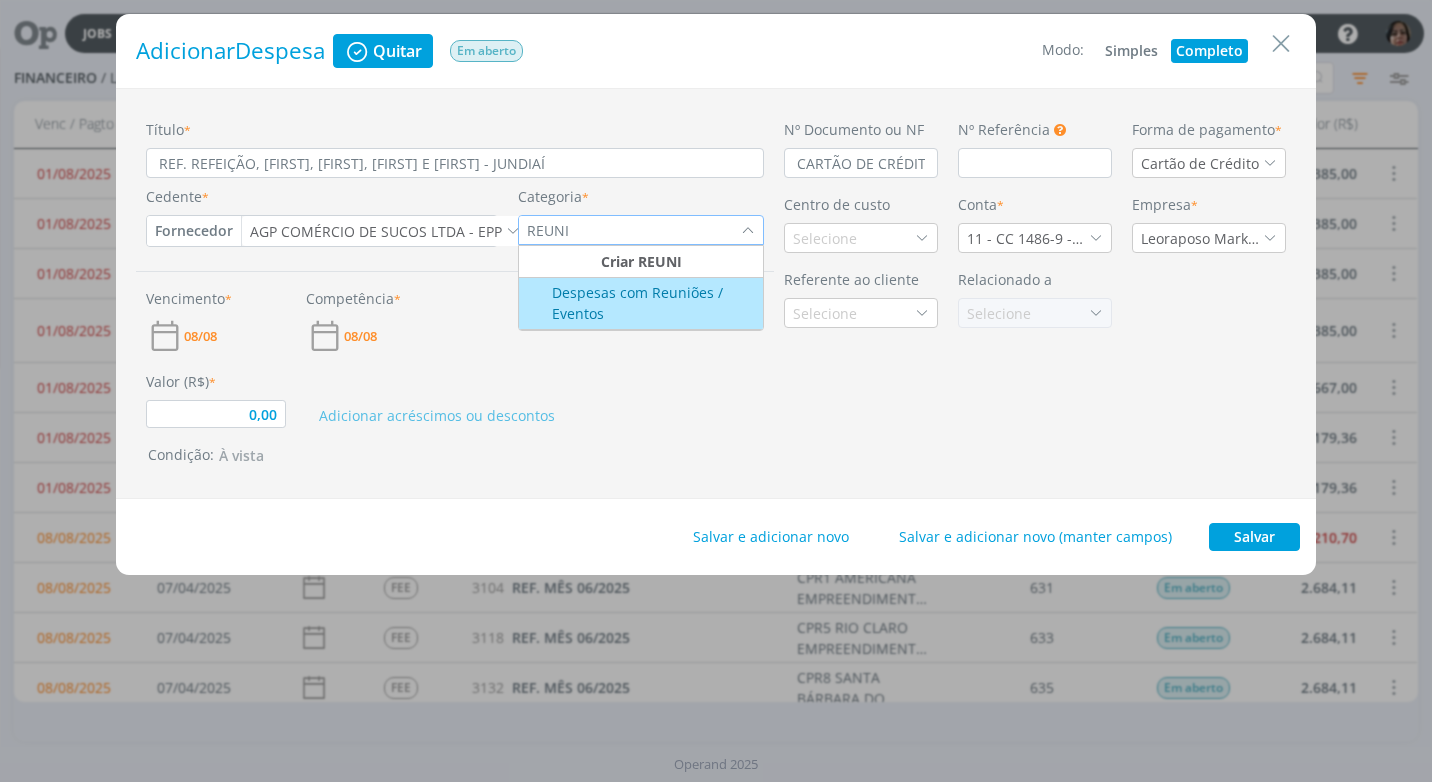 type on "0,00" 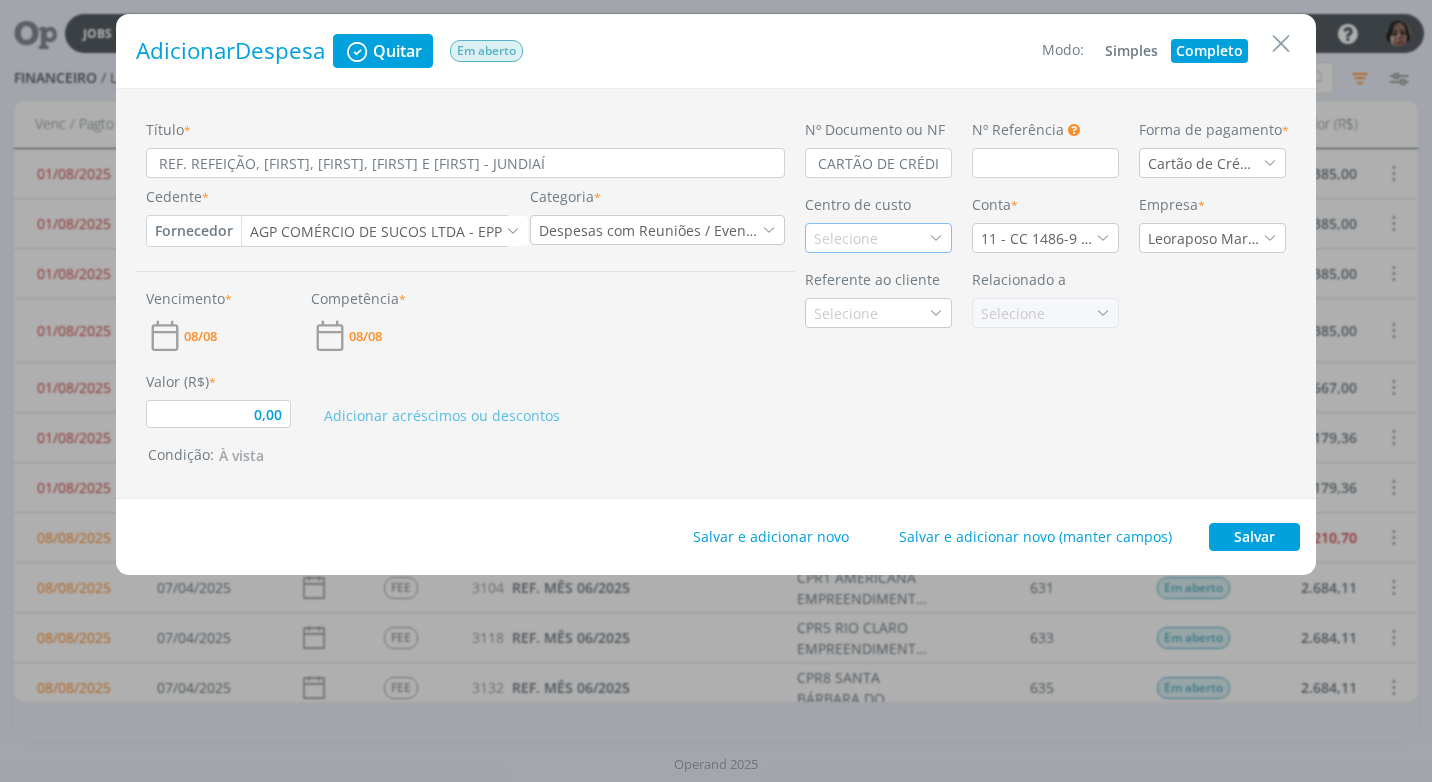 click at bounding box center [936, 238] 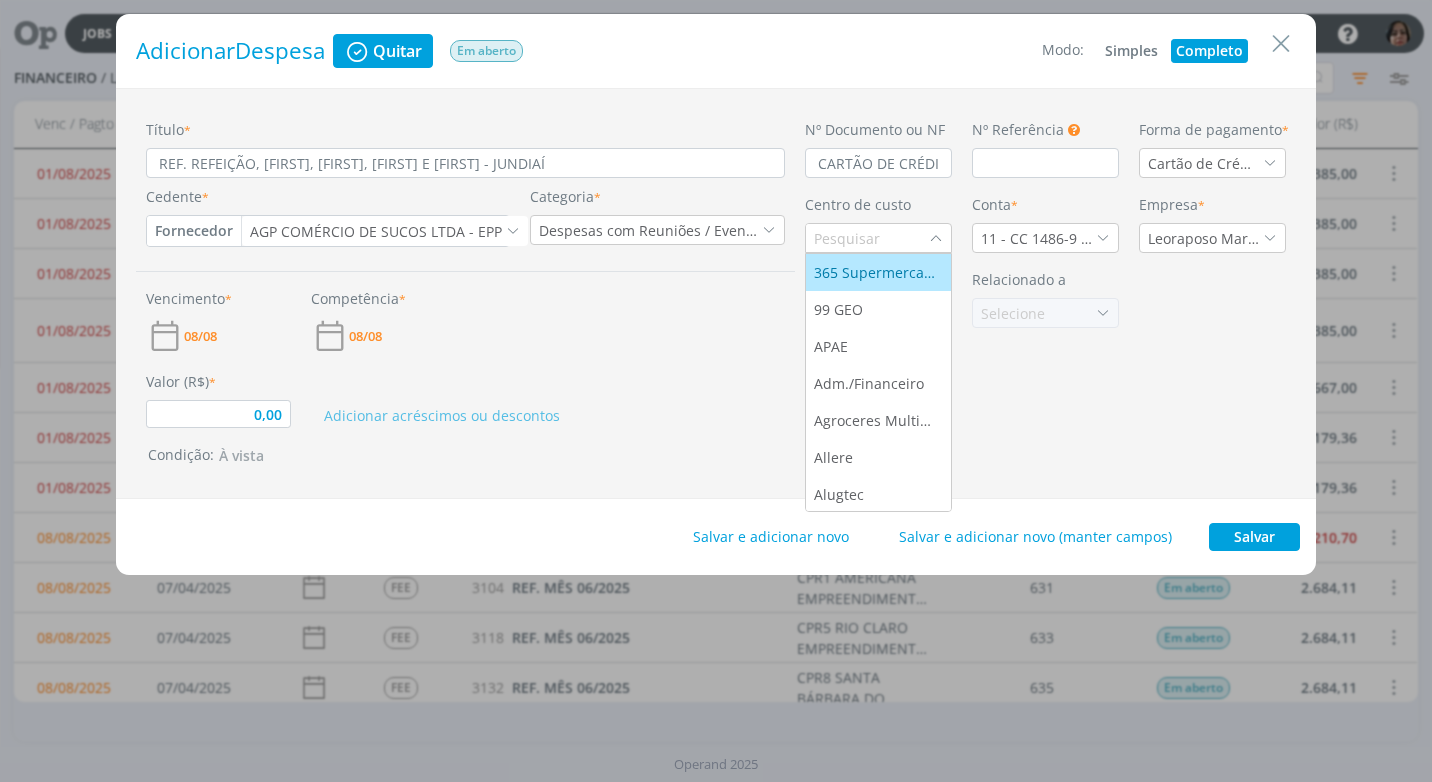 click at bounding box center (867, 238) 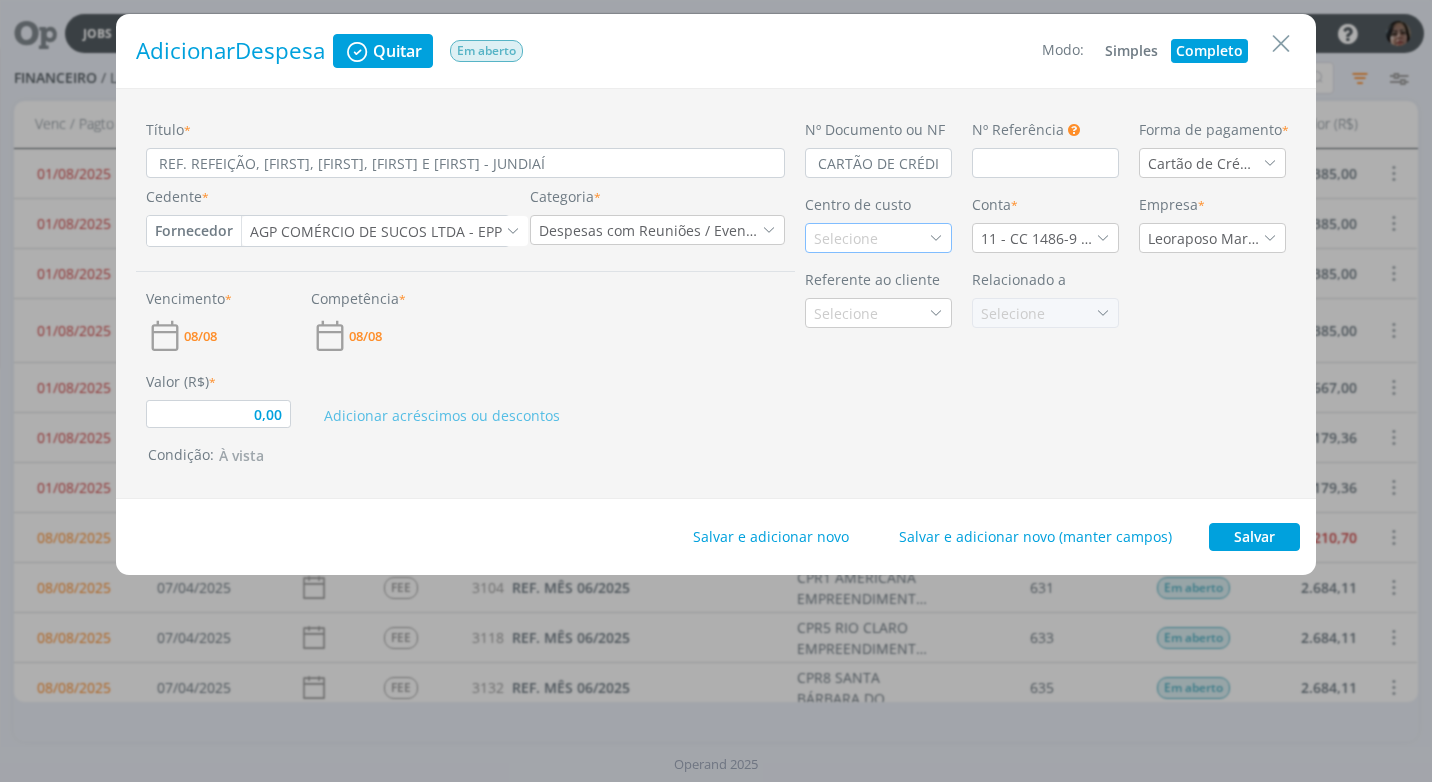 click on "Selecione" at bounding box center [848, 238] 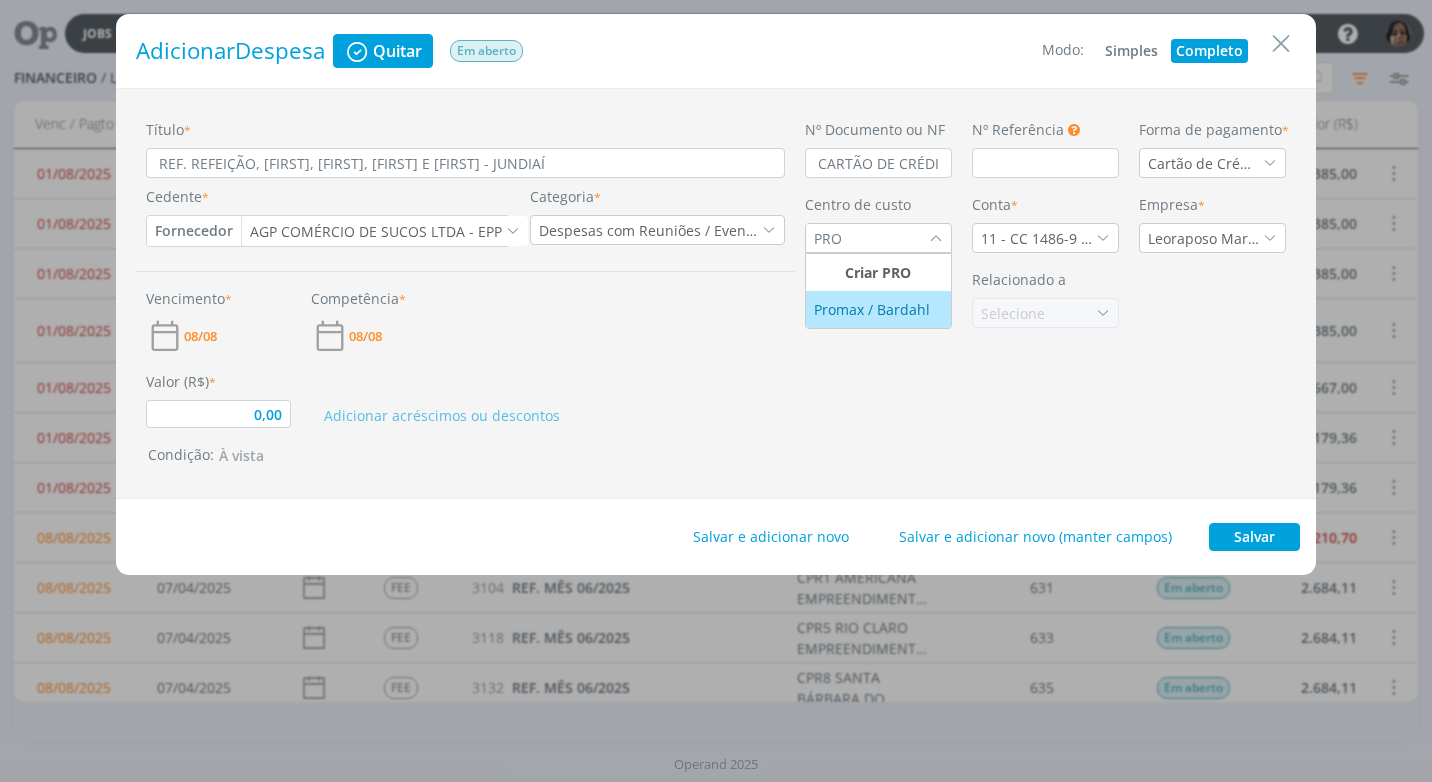 type on "PRO" 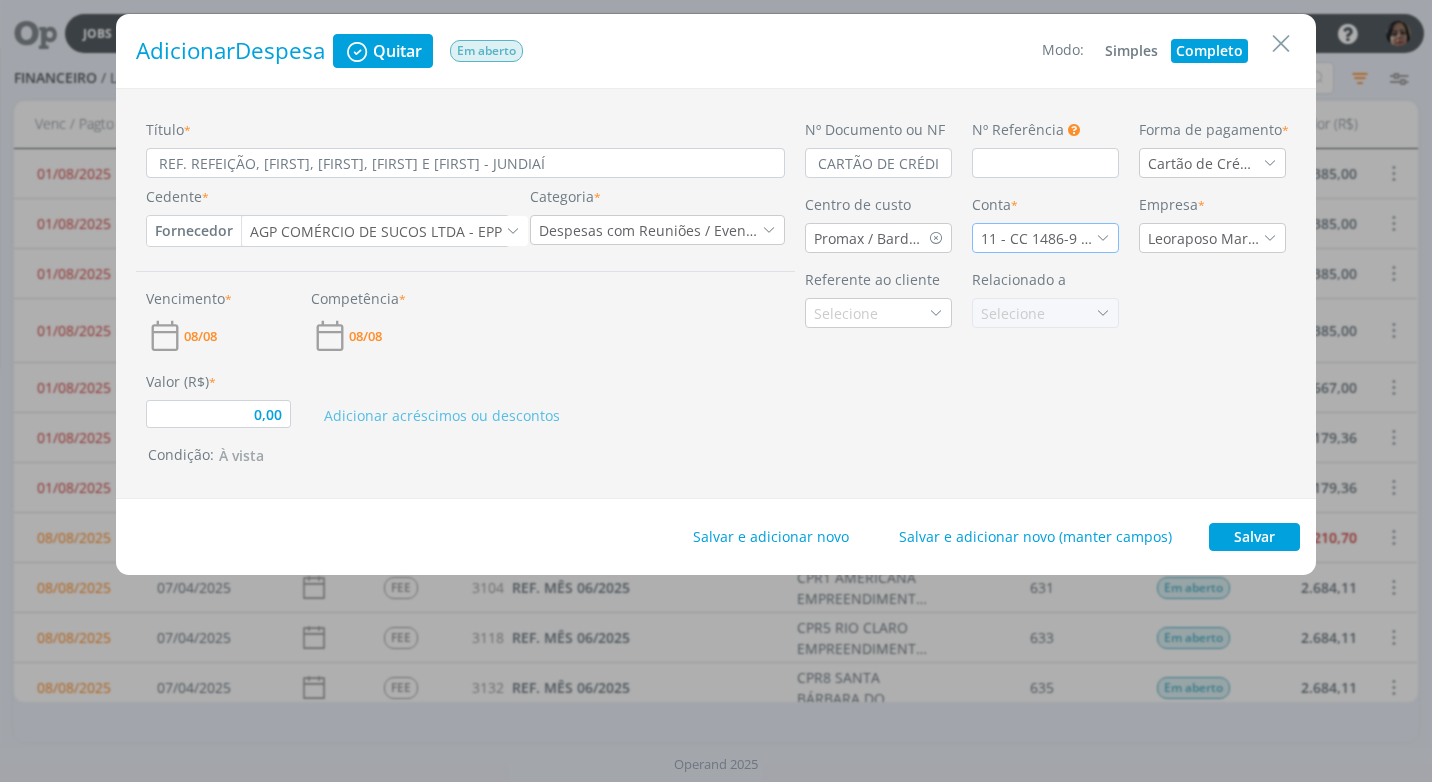 click at bounding box center [1103, 238] 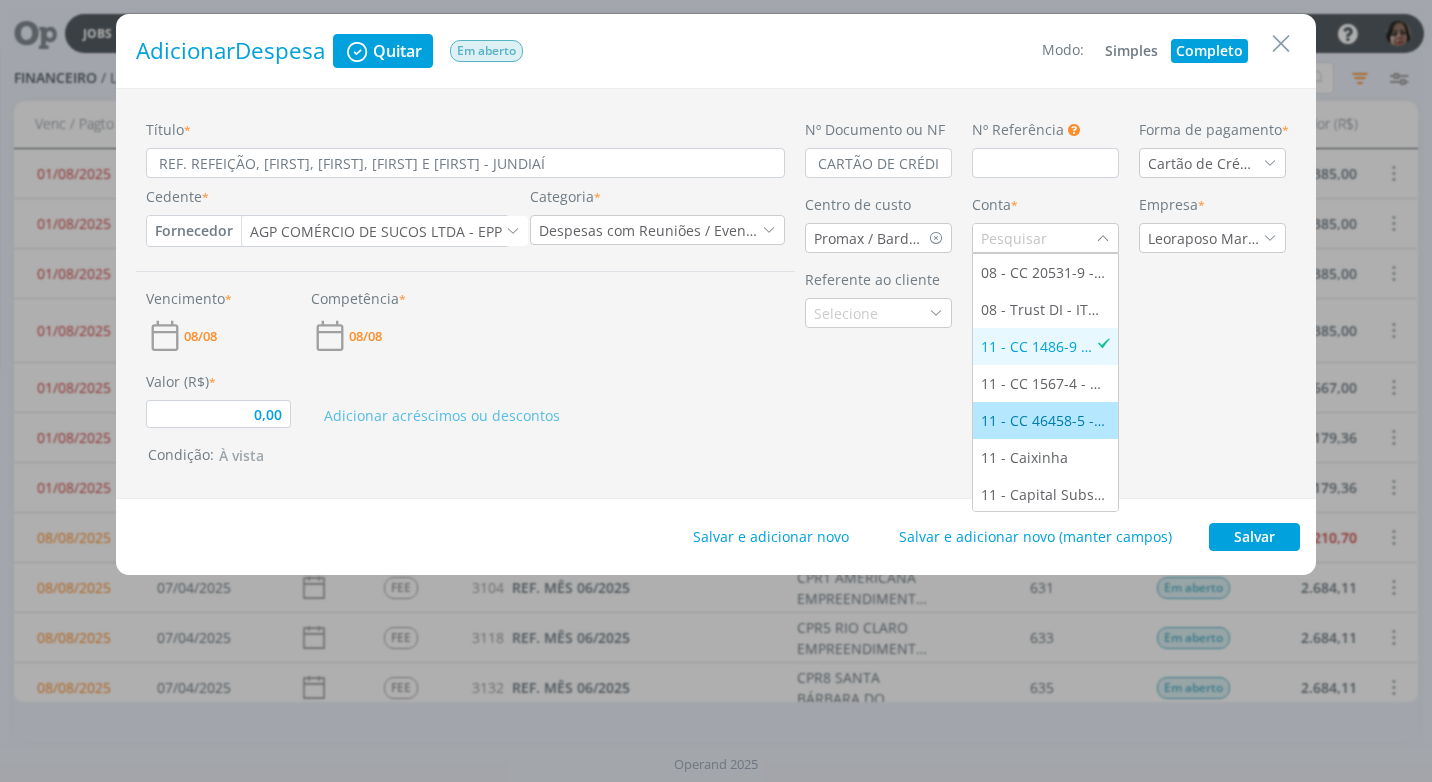 click on "11 - CC 46458-5 - ITAÚ" at bounding box center (1045, 420) 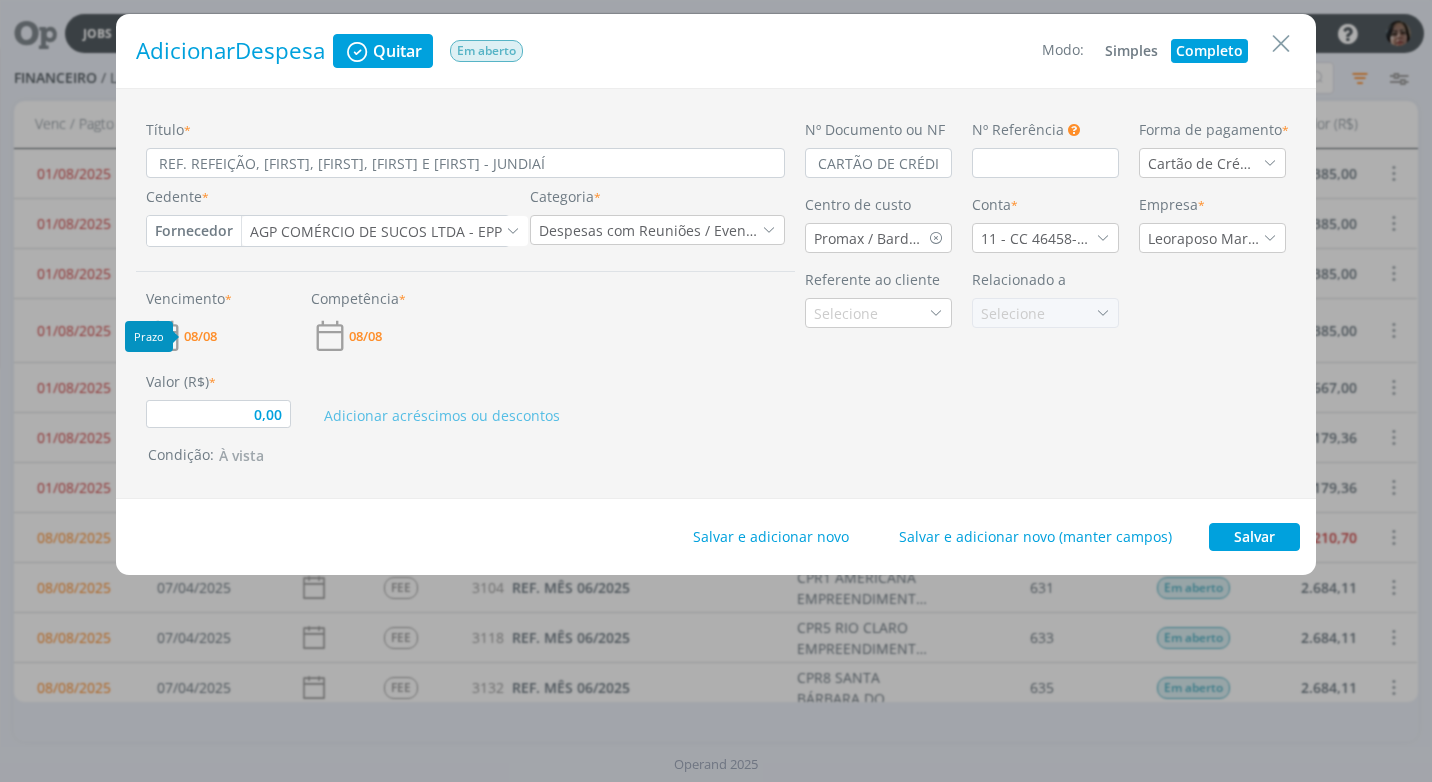 click on "08/08" at bounding box center [200, 336] 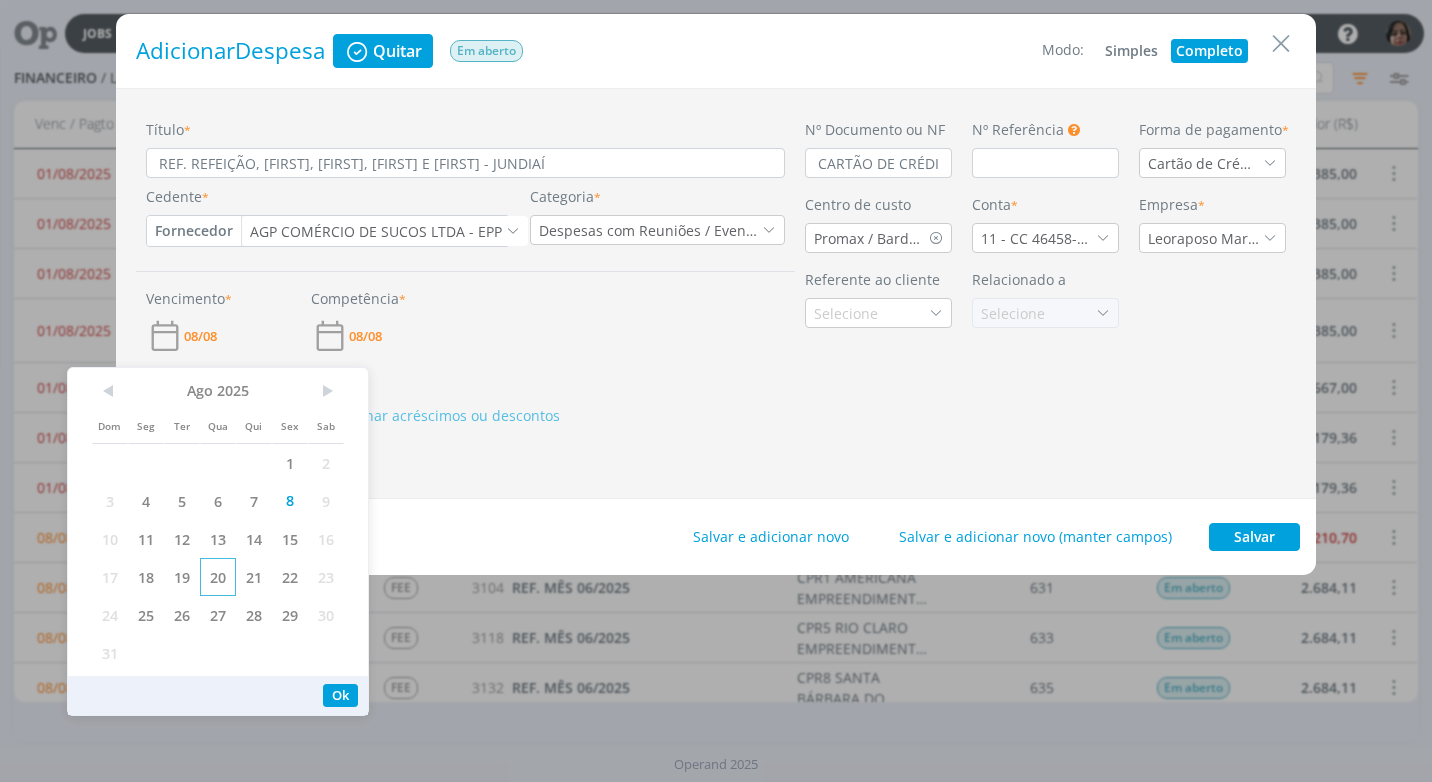 click on "20" at bounding box center [218, 577] 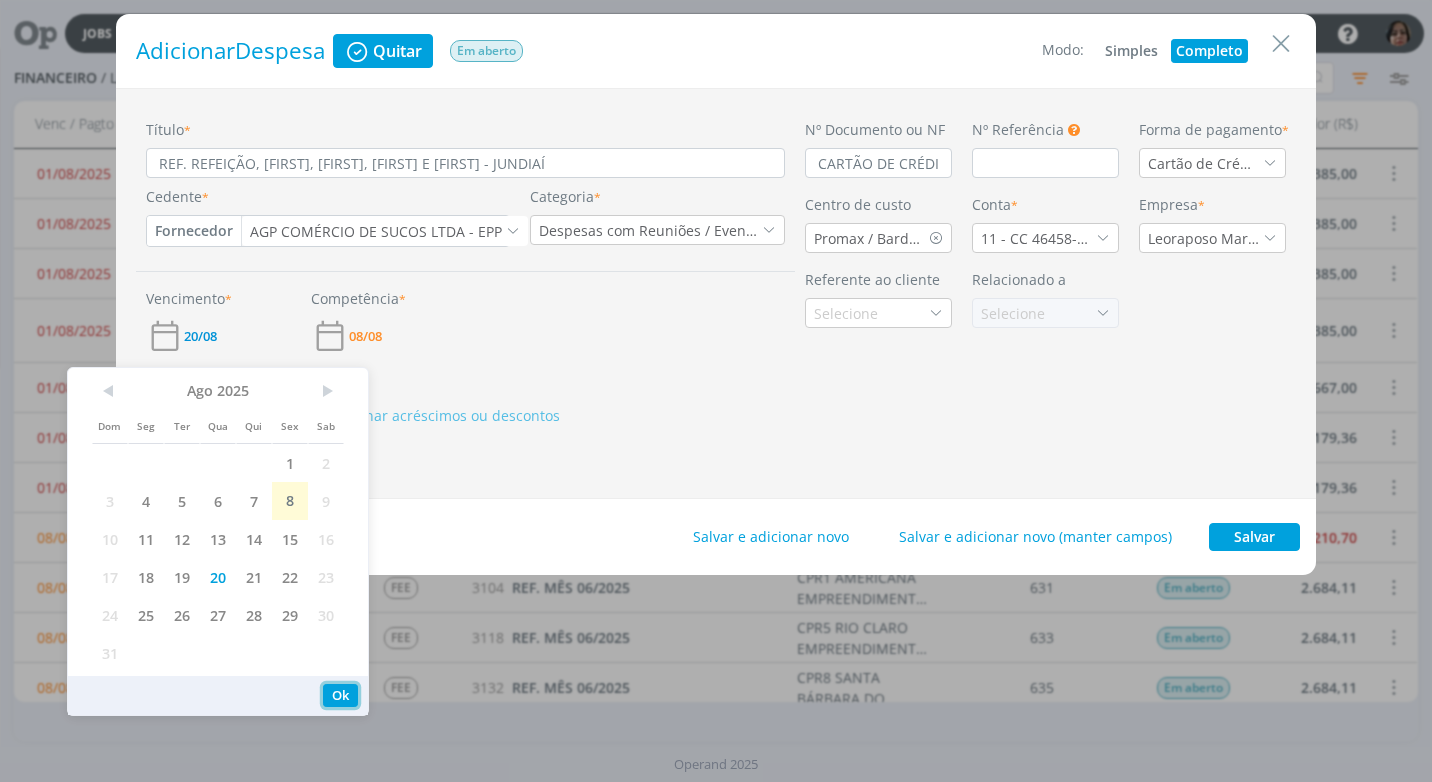 click on "Ok" at bounding box center (340, 695) 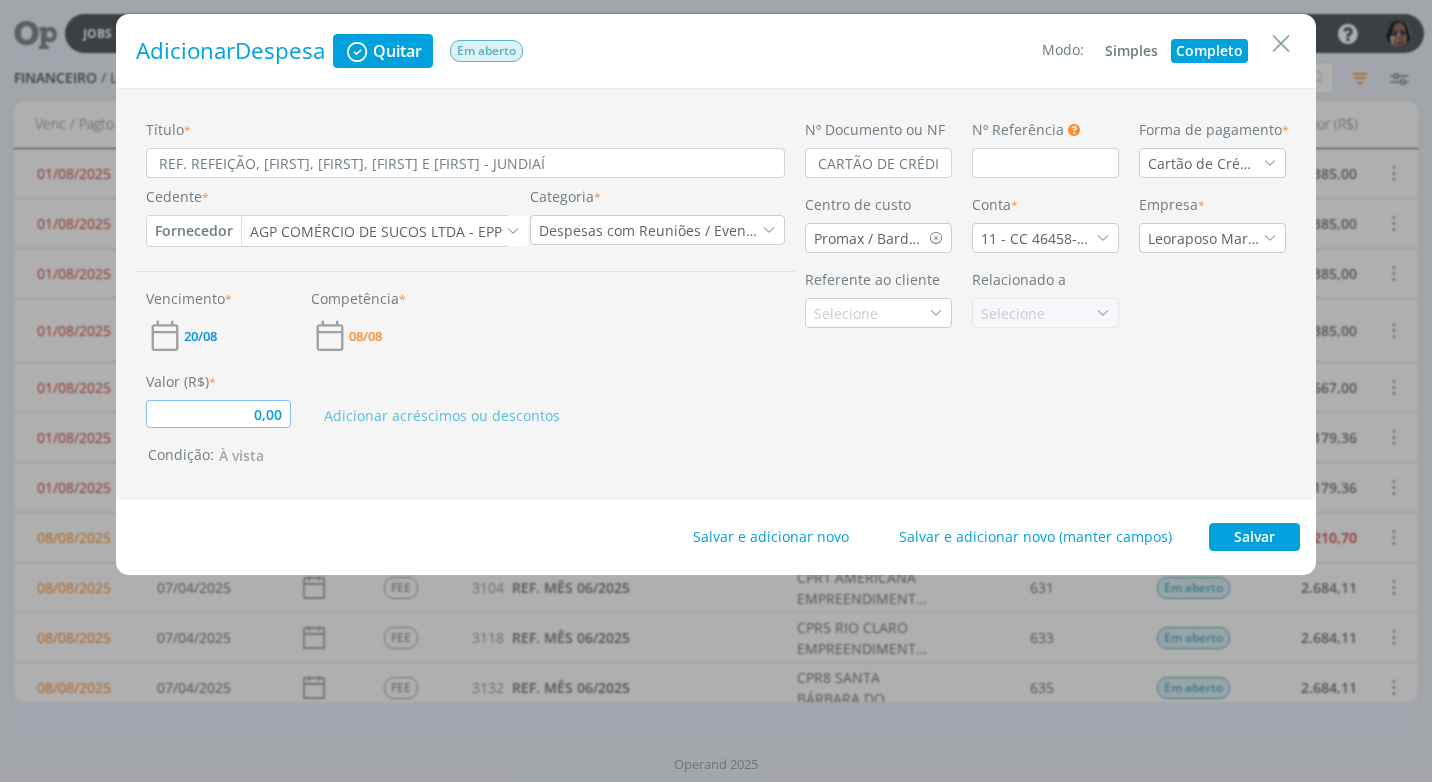 click on "0,00" at bounding box center [218, 414] 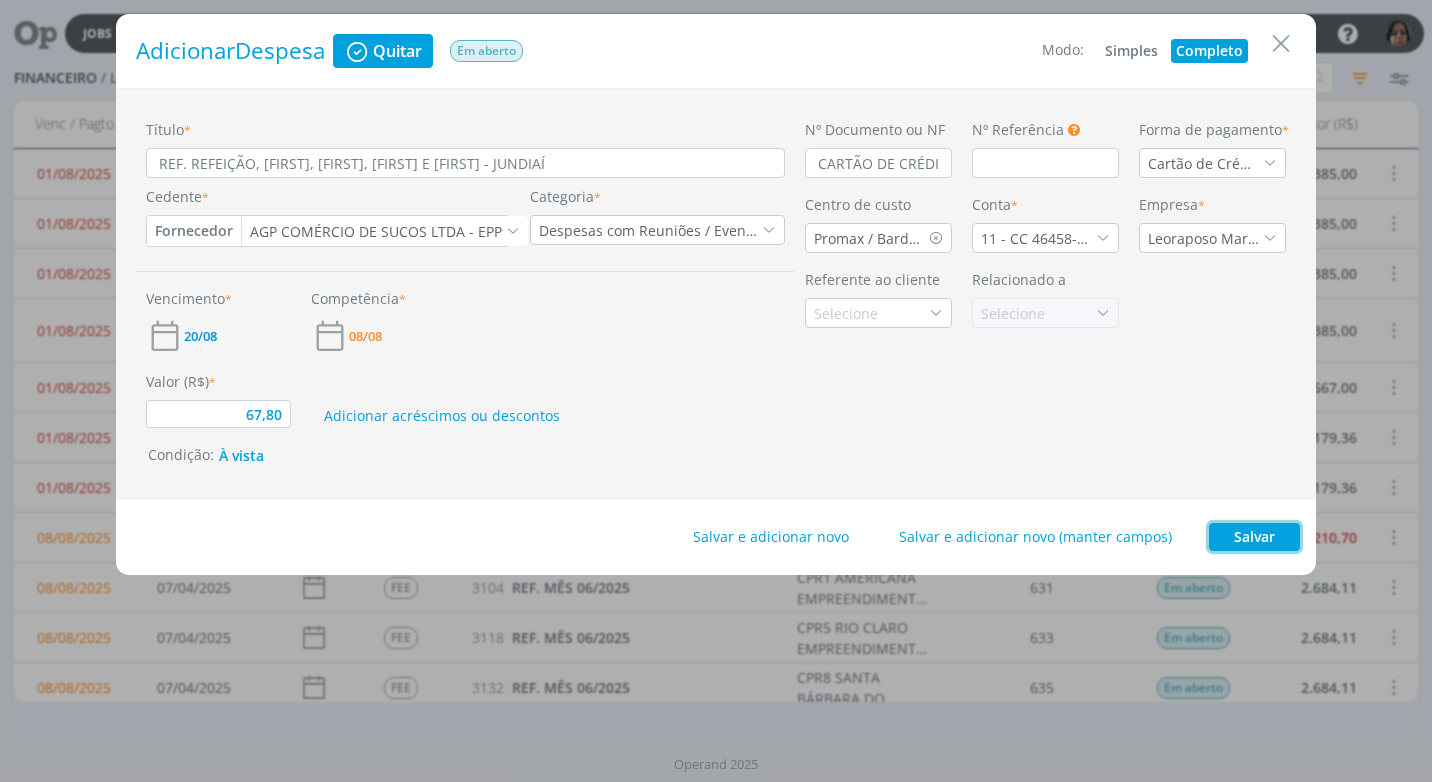 click on "Salvar" at bounding box center (1254, 537) 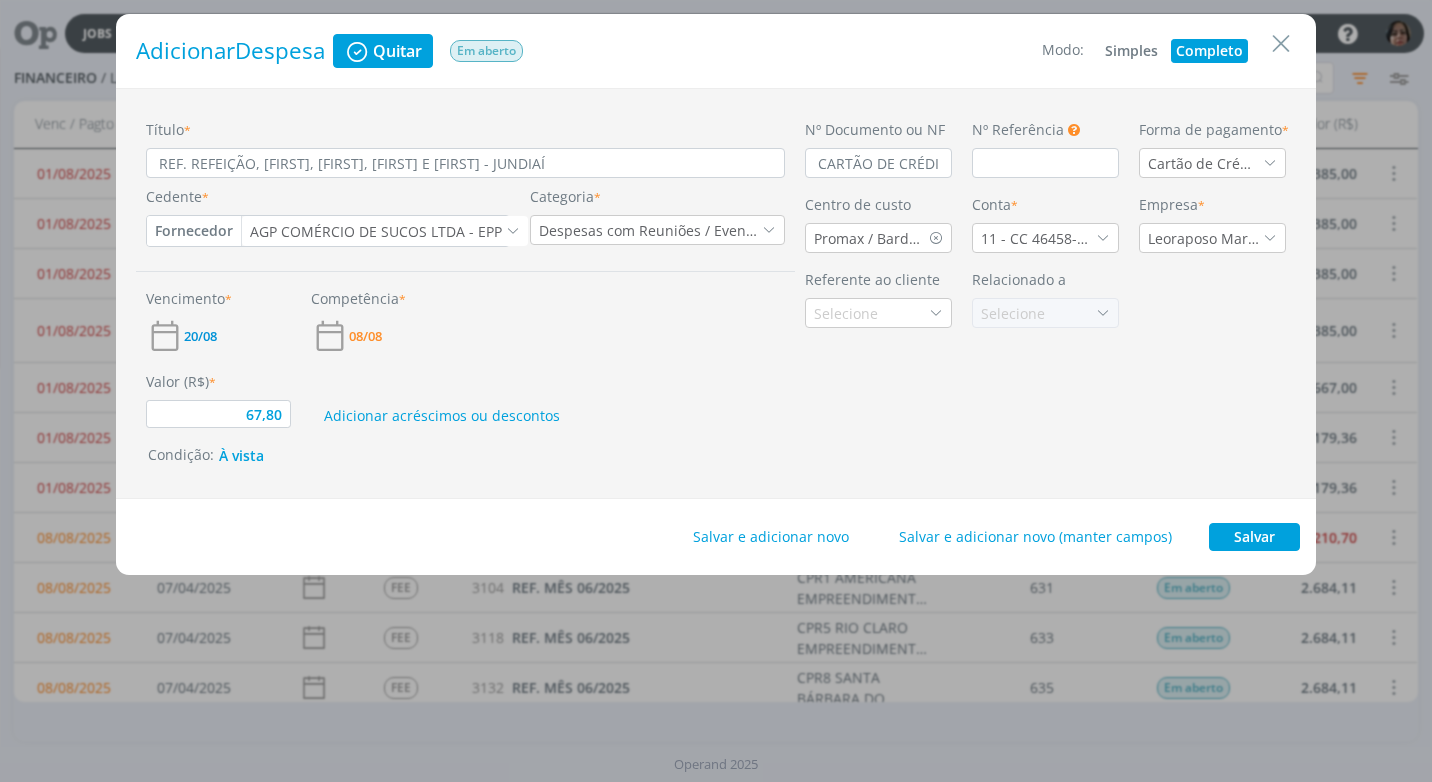 type on "67,80" 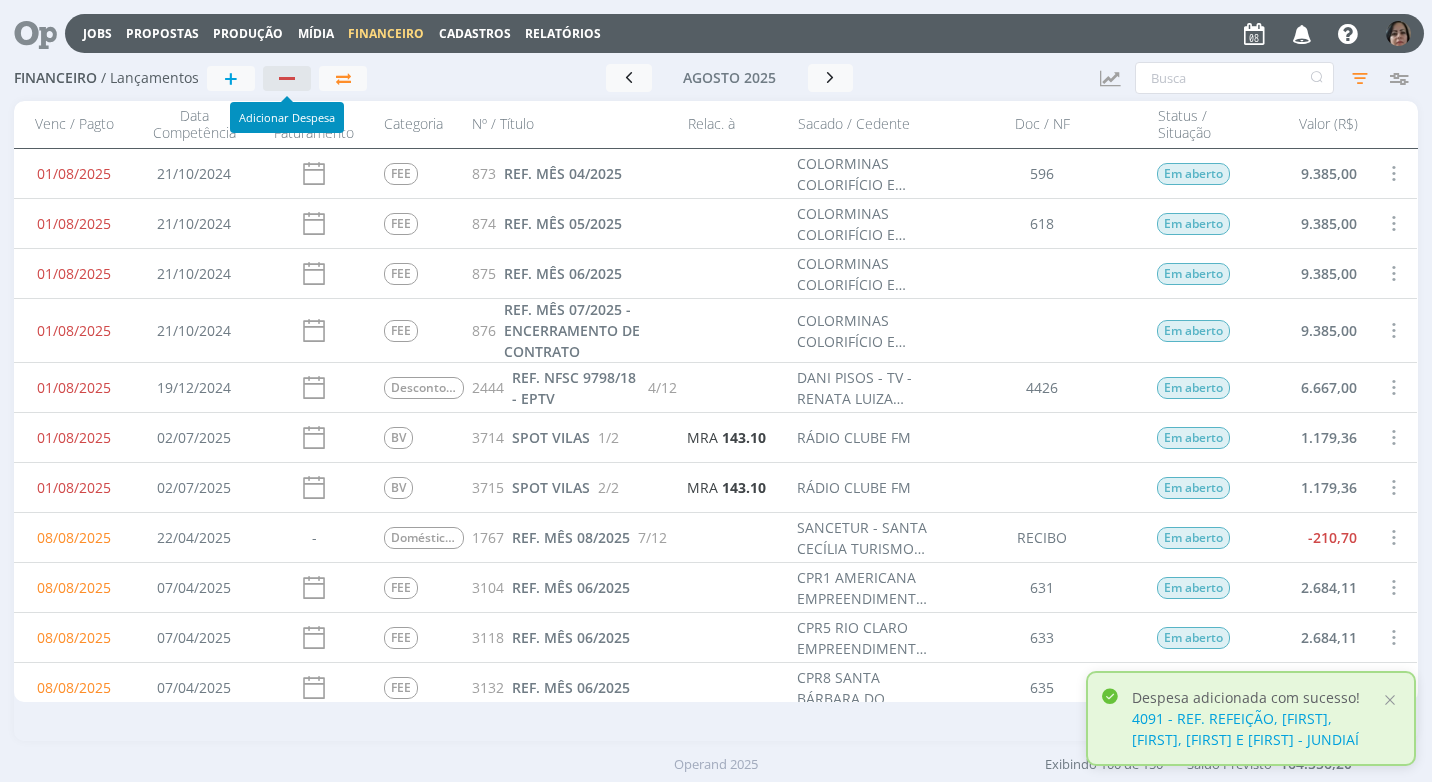 click at bounding box center (287, 78) 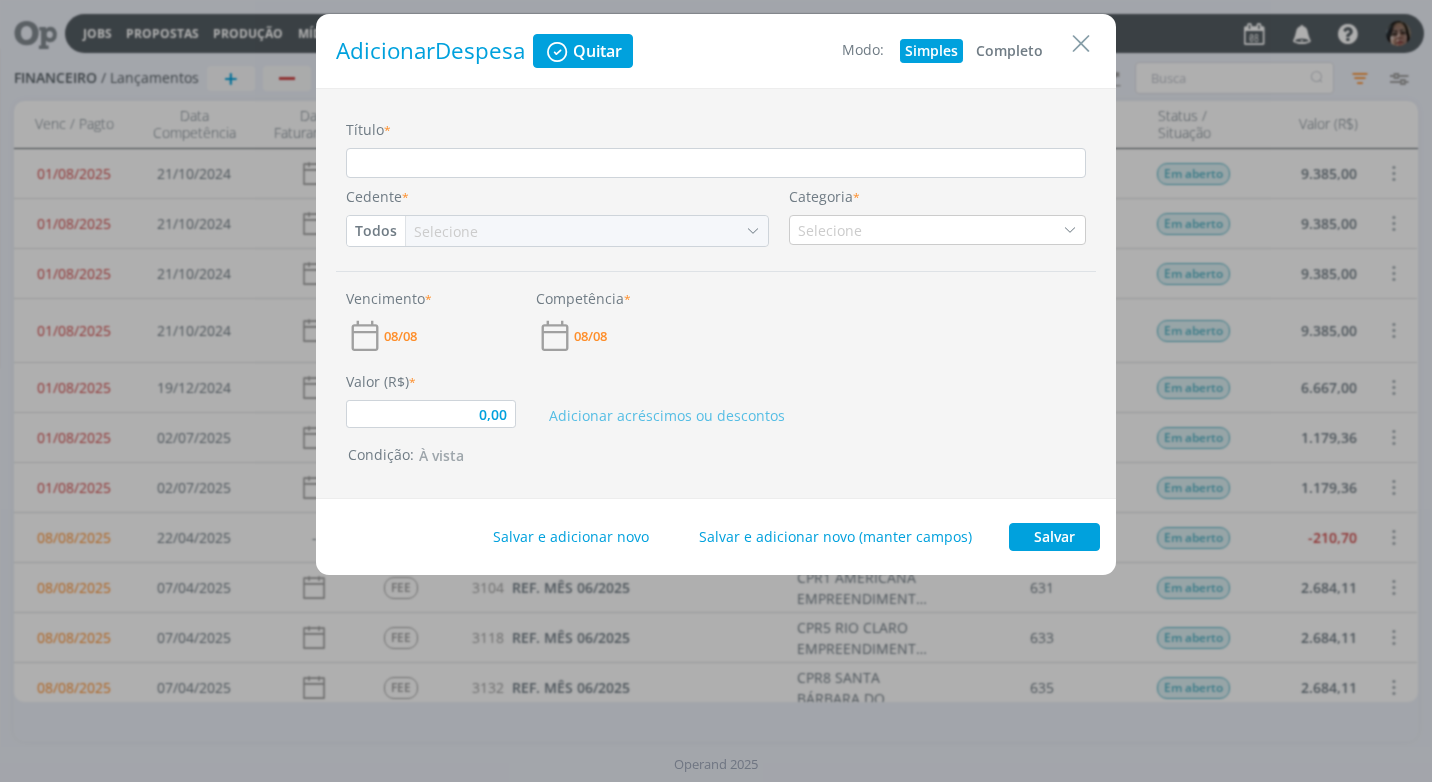 click on "Título  *" at bounding box center (716, 163) 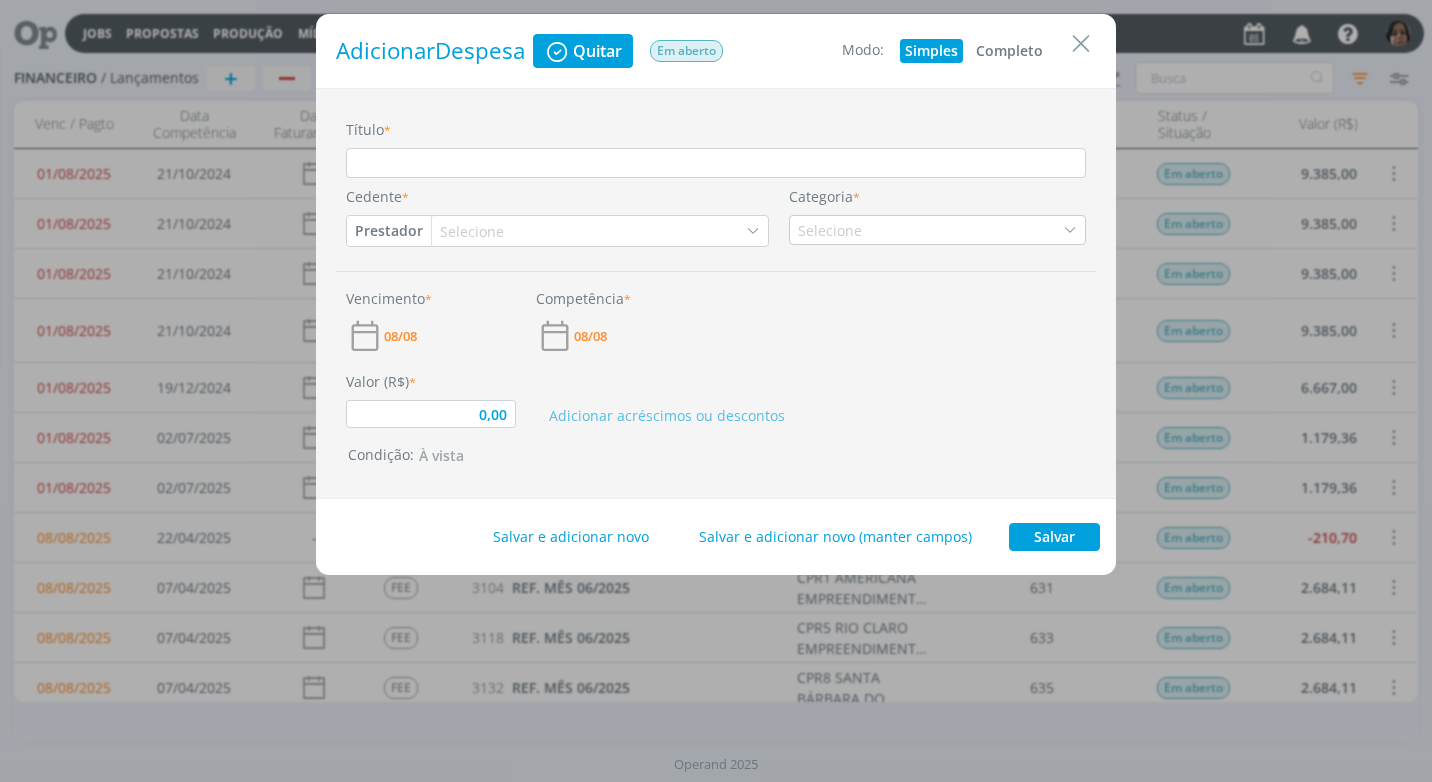 click on "Completo" at bounding box center (1009, 51) 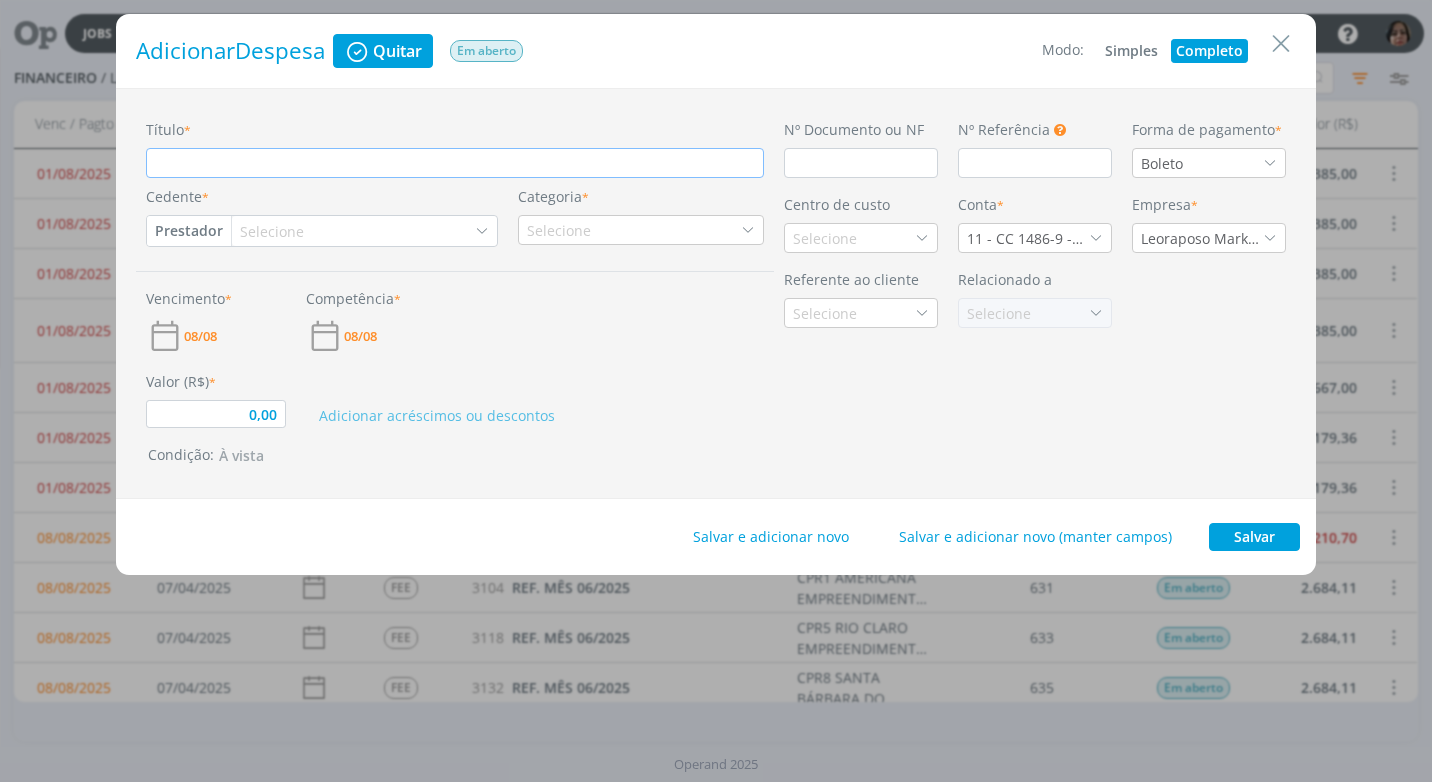 click on "Título  *" at bounding box center (455, 163) 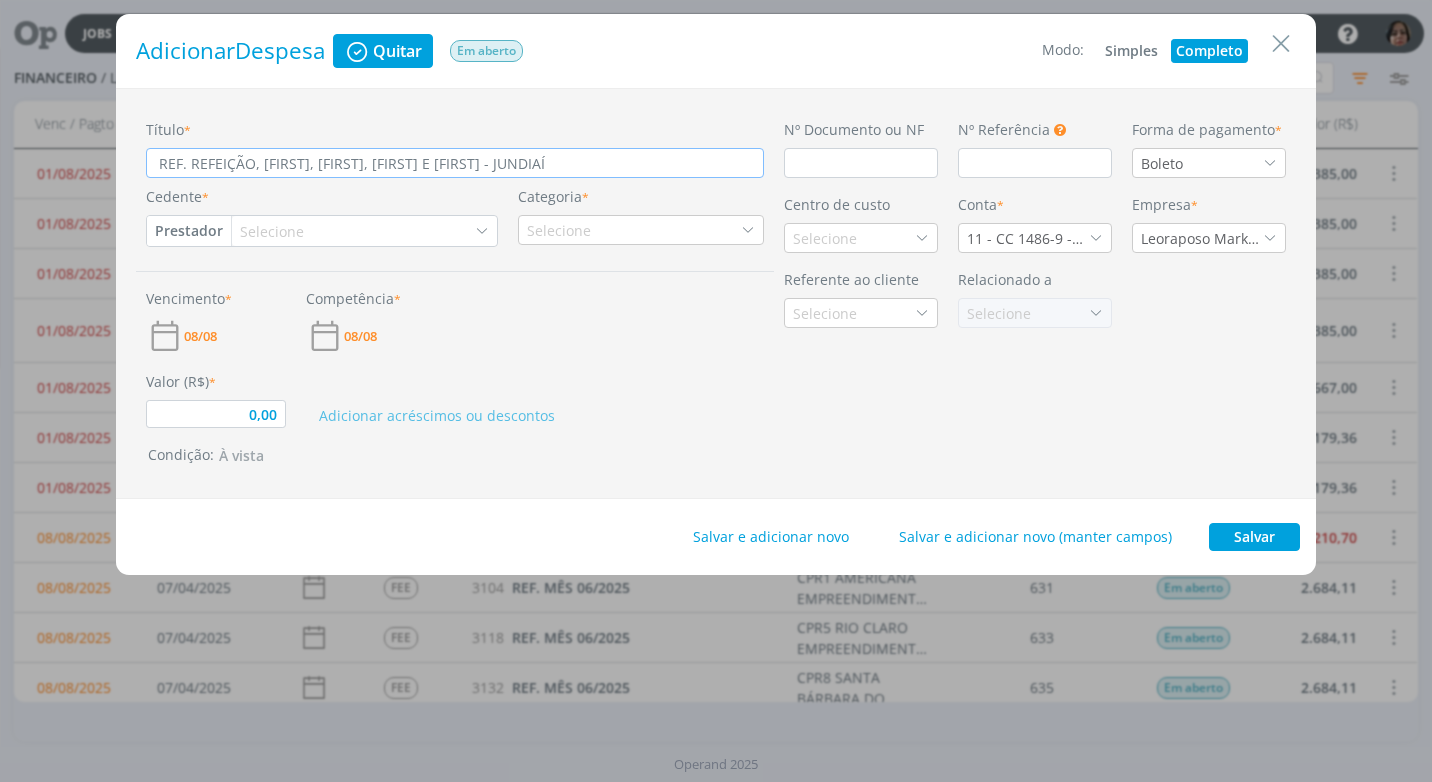 type on "REF. REFEIÇÃO, [FIRST], [FIRST], [FIRST] E [FIRST] - JUNDIAÍ" 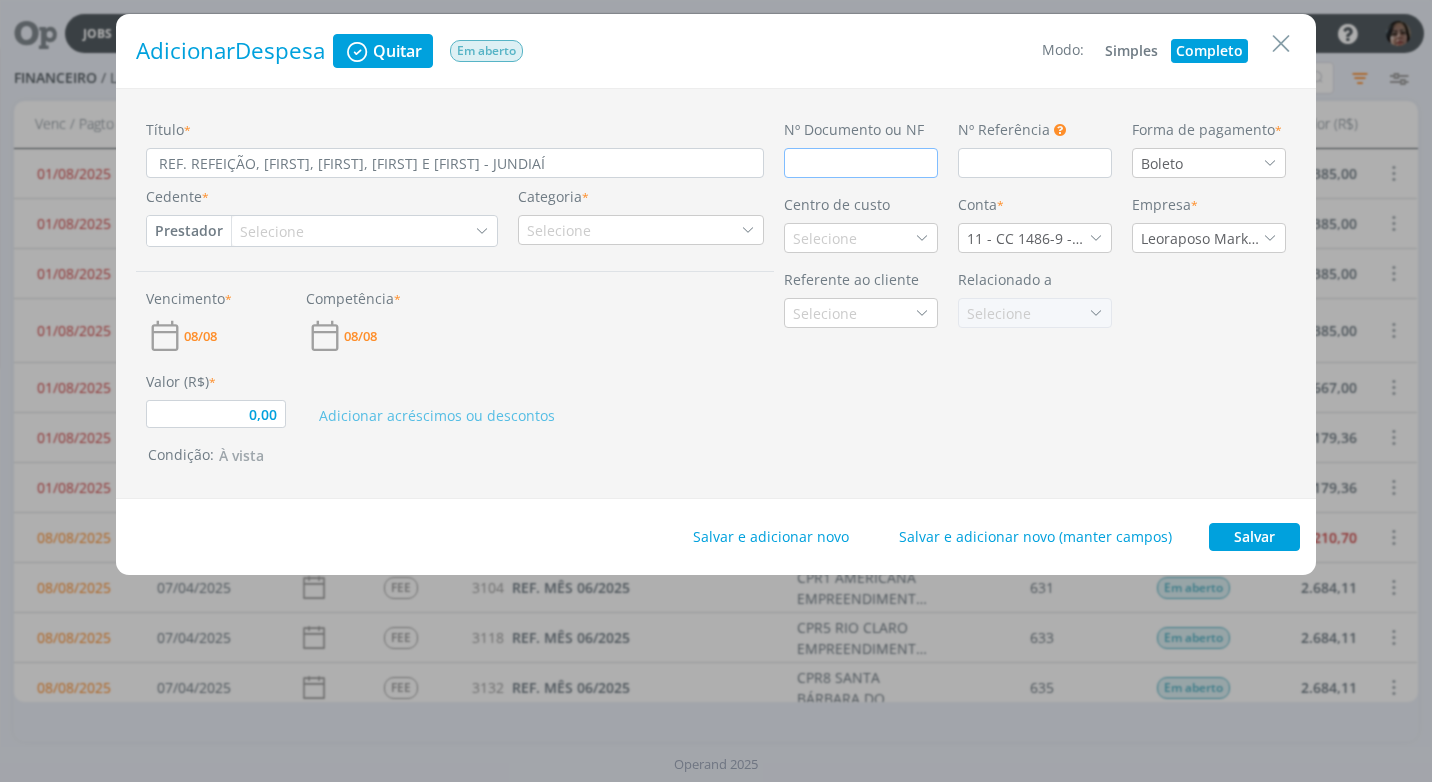 click at bounding box center [861, 163] 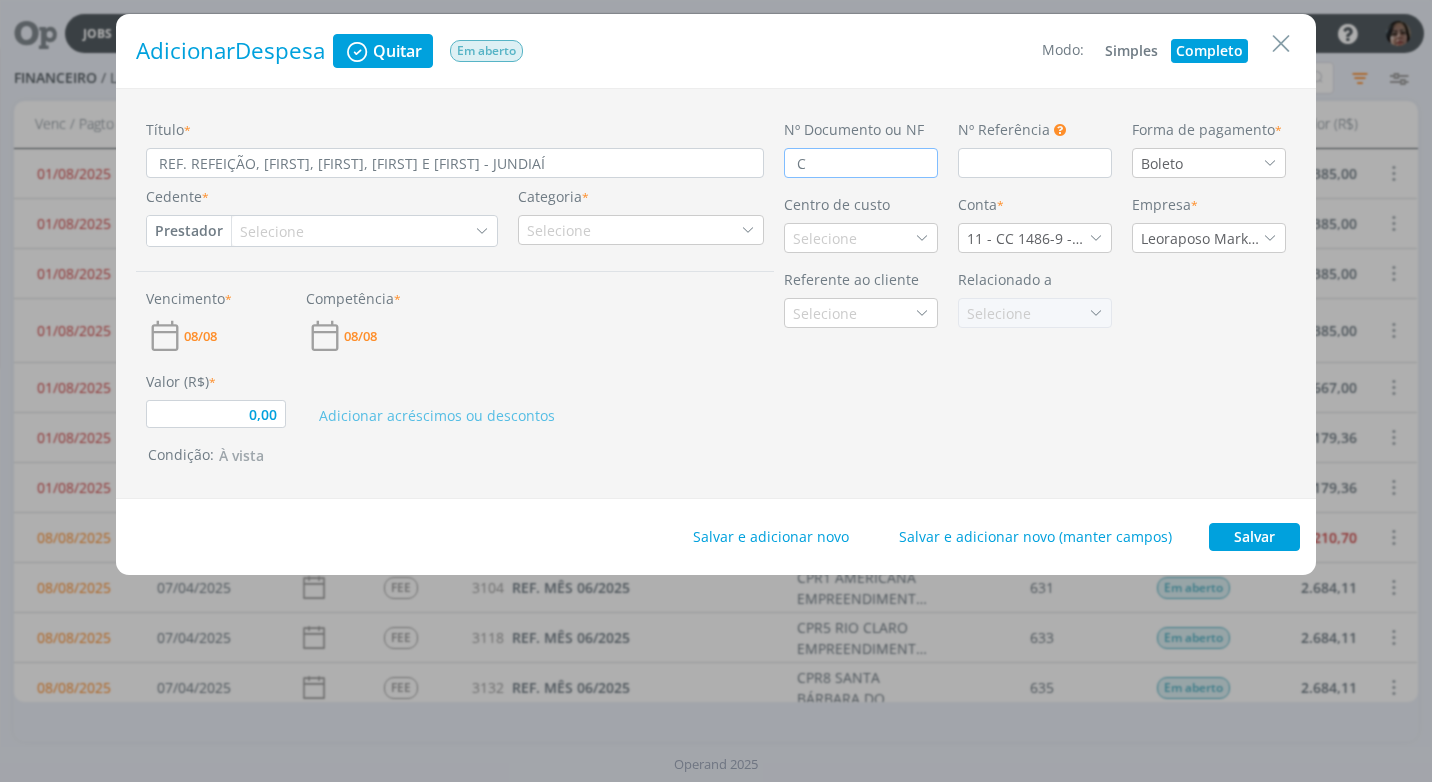 type on "0,00" 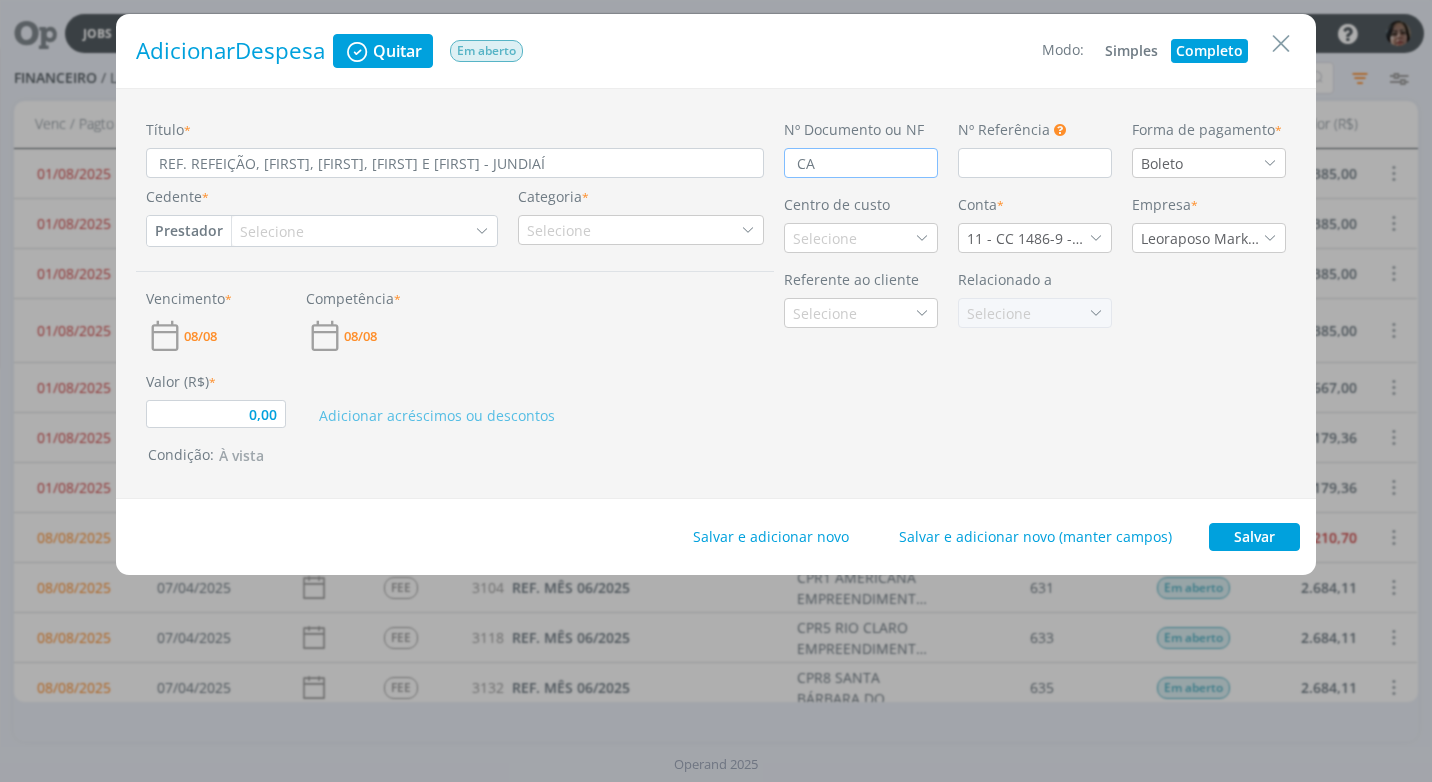 type on "0,00" 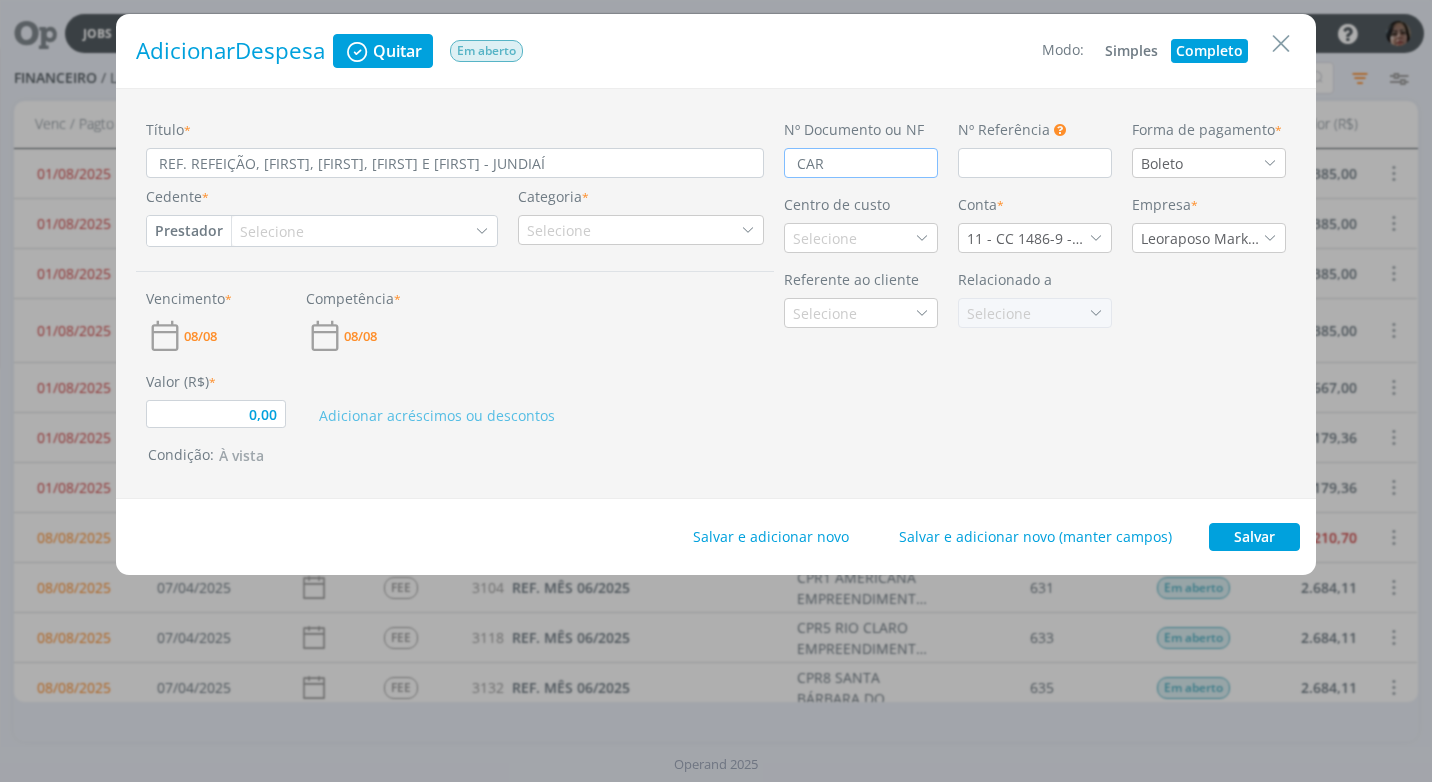 type on "0,00" 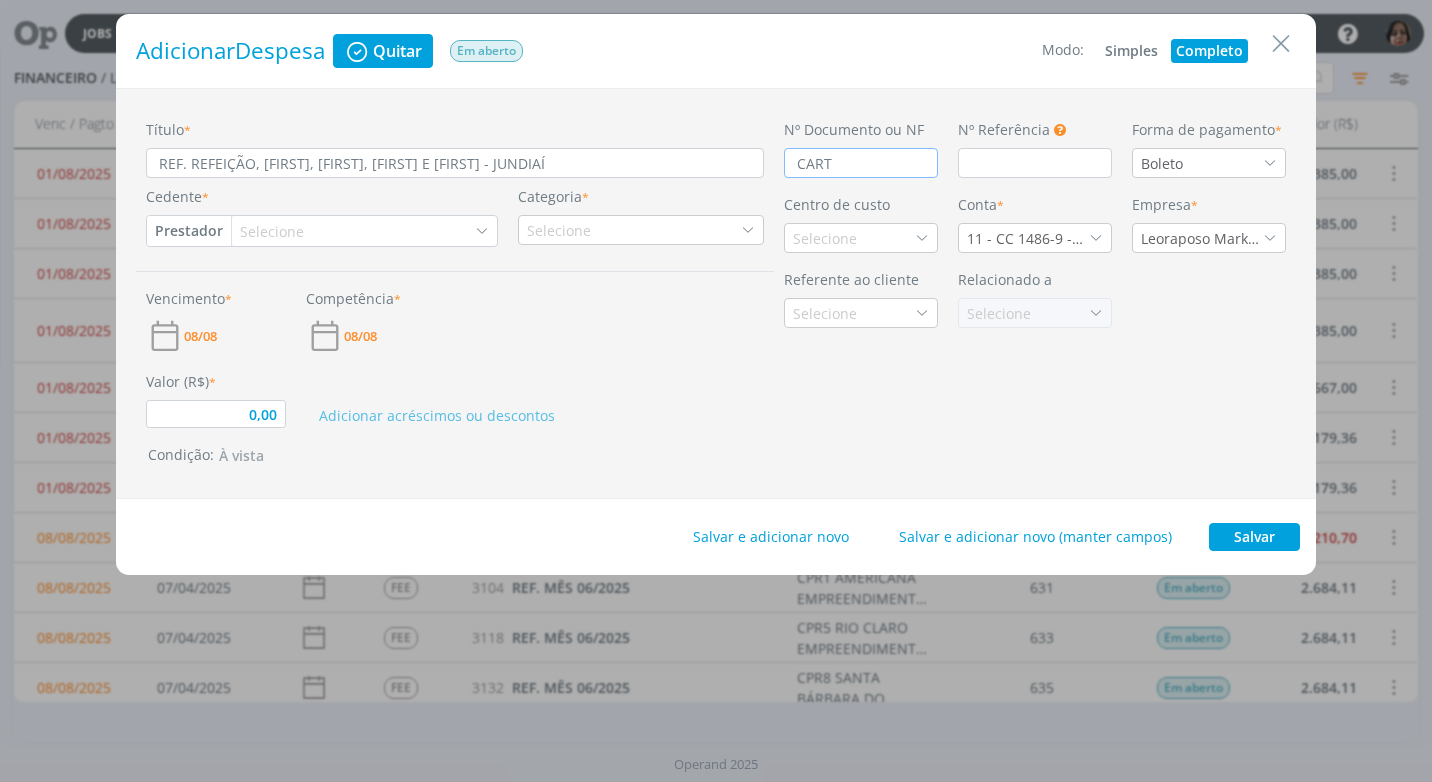 type on "0,00" 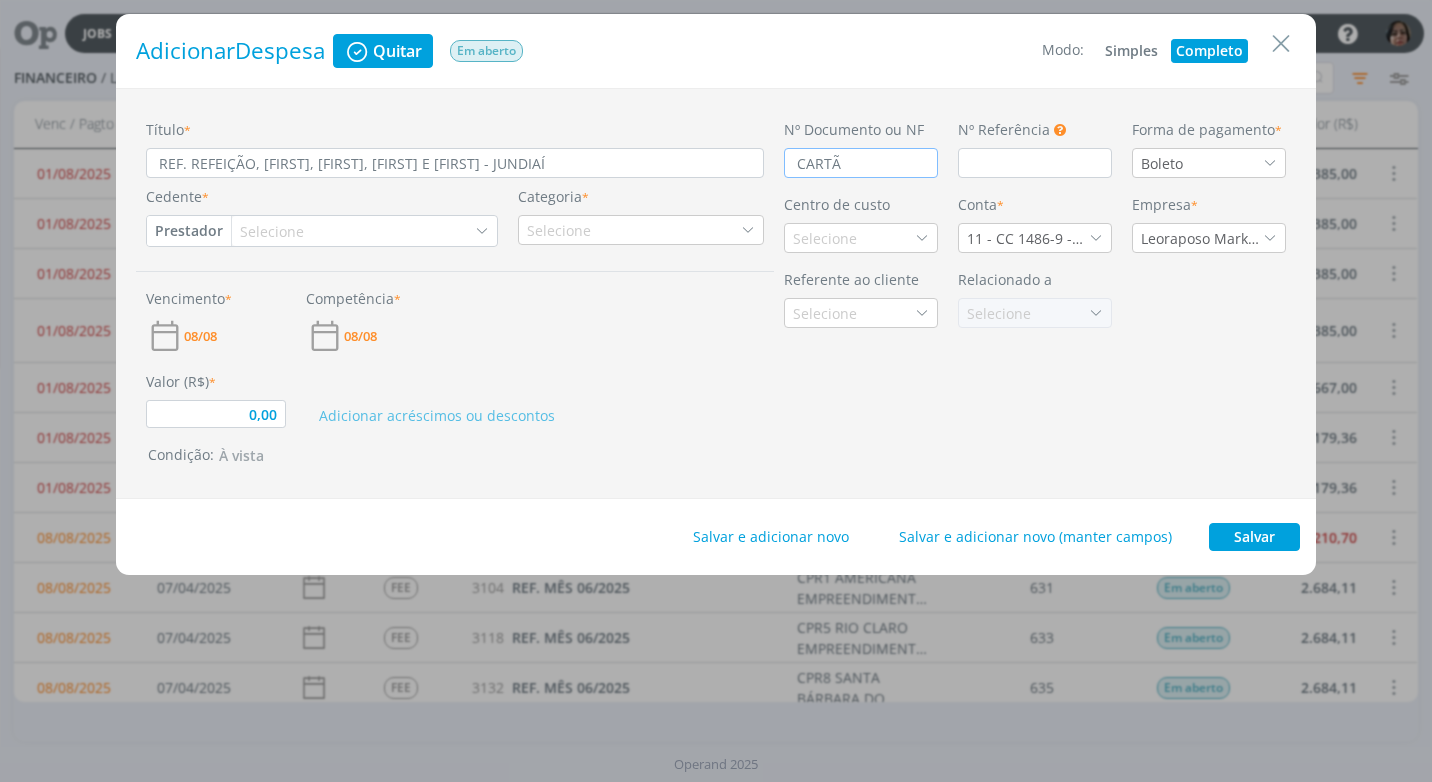 type on "0,00" 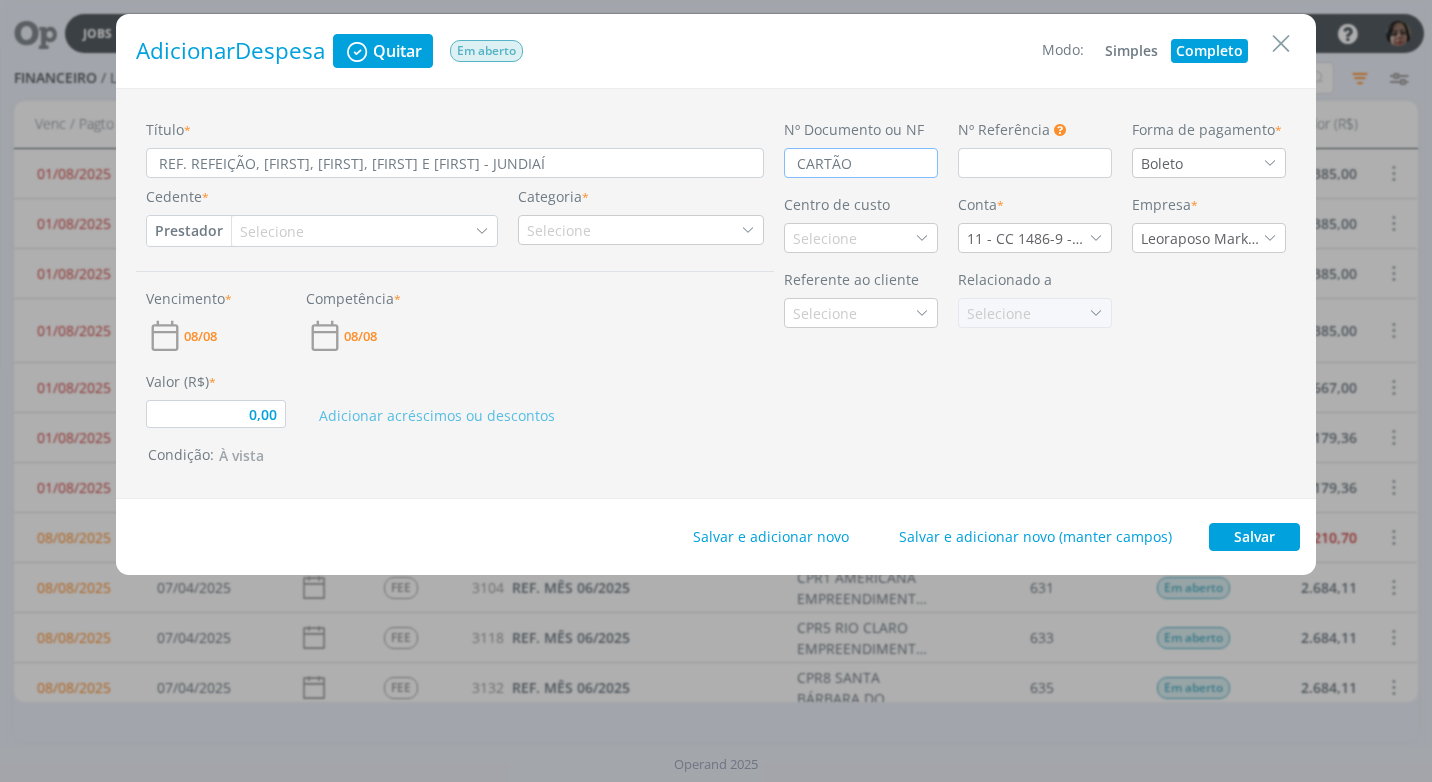 type on "0,00" 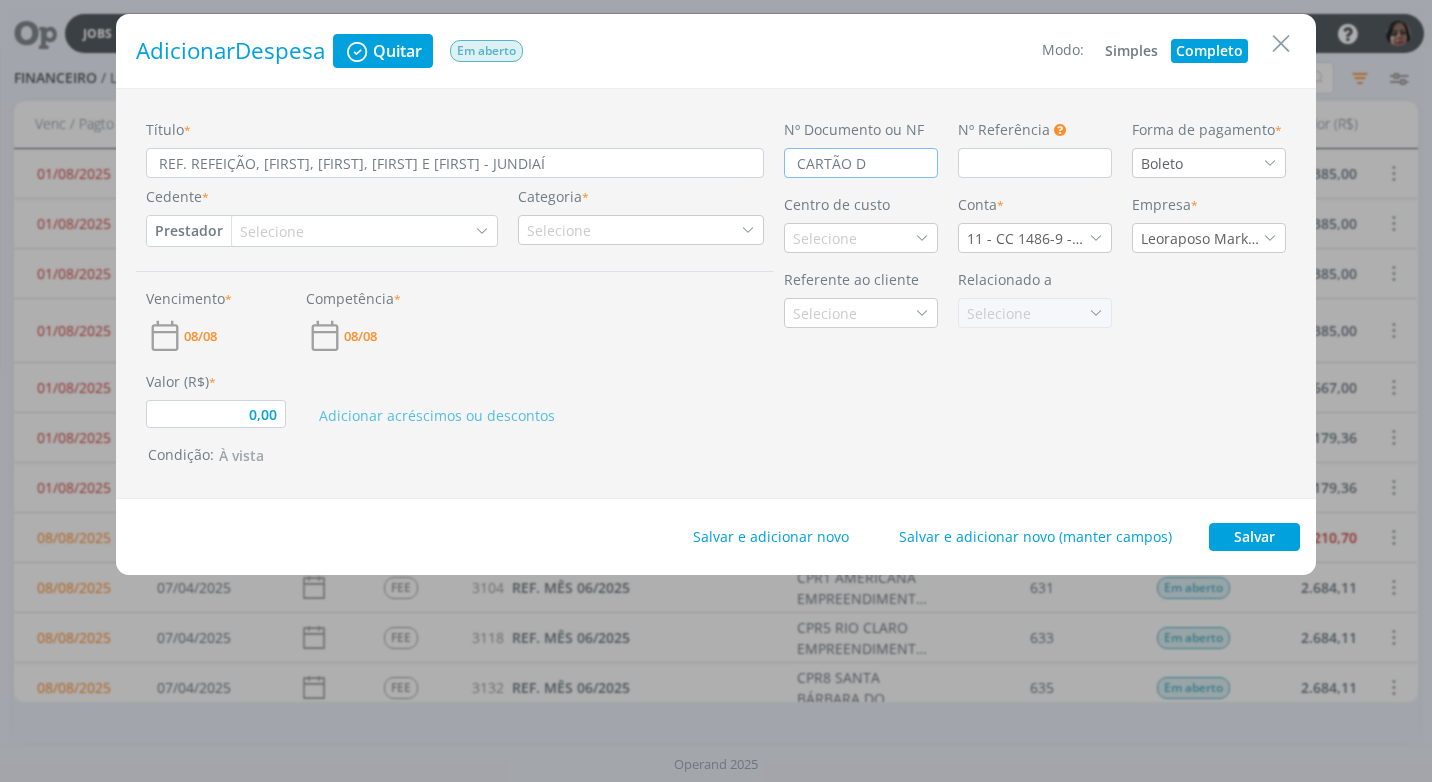 type on "0,00" 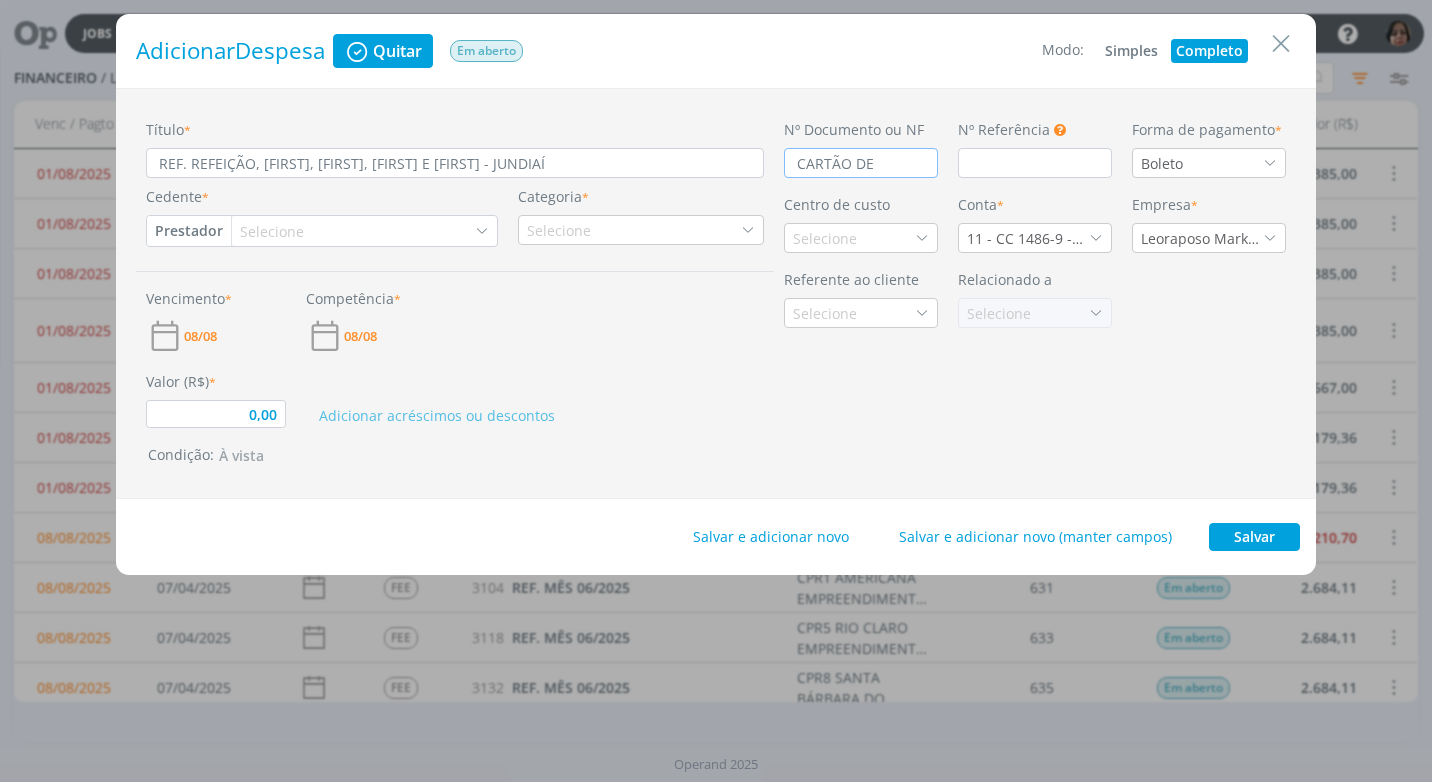 type on "0,00" 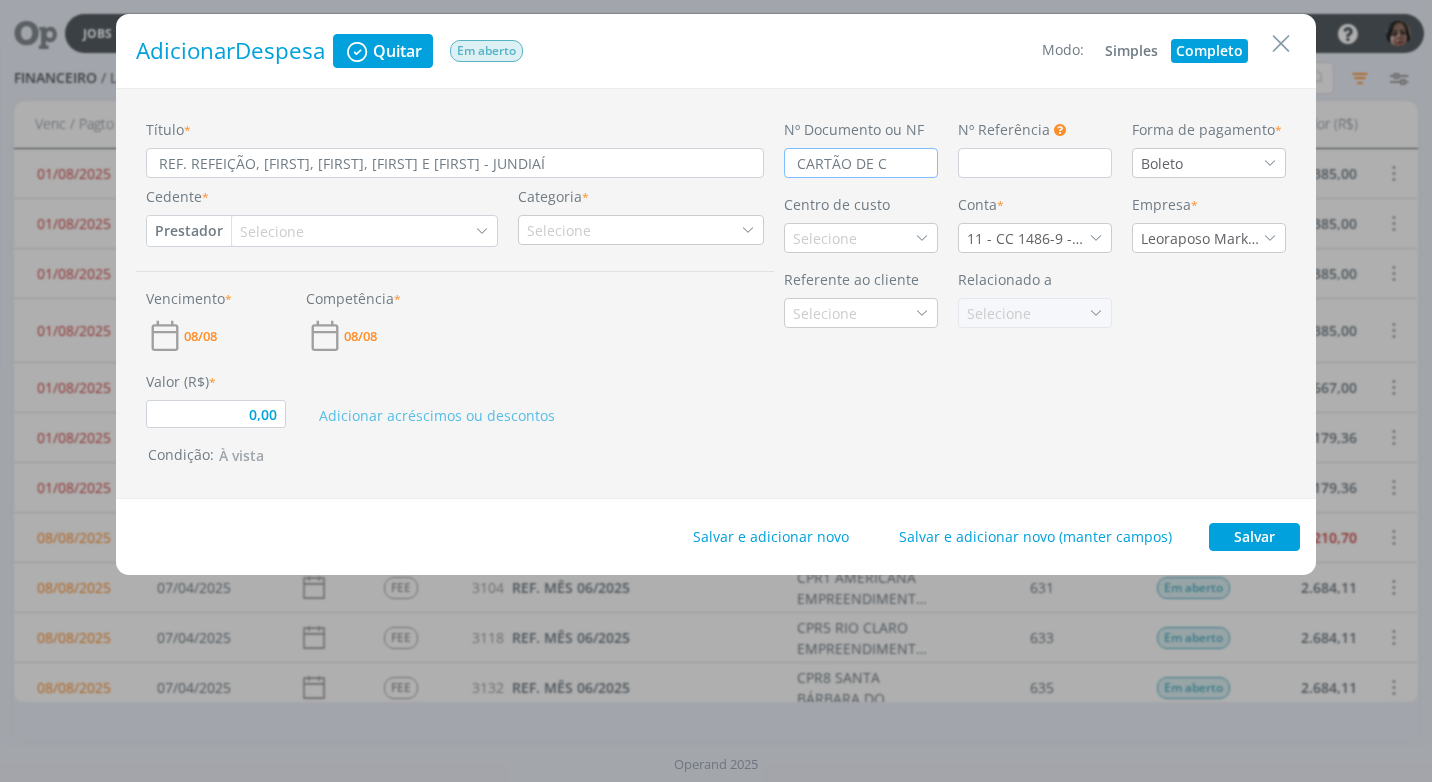 type on "0,00" 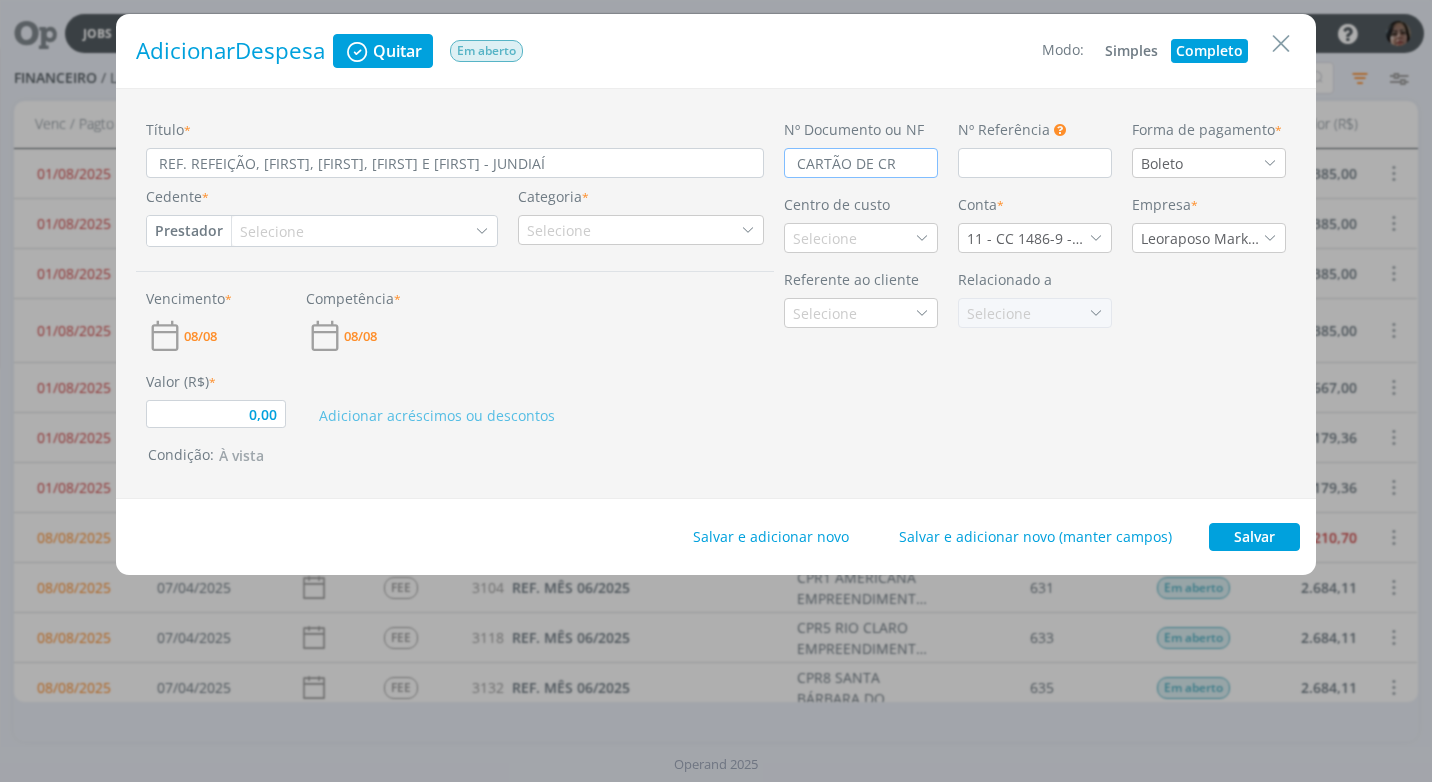 type on "0,00" 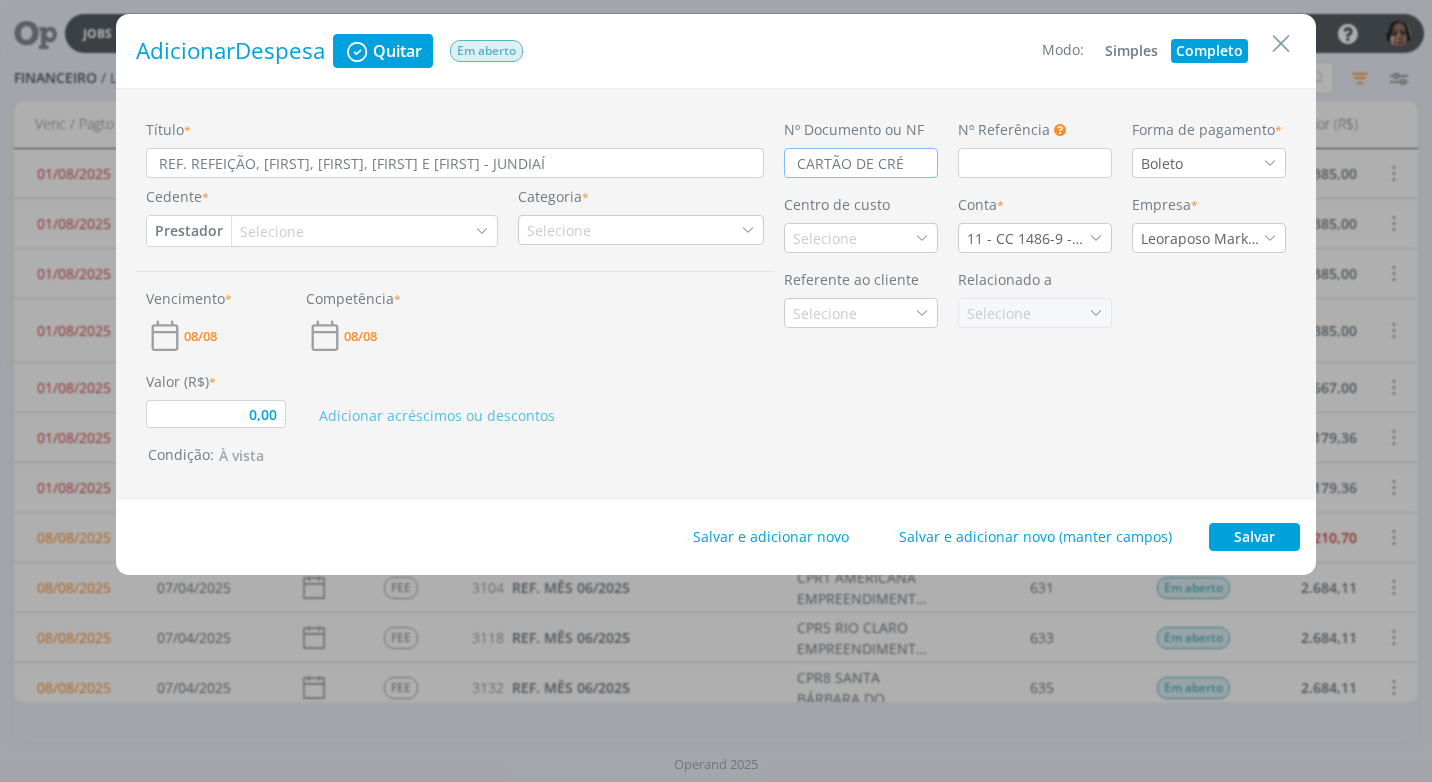 type on "0,00" 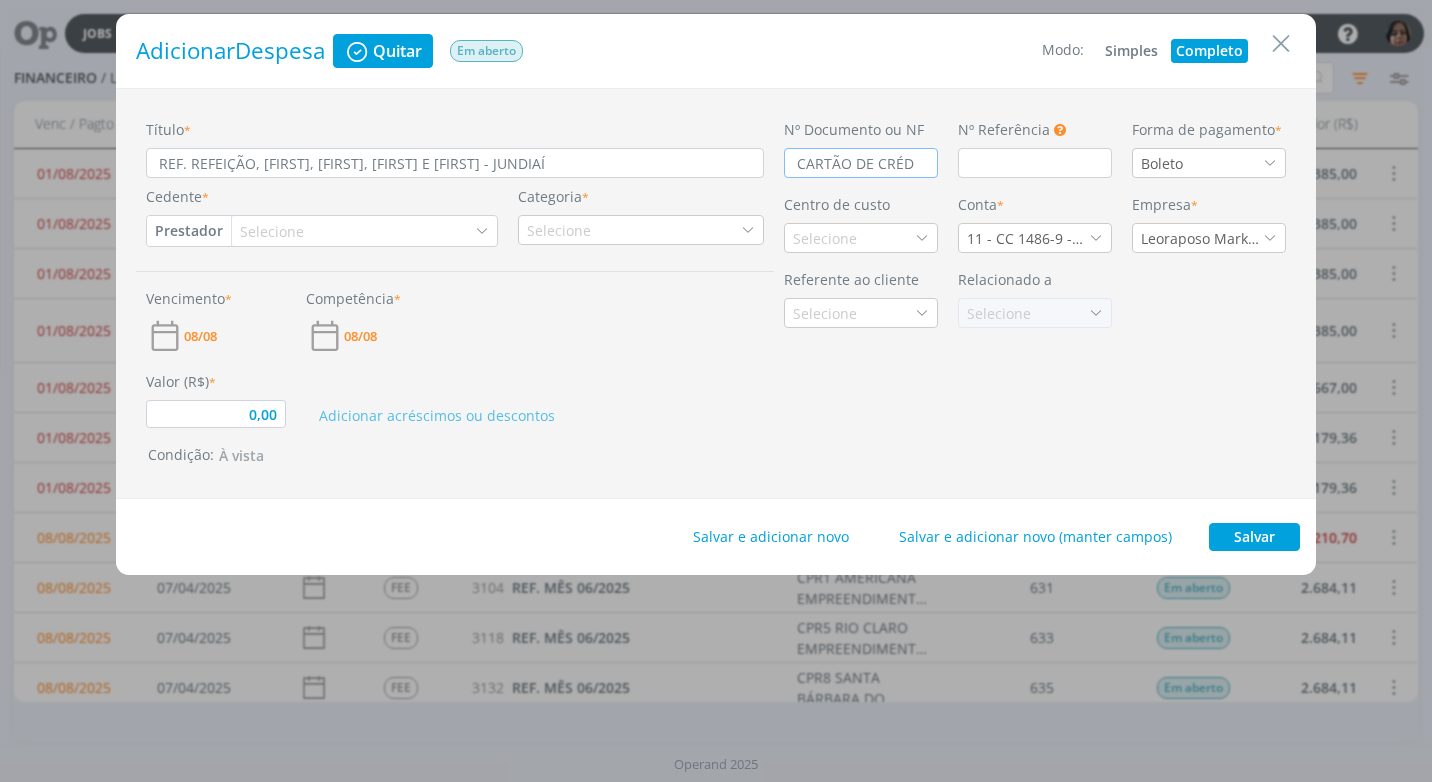 type on "CARTÃO DE CRÉDI" 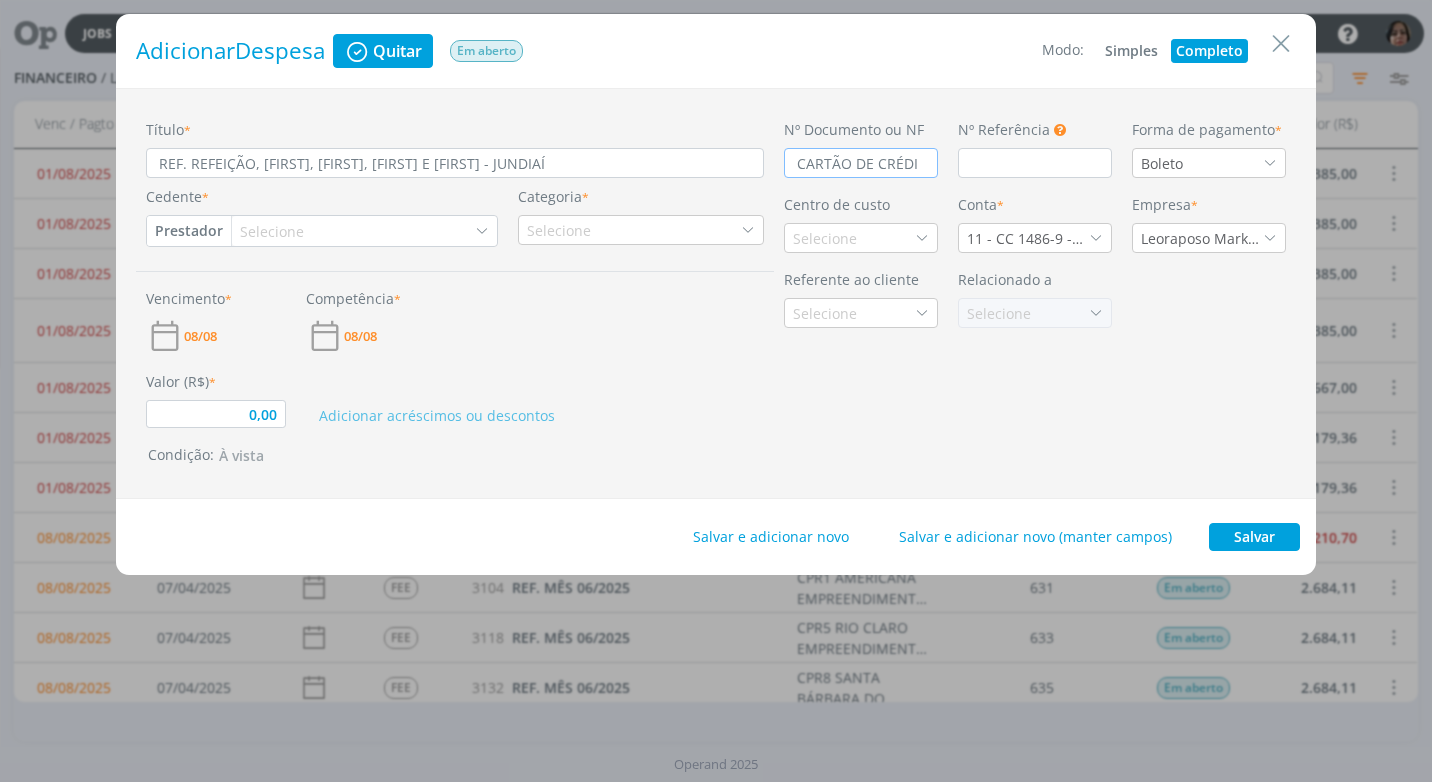 type on "0,00" 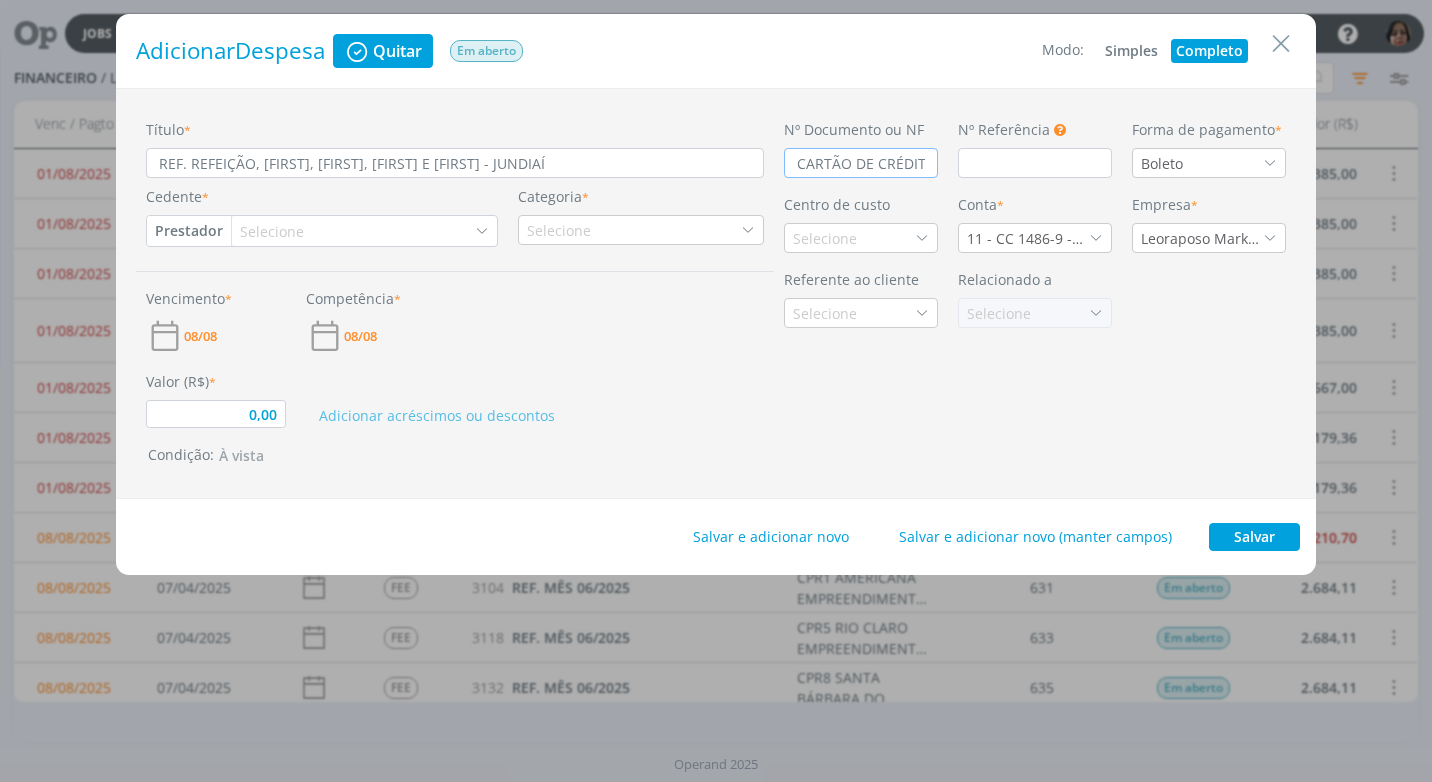 type 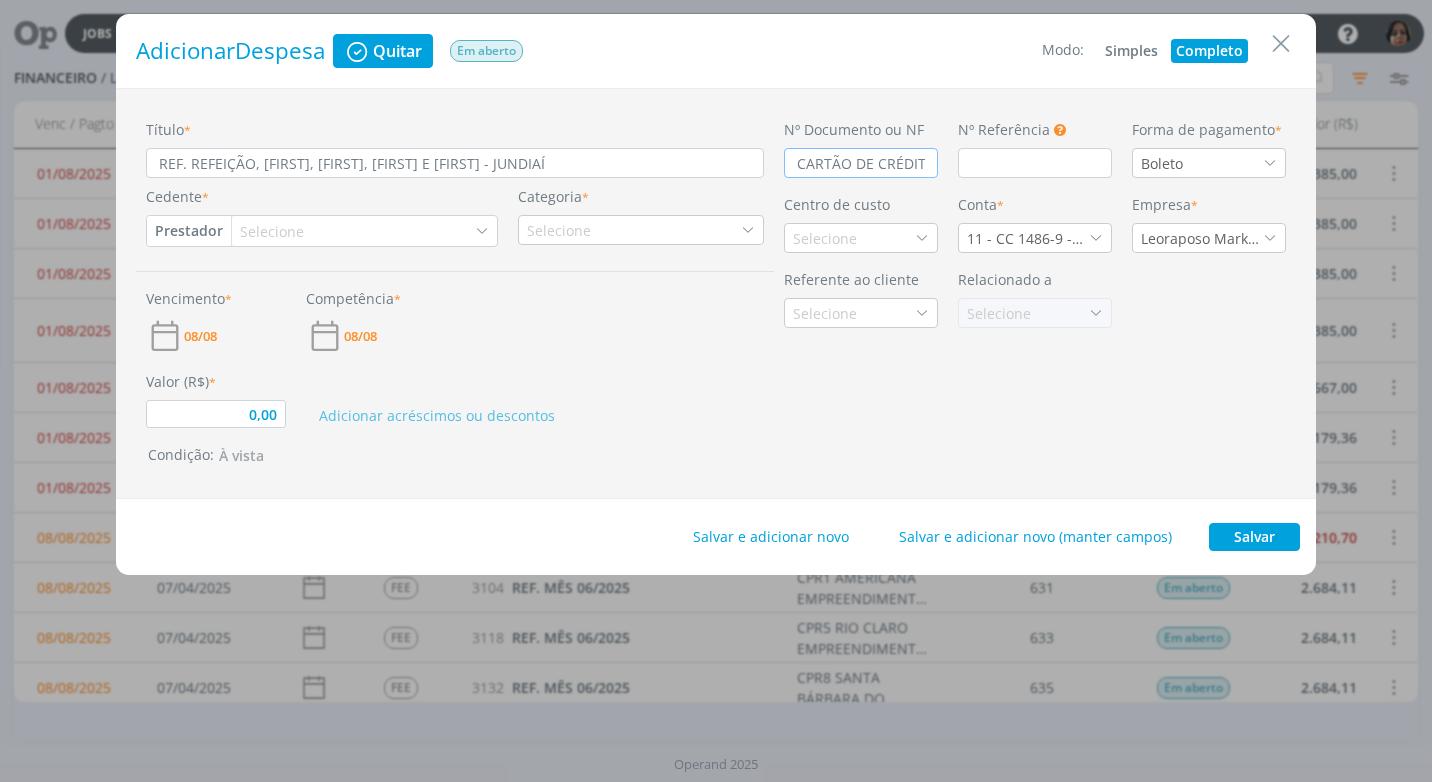 scroll, scrollTop: 0, scrollLeft: 8, axis: horizontal 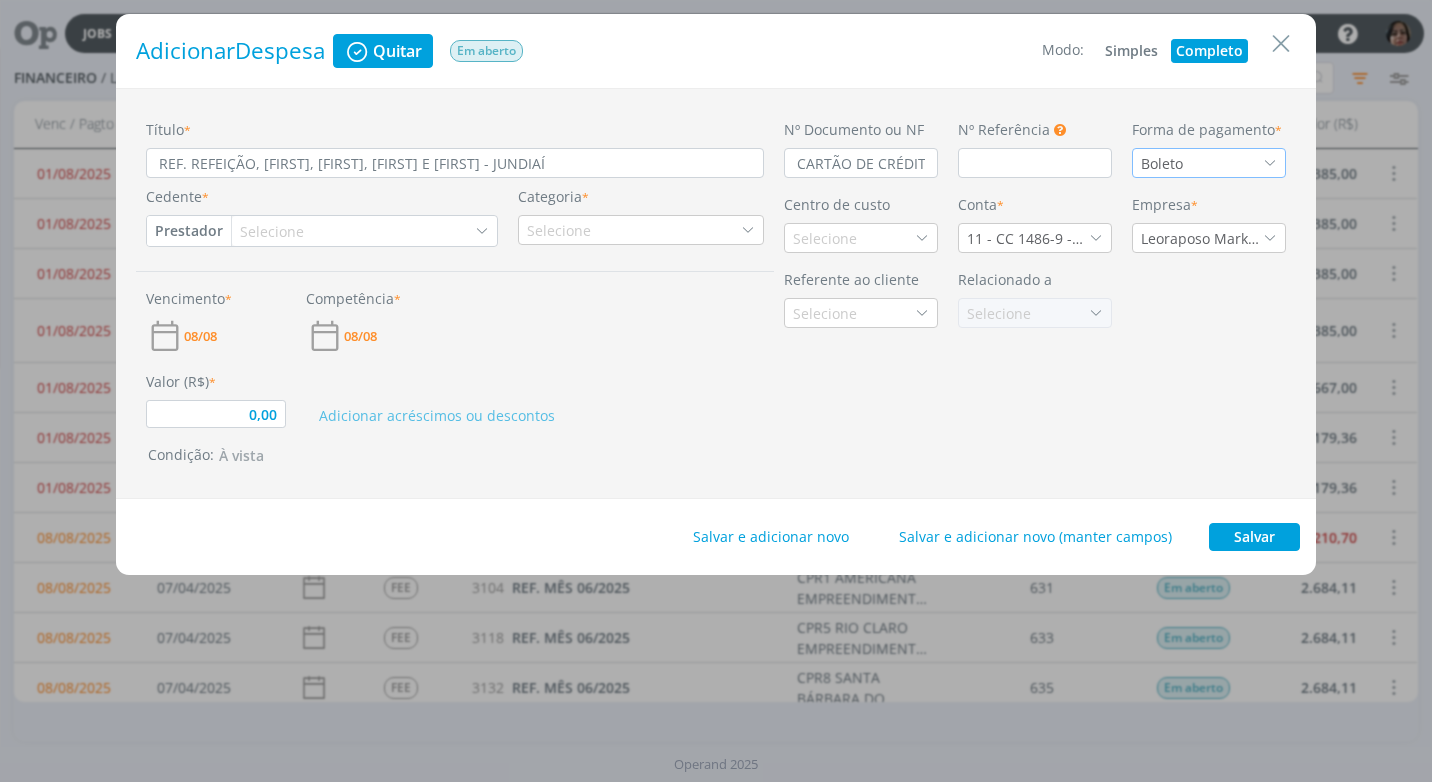 click on "Boleto" at bounding box center (1209, 163) 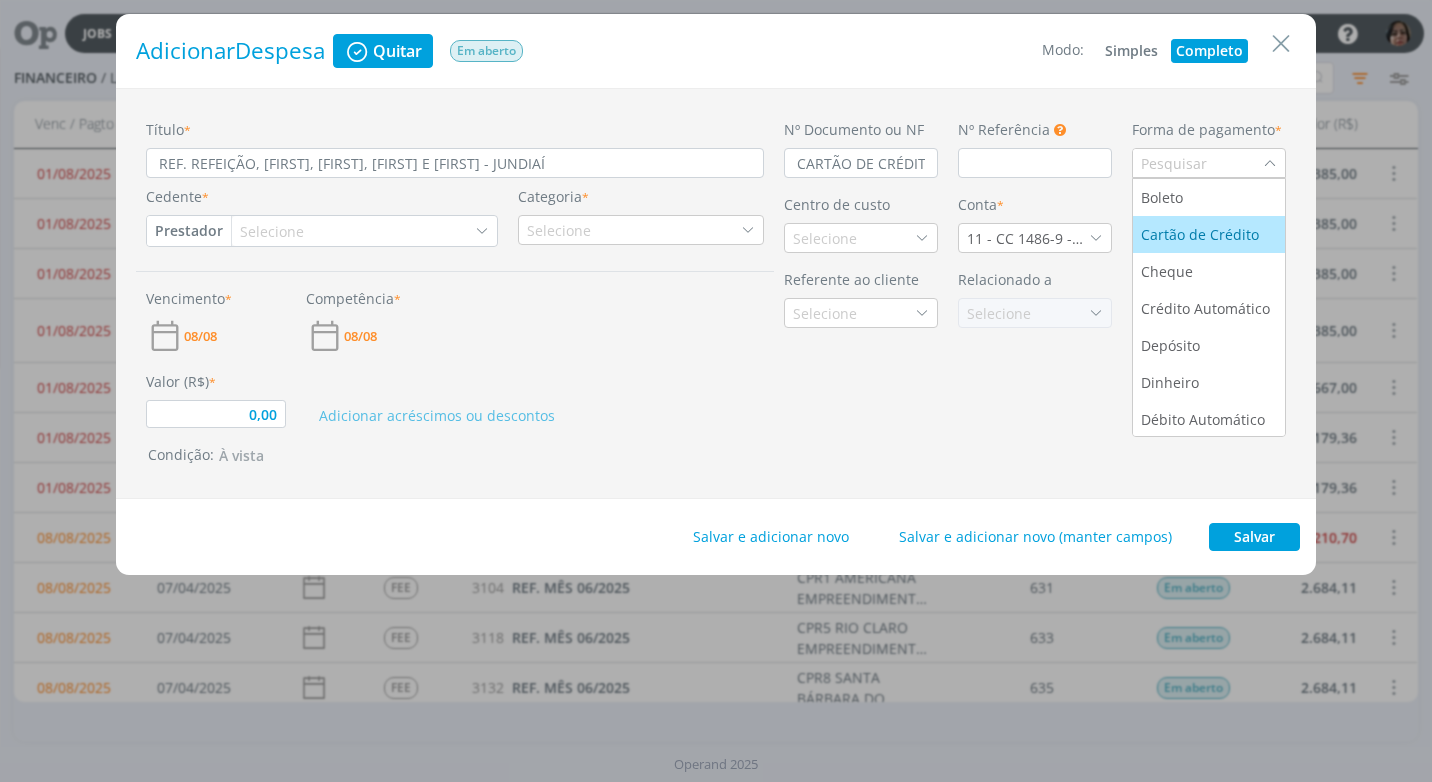 click on "Cartão de Crédito" at bounding box center [1202, 234] 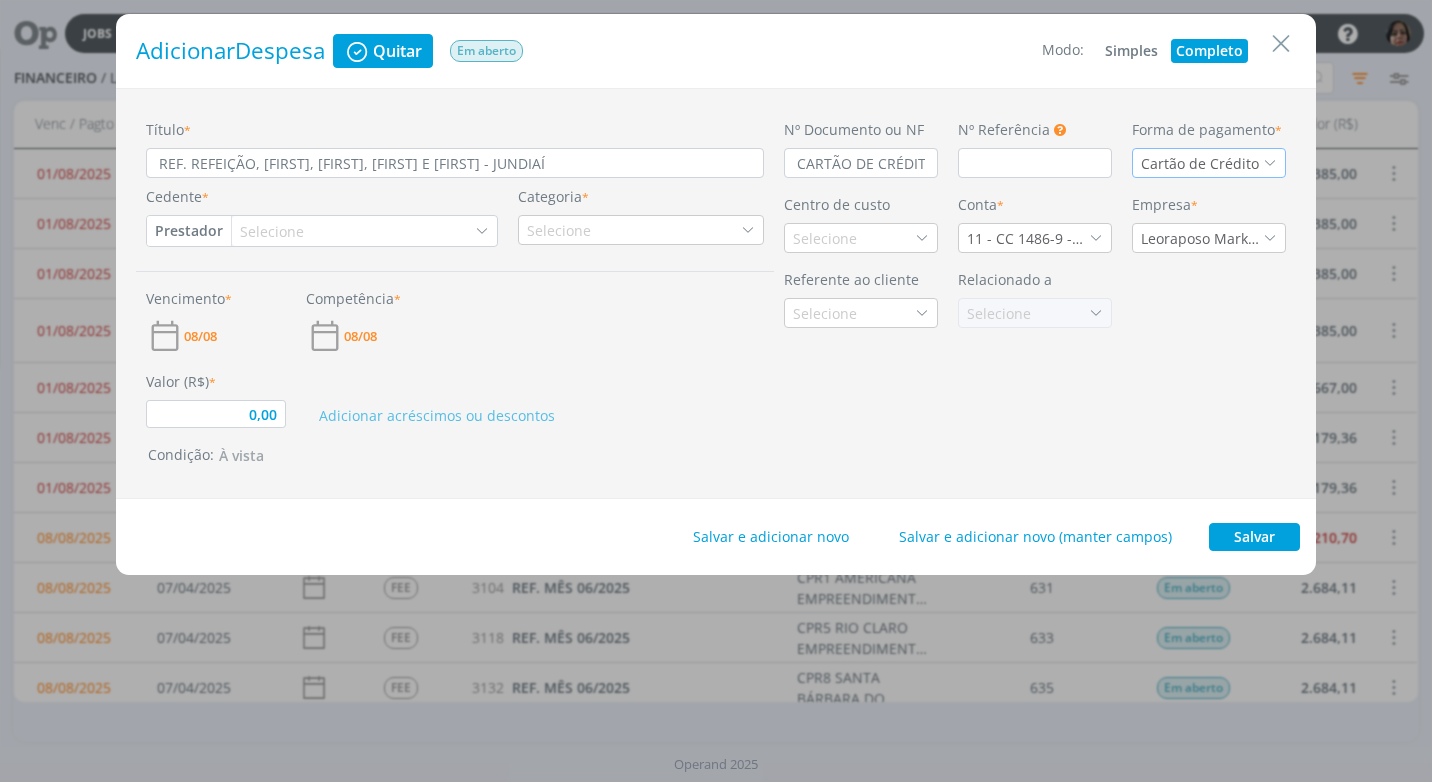 click on "Prestador" at bounding box center [189, 231] 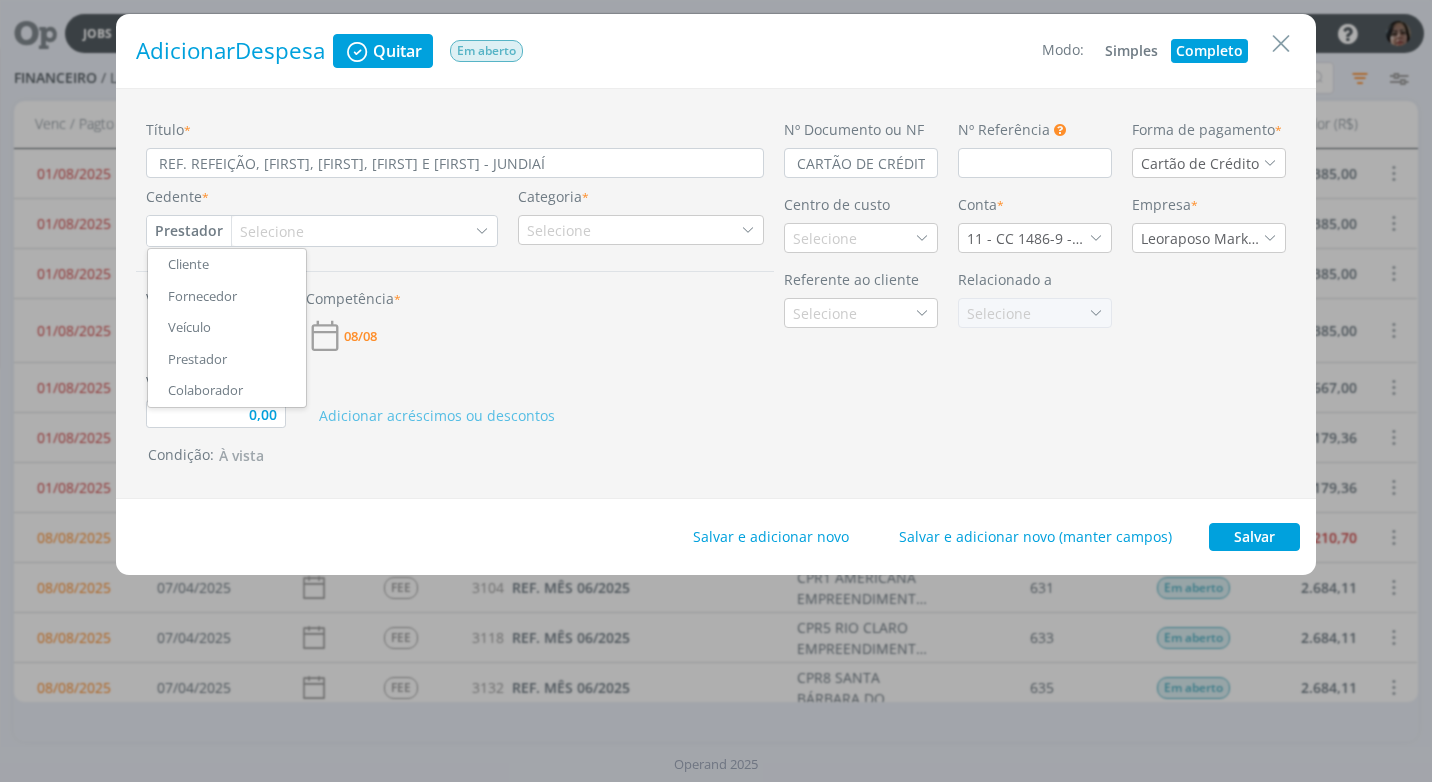 click on "Fornecedor" at bounding box center (227, 297) 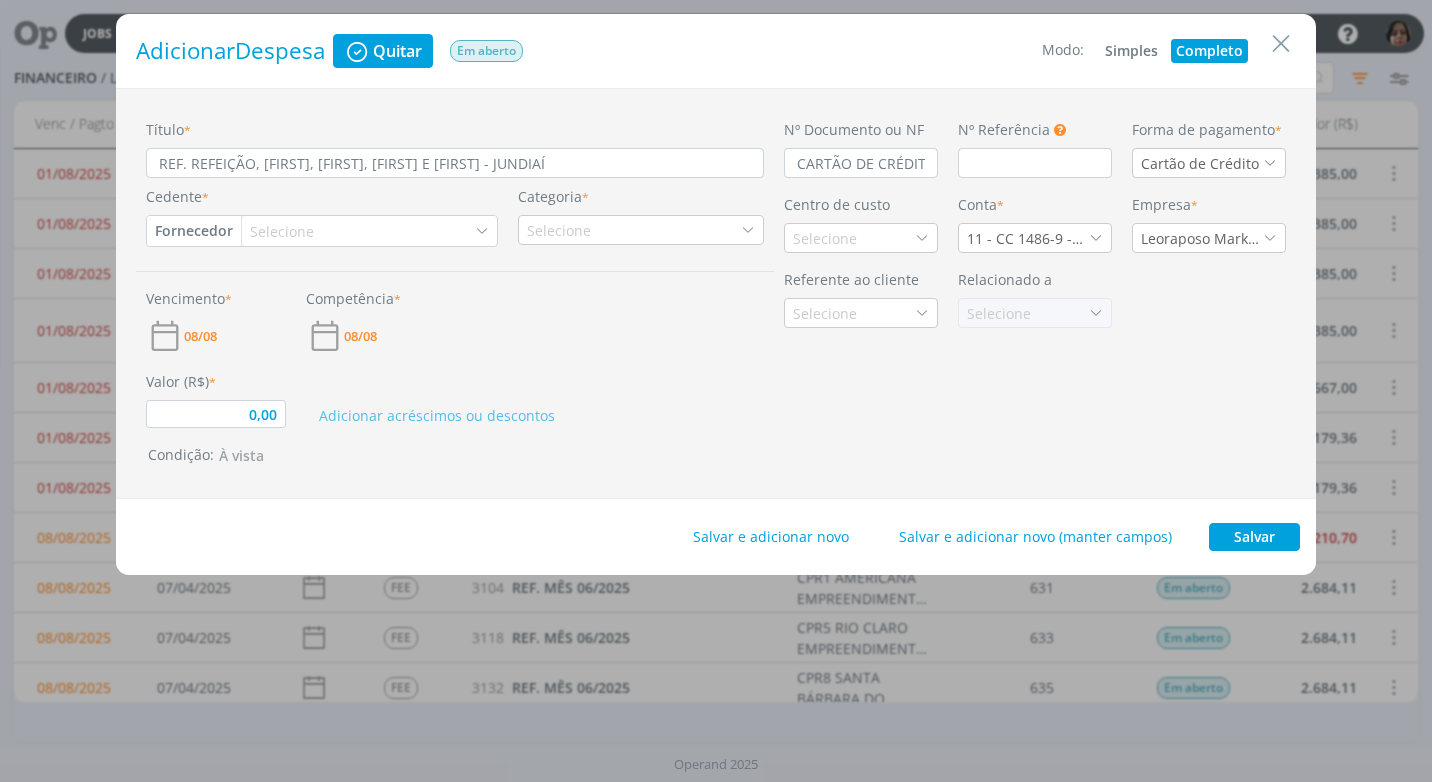 click on "Selecione" at bounding box center [284, 231] 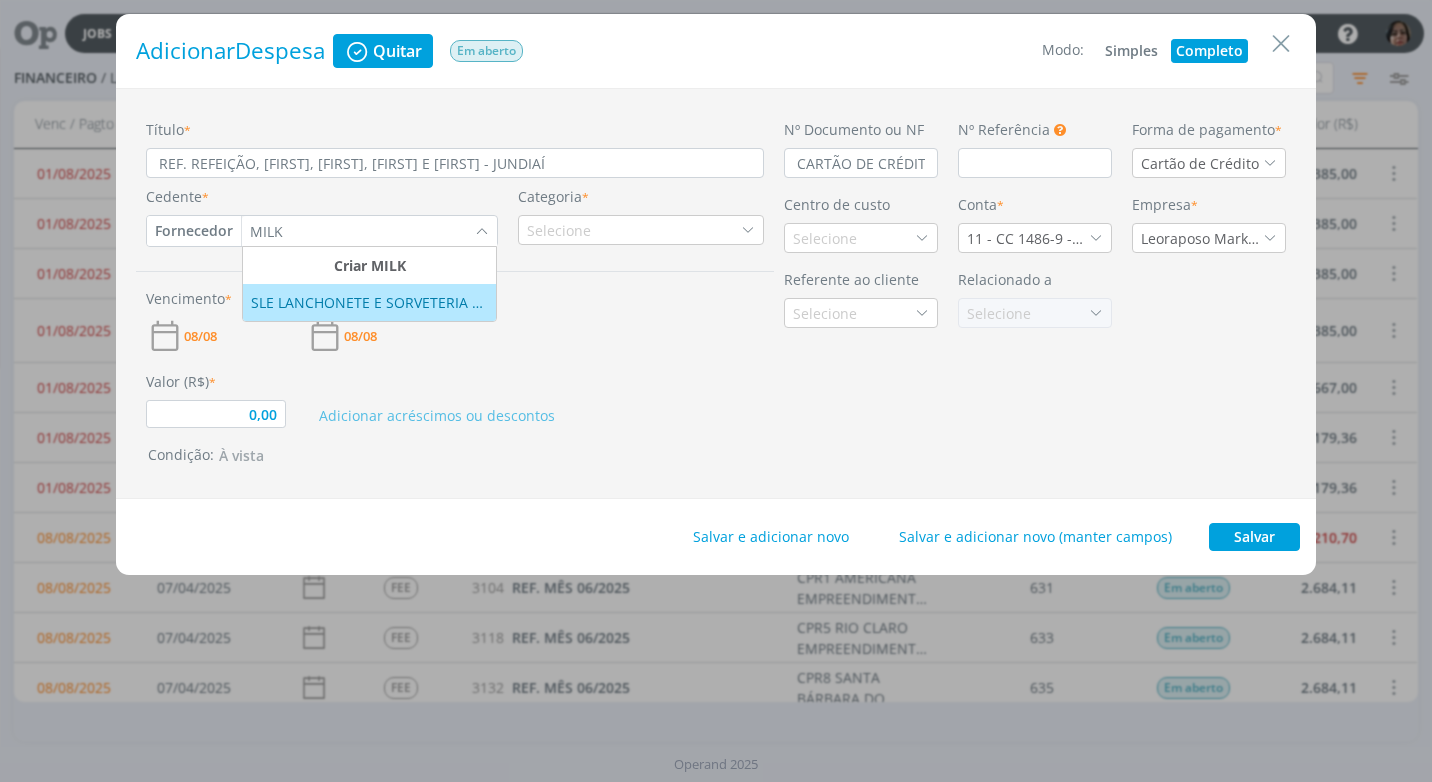 click on "SLE LANCHONETE E SORVETERIA LTDA - MILK" at bounding box center [369, 302] 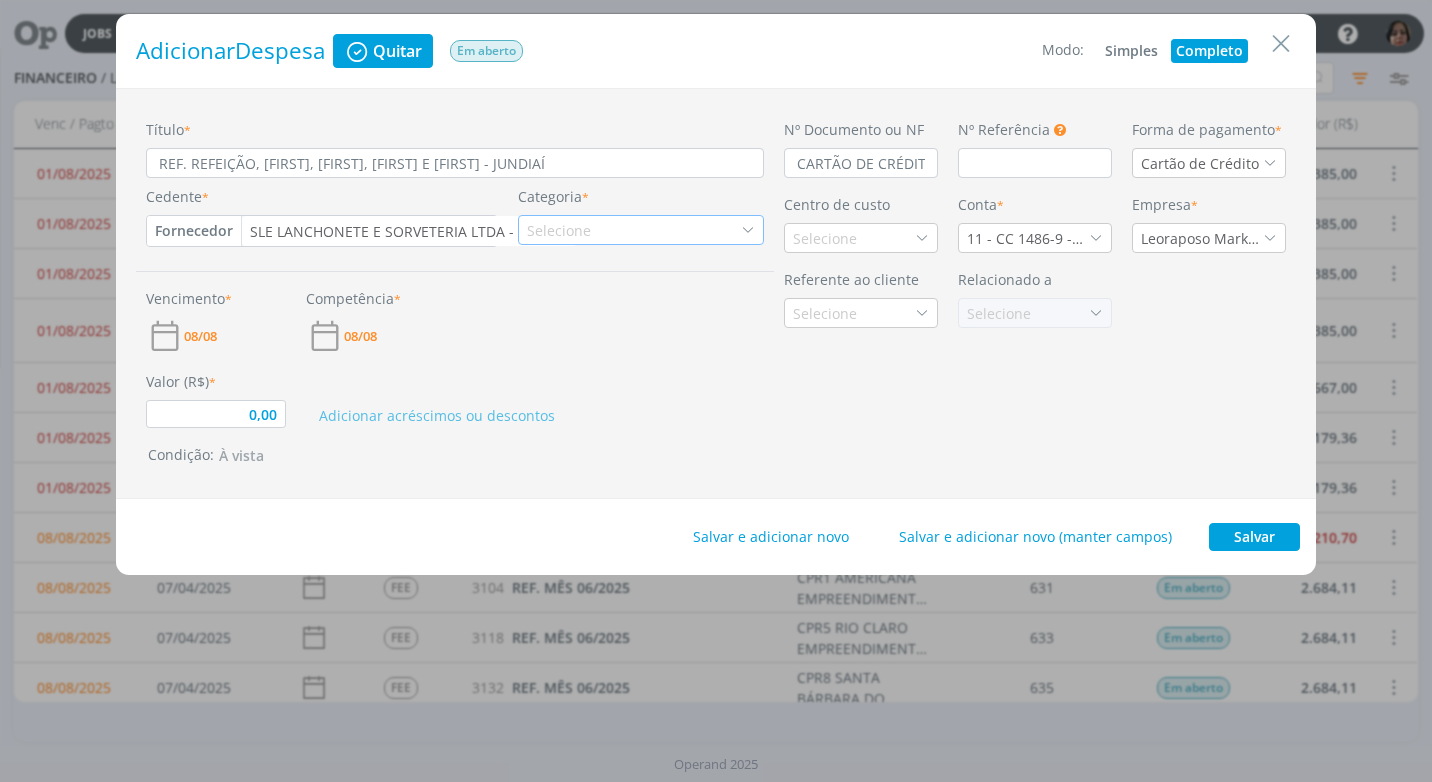 click at bounding box center [748, 230] 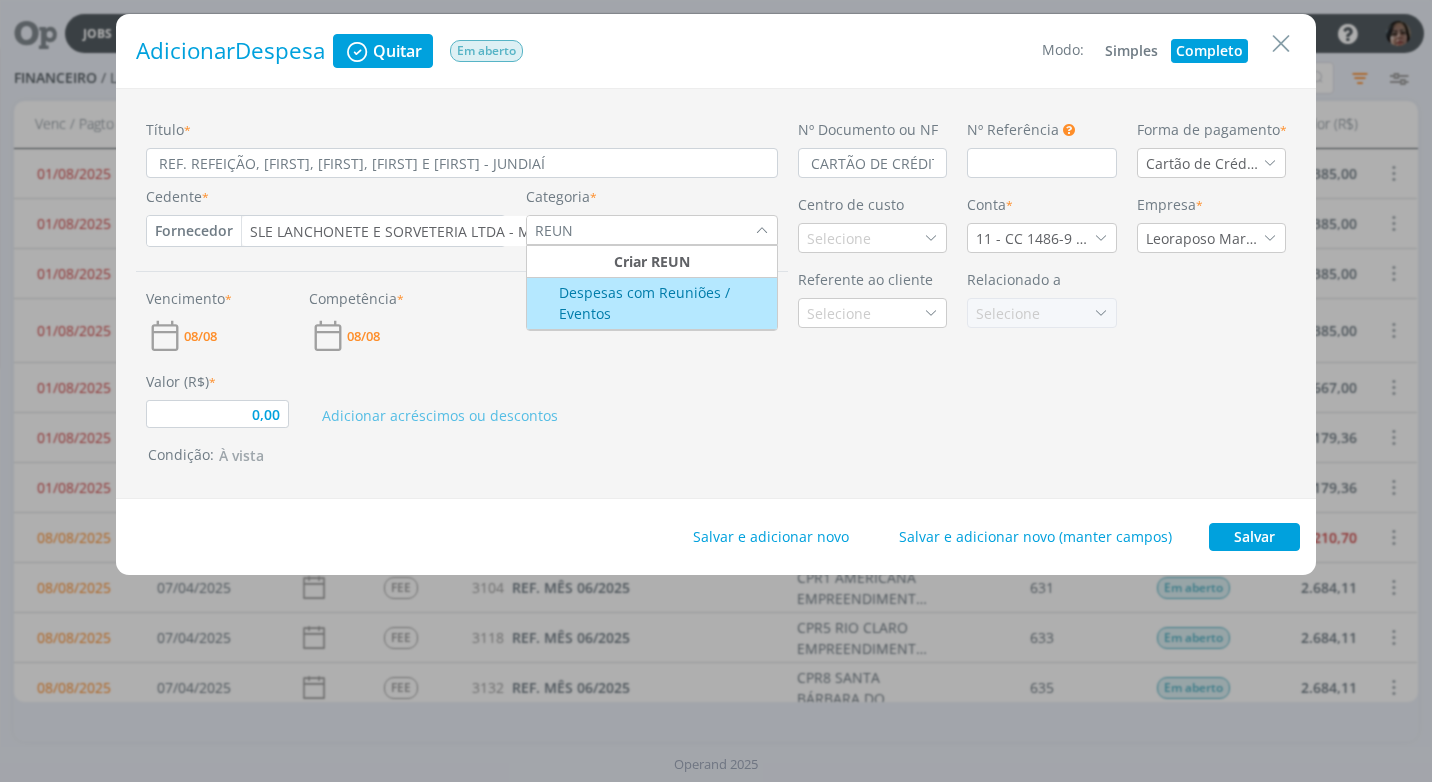 click on "Despesas com Reuniões / Eventos" at bounding box center (651, 303) 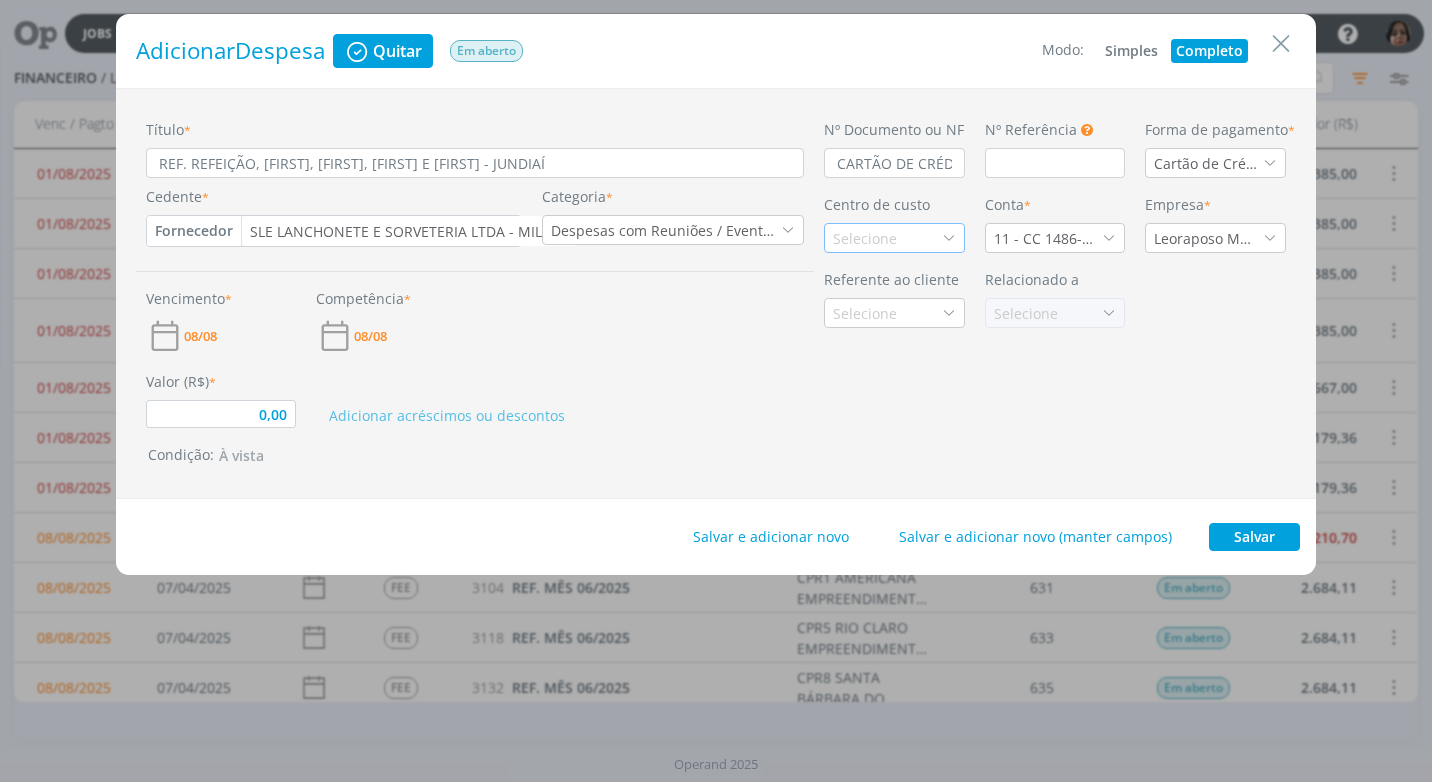 click on "Selecione" at bounding box center [867, 238] 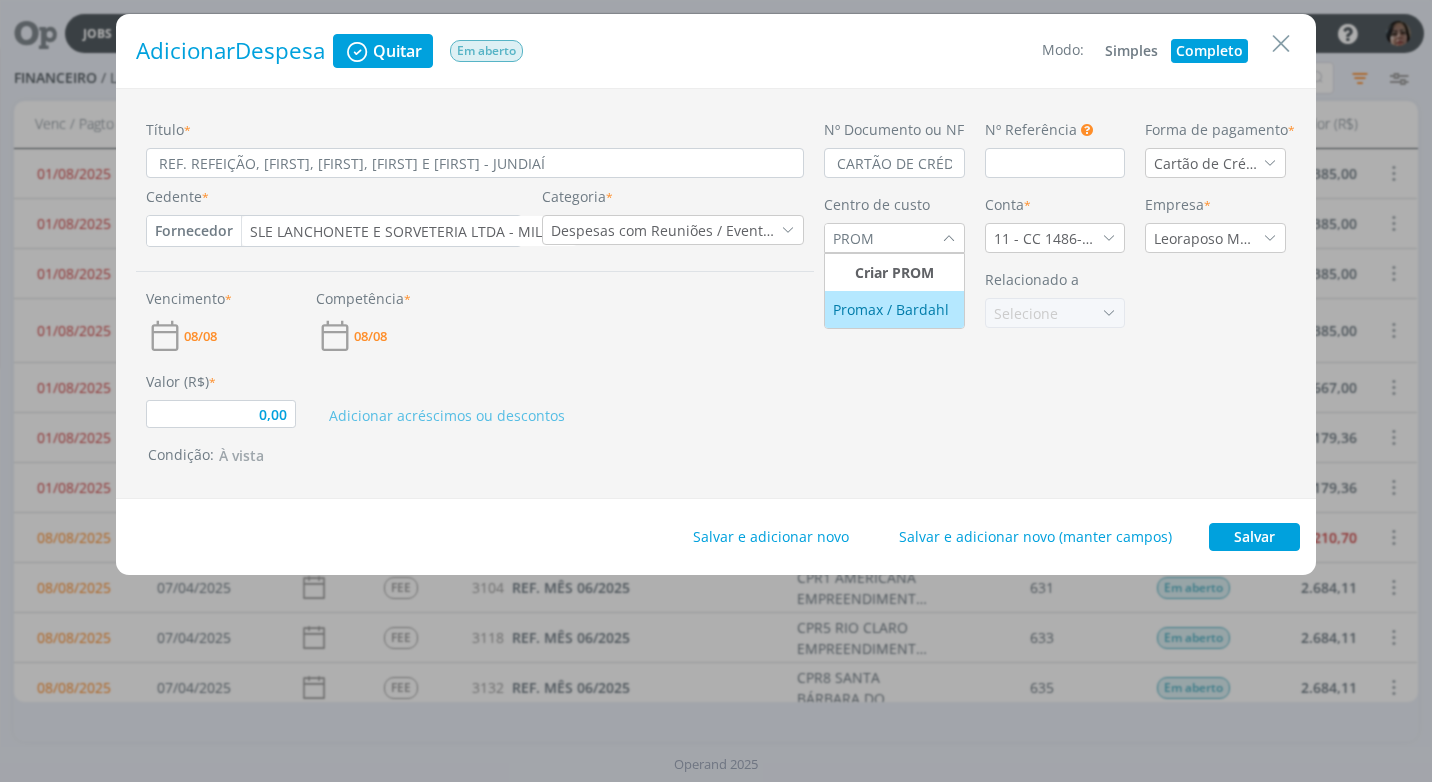 click on "Promax / Bardahl" at bounding box center [893, 309] 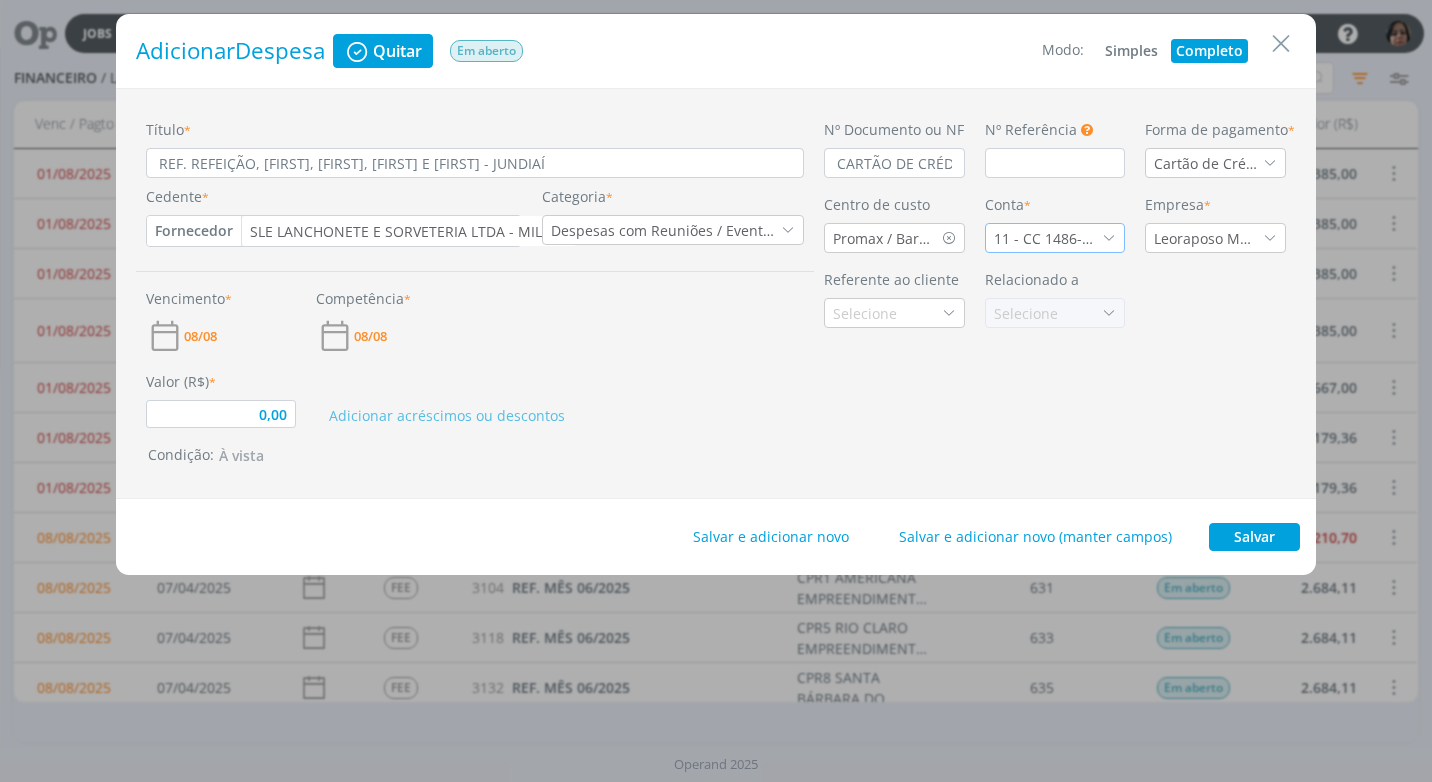 click at bounding box center [1109, 238] 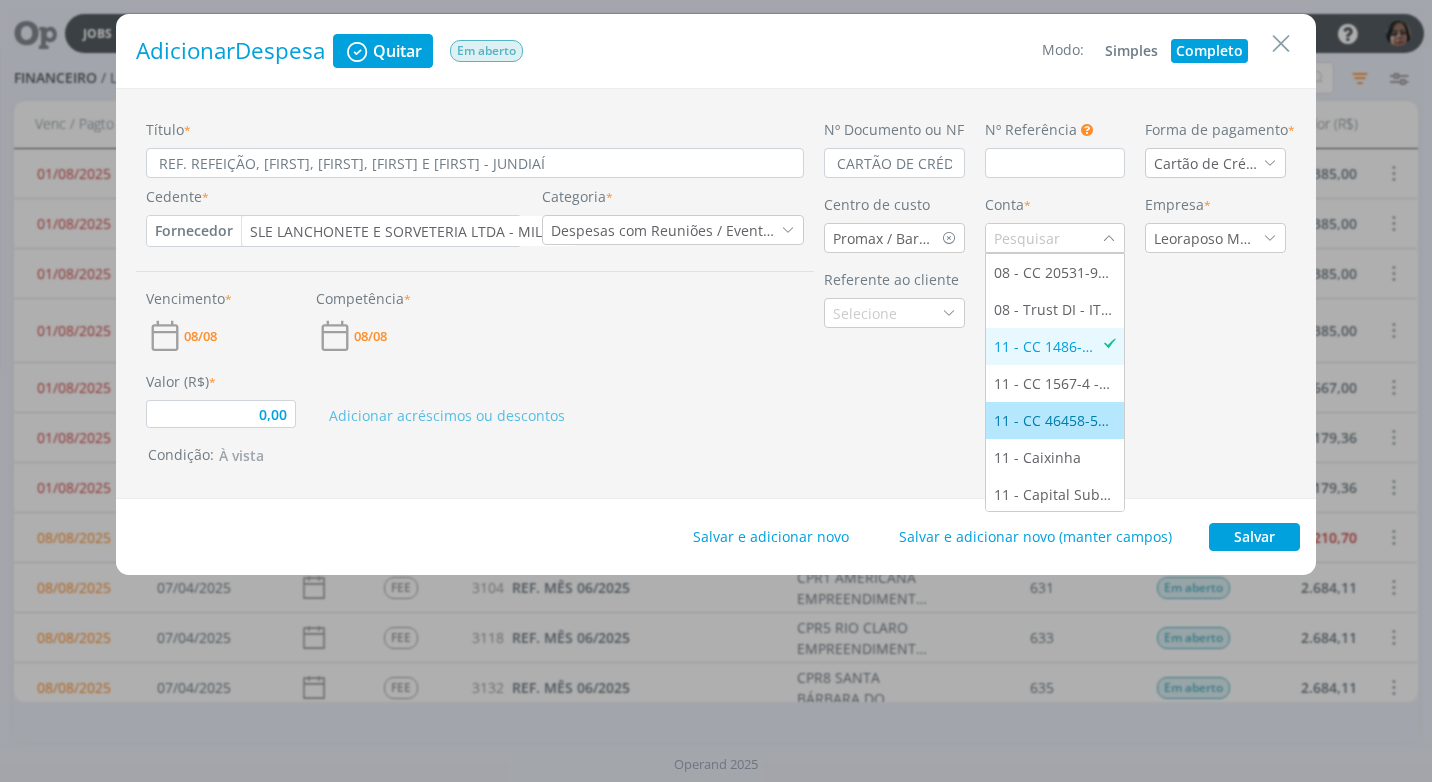 click on "11 - CC 46458-5 - ITAÚ" at bounding box center [1055, 420] 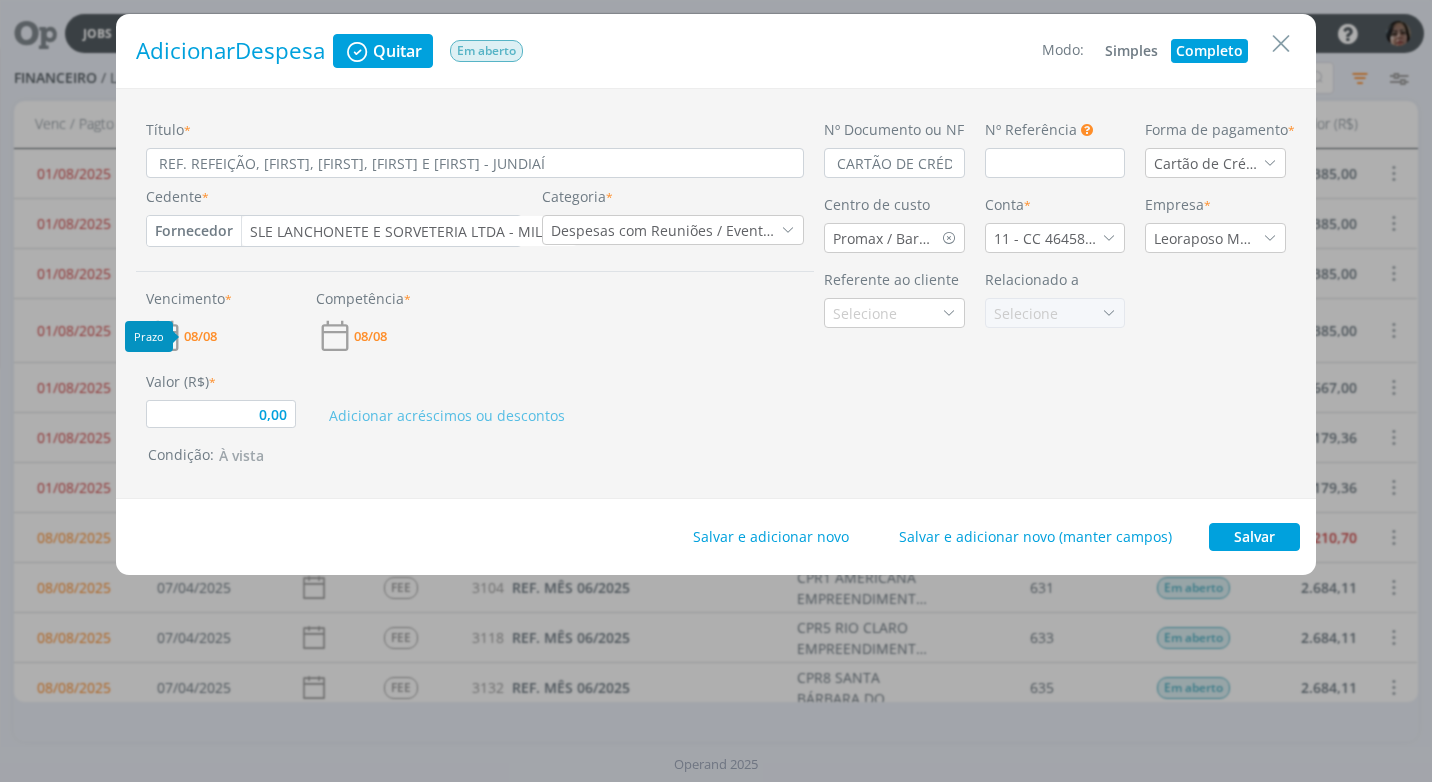 click on "08/08" at bounding box center (200, 336) 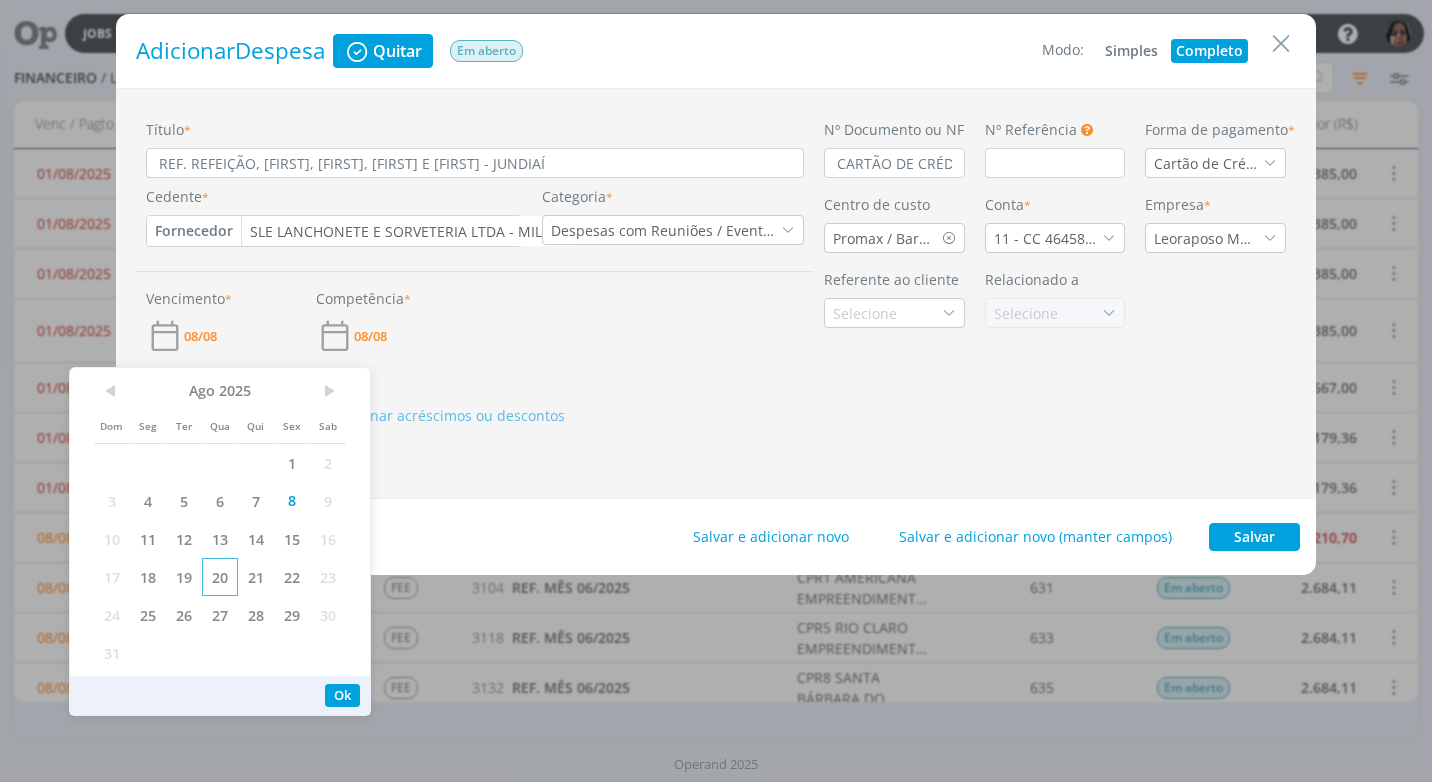 click on "20" at bounding box center [220, 577] 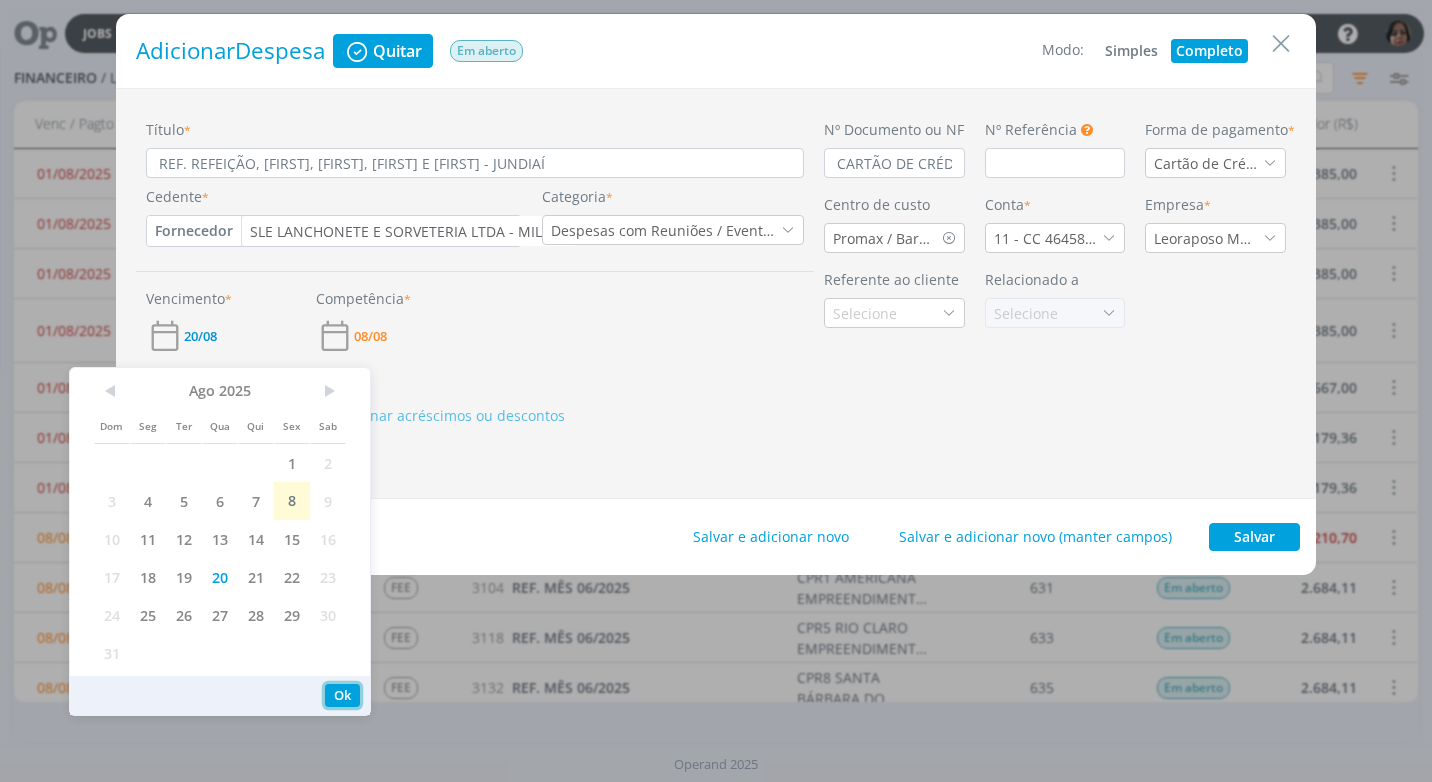 click on "Ok" at bounding box center [342, 695] 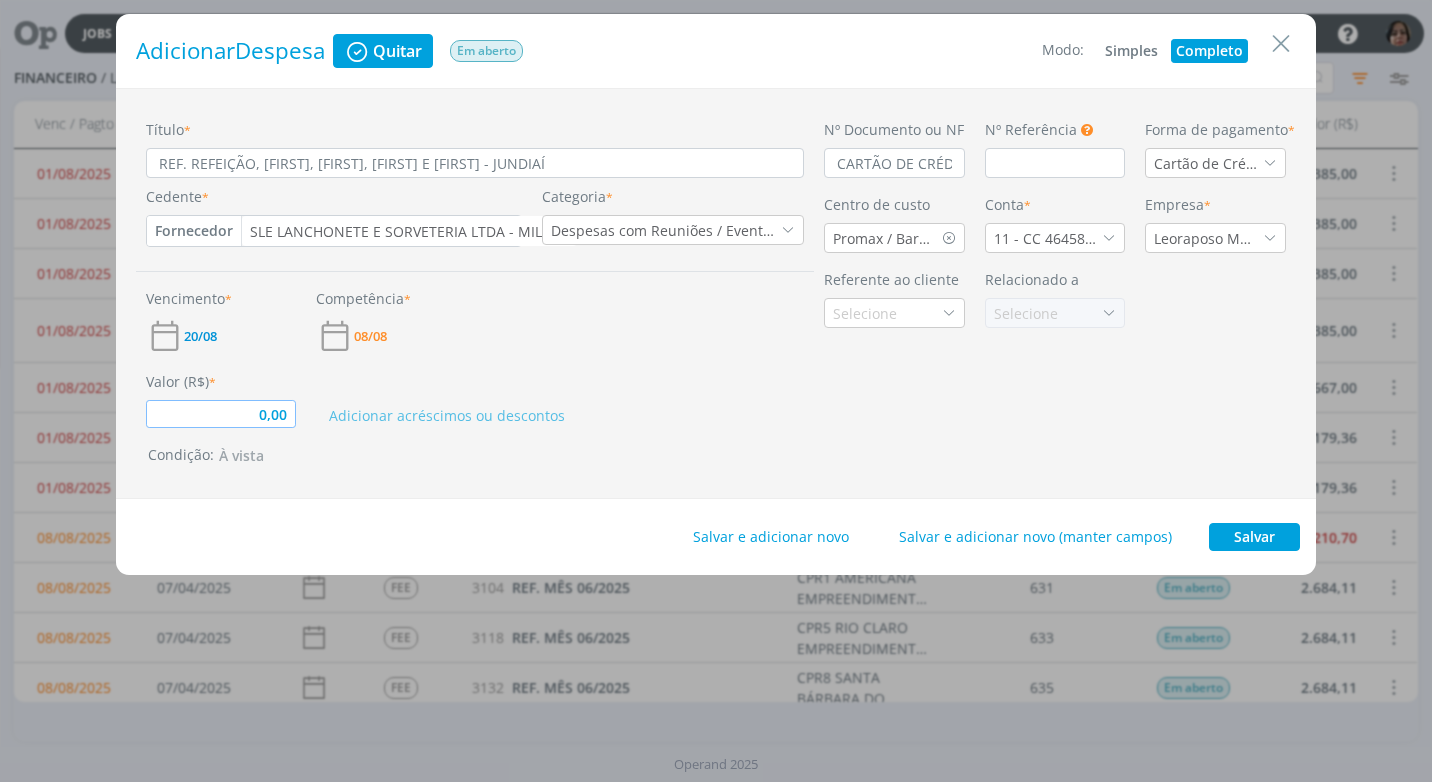 click on "0,00" at bounding box center (221, 414) 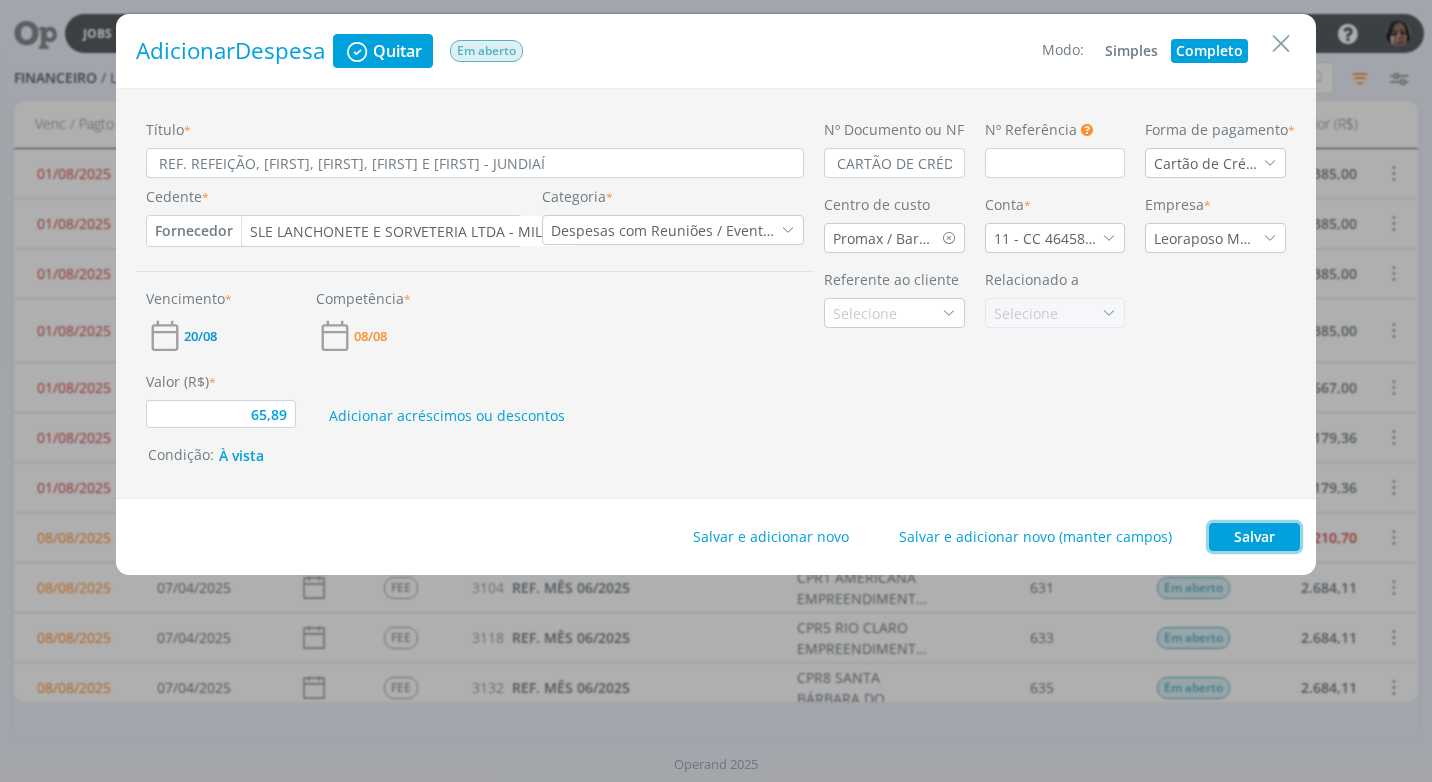 click on "Salvar" at bounding box center [1254, 537] 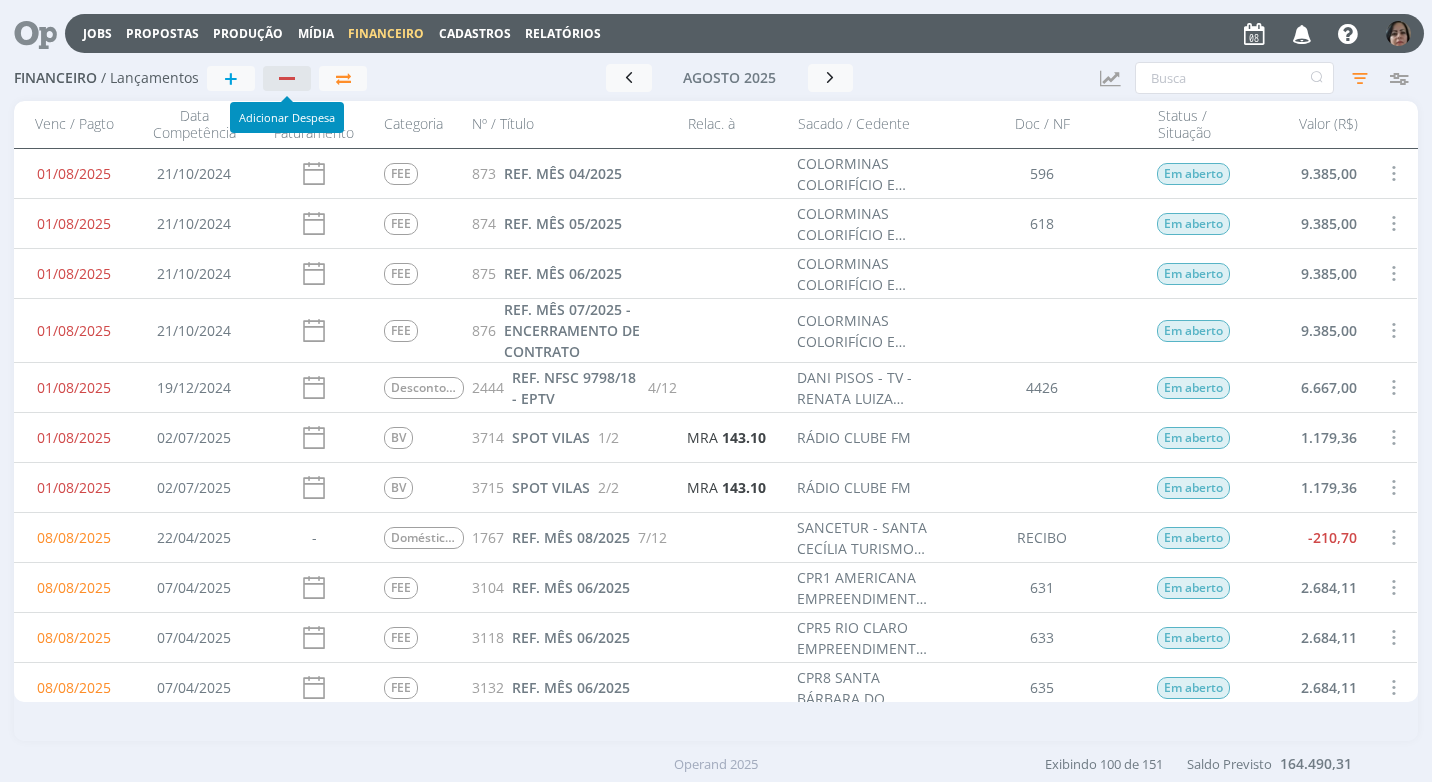 click at bounding box center (287, 78) 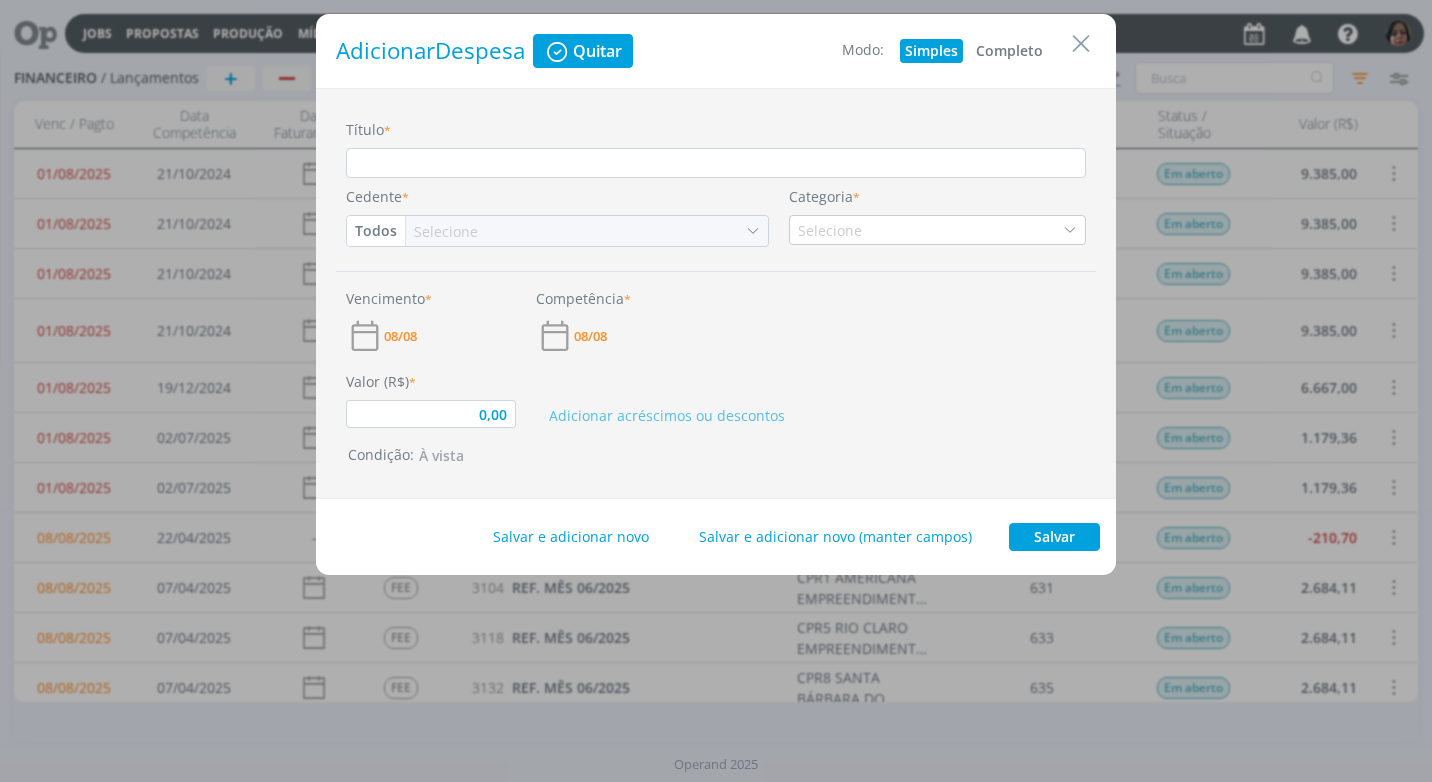 click on "Completo" at bounding box center (1009, 51) 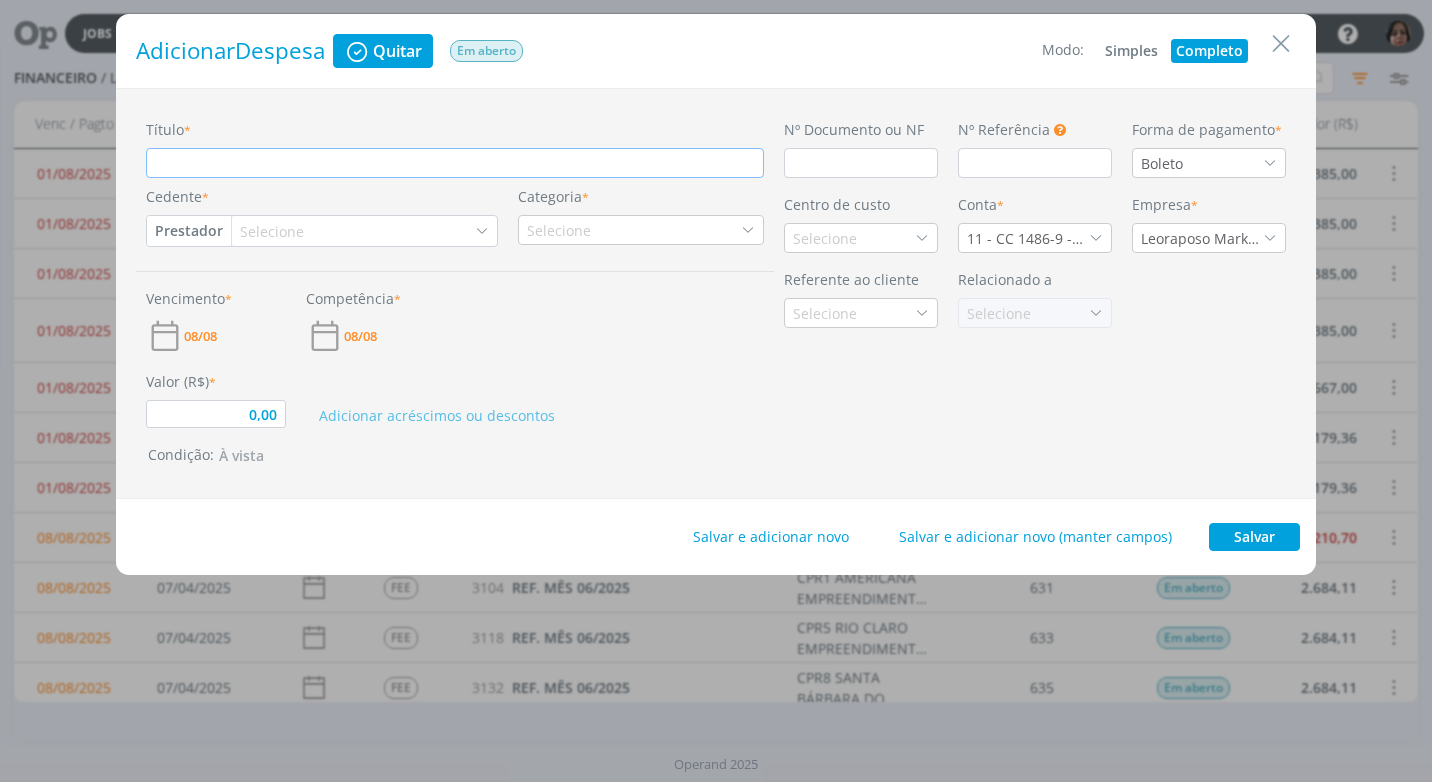 paste on "REF. REFEIÇÃO, [FIRST], [FIRST], [FIRST] E [FIRST] - JUNDIAÍ" 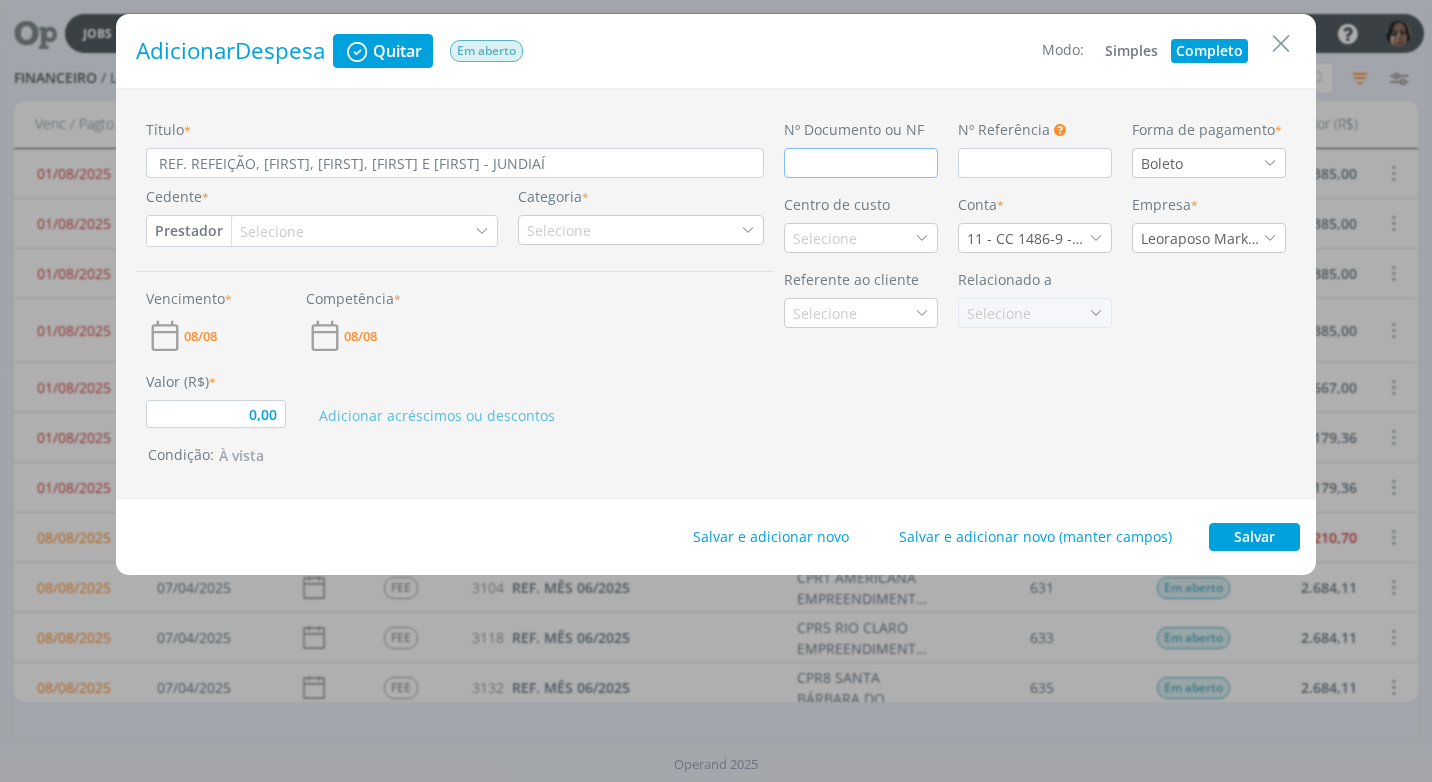 click at bounding box center (861, 163) 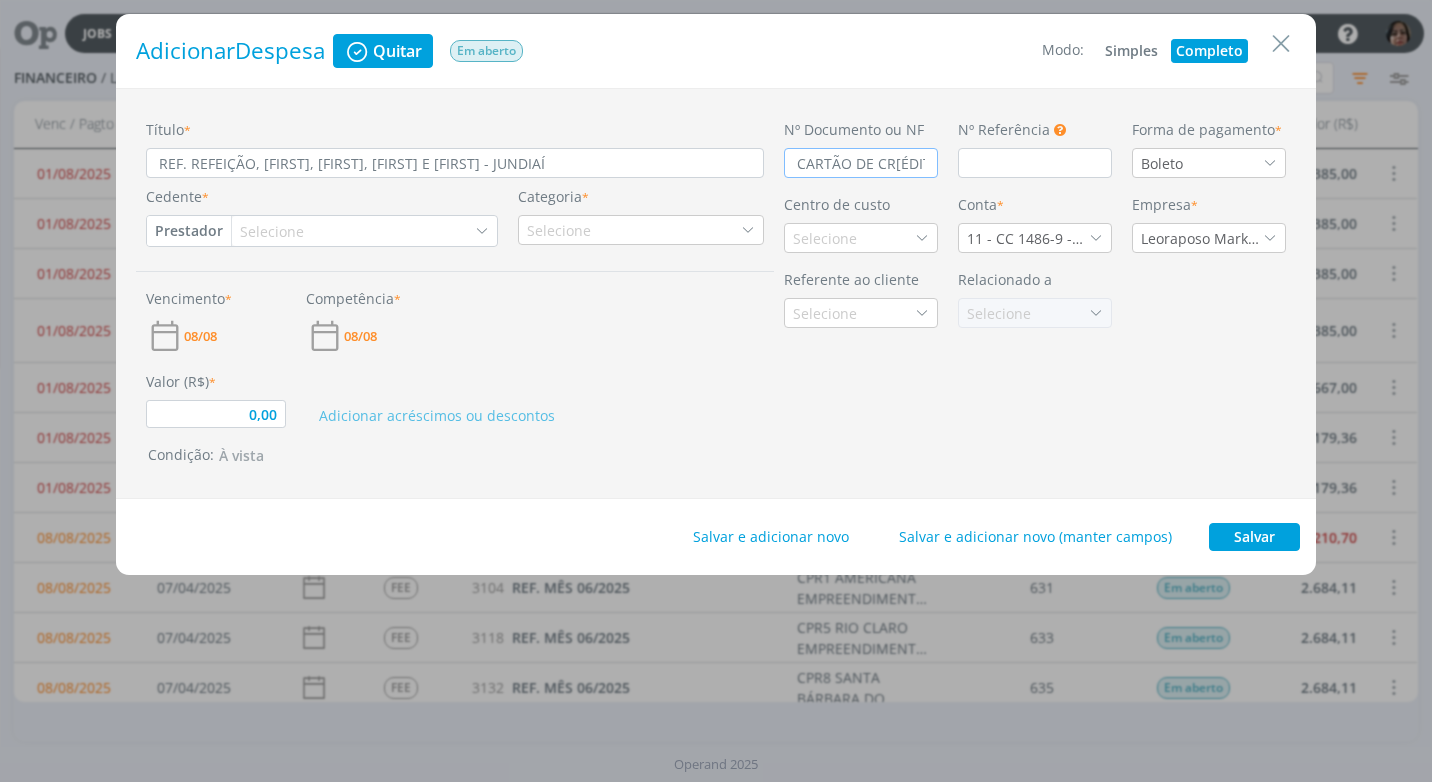 scroll, scrollTop: 0, scrollLeft: 13, axis: horizontal 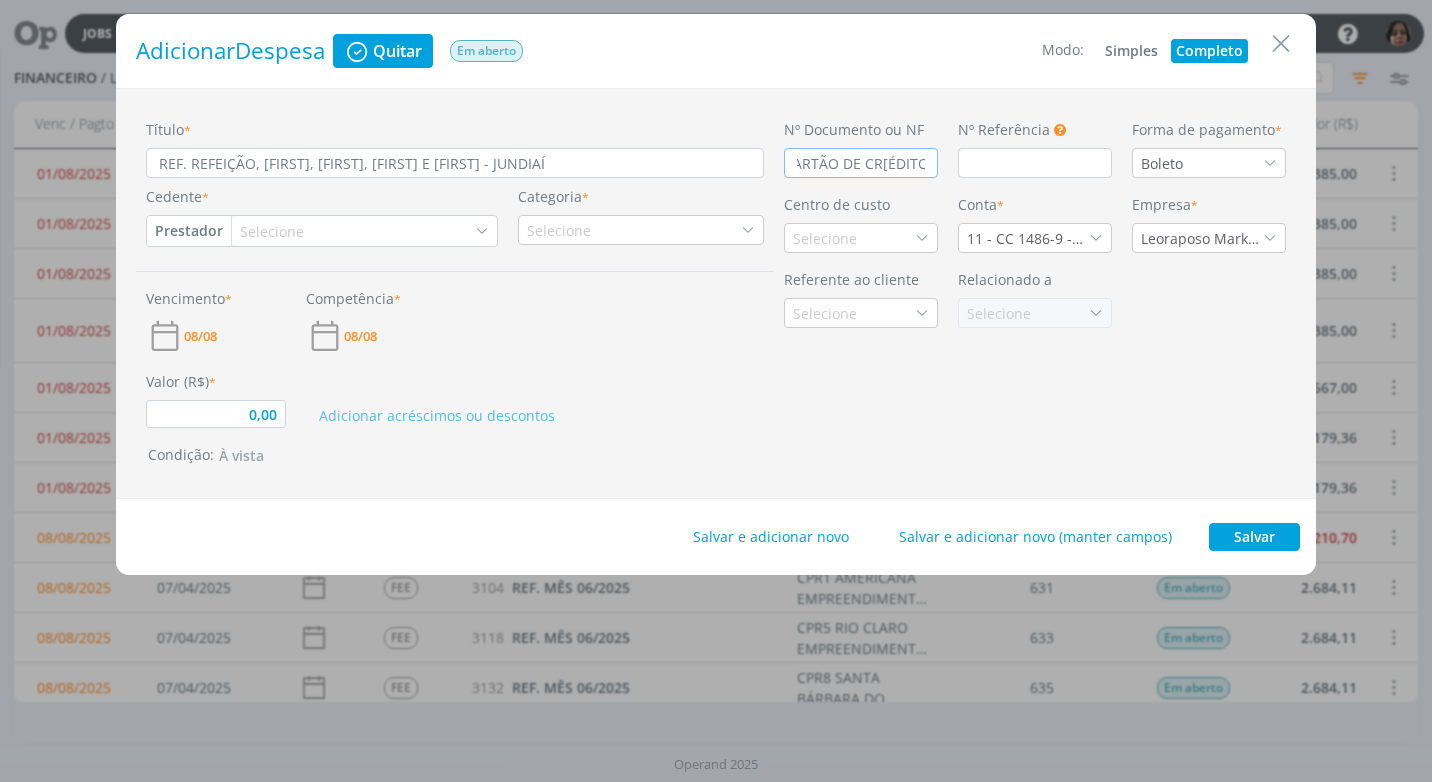 click on "CARTÃO DE CR[ÉDITO" at bounding box center (861, 163) 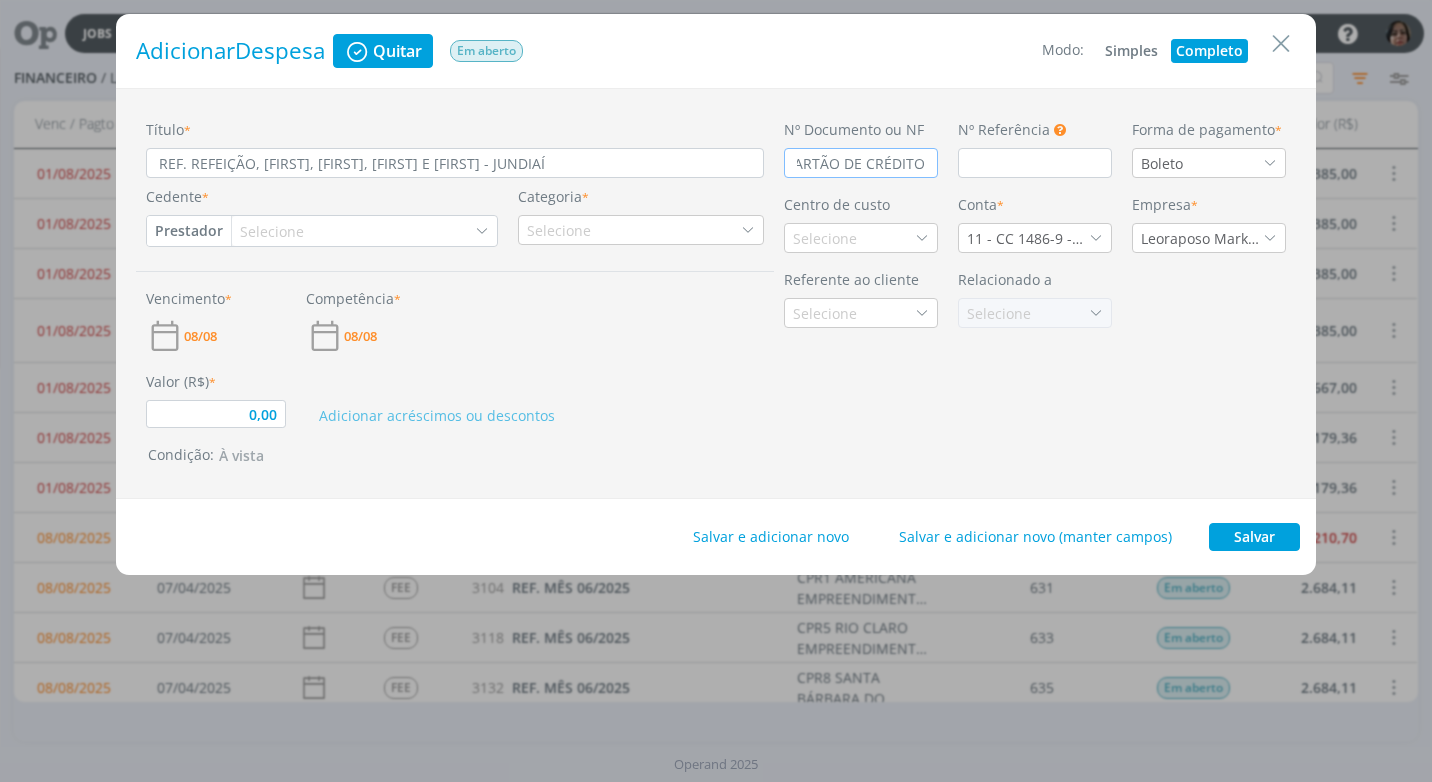 scroll, scrollTop: 0, scrollLeft: 9, axis: horizontal 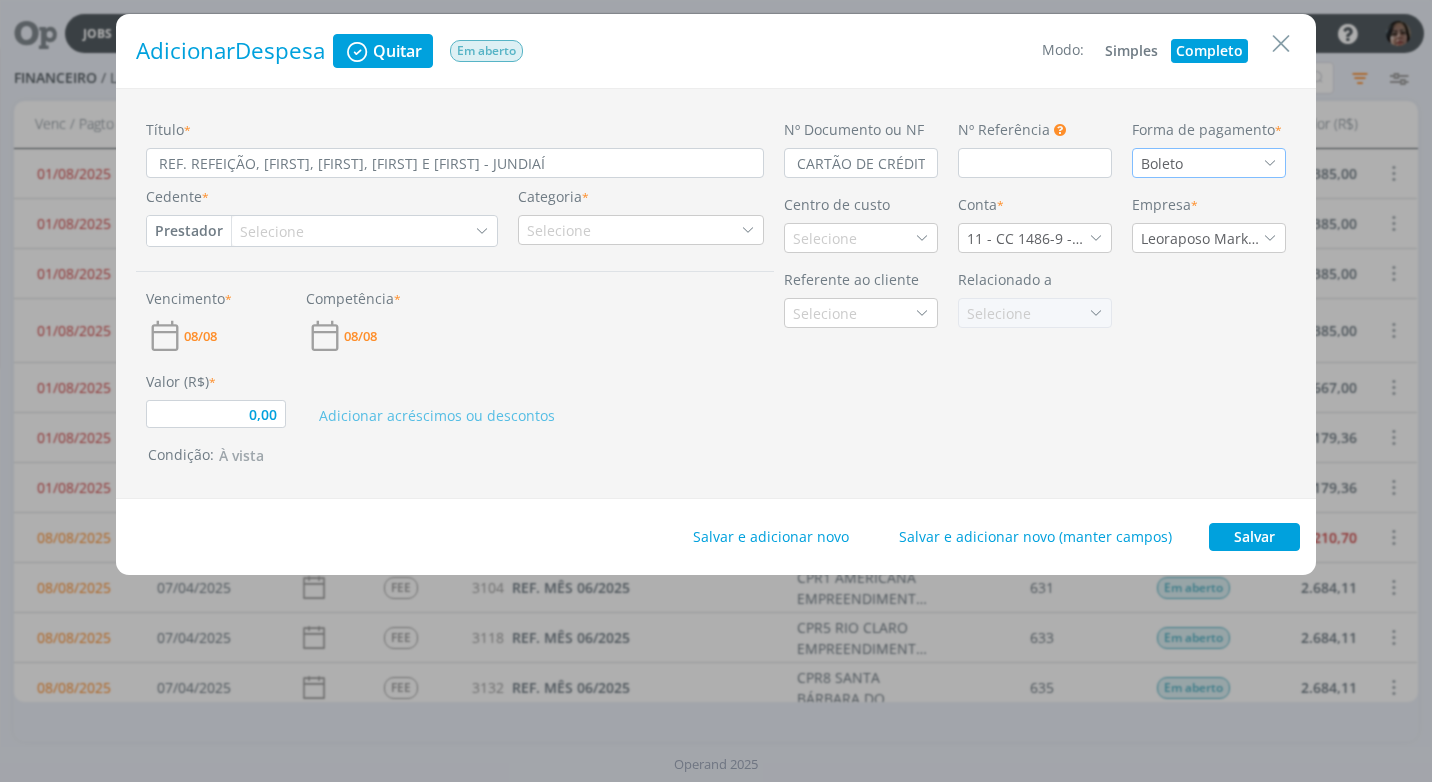 click at bounding box center (1270, 163) 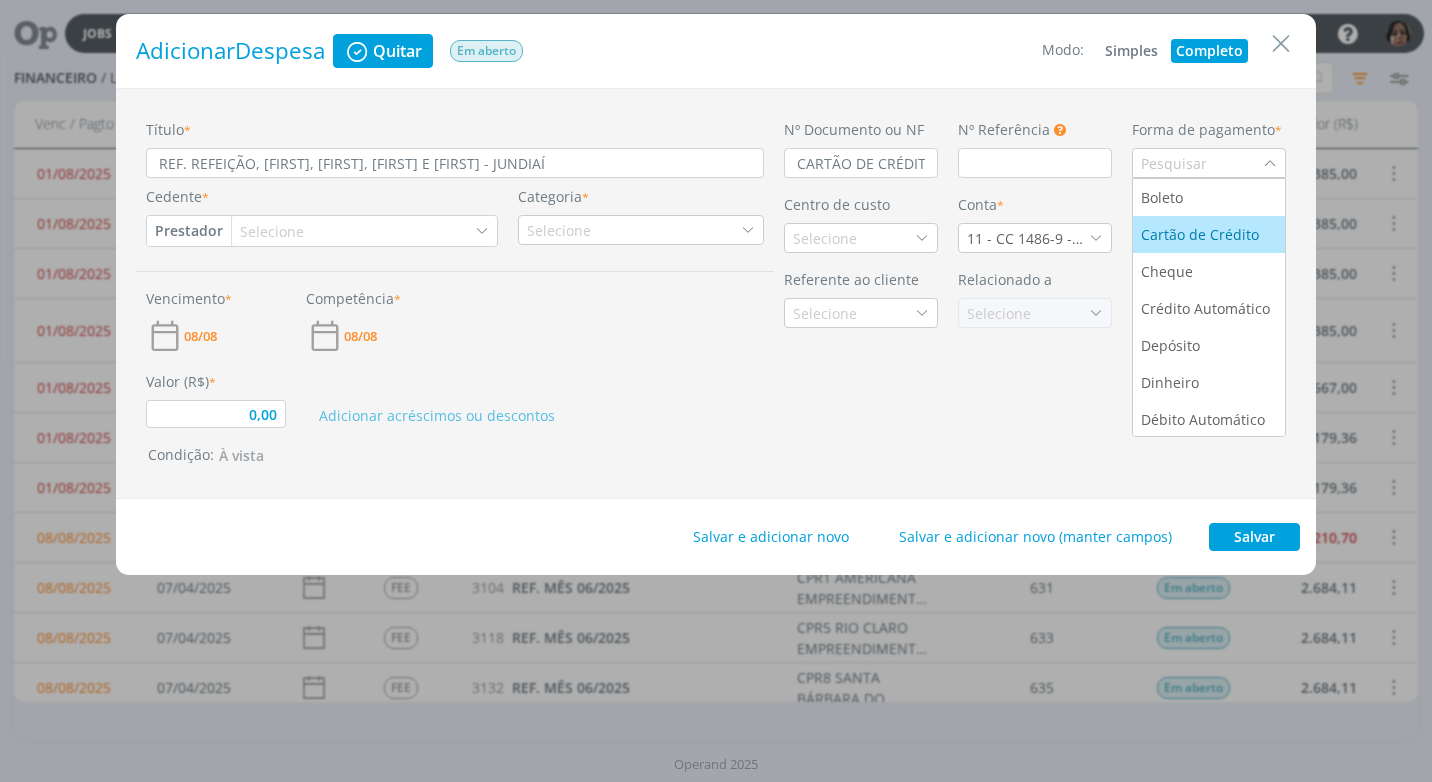 click on "Cartão de Crédito" at bounding box center [1202, 234] 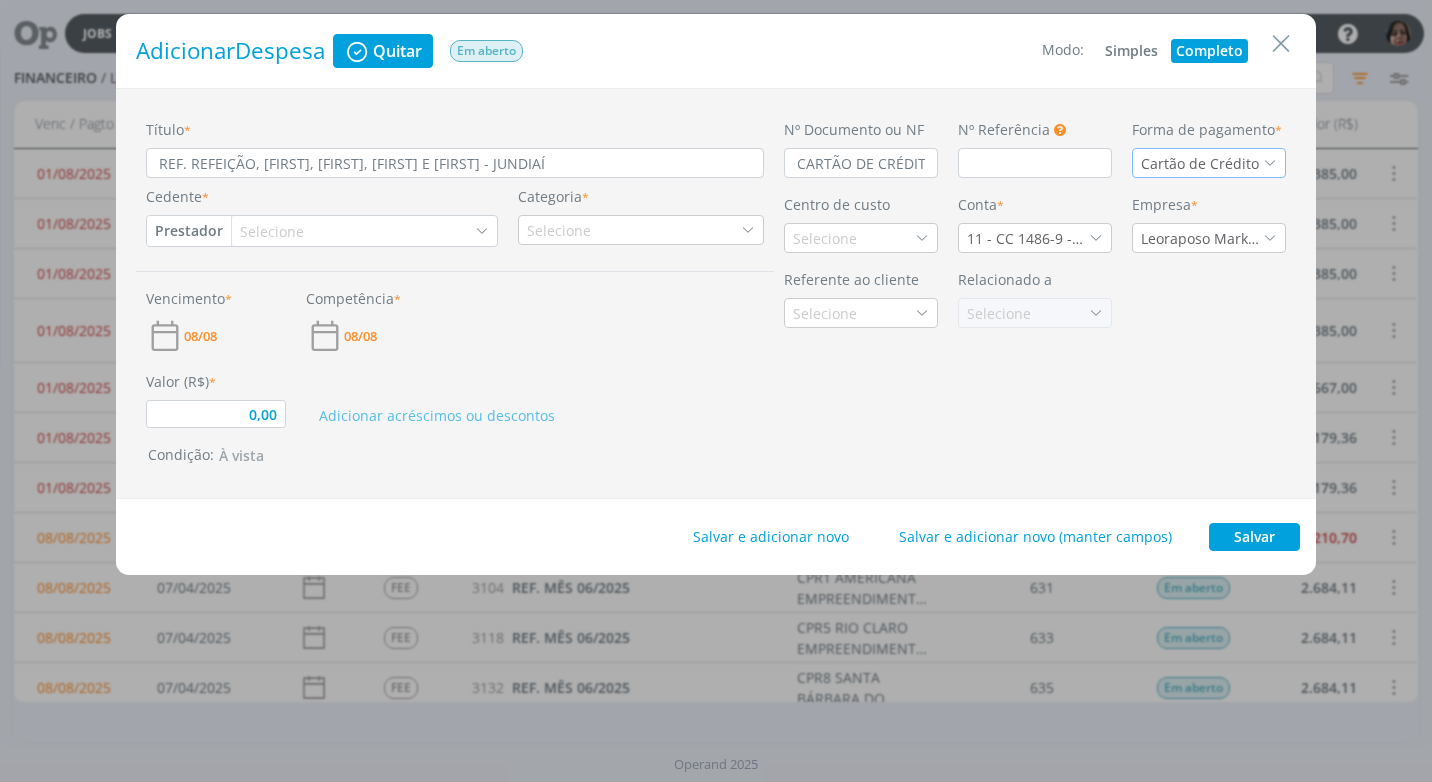 click on "Prestador" at bounding box center [189, 231] 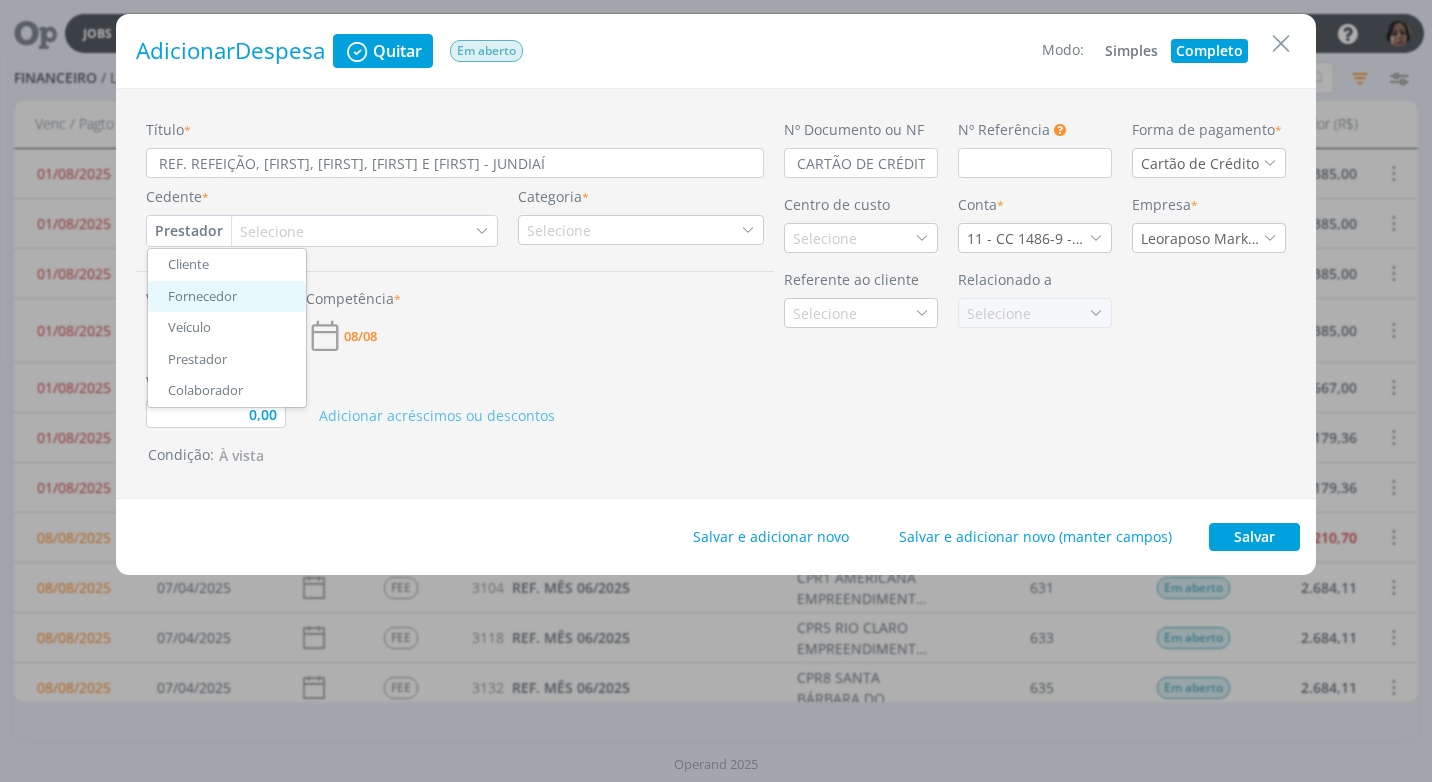 drag, startPoint x: 216, startPoint y: 298, endPoint x: 237, endPoint y: 293, distance: 21.587032 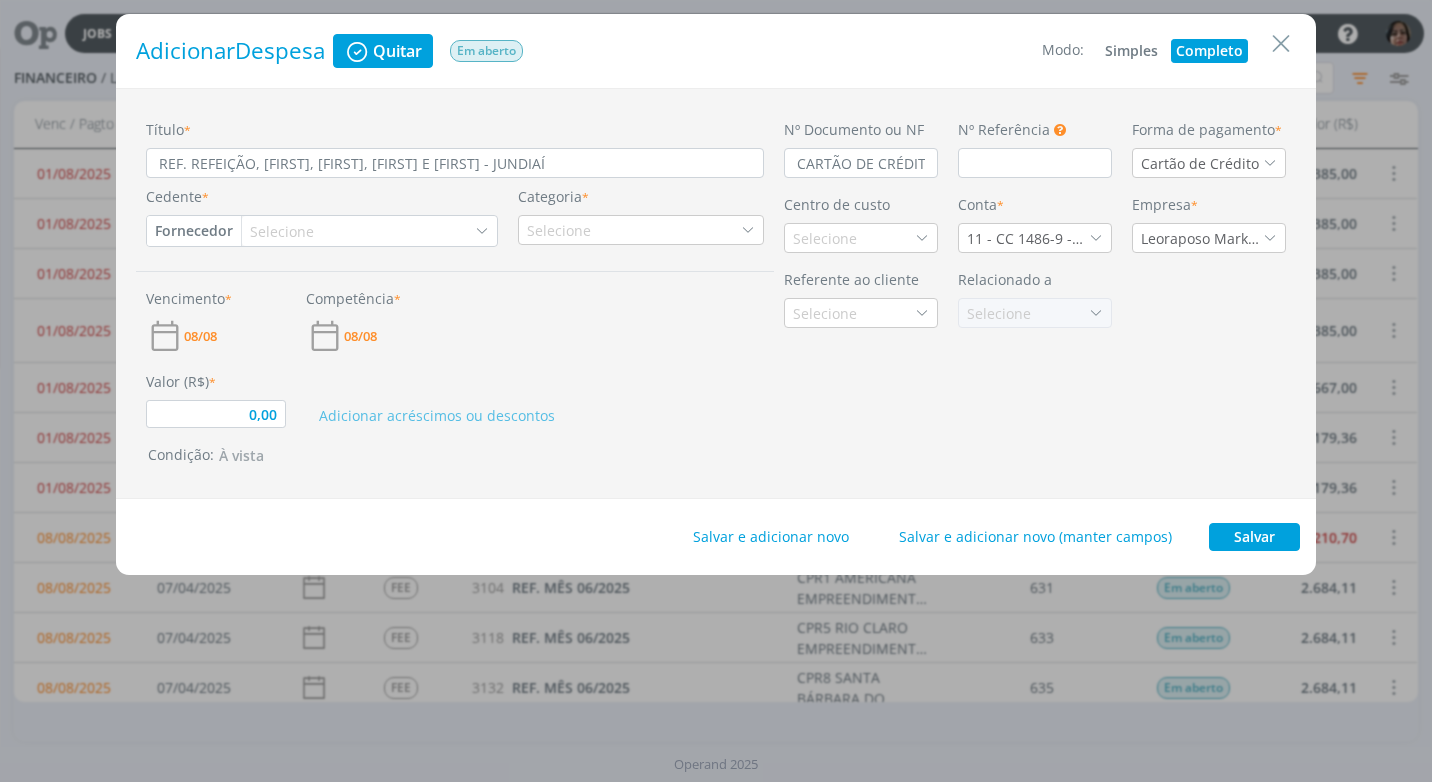 click on "Selecione" at bounding box center [284, 231] 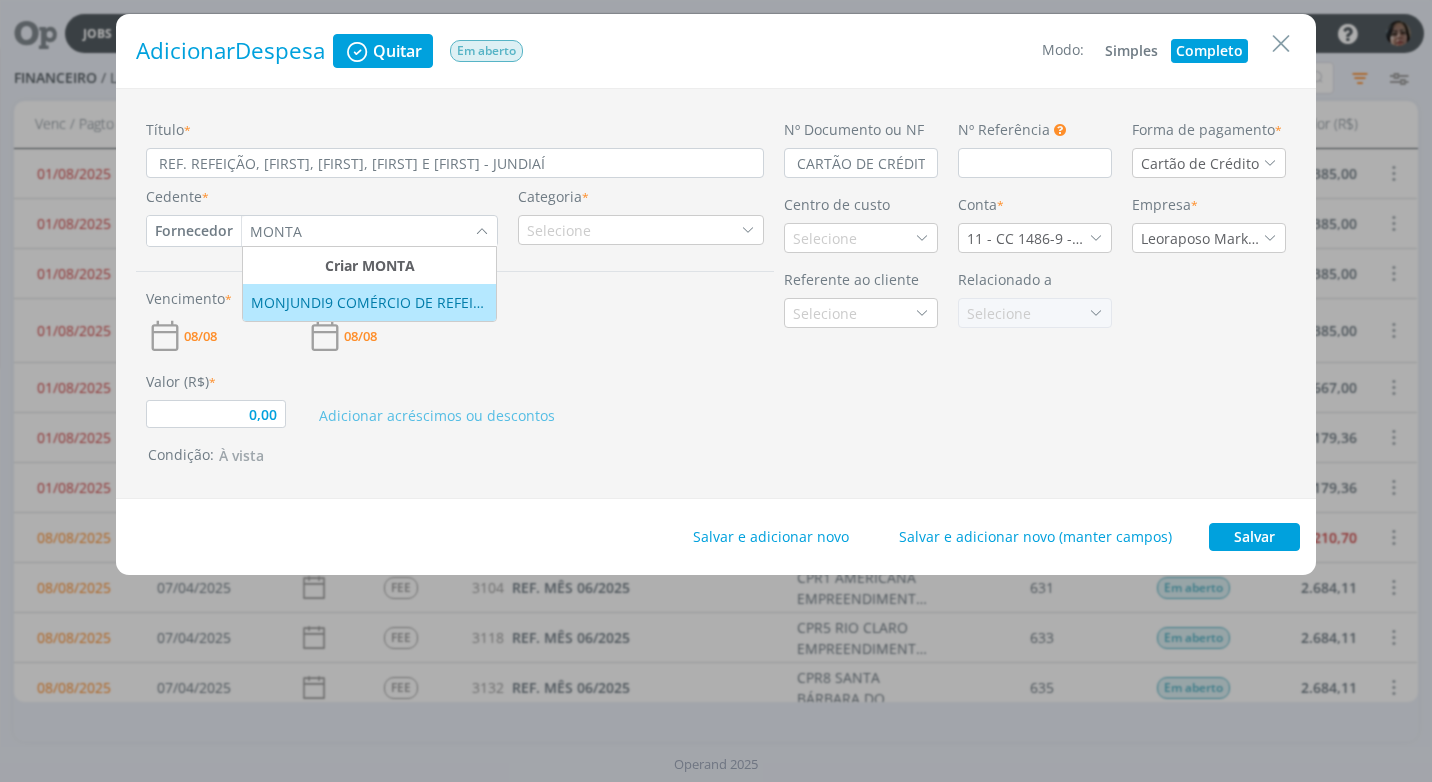 click on "MONJUNDI9 COMÉRCIO DE REFEIÇÕES E BEBIDAS LTDA - MONTANA GRILL" at bounding box center [369, 302] 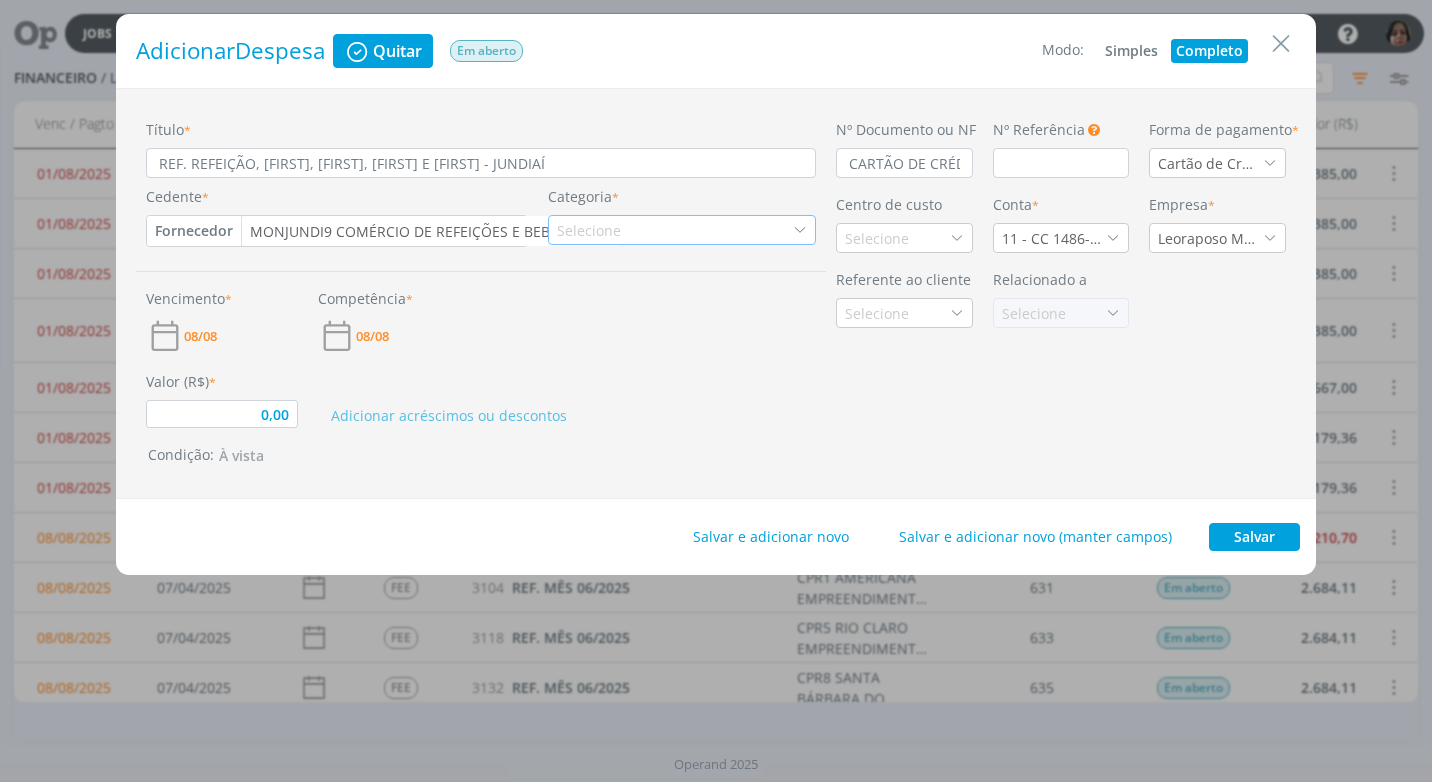 click at bounding box center [800, 230] 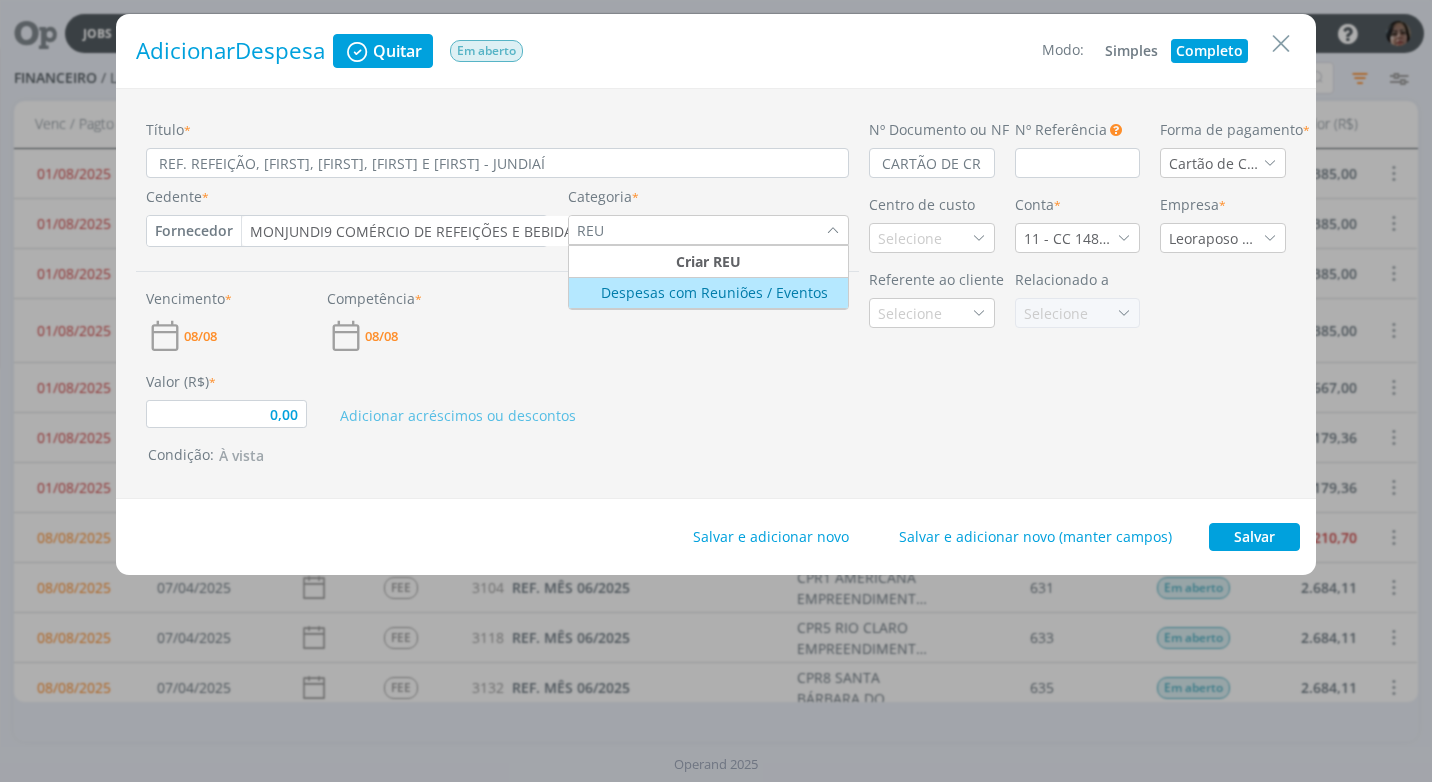 click on "Despesas com Reuniões / Eventos" at bounding box center (699, 292) 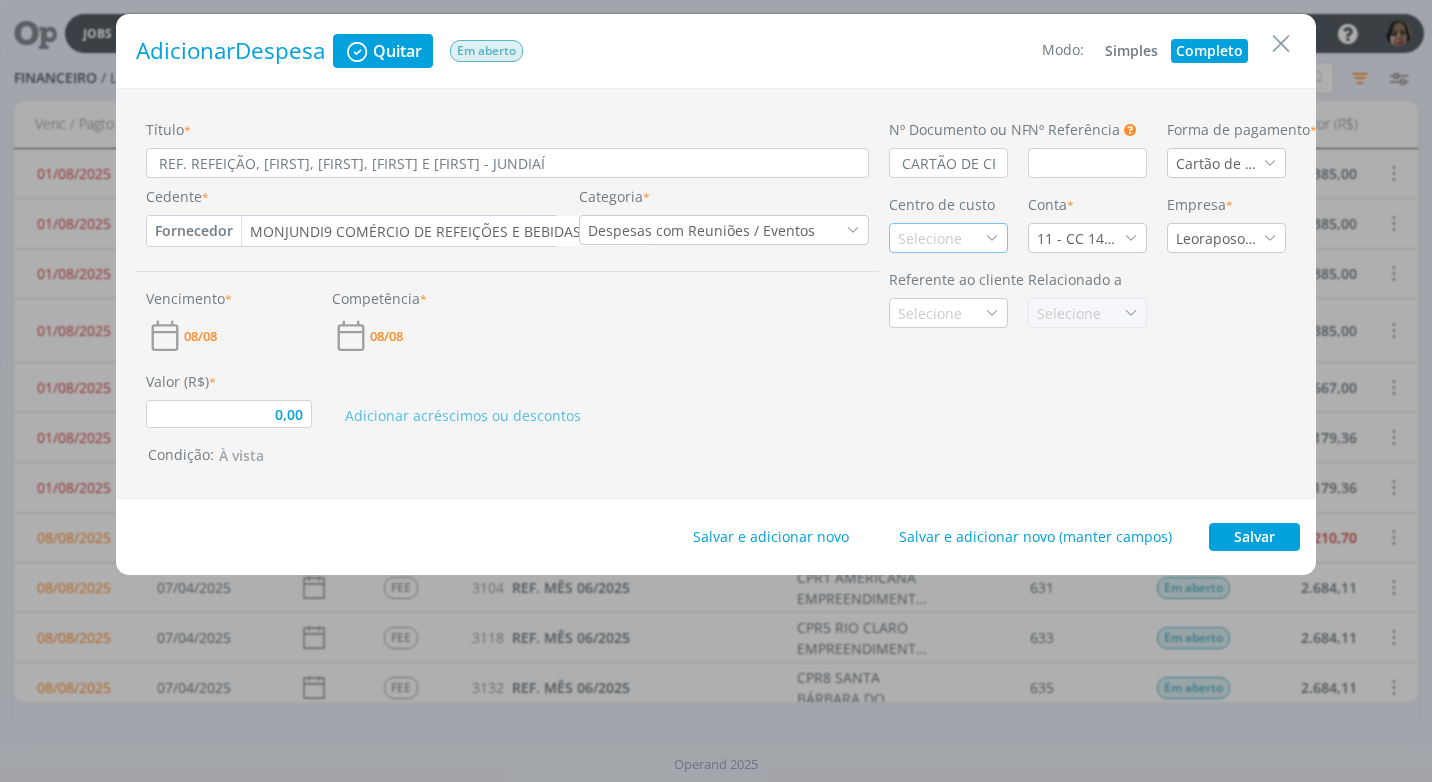 click on "Selecione" at bounding box center (932, 238) 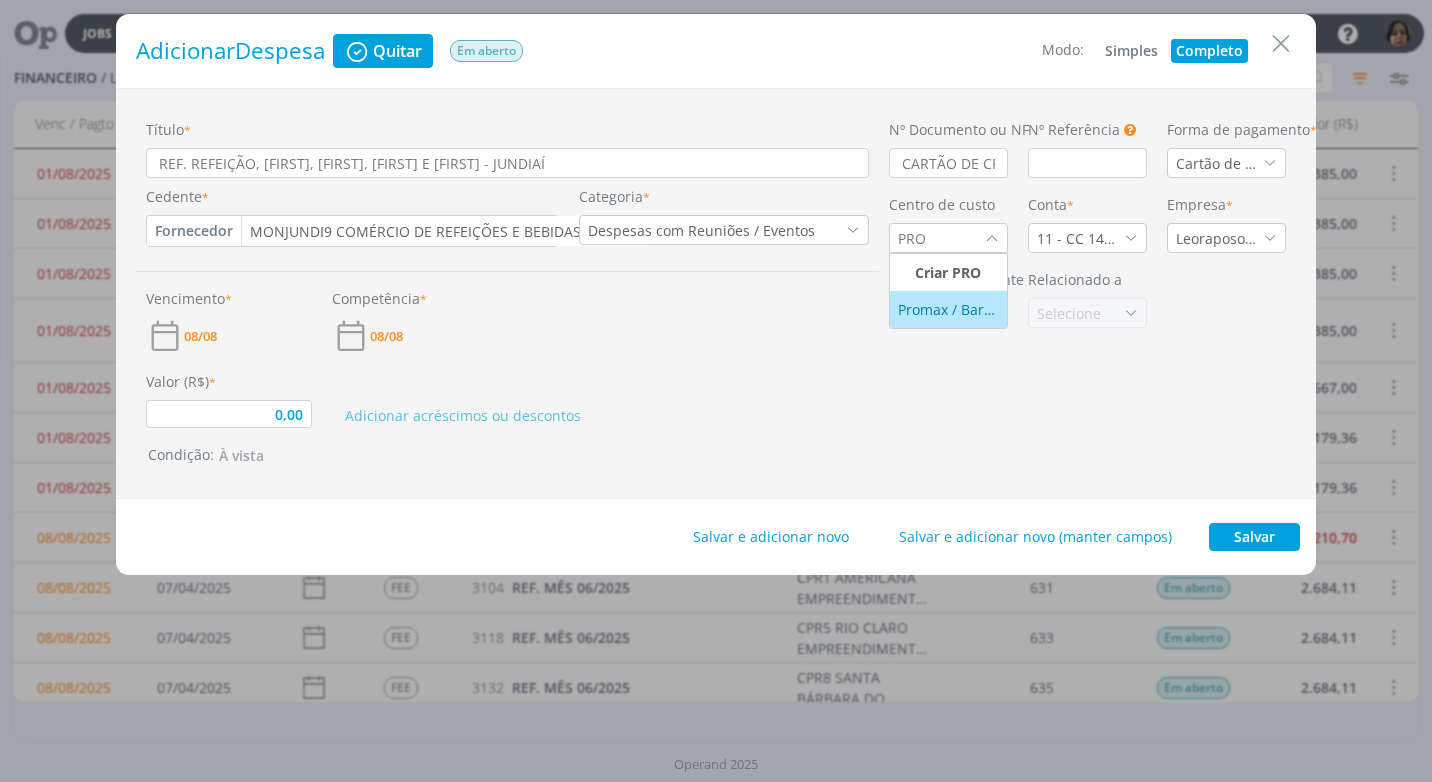click on "Promax / Bardahl" at bounding box center [948, 309] 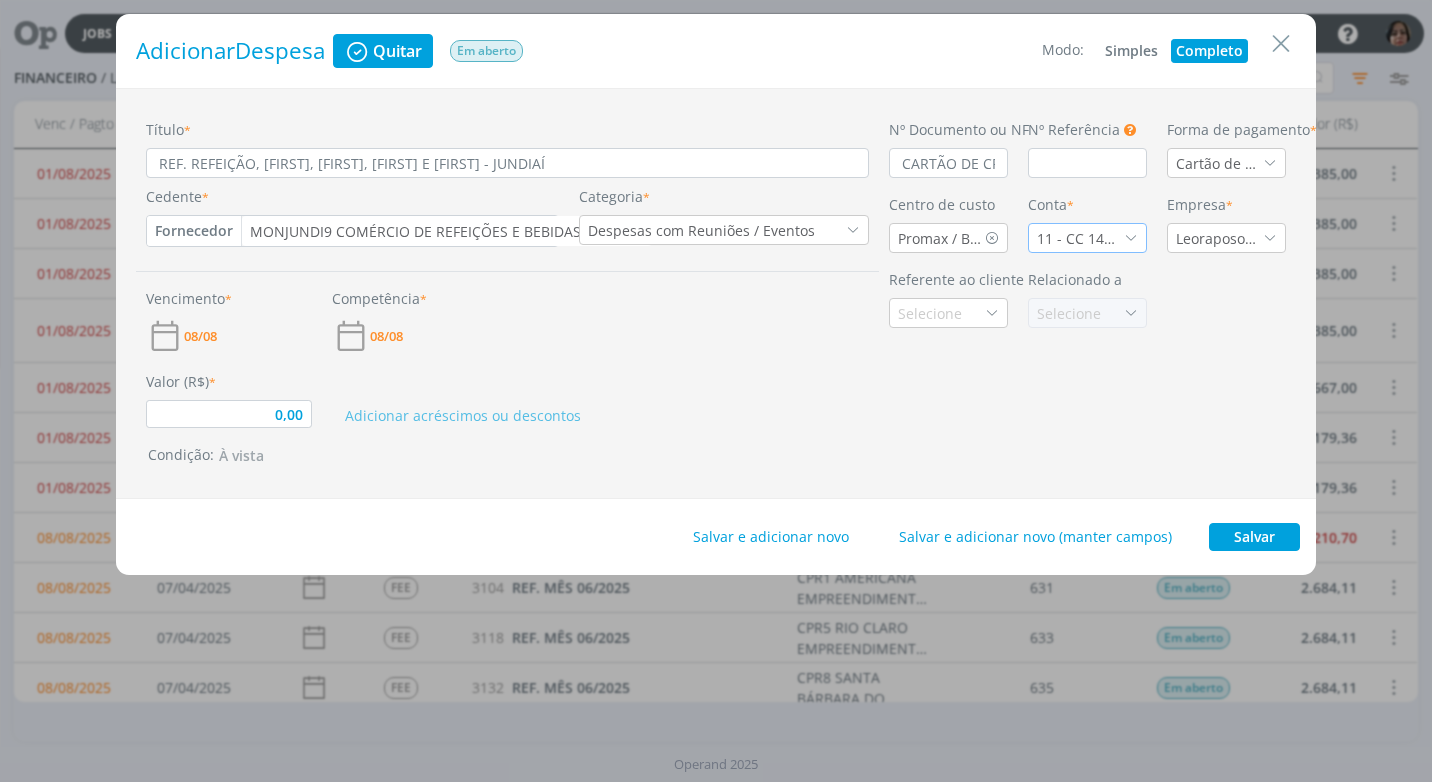 click at bounding box center [1131, 238] 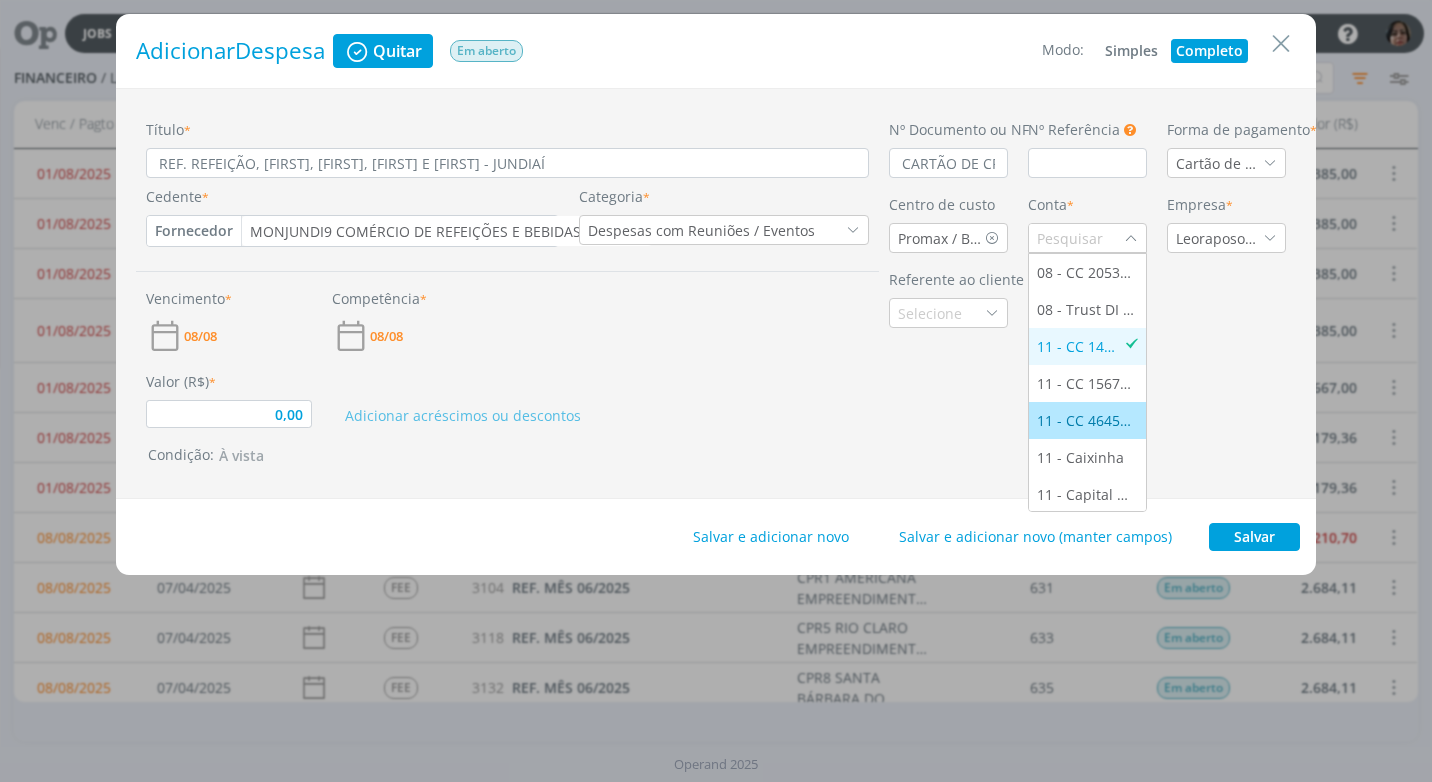 click on "11 - CC 46458-5 - ITAÚ" at bounding box center (1087, 420) 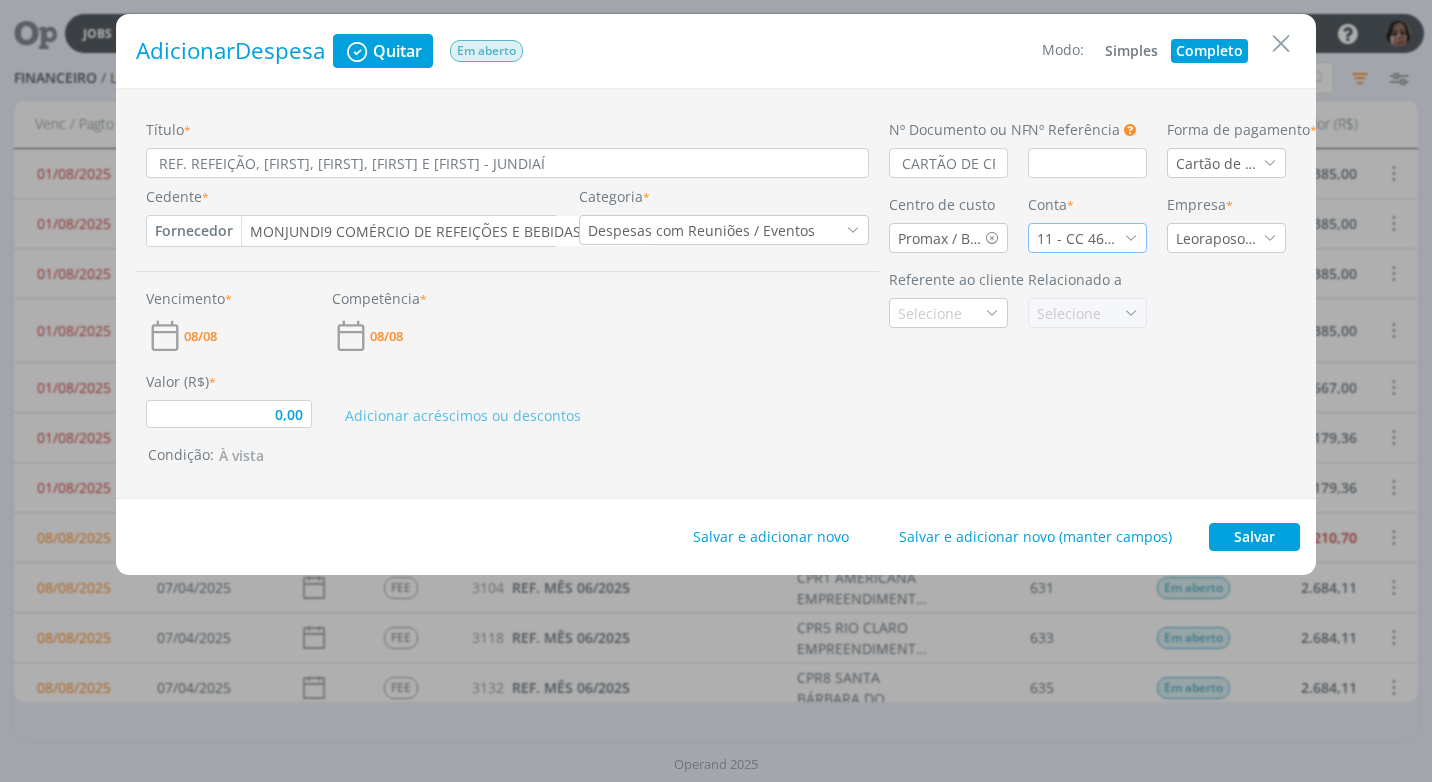 click at bounding box center (1131, 238) 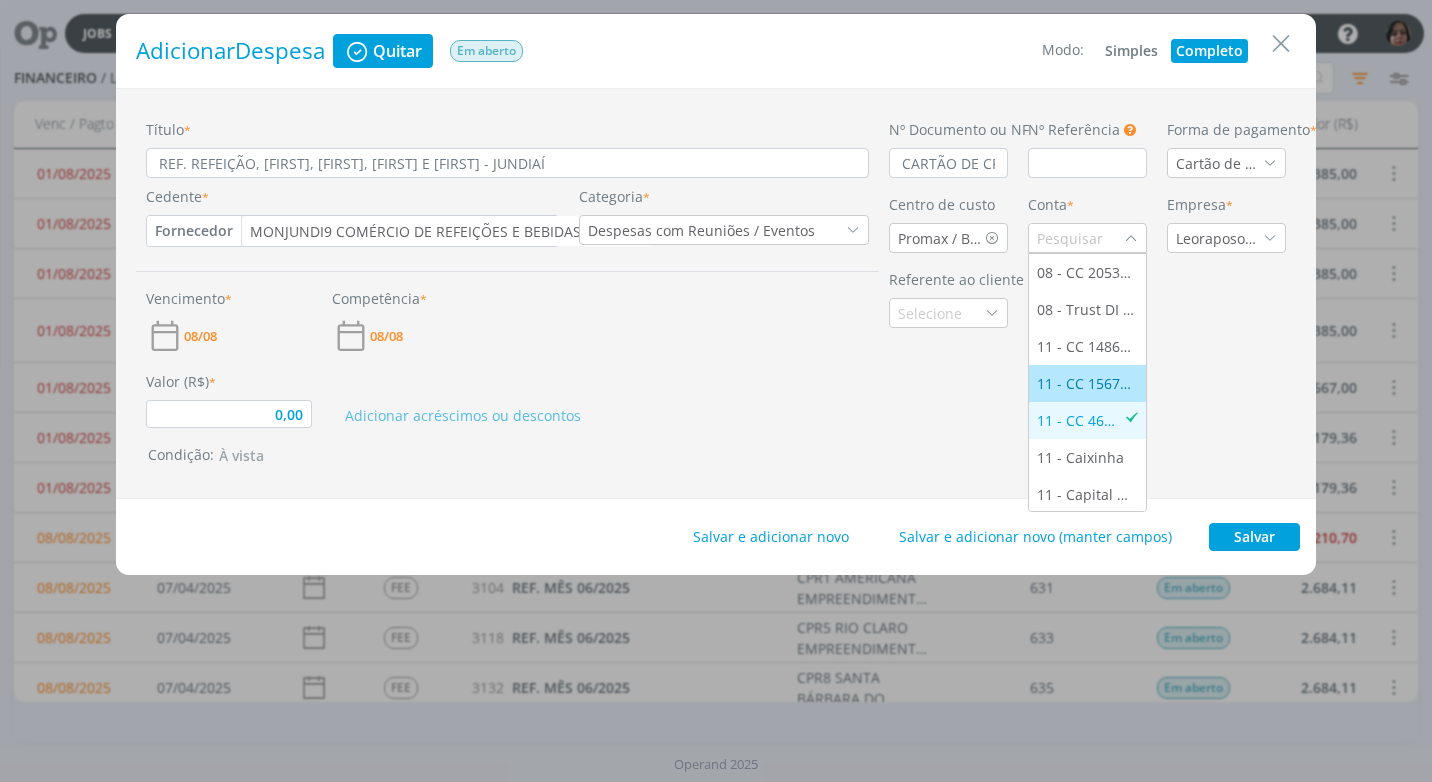 drag, startPoint x: 1131, startPoint y: 407, endPoint x: 1137, endPoint y: 330, distance: 77.23341 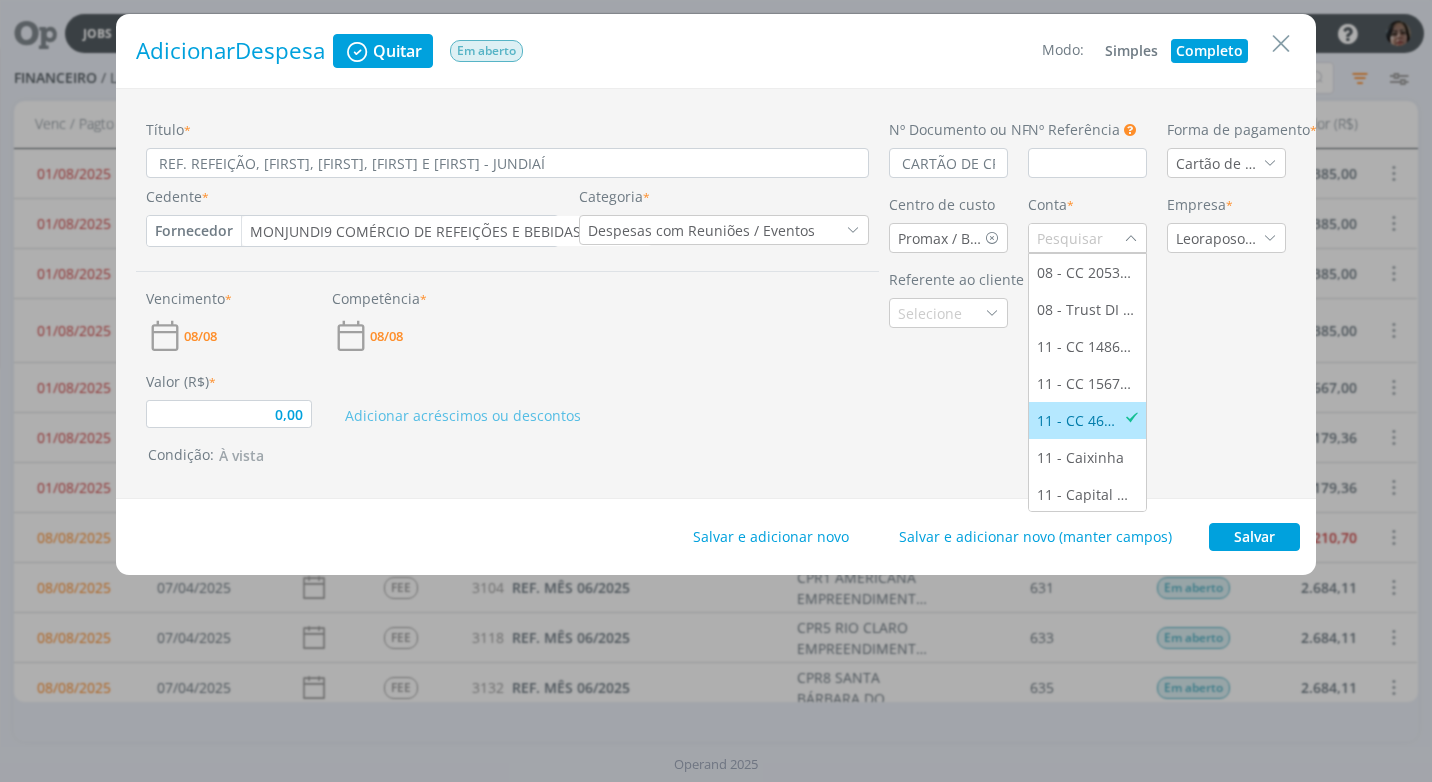 click on "11 - CC 46458-5 - ITAÚ" at bounding box center (1080, 420) 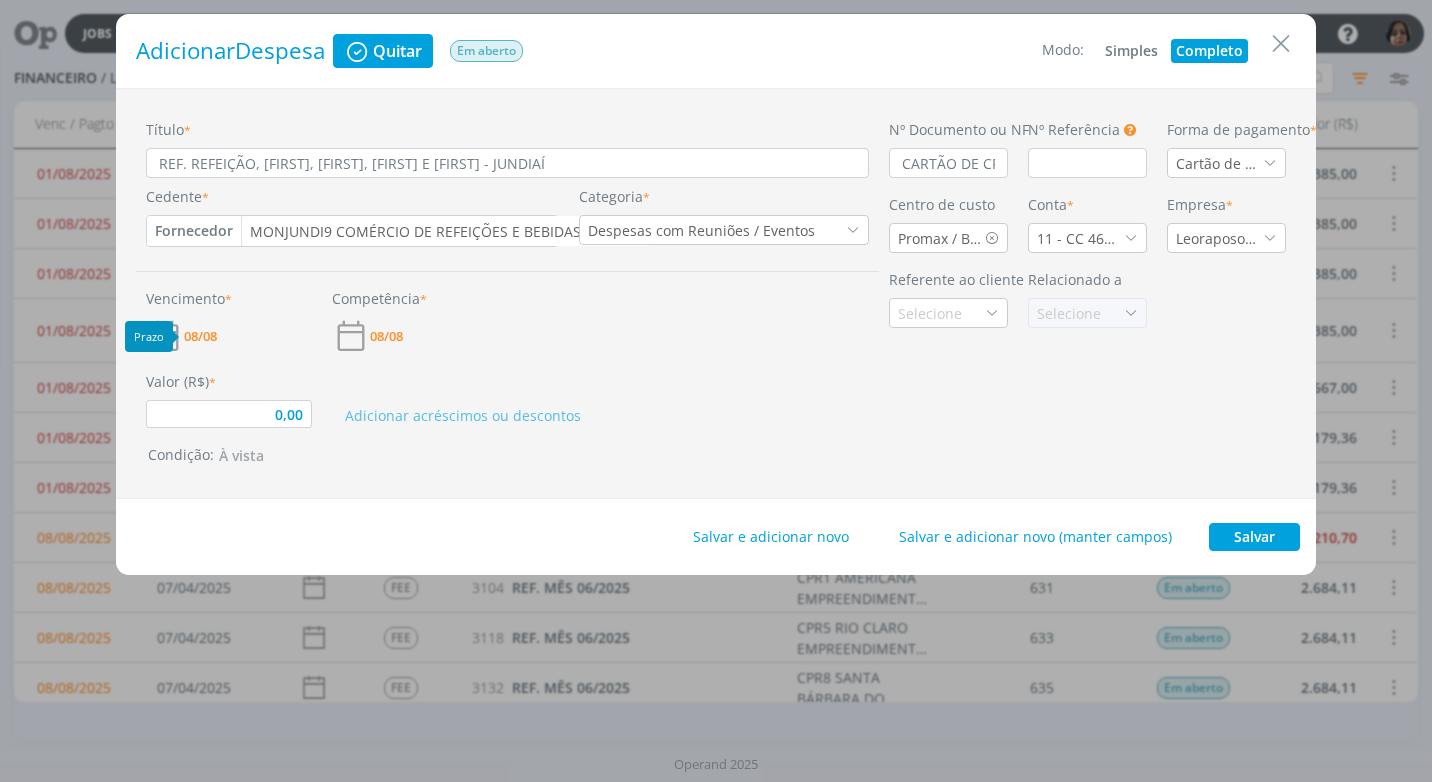 click on "08/08" at bounding box center [200, 336] 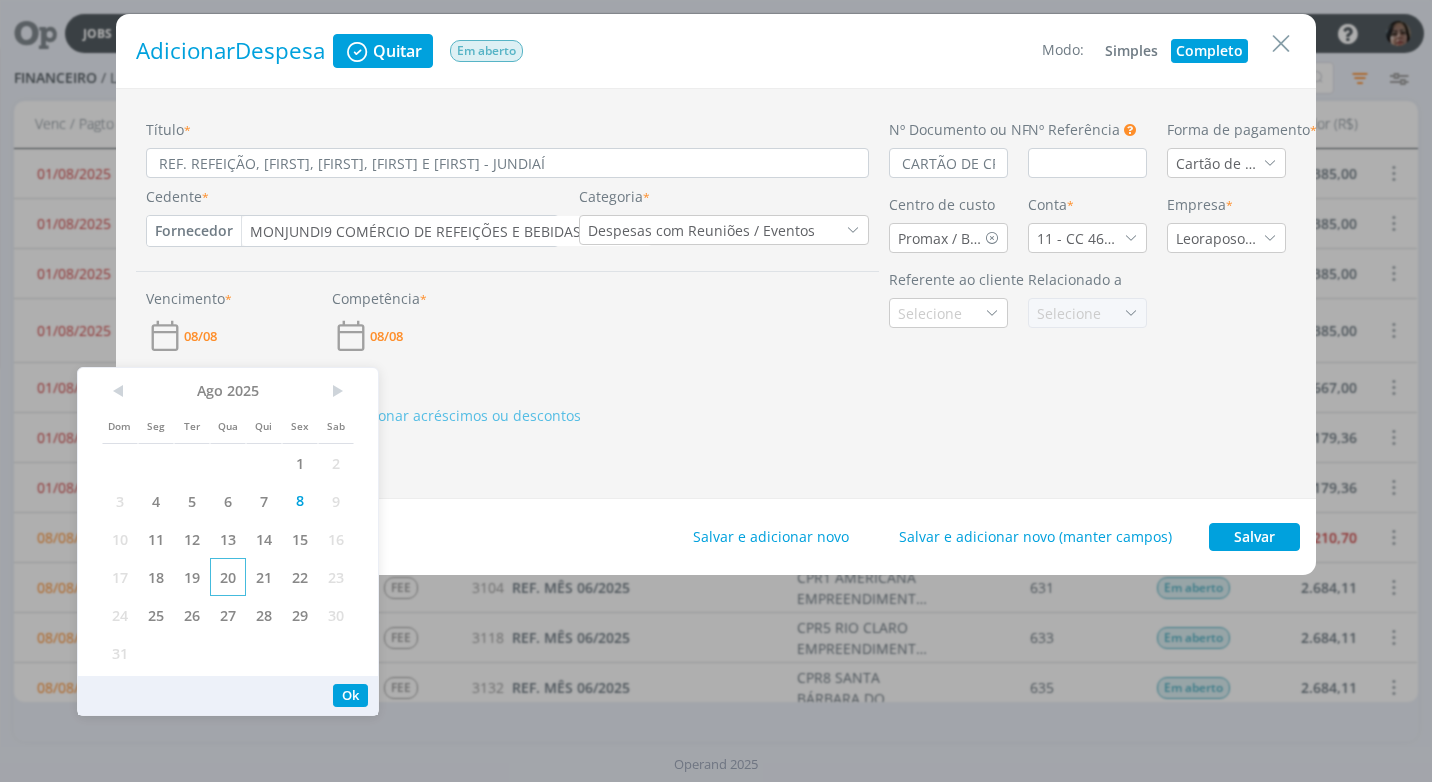click on "20" at bounding box center [228, 577] 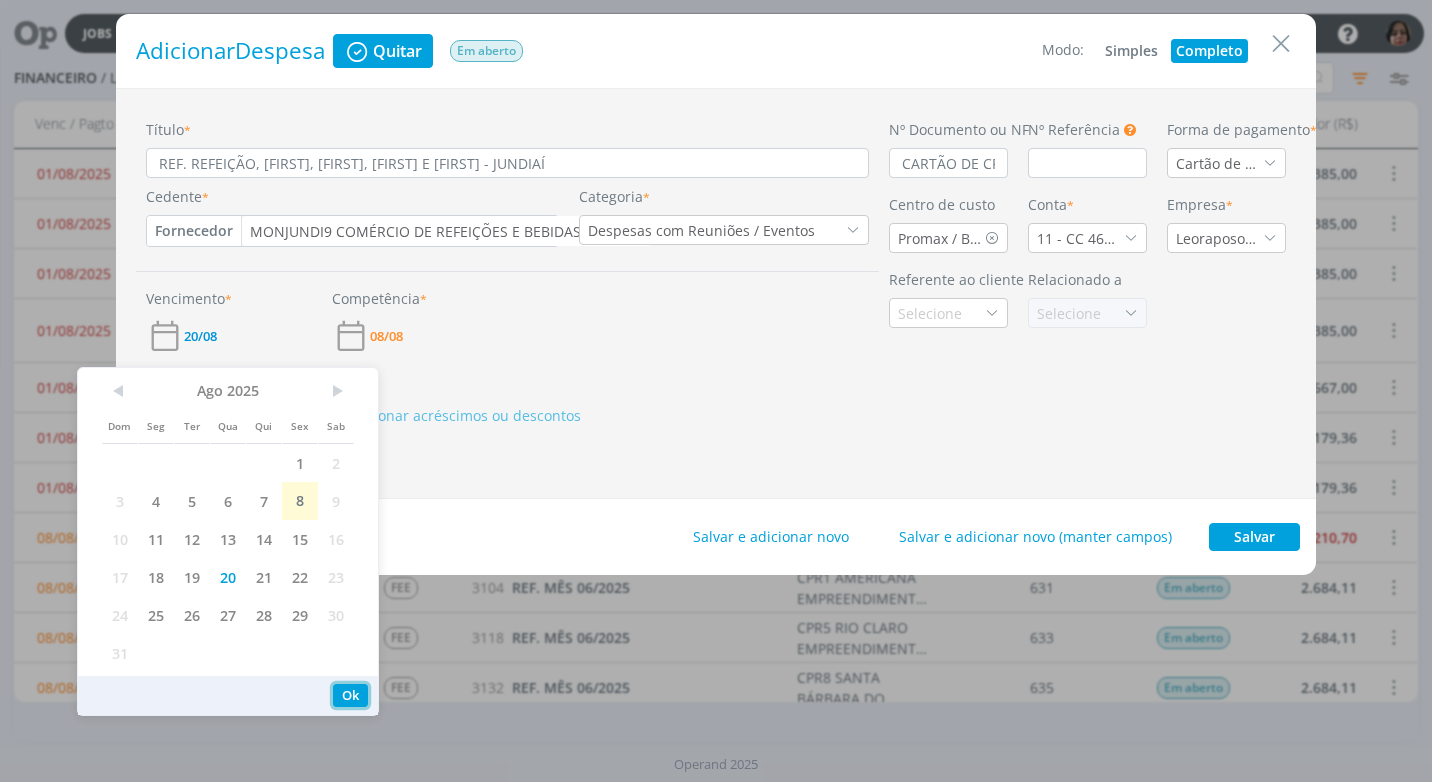 drag, startPoint x: 356, startPoint y: 686, endPoint x: 357, endPoint y: 674, distance: 12.0415945 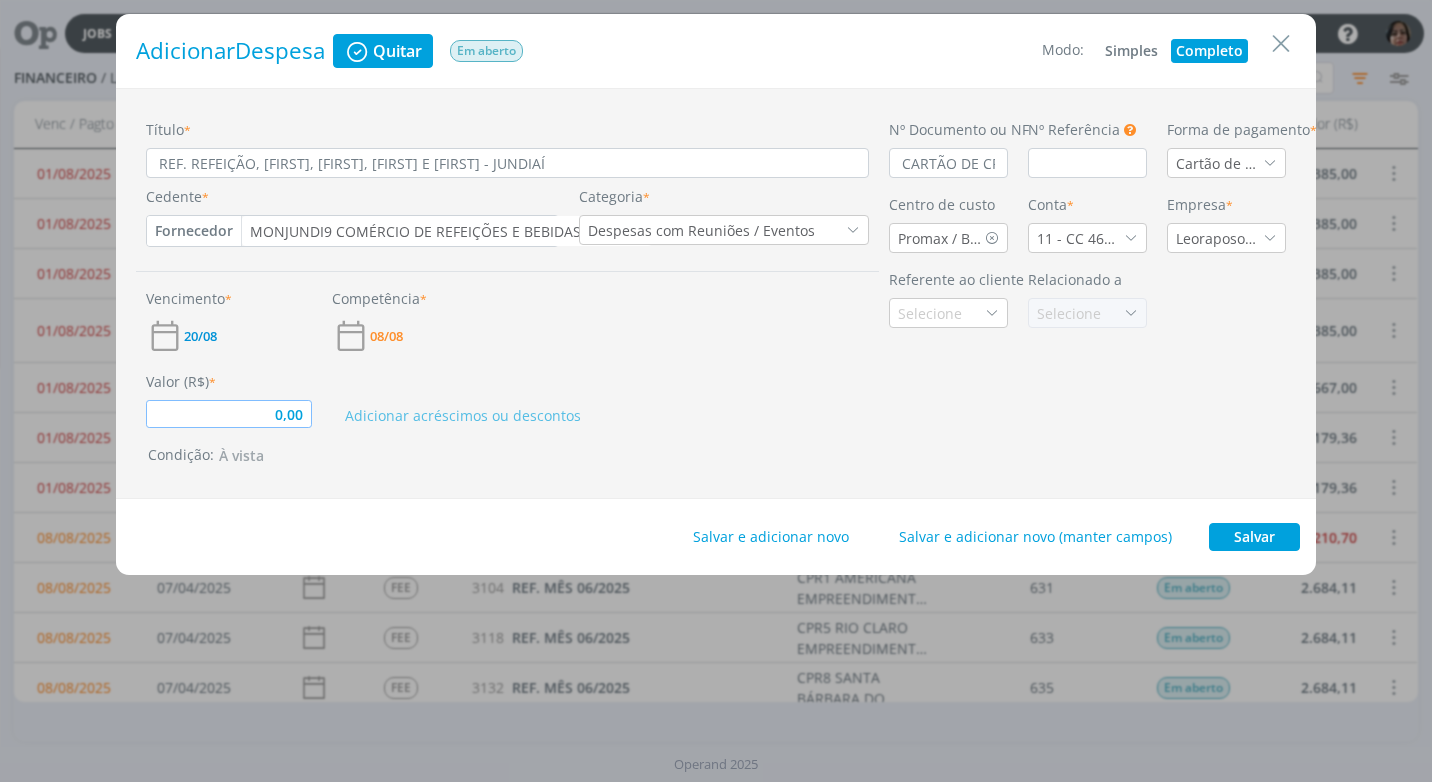 click on "0,00" at bounding box center [229, 414] 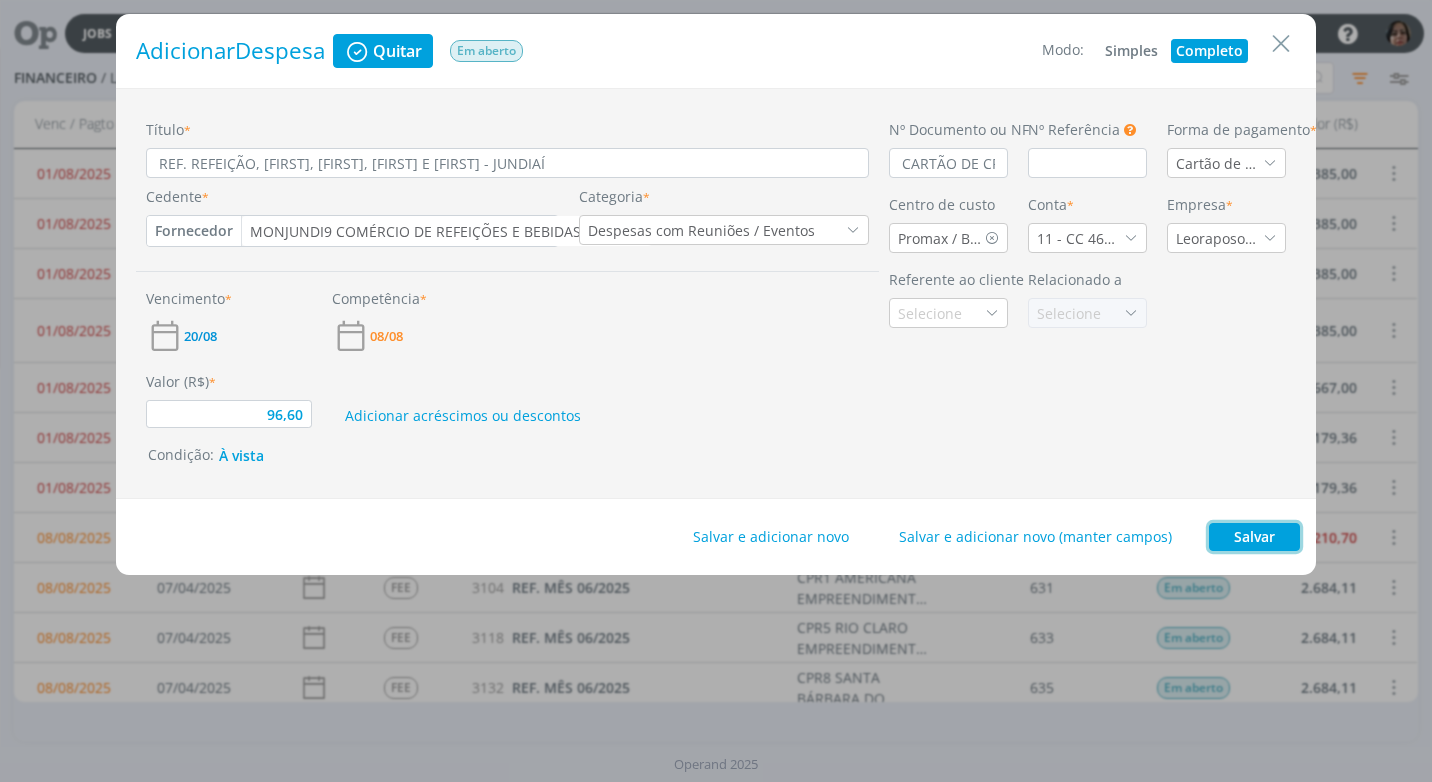 click on "Salvar" at bounding box center (1254, 537) 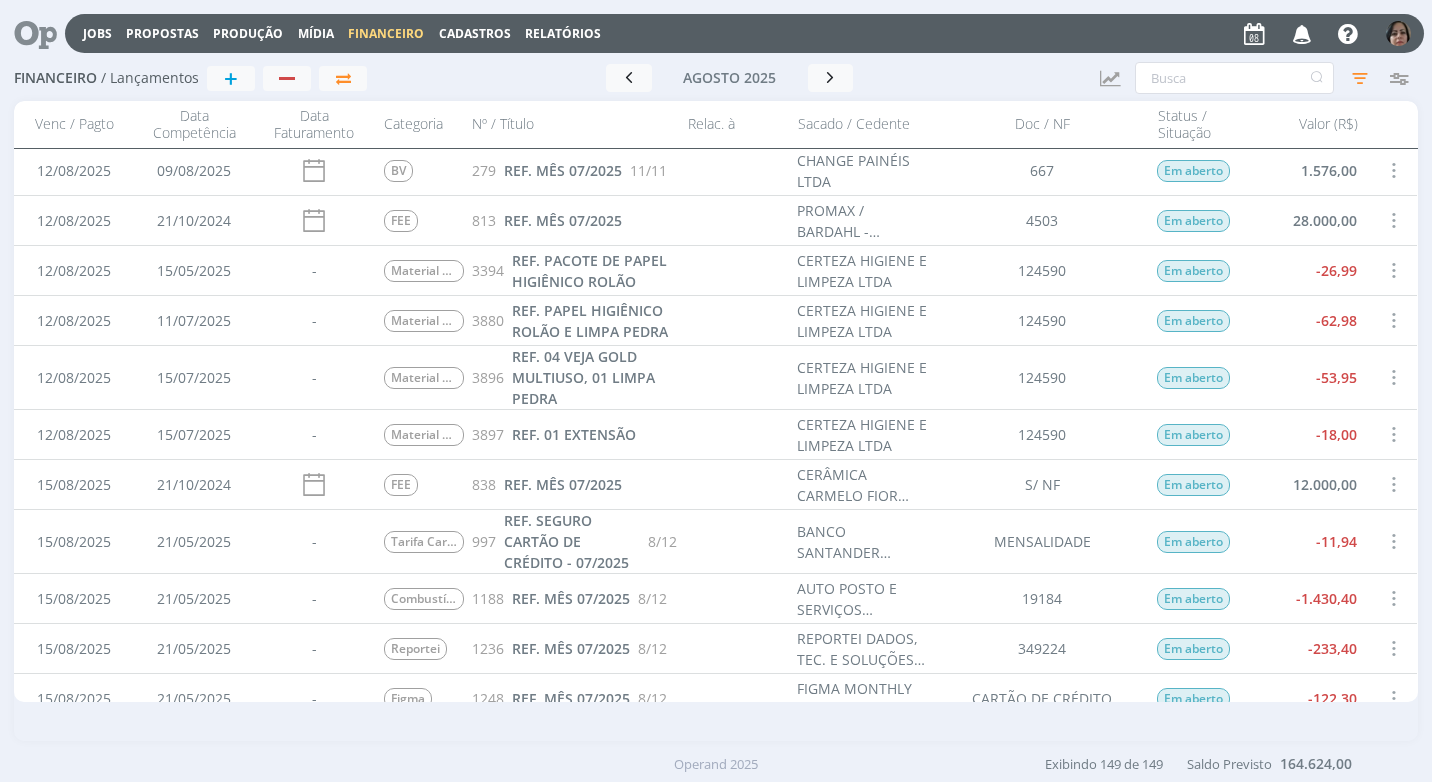 scroll, scrollTop: 887, scrollLeft: 0, axis: vertical 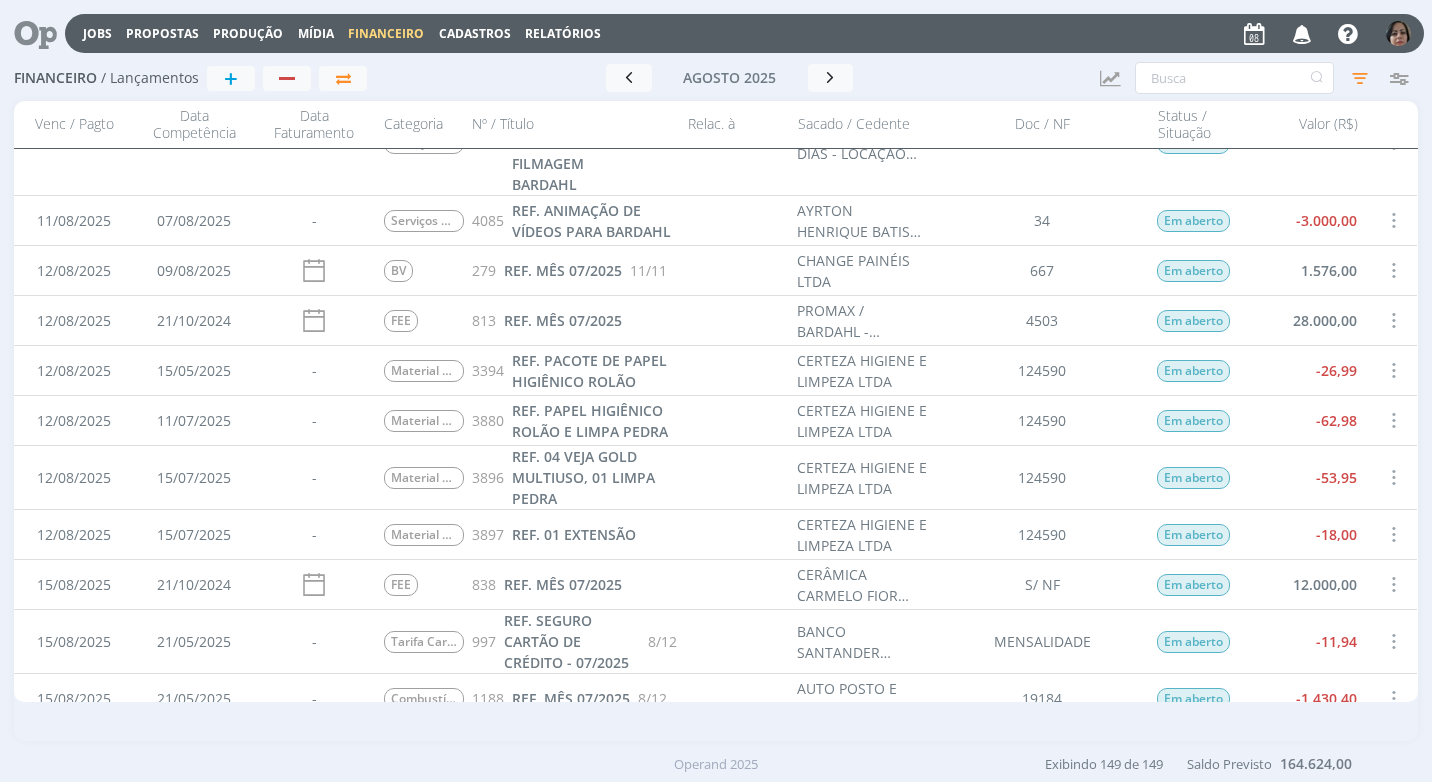 click at bounding box center (1393, 420) 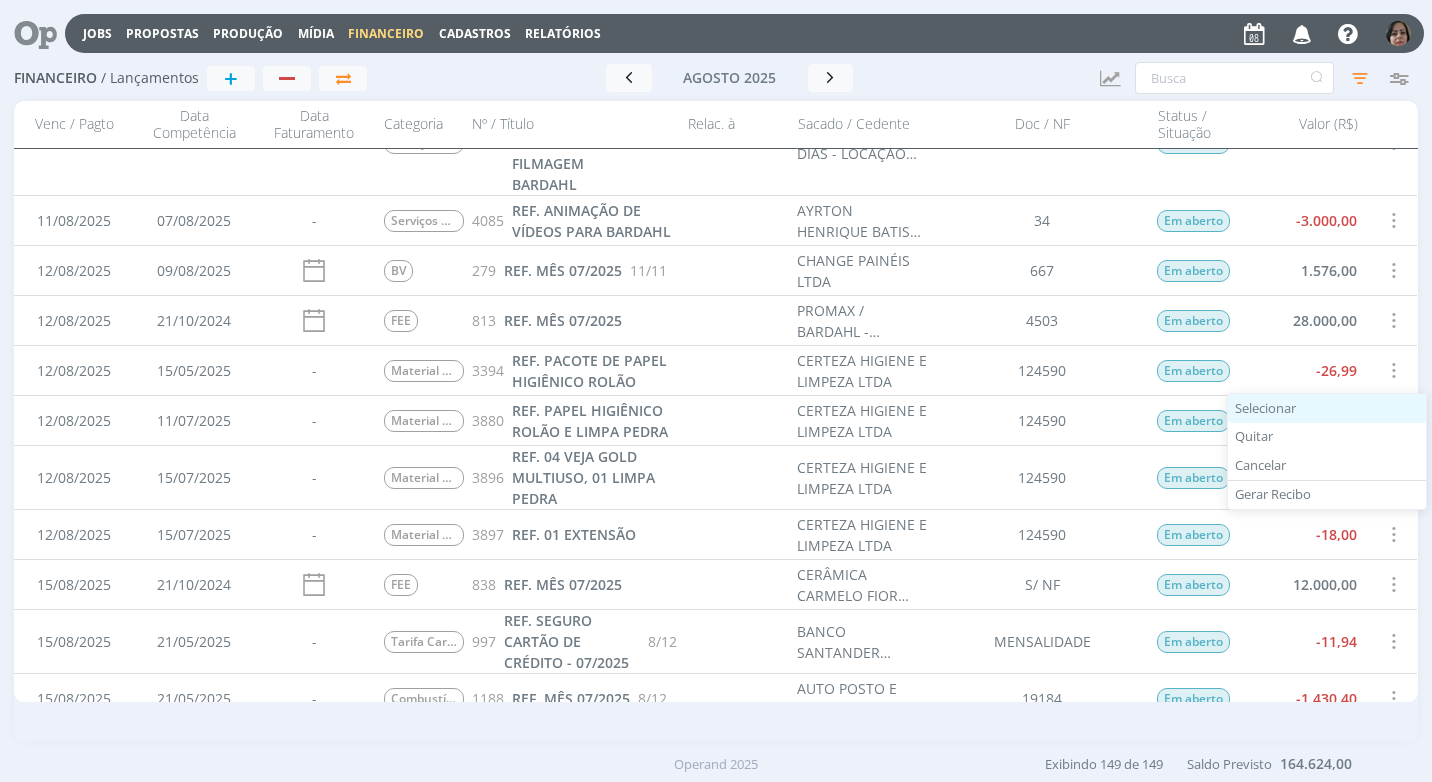 click on "Selecionar" at bounding box center (1327, 408) 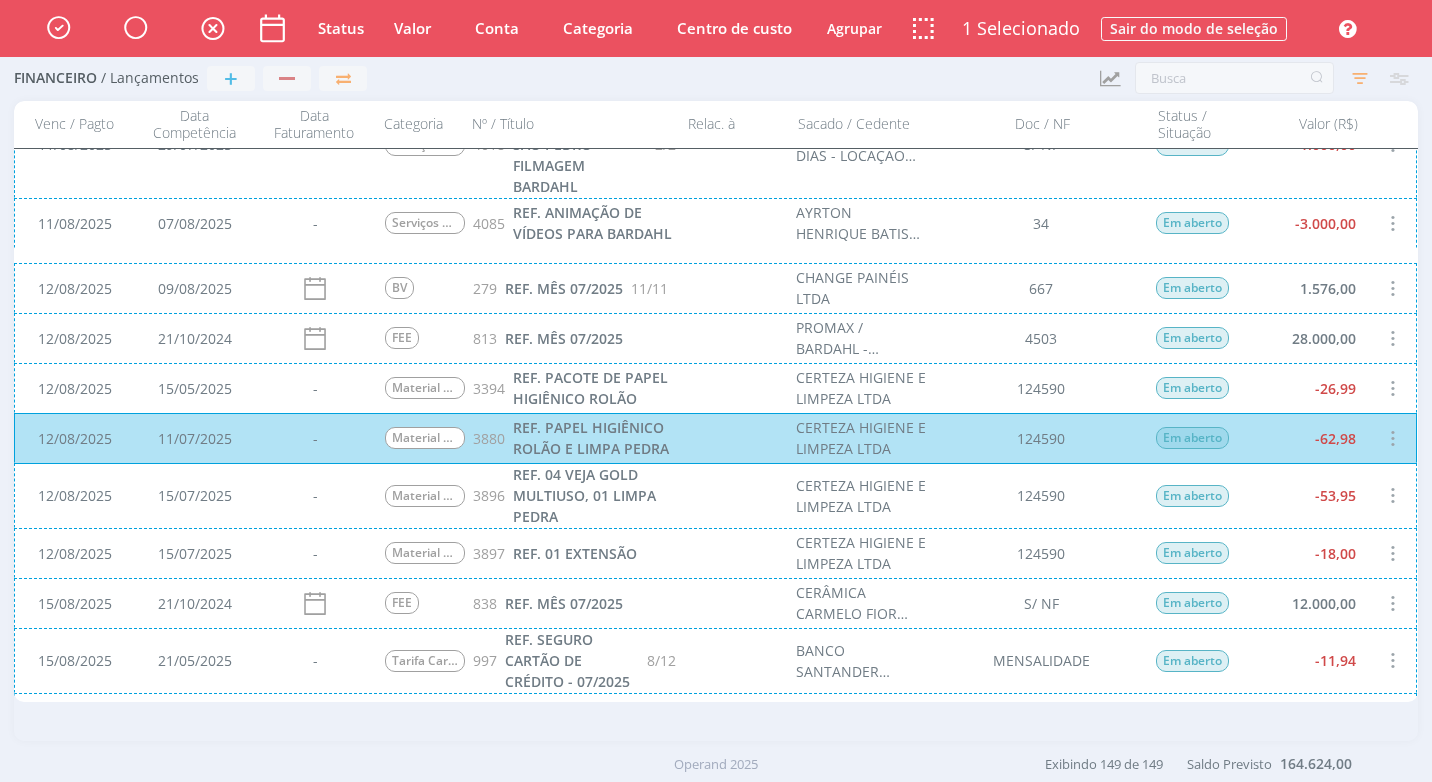 scroll, scrollTop: 888, scrollLeft: 0, axis: vertical 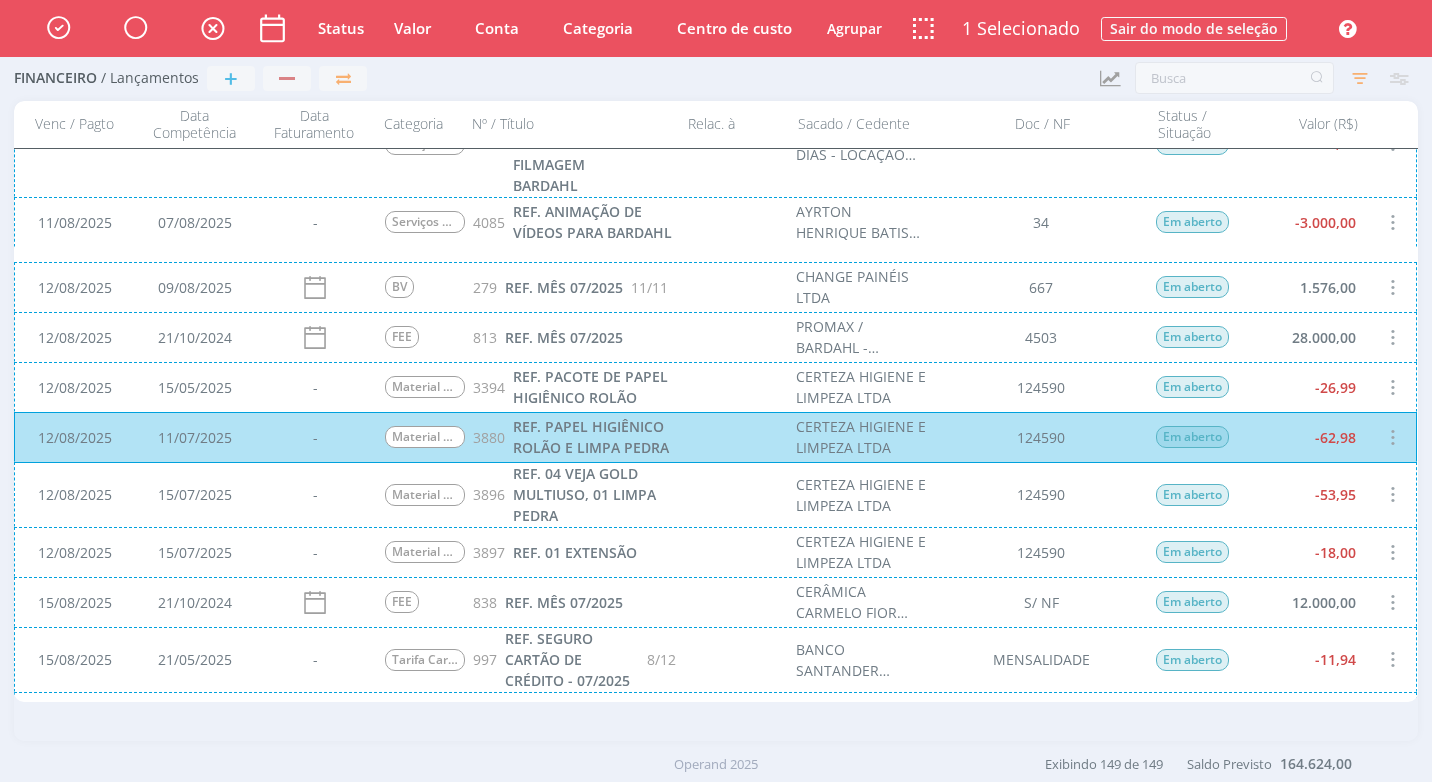 click on "12/08/2025
15/07/2025 - Material de Higiene e Limpeza
3896
REF. 04 VEJA GOLD MULTIUSO, 01 LIMPA PEDRA
[COMPANY] LTDA
124590
Em aberto
-53,95" at bounding box center (715, 494) 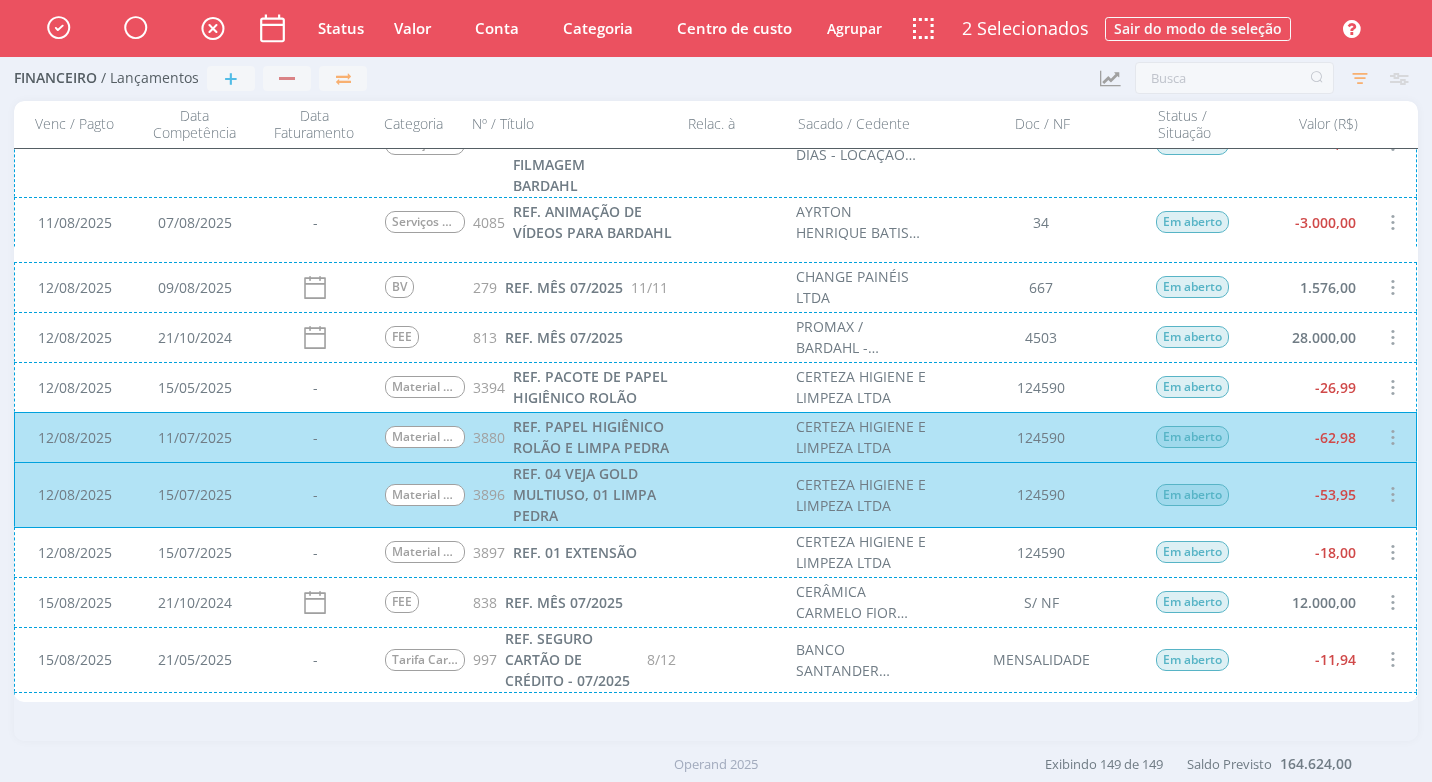 click on "12/08/2025
15/07/2025 - Material de Escritório
3897
REF. 01 EXTENSÃO
CERTEZA HIGIENE E LIMPEZA LTDA
124590
Em aberto
-18,00" at bounding box center (715, 552) 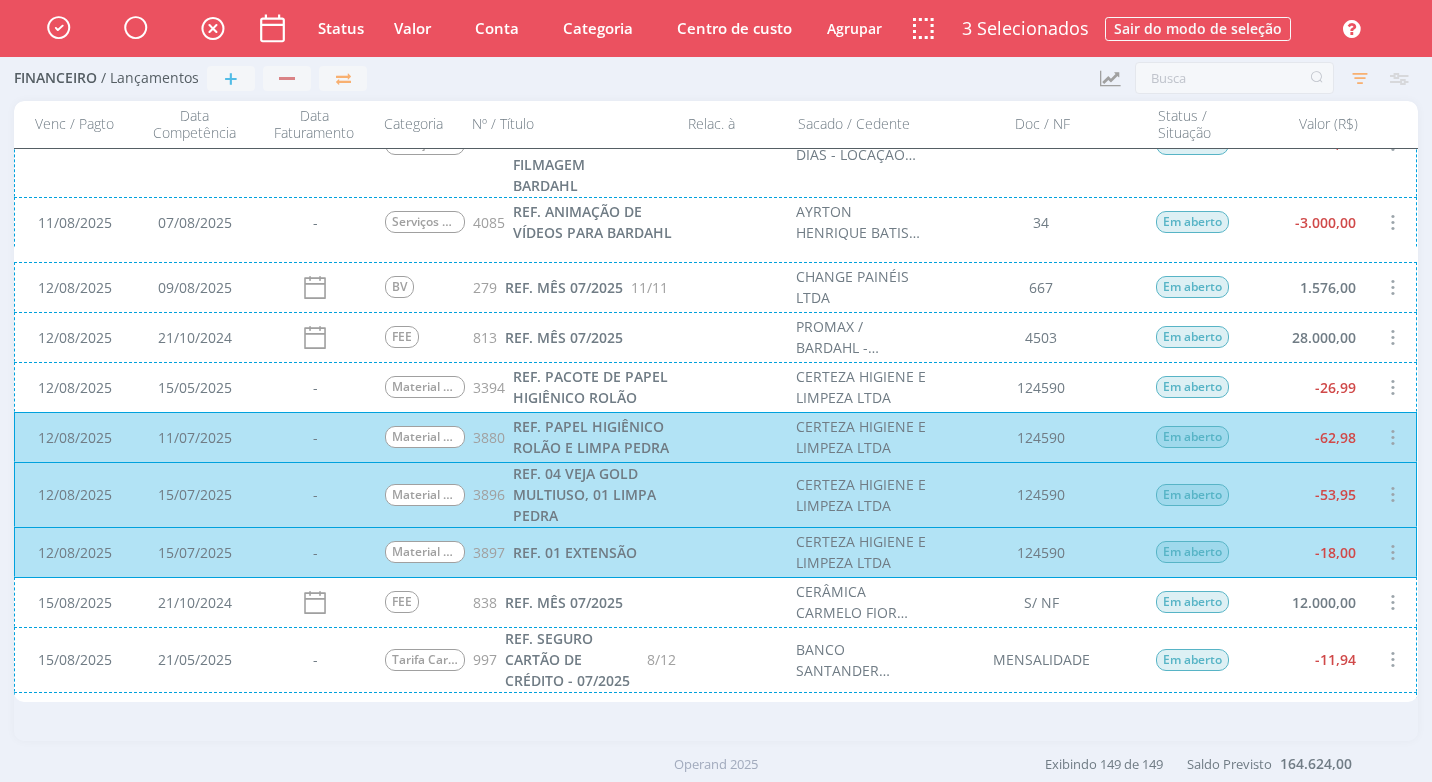 scroll, scrollTop: 988, scrollLeft: 0, axis: vertical 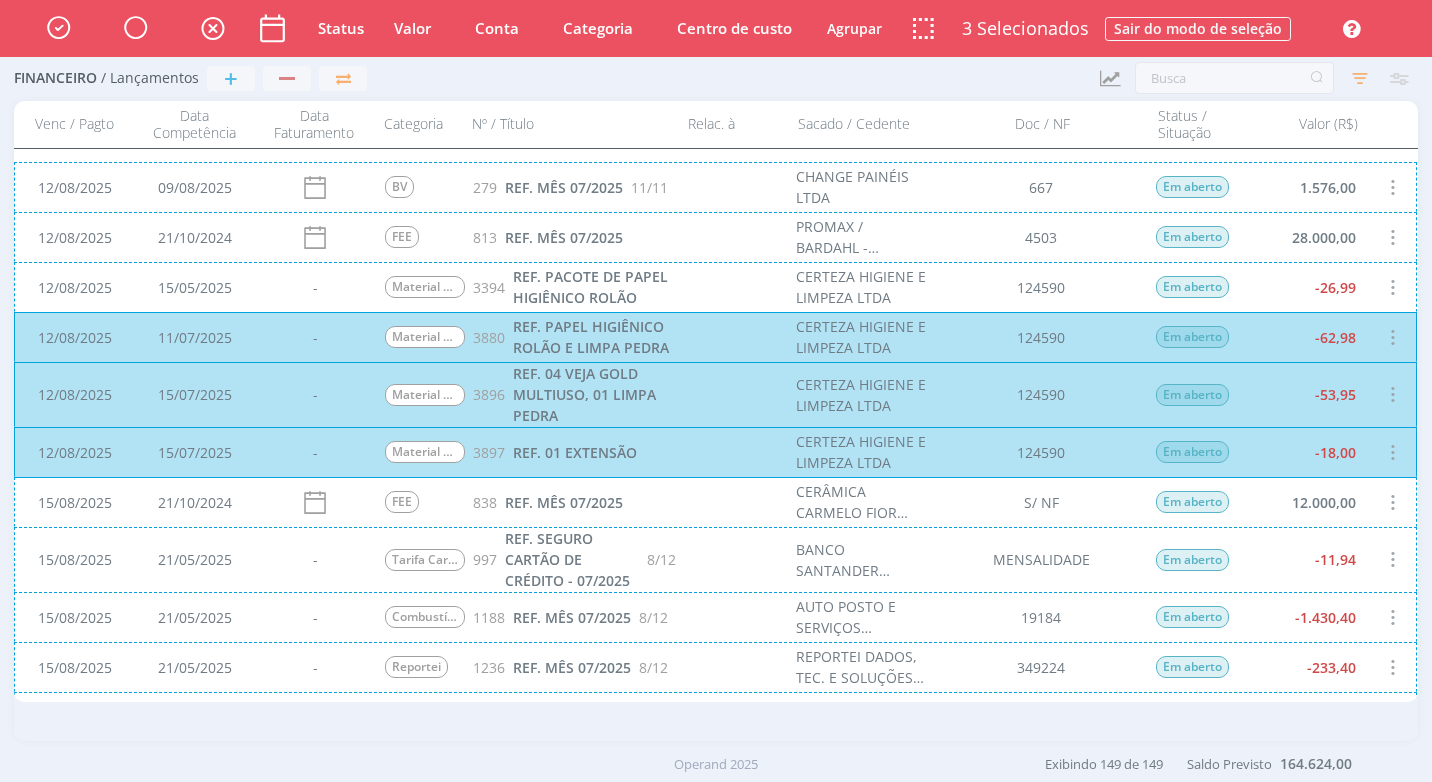 click on "Conta" at bounding box center (497, 28) 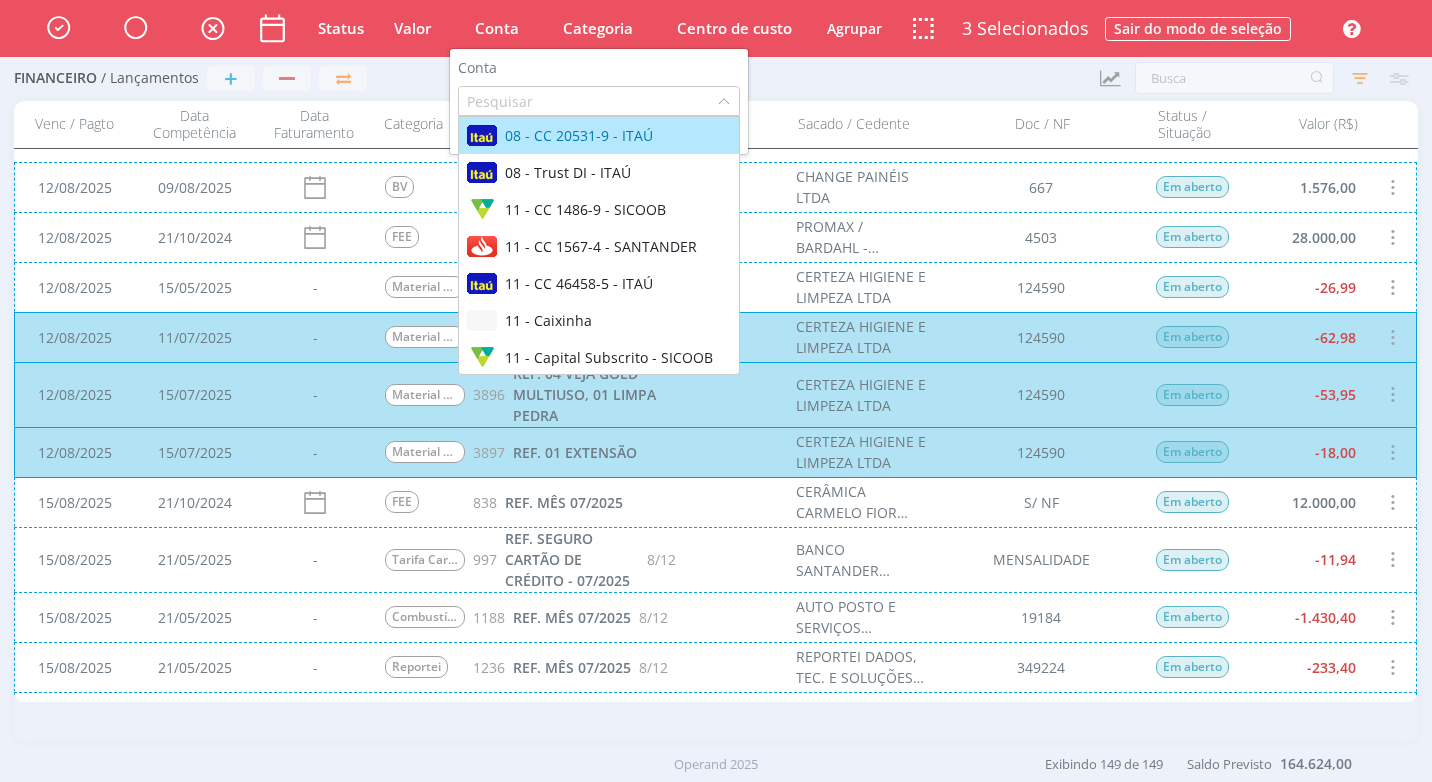 click on "08 - CC 20531-9 - ITAÚ" at bounding box center (579, 135) 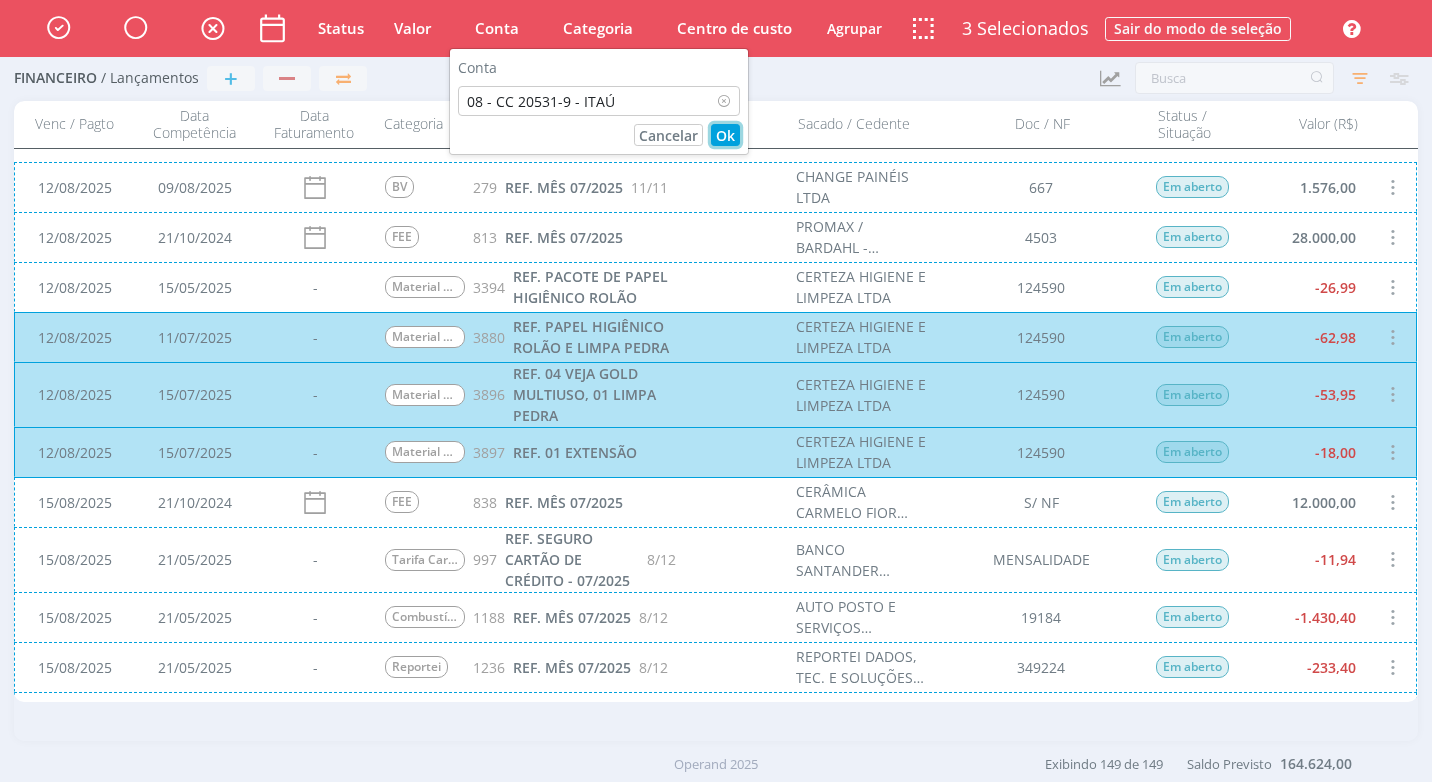 click on "Ok" at bounding box center [725, 135] 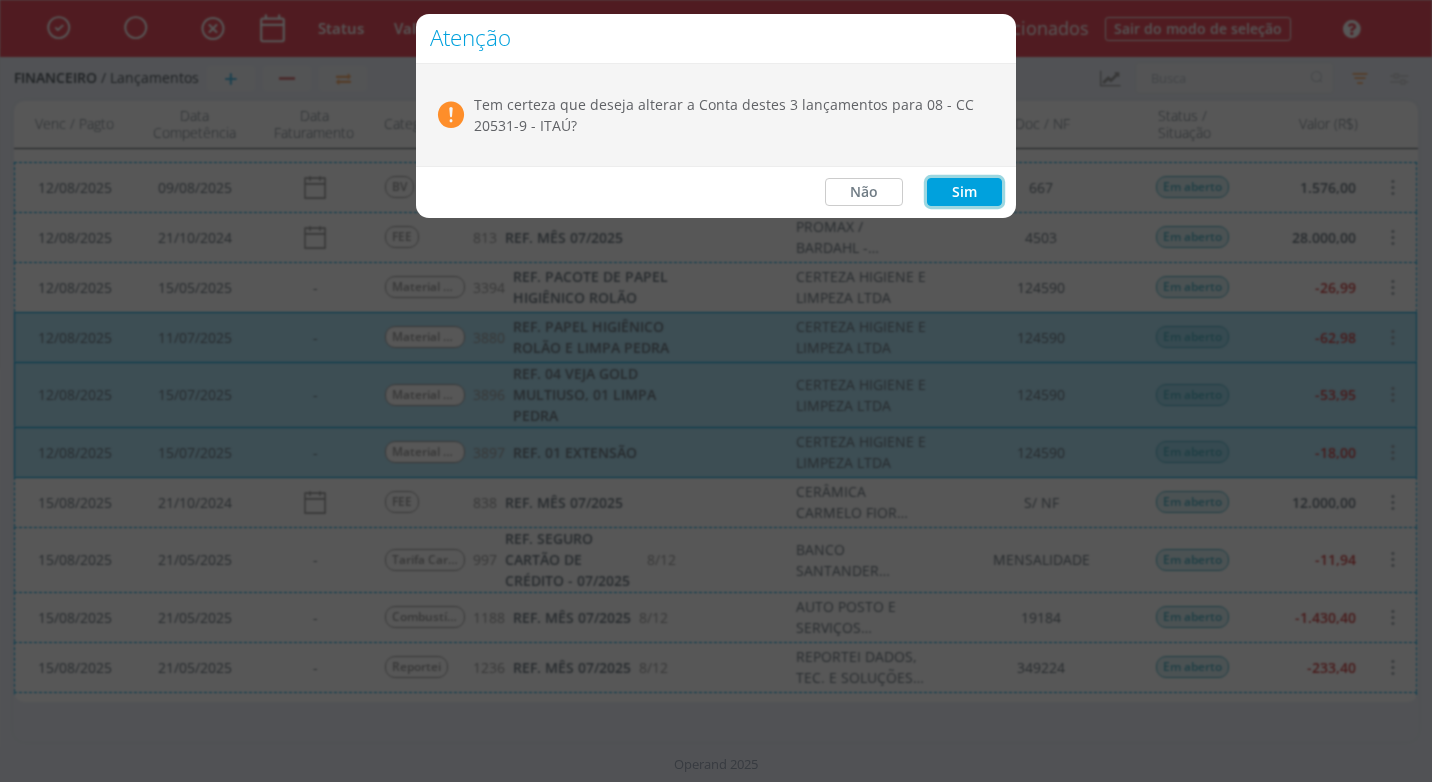 drag, startPoint x: 963, startPoint y: 193, endPoint x: 934, endPoint y: 243, distance: 57.801384 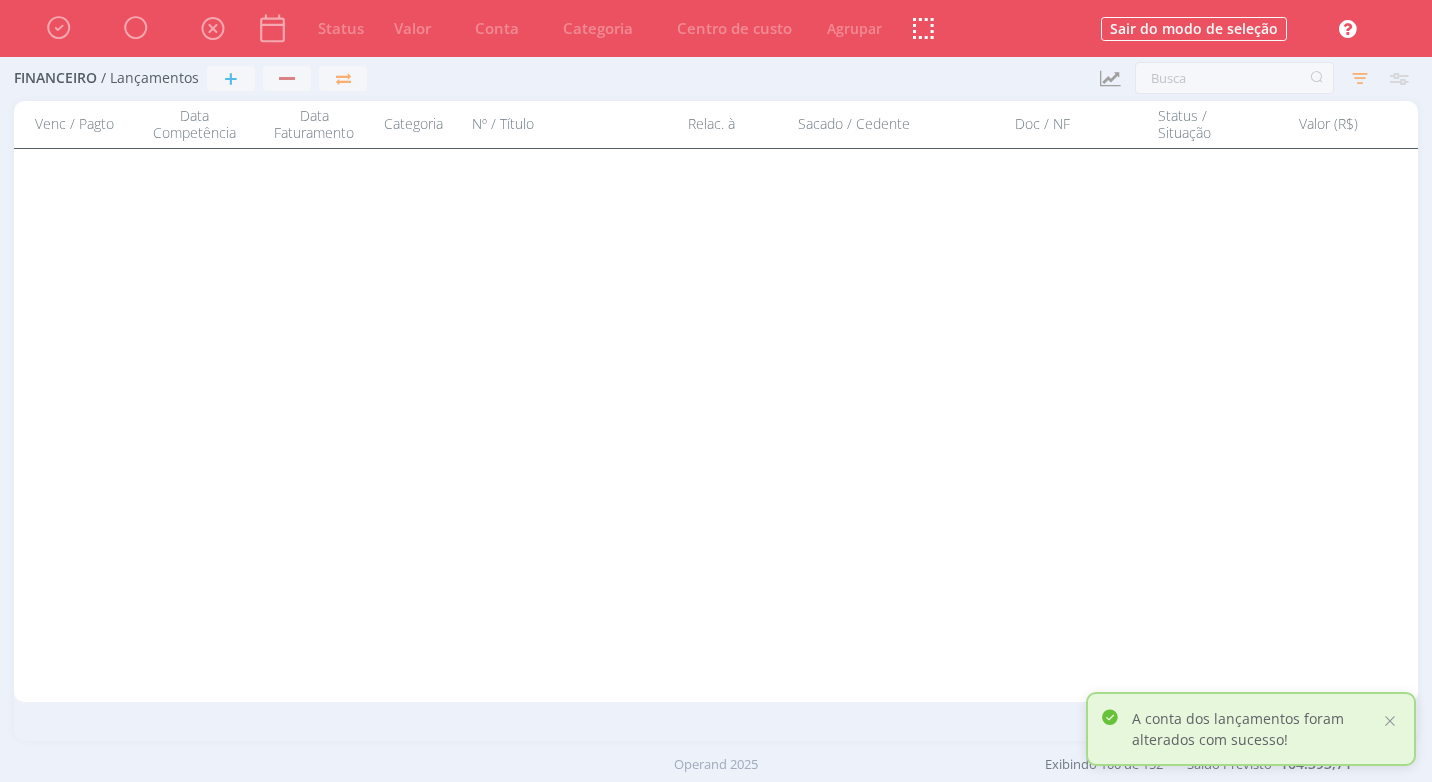 scroll, scrollTop: 0, scrollLeft: 0, axis: both 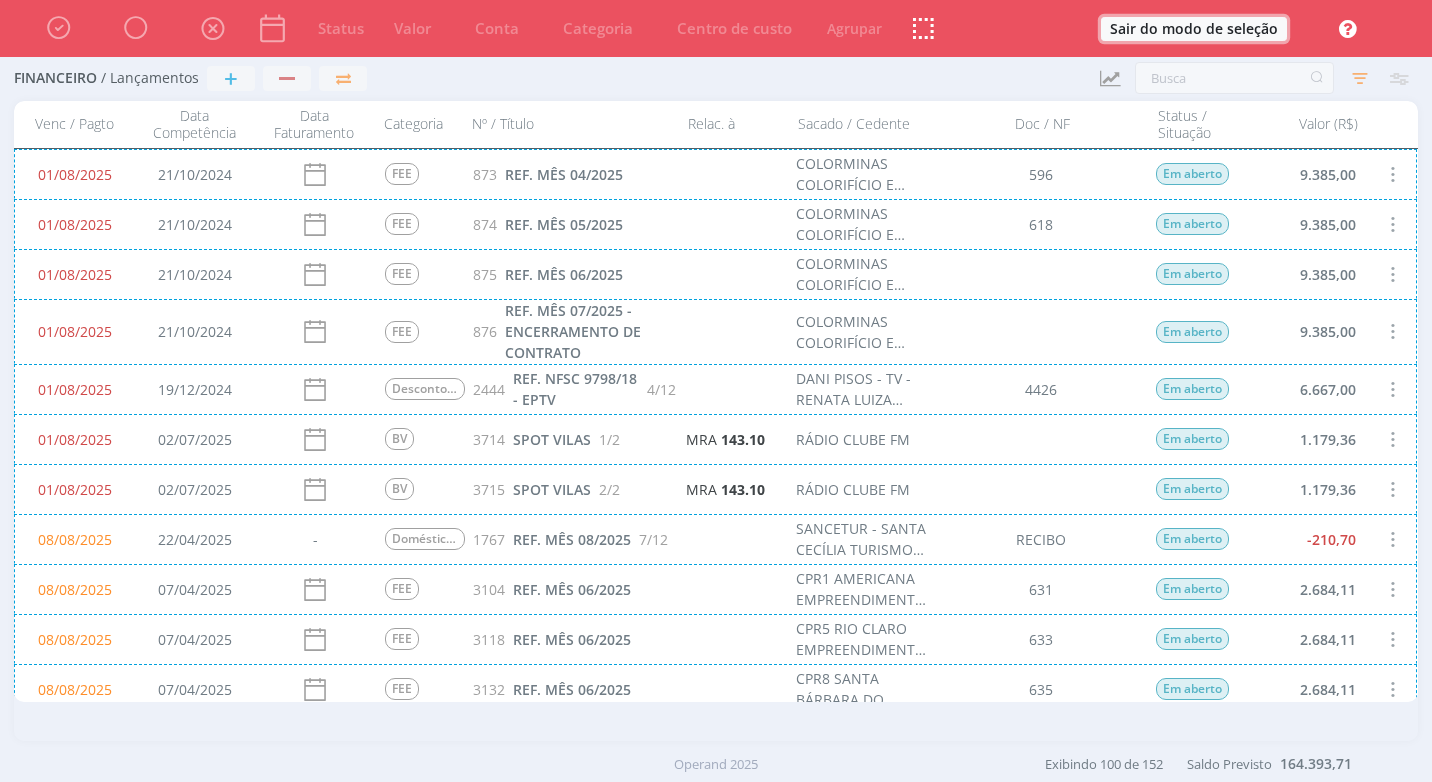 click on "Sair do modo de seleção" at bounding box center (1194, 29) 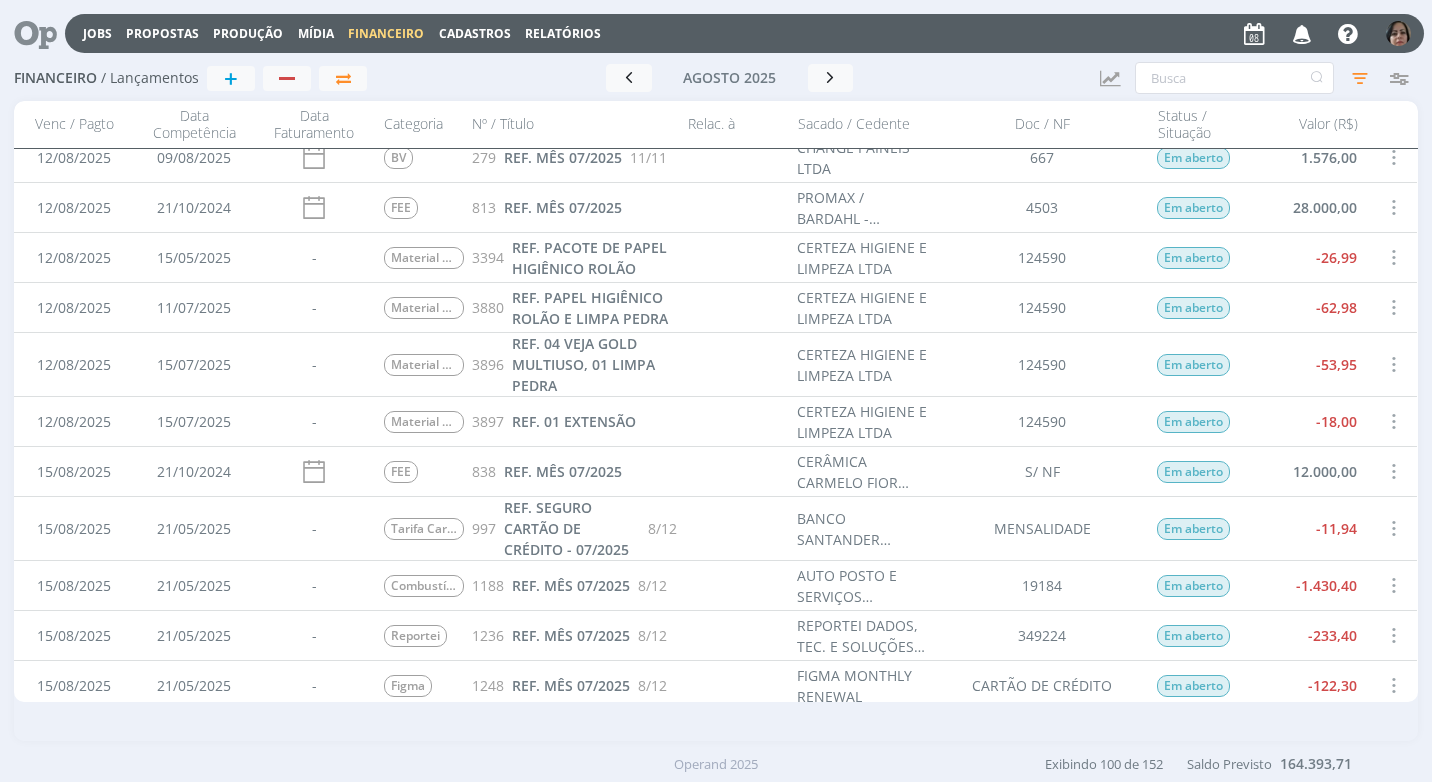 scroll, scrollTop: 900, scrollLeft: 0, axis: vertical 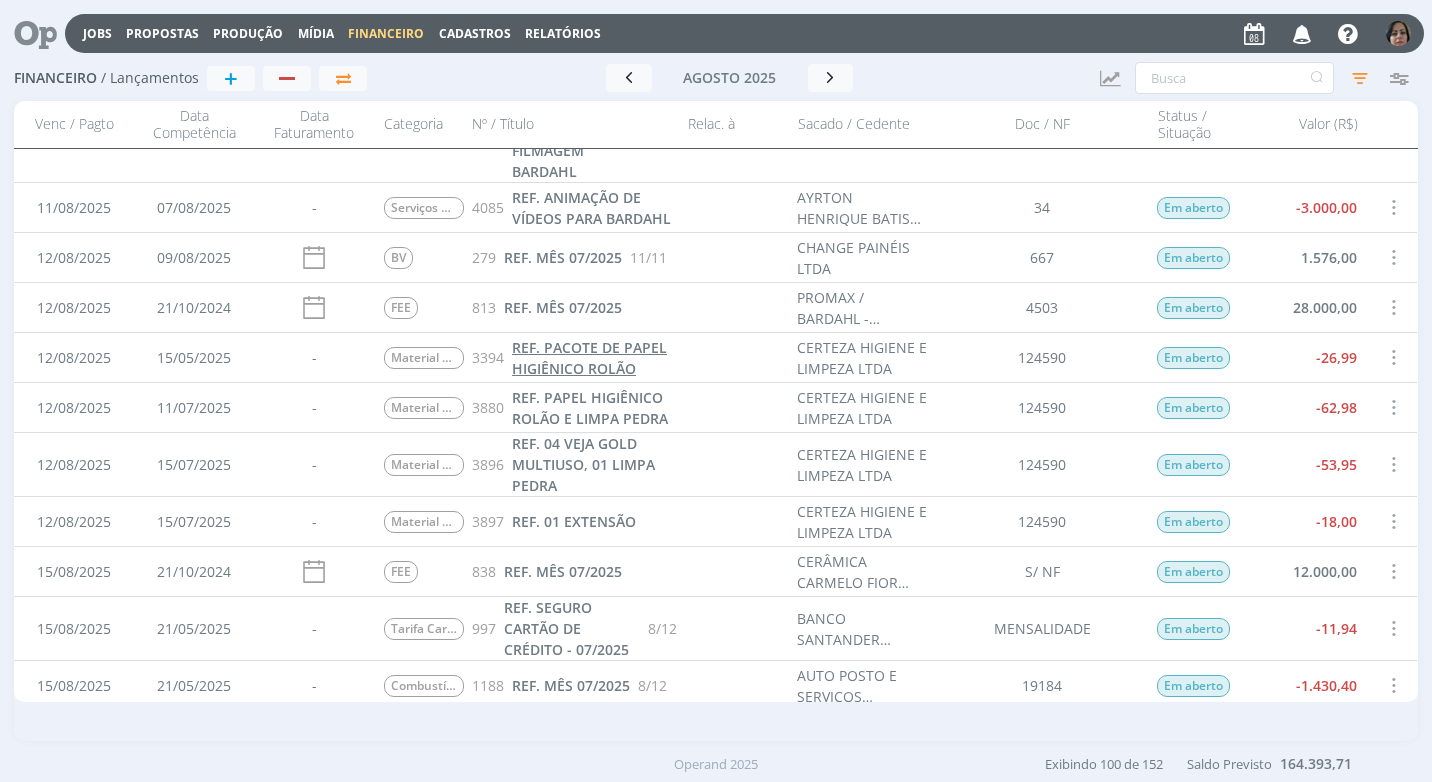 click on "REF. PACOTE DE PAPEL HIGIÊNICO ROLÃO" at bounding box center [589, 358] 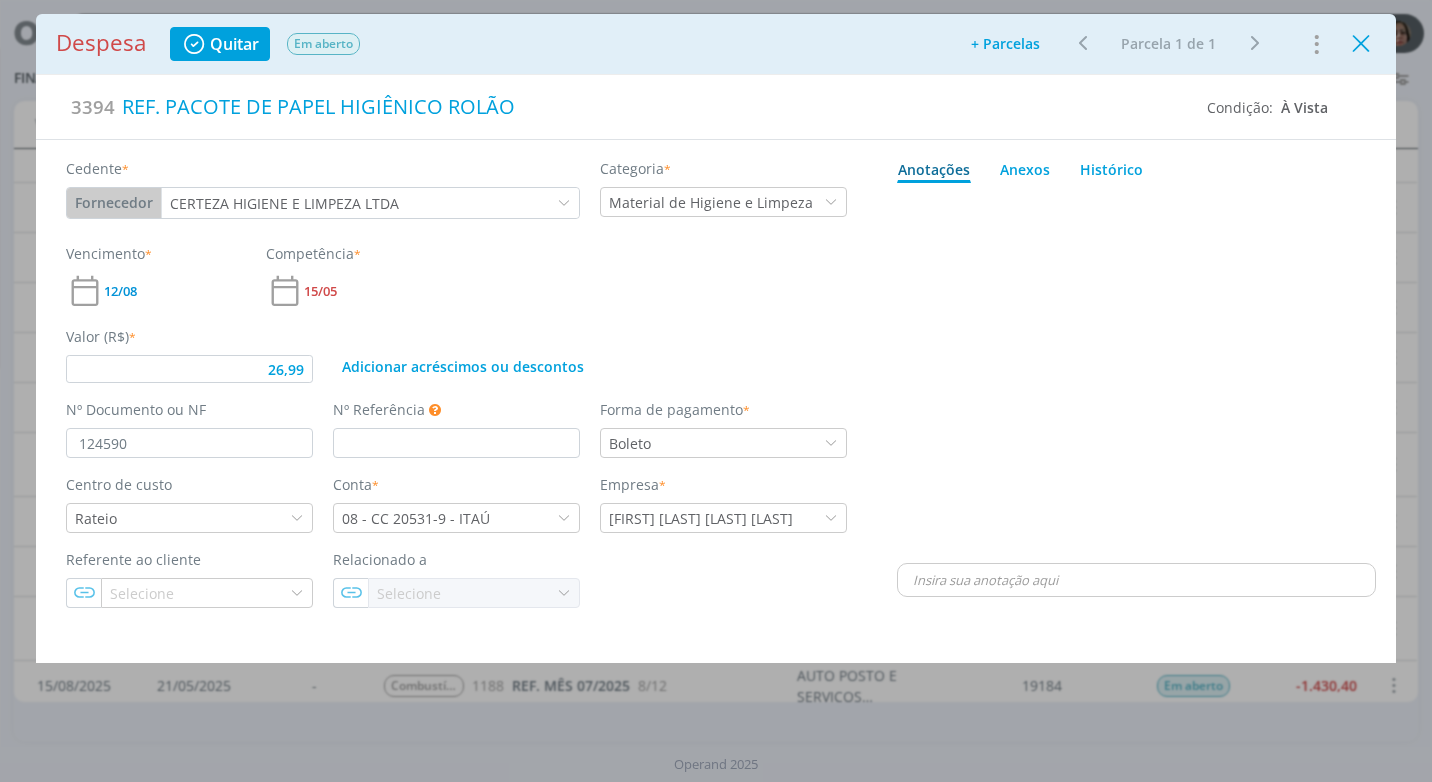 click at bounding box center [1361, 44] 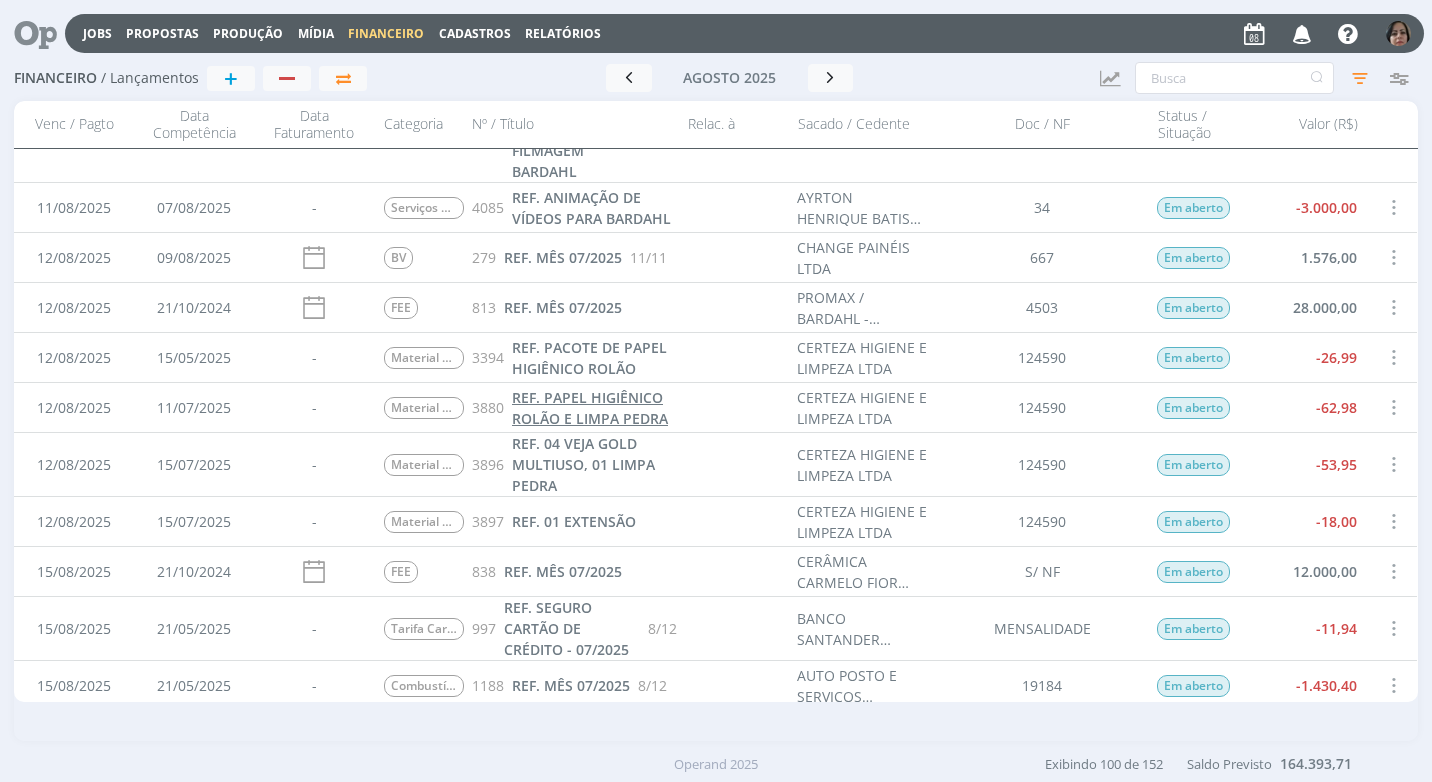 click on "REF. PAPEL HIGIÊNICO ROLÃO E LIMPA PEDRA" at bounding box center [590, 408] 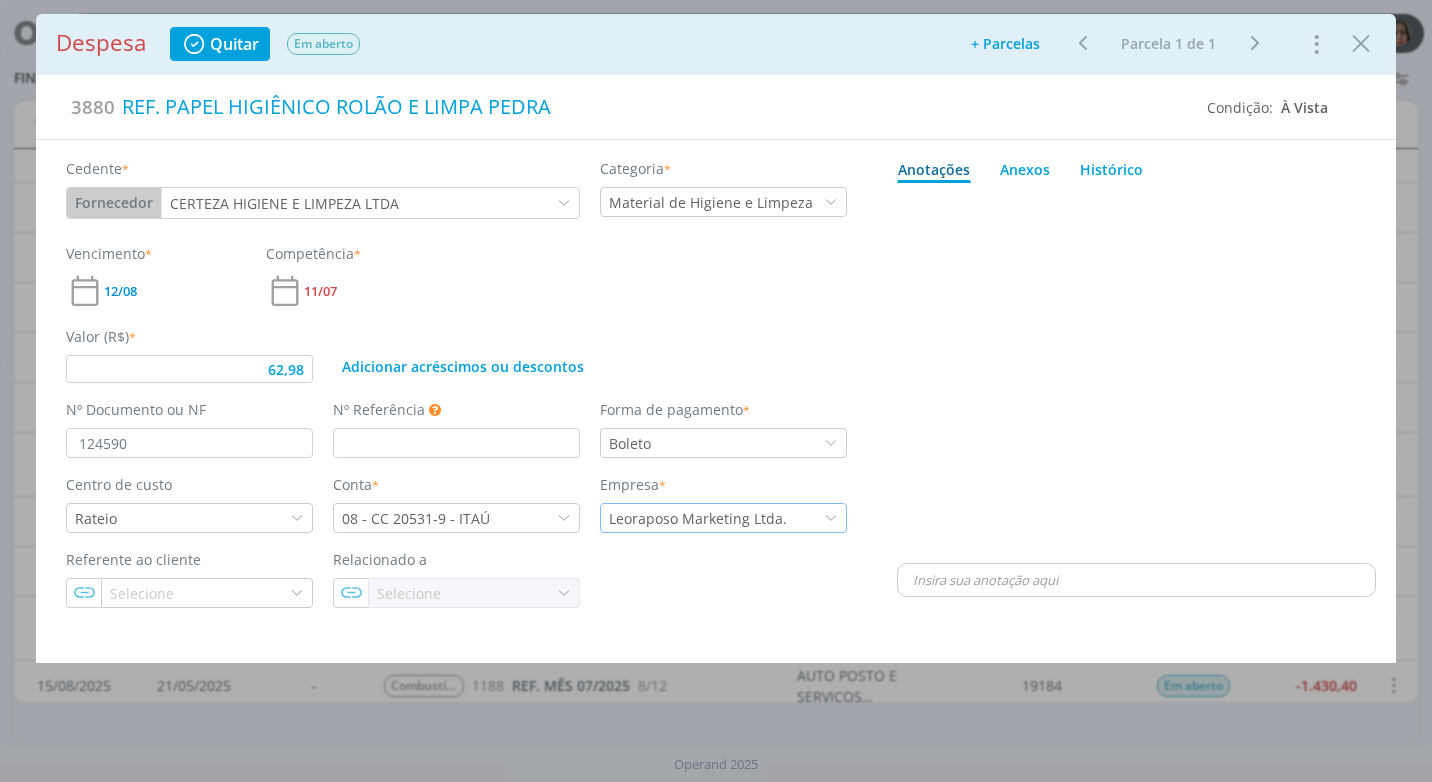 click at bounding box center (831, 518) 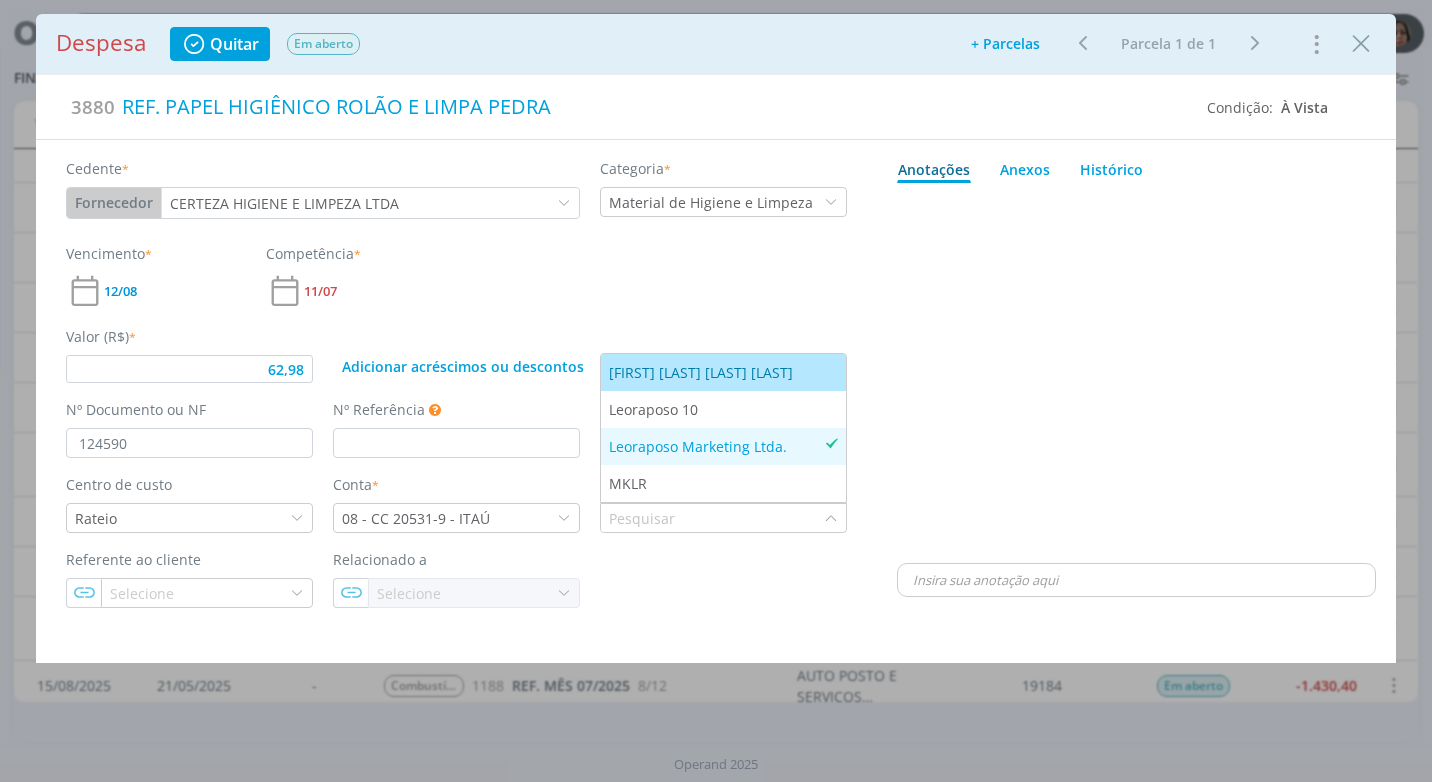 click on "[FIRST] [LAST] [LAST] [LAST]" at bounding box center [703, 372] 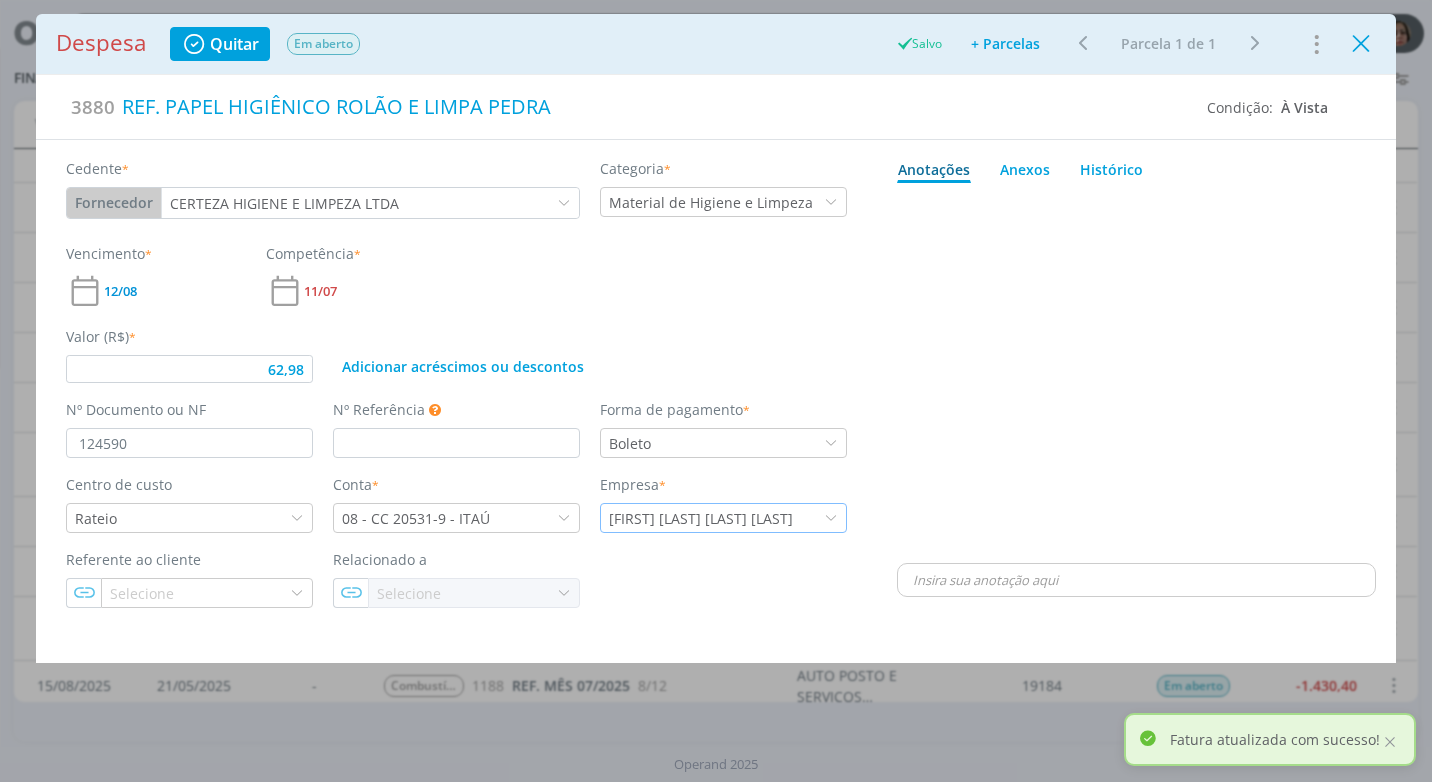 click at bounding box center (1361, 44) 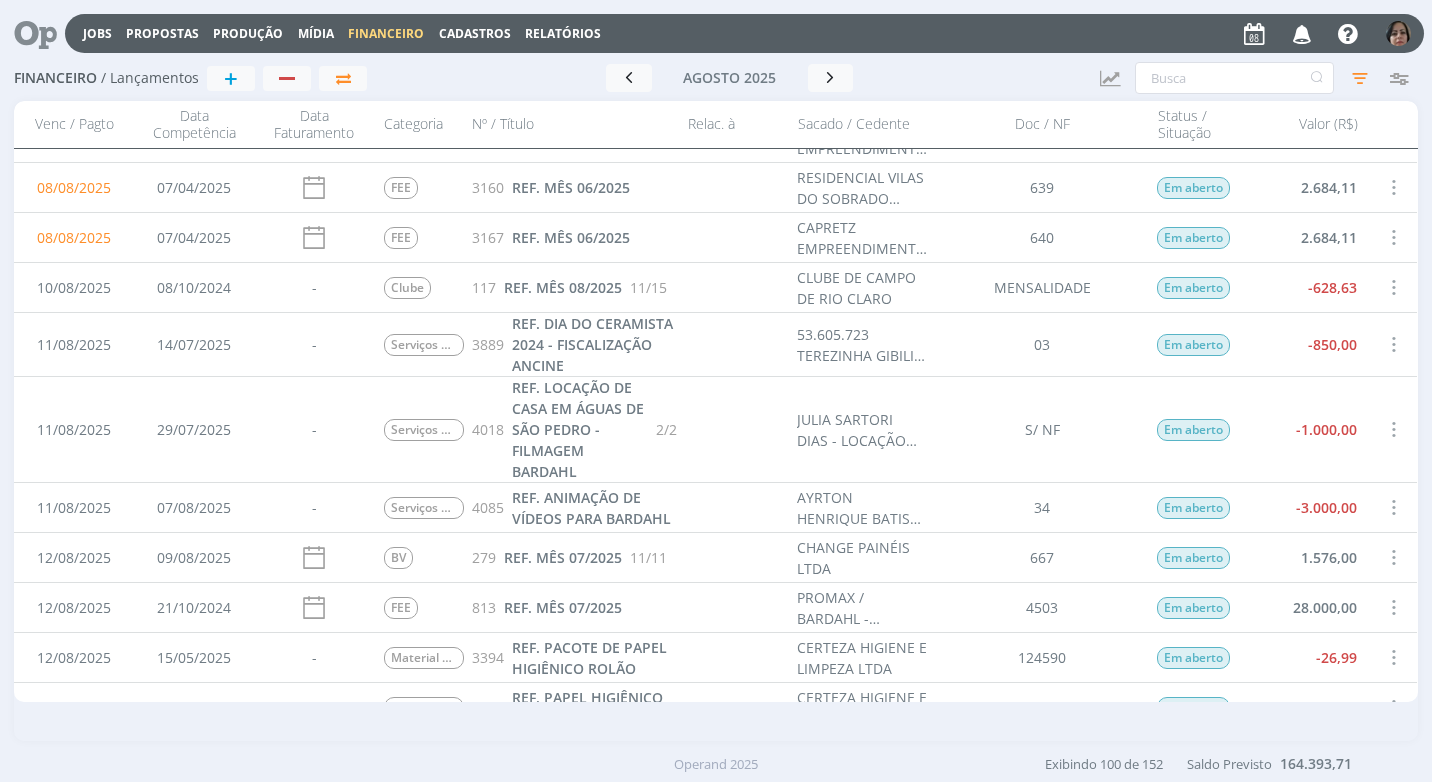 scroll, scrollTop: 800, scrollLeft: 0, axis: vertical 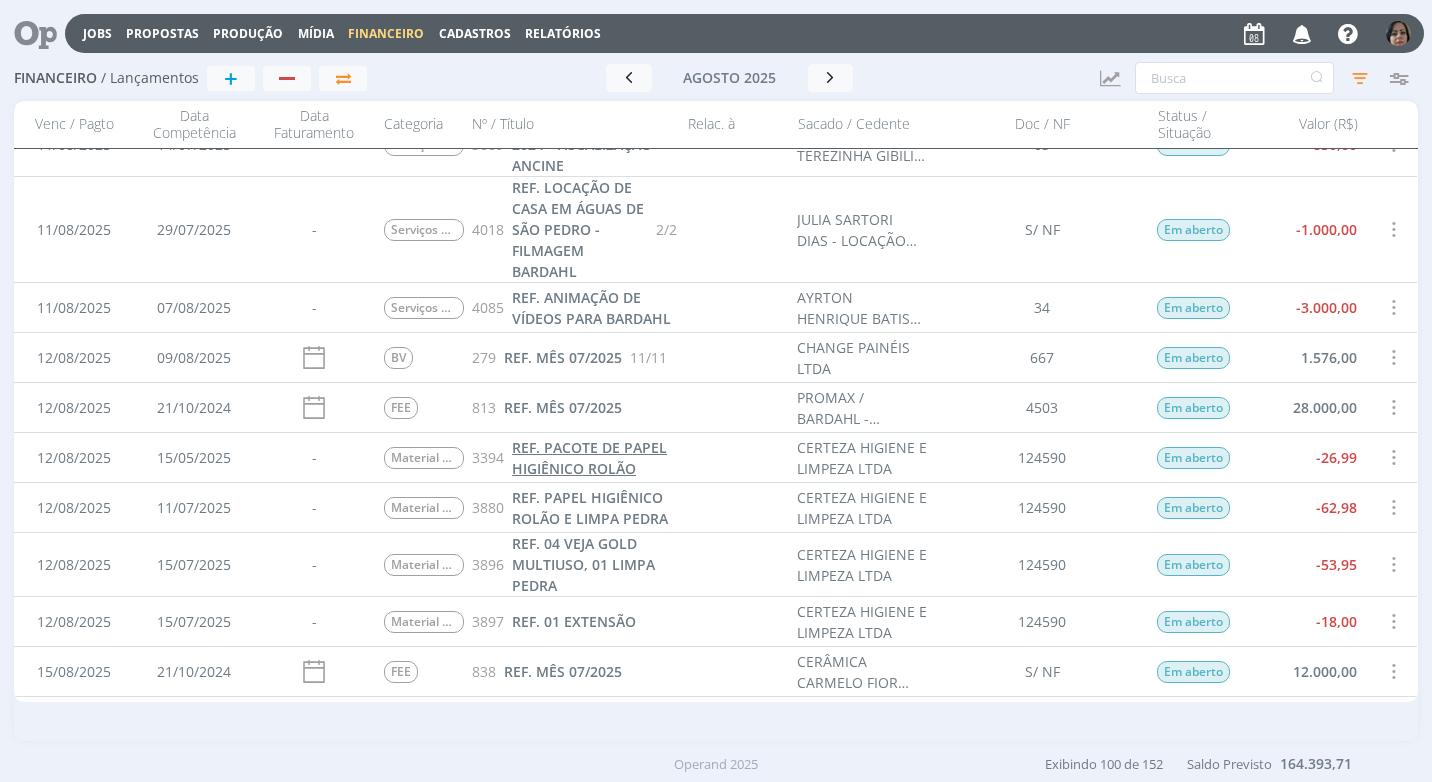 click on "REF. PACOTE DE PAPEL HIGIÊNICO ROLÃO" at bounding box center (589, 458) 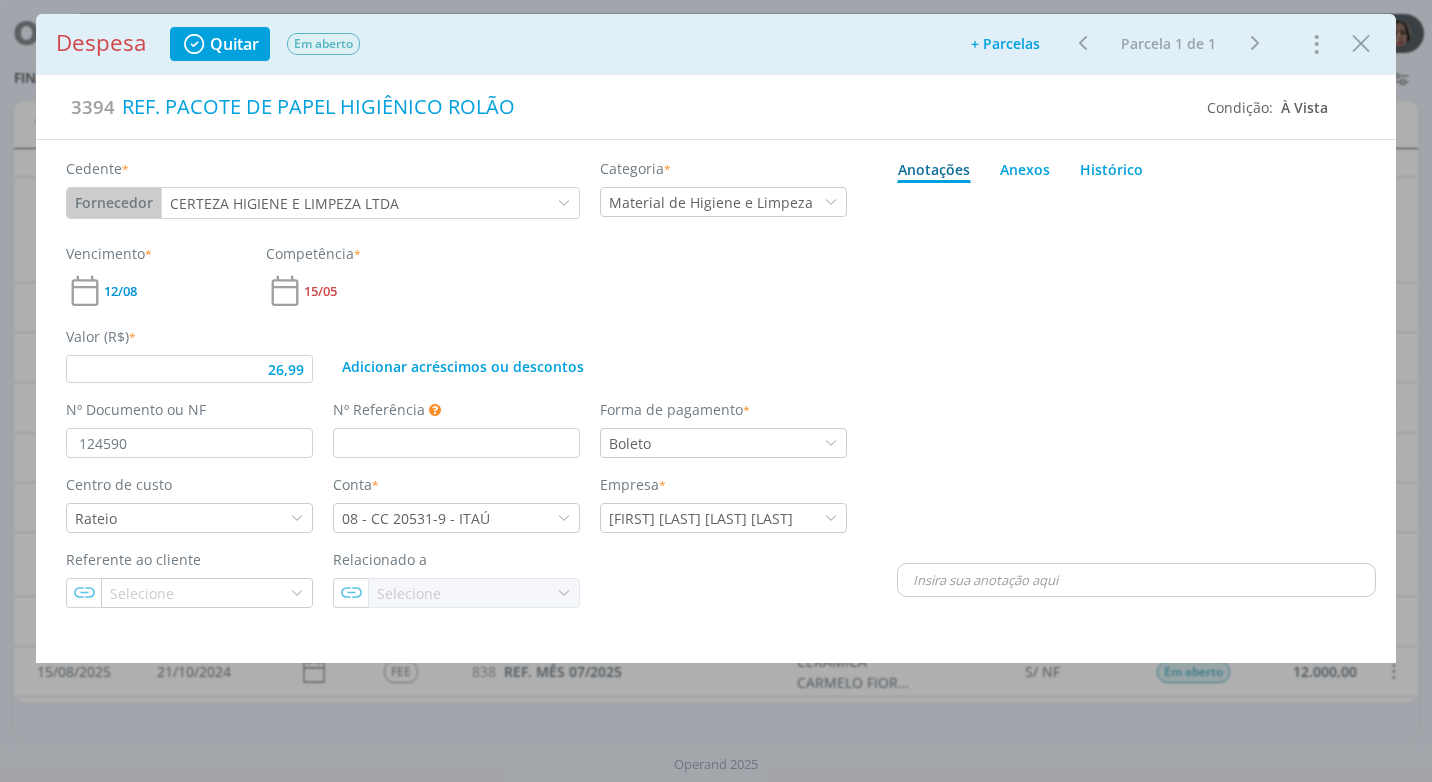 drag, startPoint x: 1365, startPoint y: 43, endPoint x: 1264, endPoint y: 393, distance: 364.2815 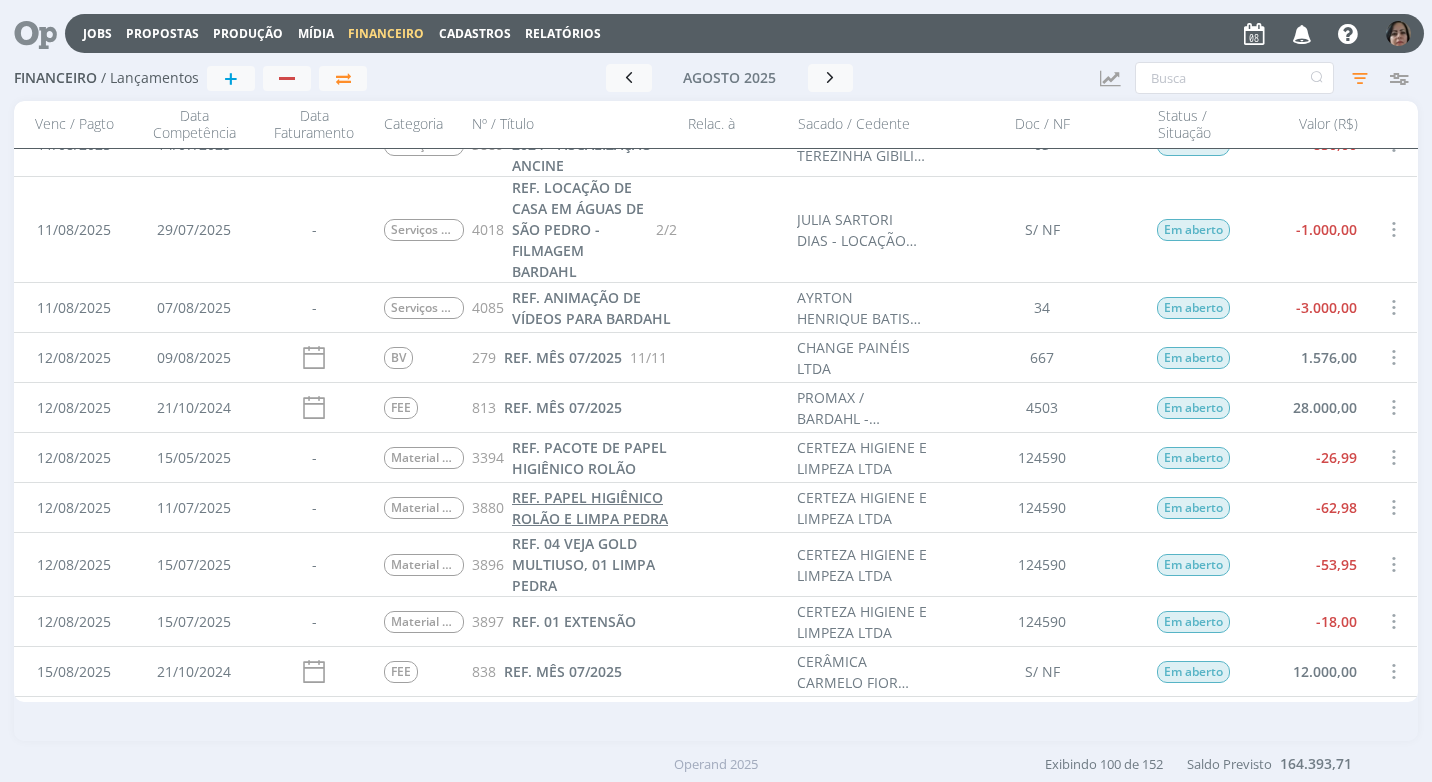 click on "REF. PAPEL HIGIÊNICO ROLÃO E LIMPA PEDRA" at bounding box center [590, 508] 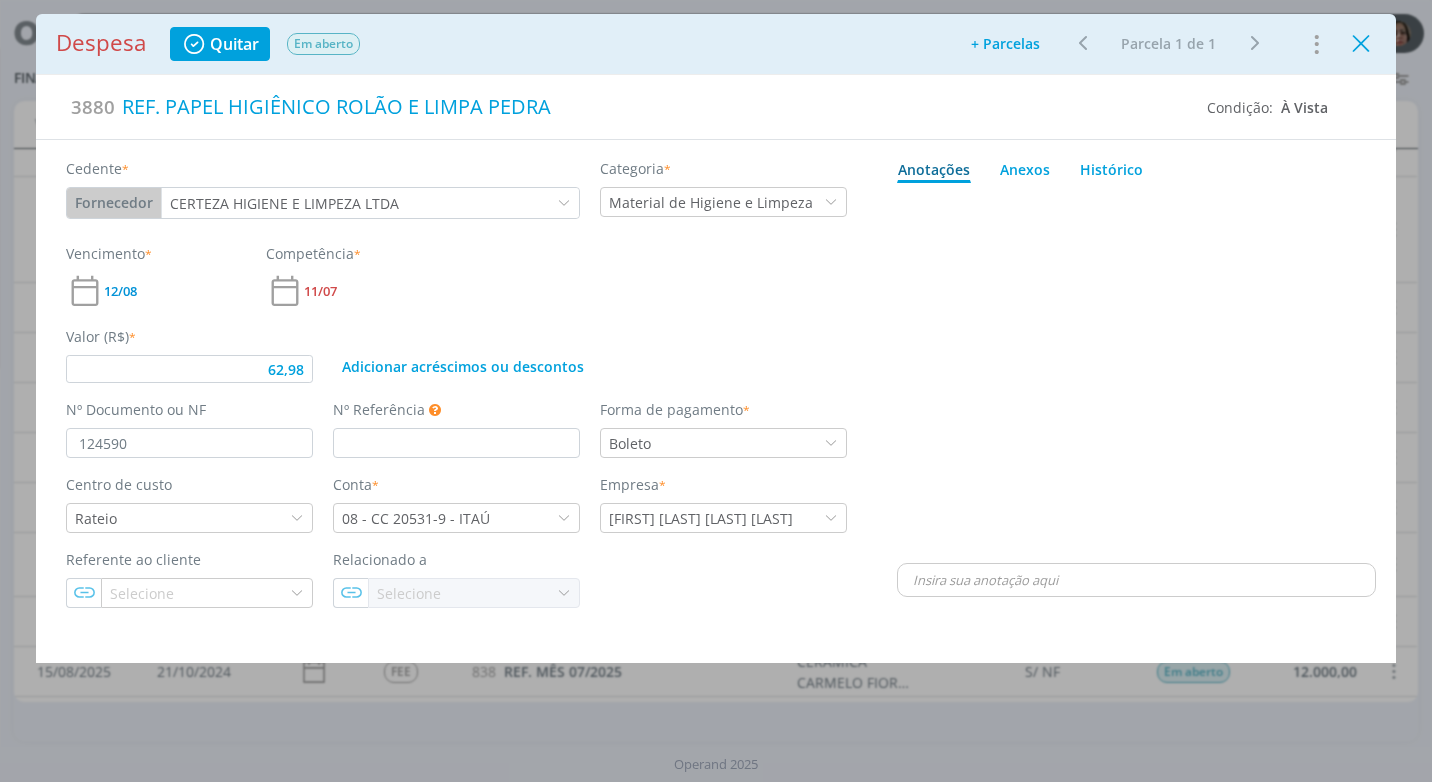 click at bounding box center (1361, 44) 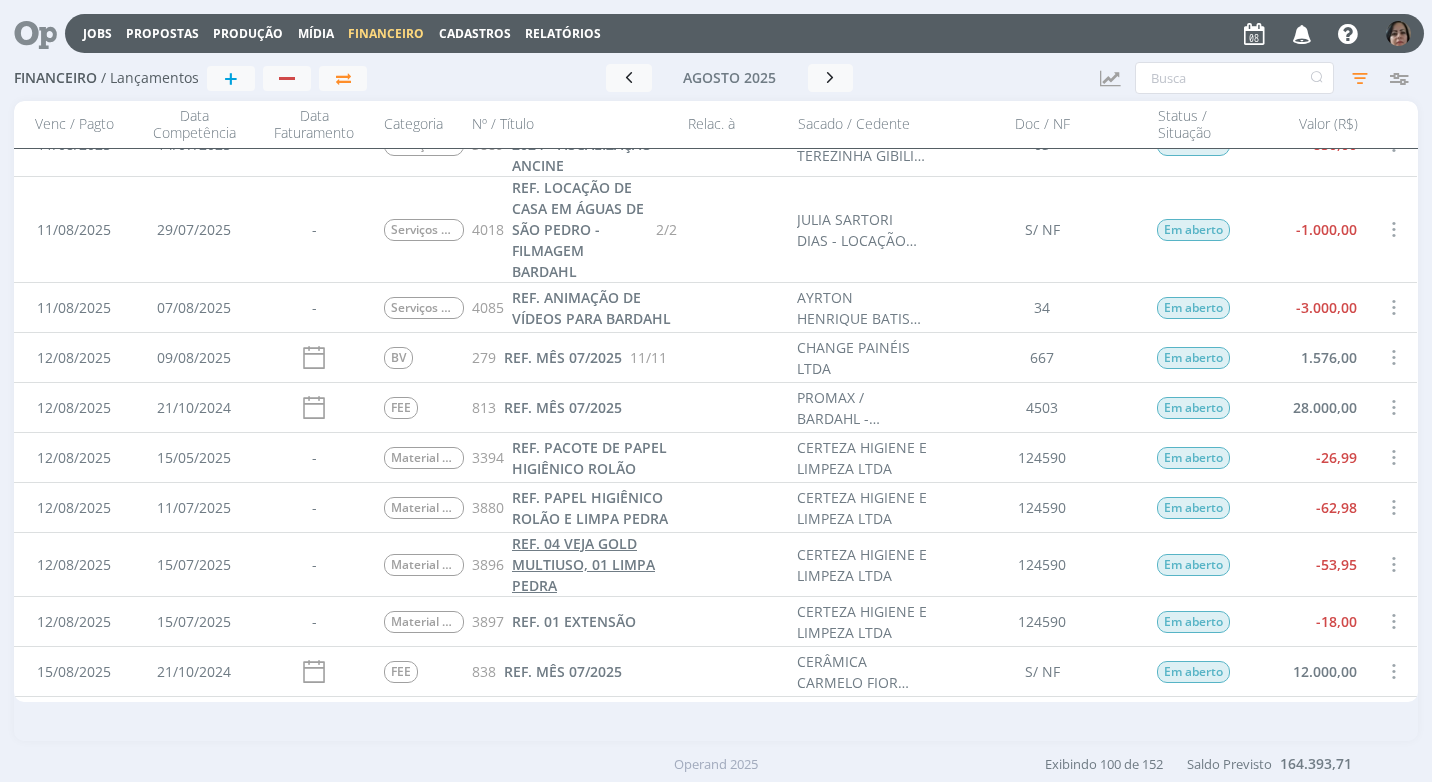 click on "REF. 04 VEJA GOLD MULTIUSO, 01 LIMPA PEDRA" at bounding box center (594, 564) 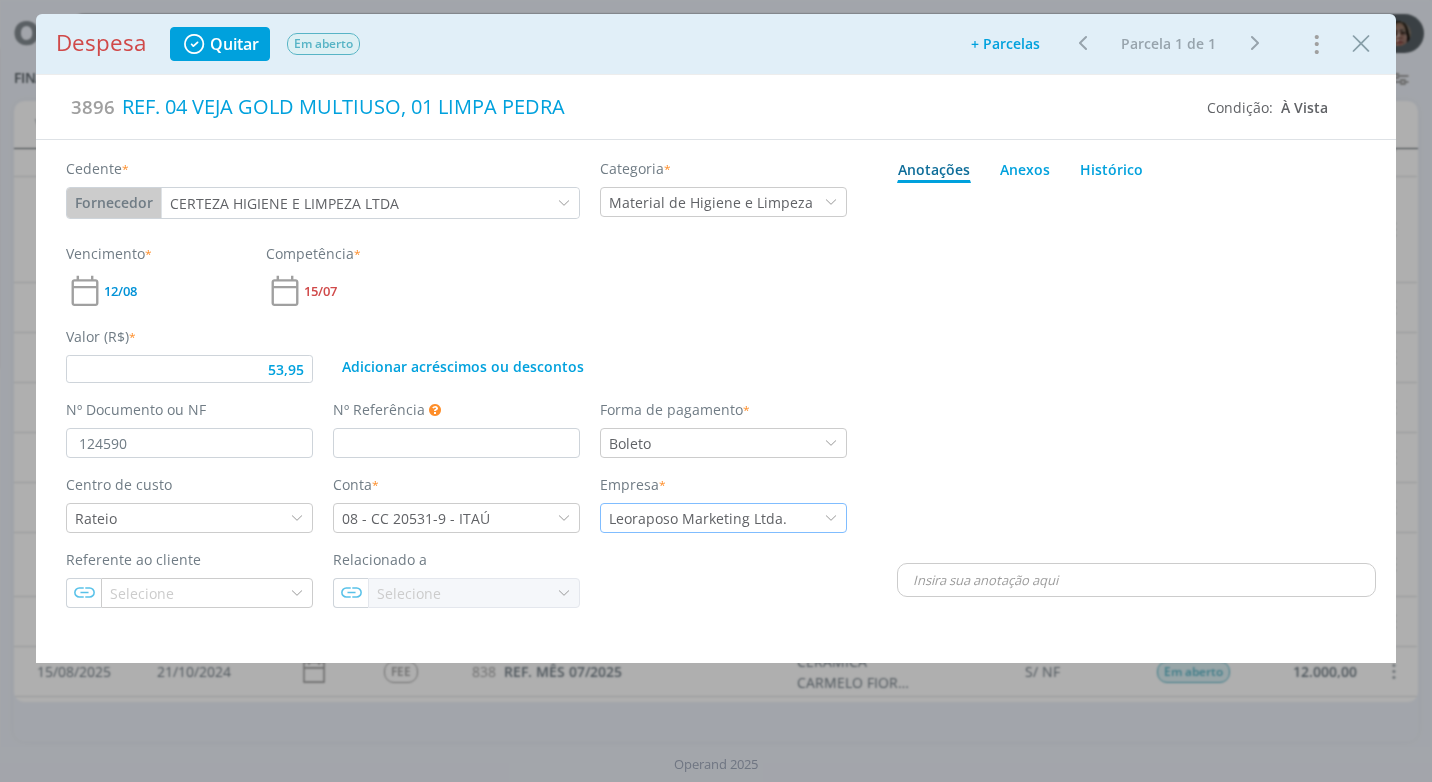 click at bounding box center (831, 518) 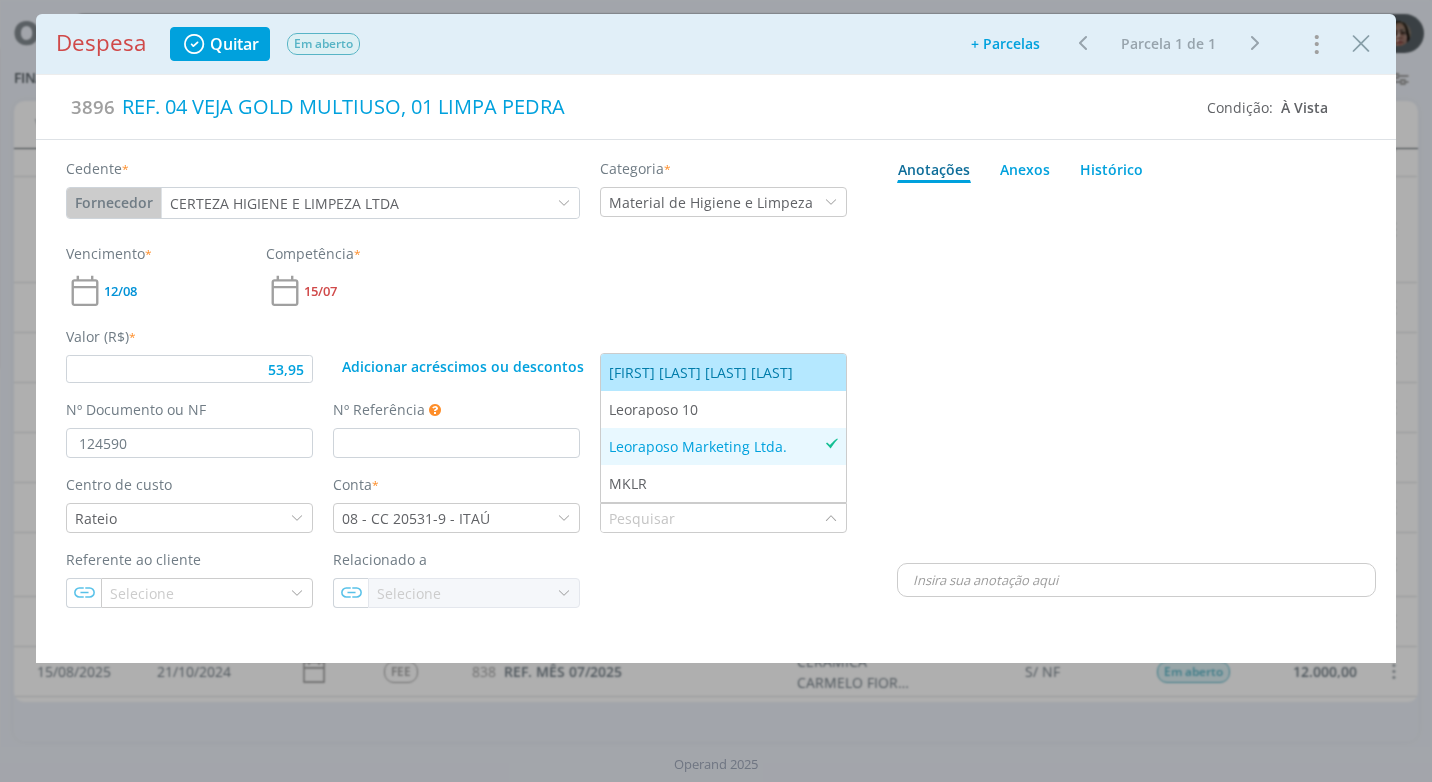click on "[FIRST] [LAST] [LAST] [LAST]" at bounding box center (703, 372) 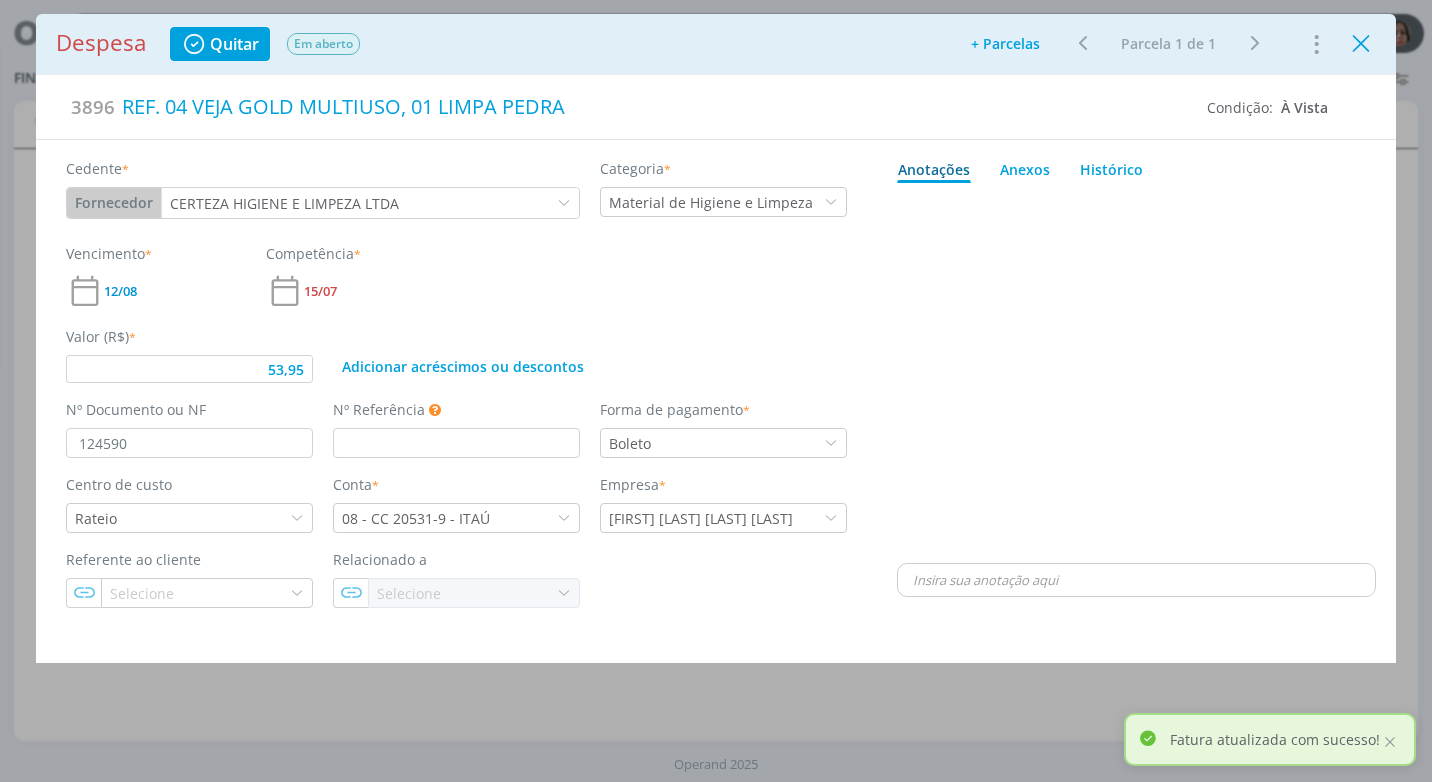 click at bounding box center (1361, 44) 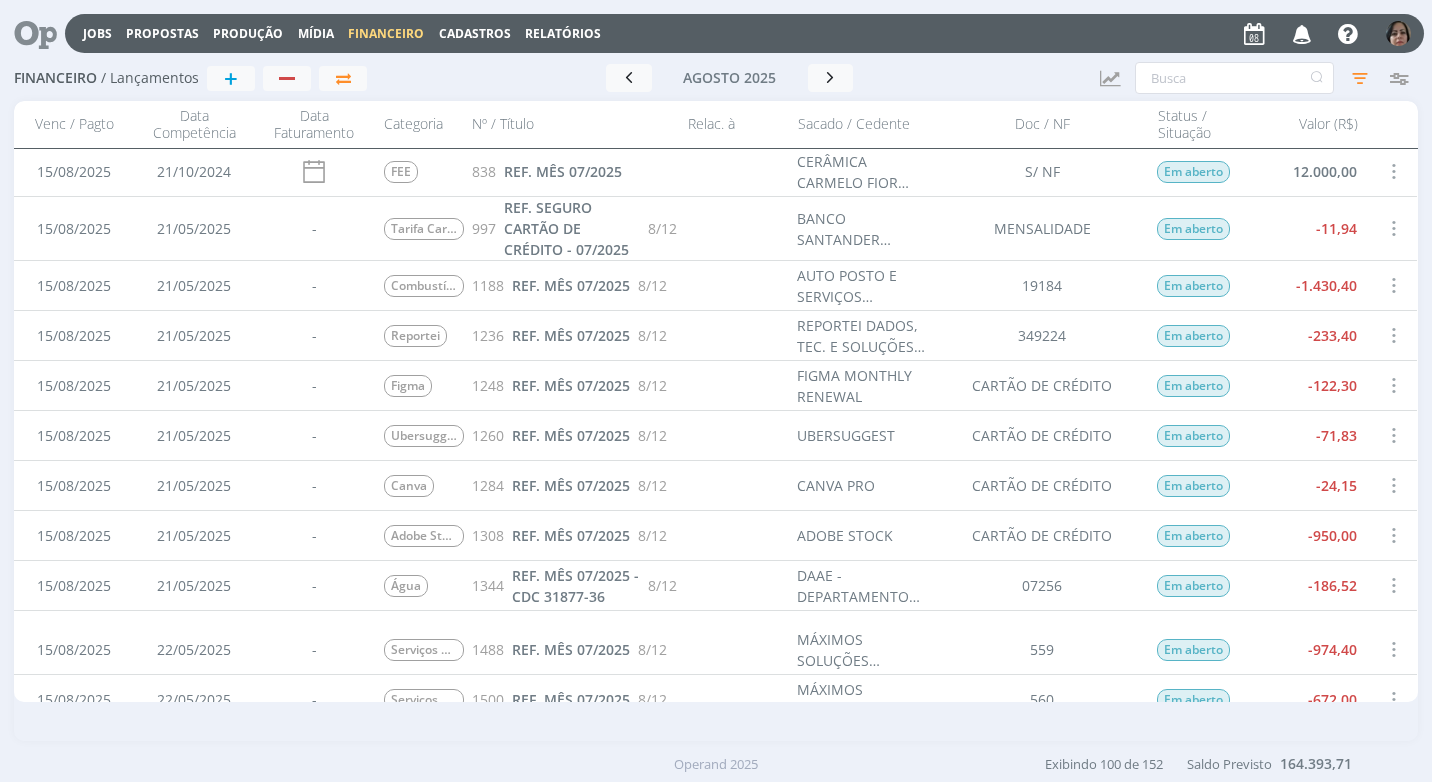 scroll, scrollTop: 1000, scrollLeft: 0, axis: vertical 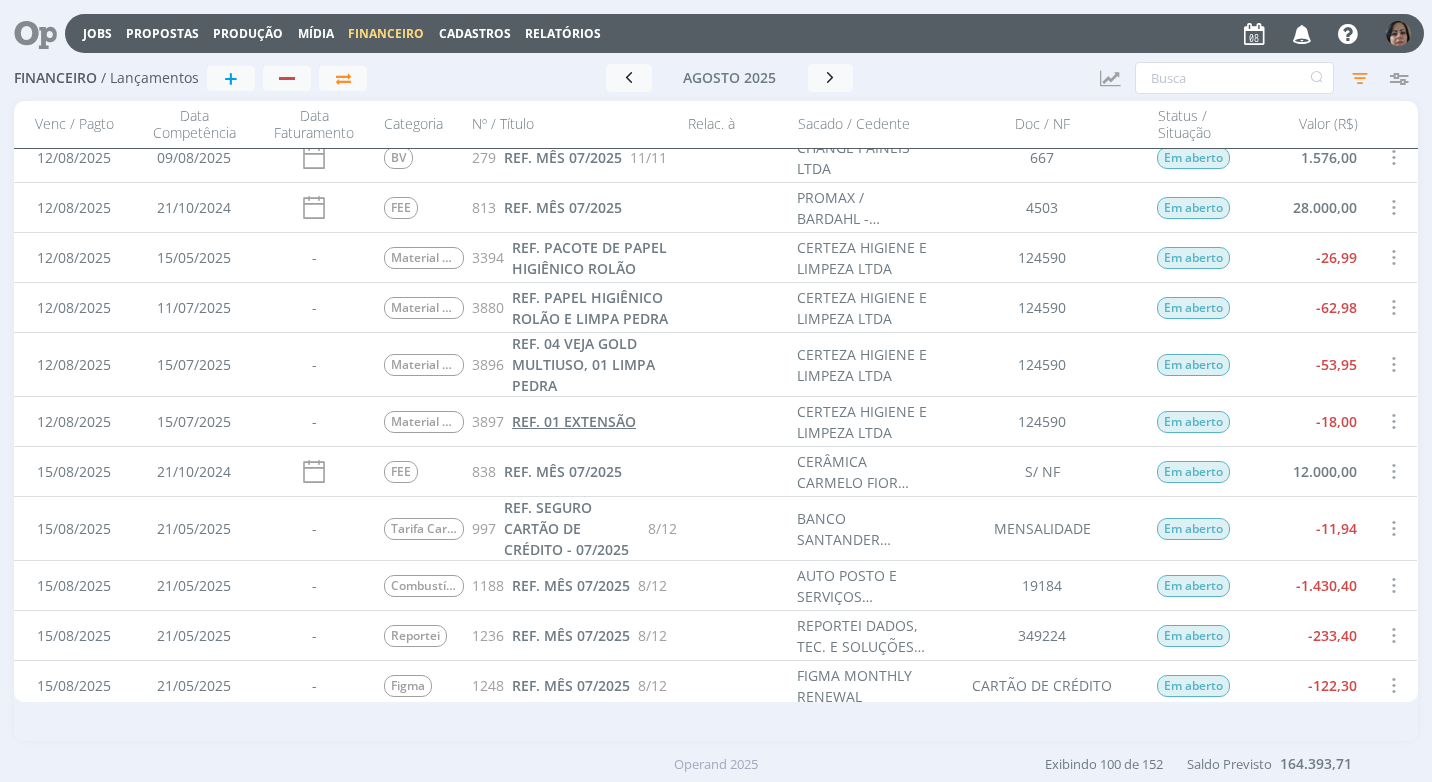 click on "REF. 01 EXTENSÃO" at bounding box center [574, 421] 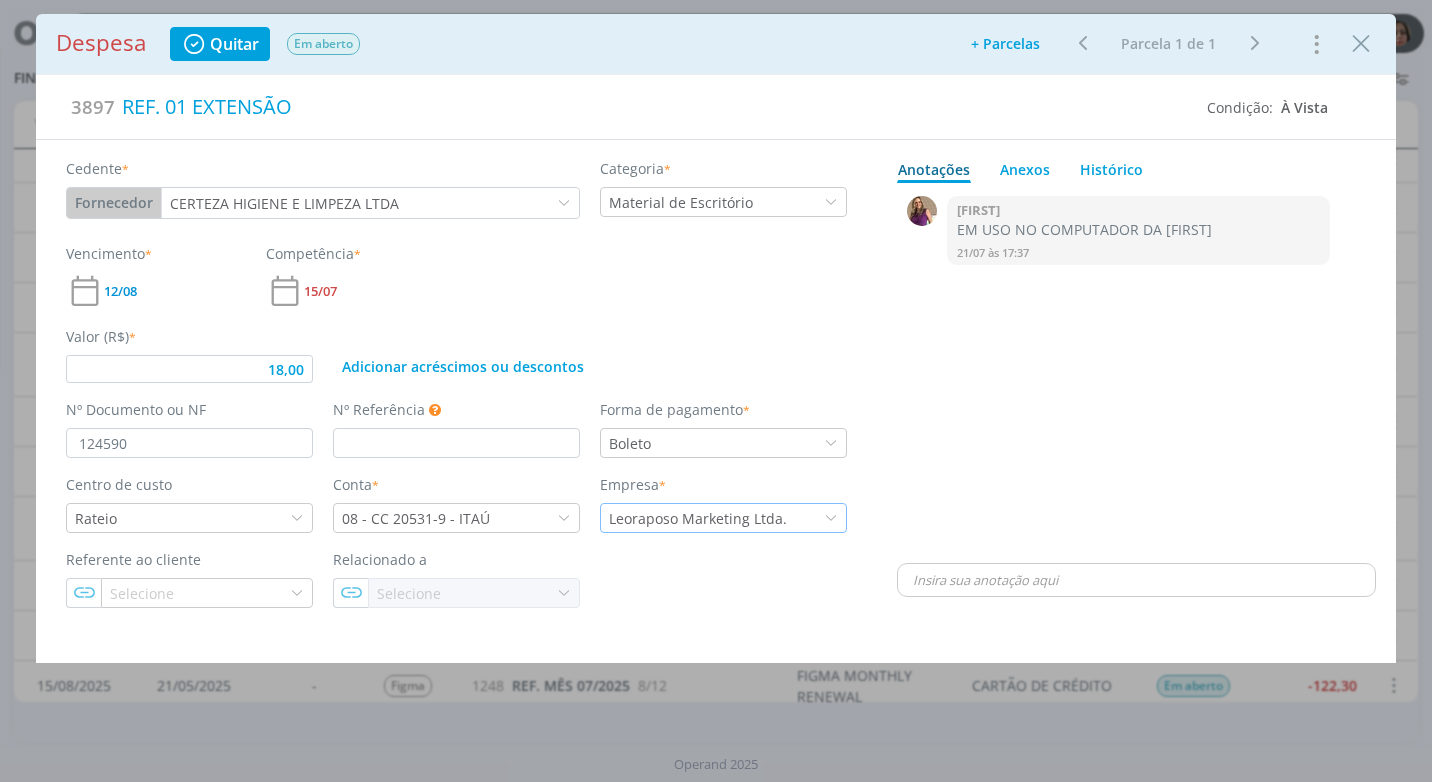 click at bounding box center [831, 518] 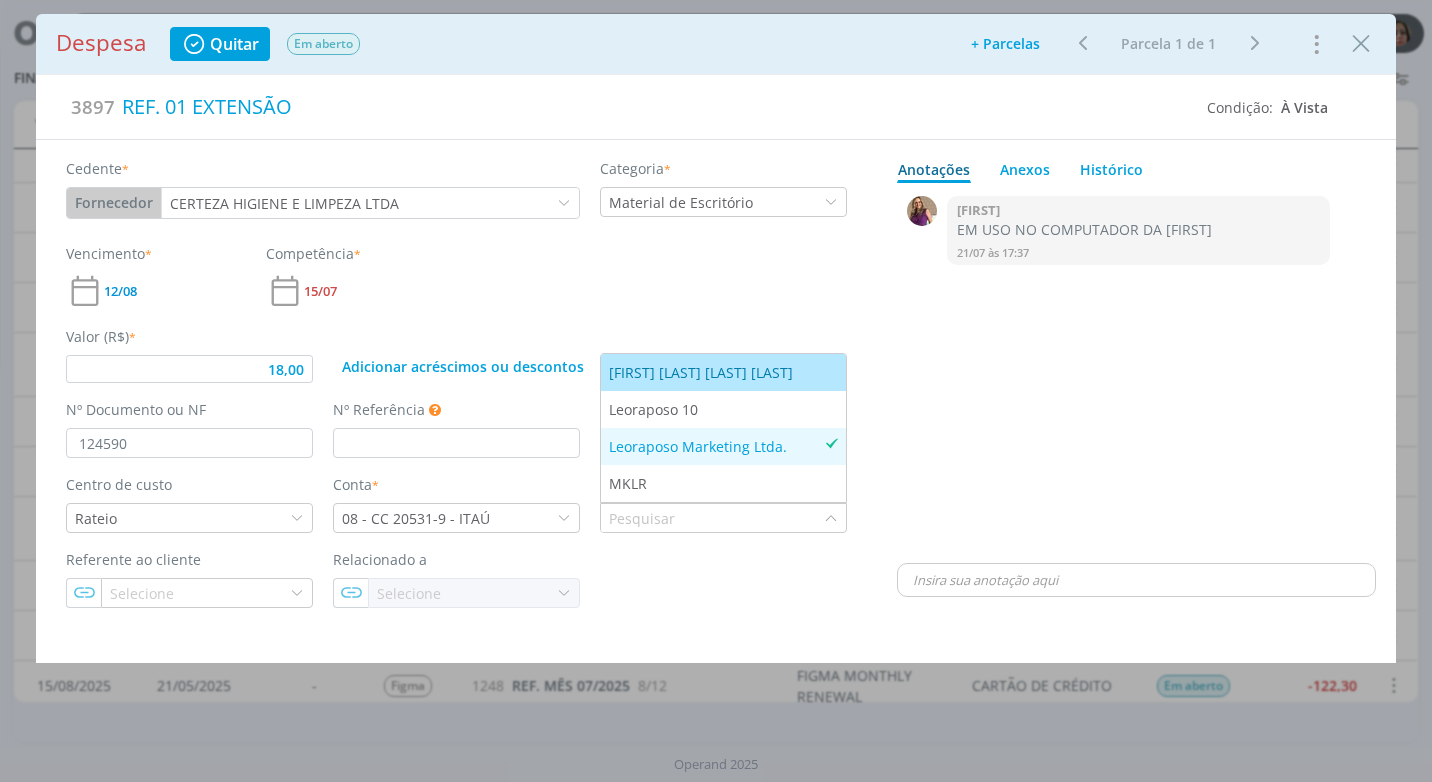 click on "[FIRST] [LAST] [LAST] [LAST]" at bounding box center [703, 372] 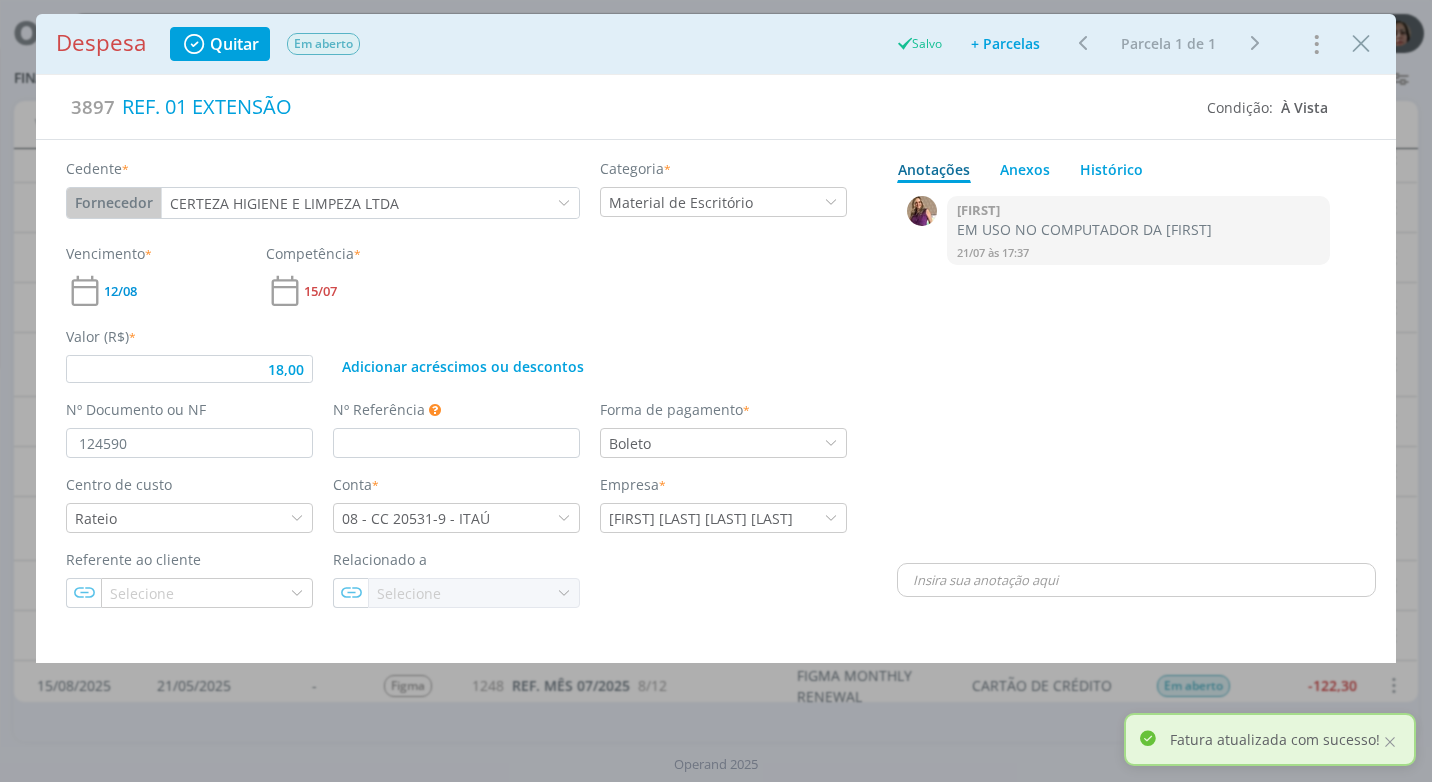 drag, startPoint x: 1212, startPoint y: 409, endPoint x: 1216, endPoint y: 375, distance: 34.234486 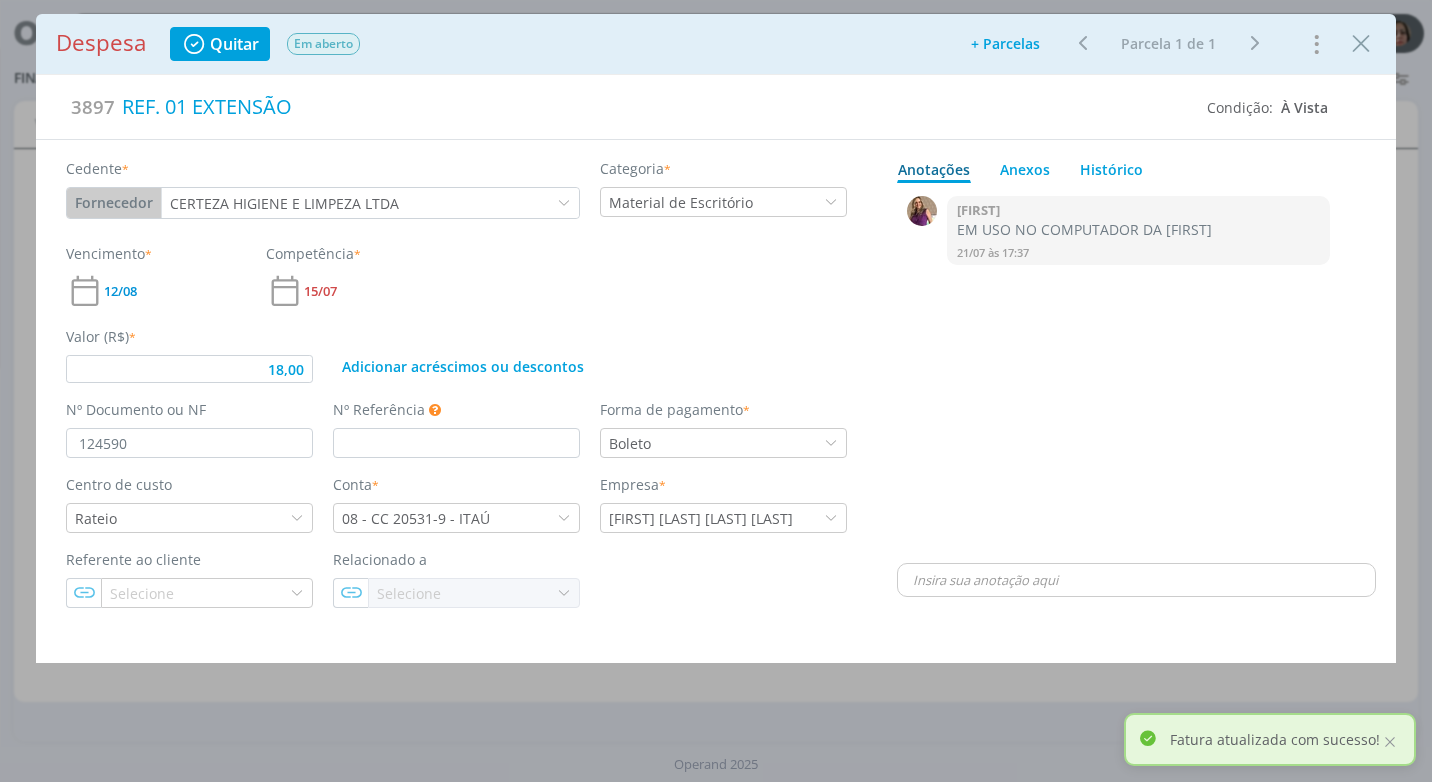 scroll, scrollTop: 0, scrollLeft: 0, axis: both 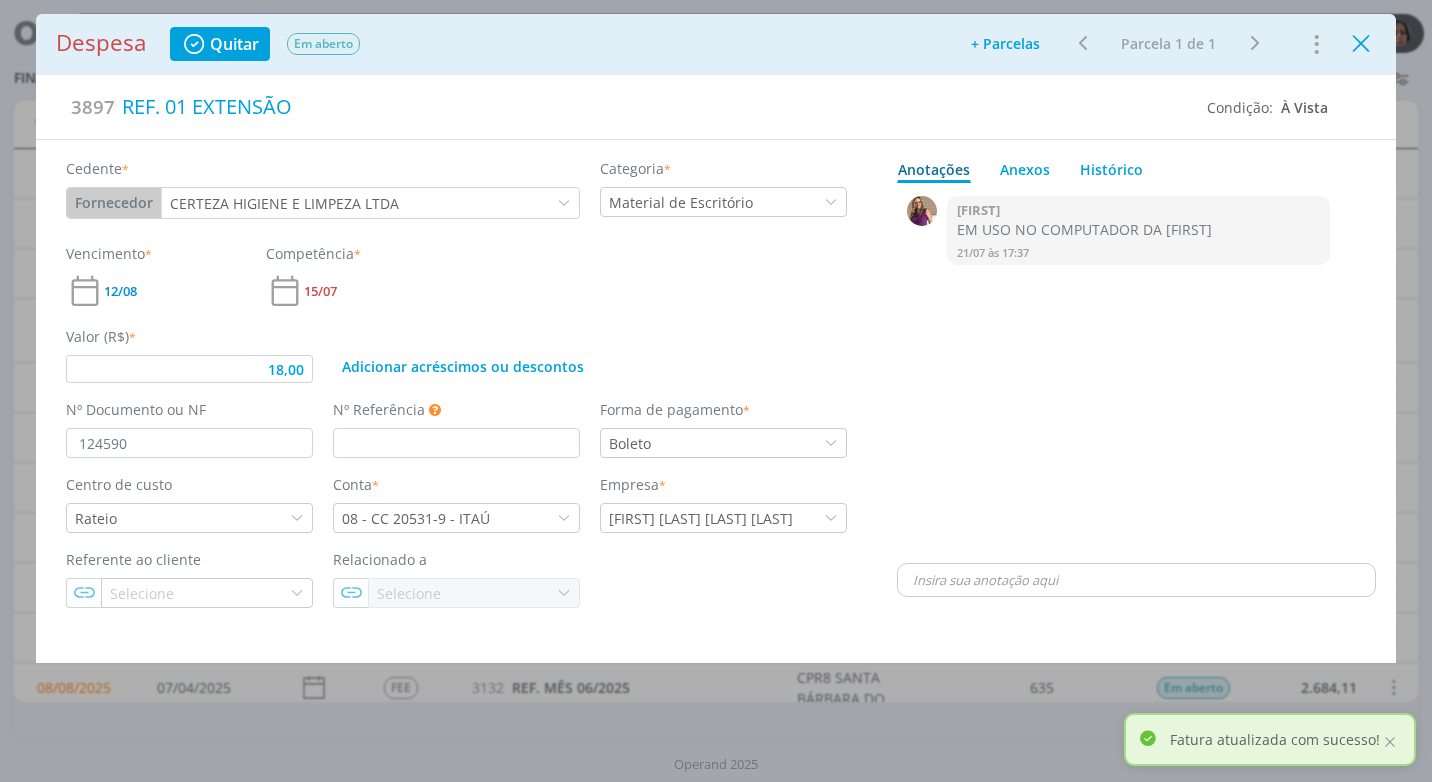 click at bounding box center (1361, 44) 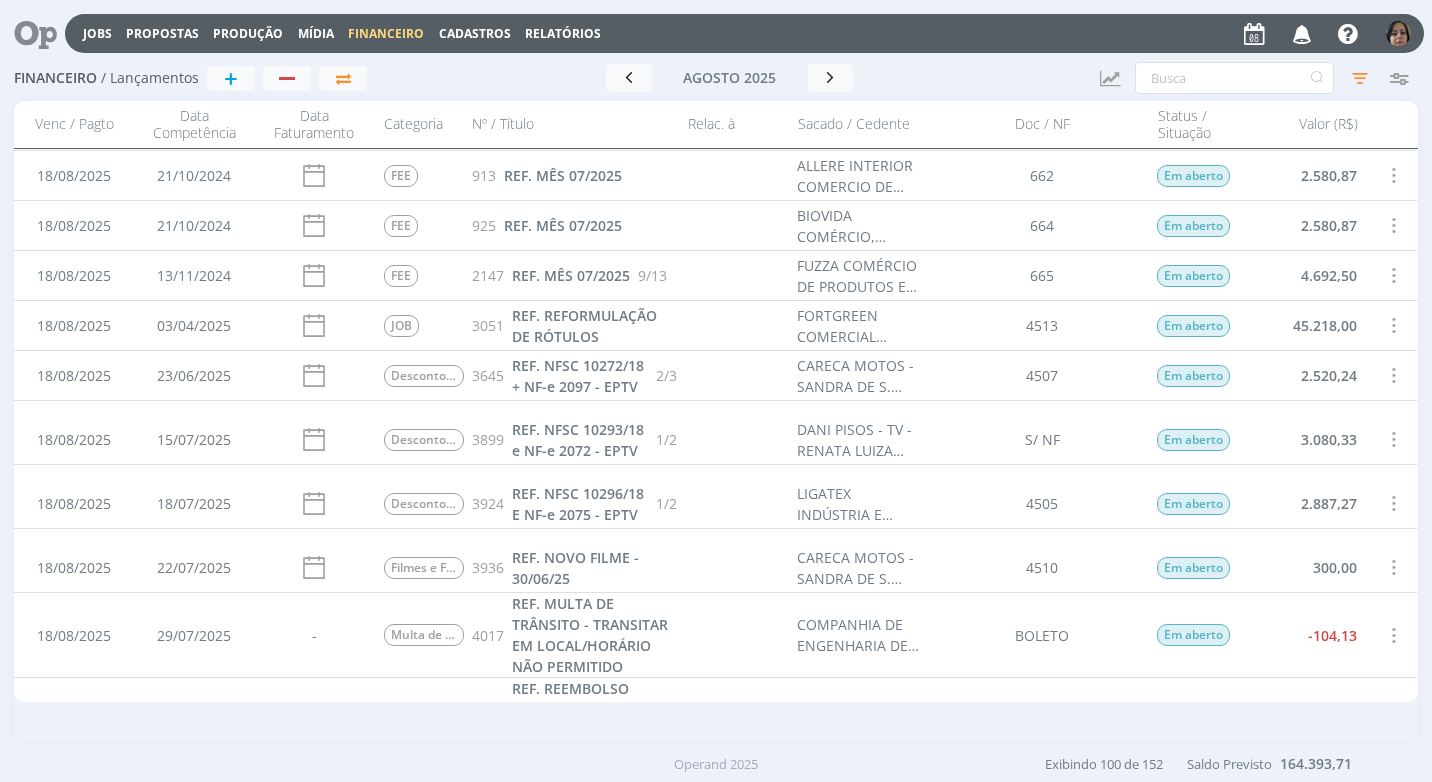 scroll, scrollTop: 4600, scrollLeft: 0, axis: vertical 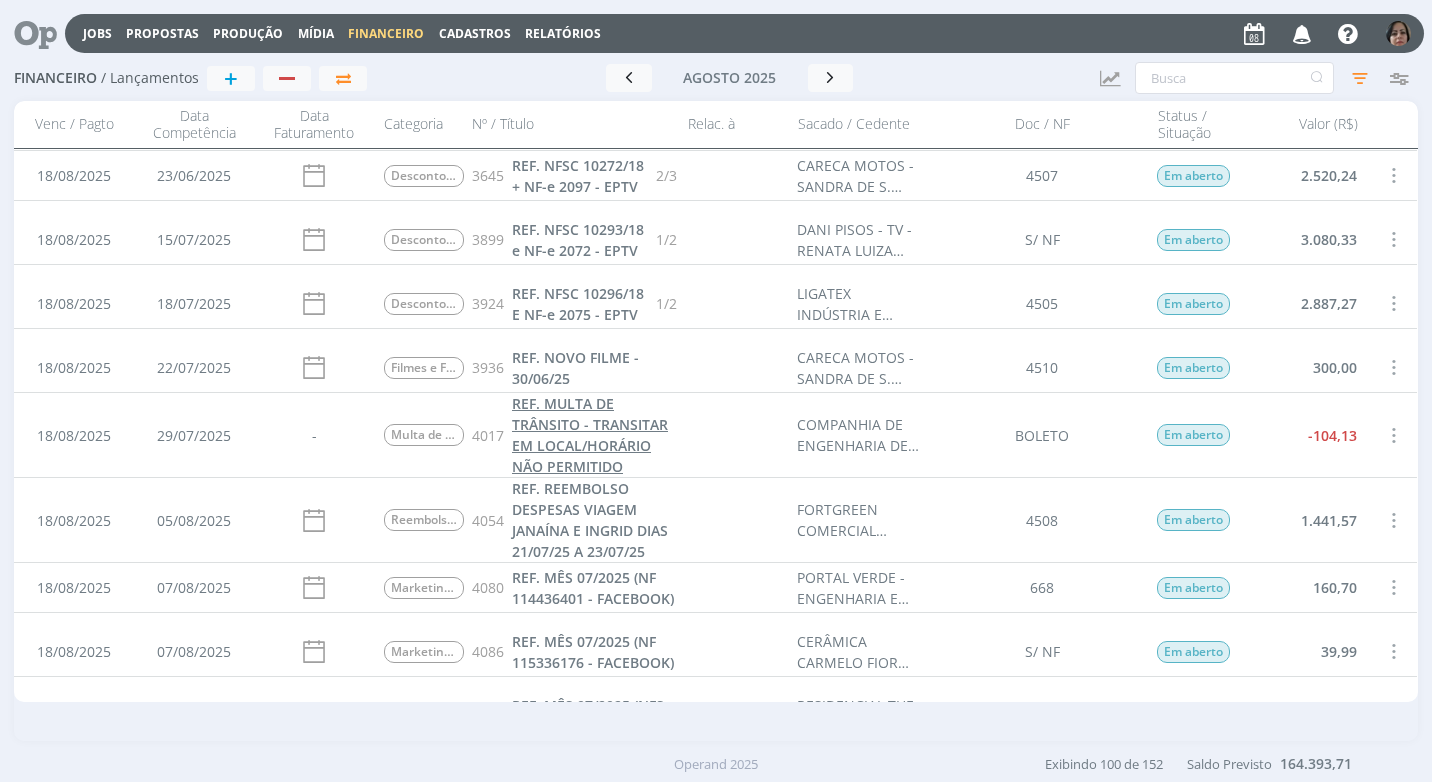 click on "REF. MULTA DE TRÂNSITO - TRANSITAR EM LOCAL/HORÁRIO NÃO PERMITIDO" at bounding box center [590, 435] 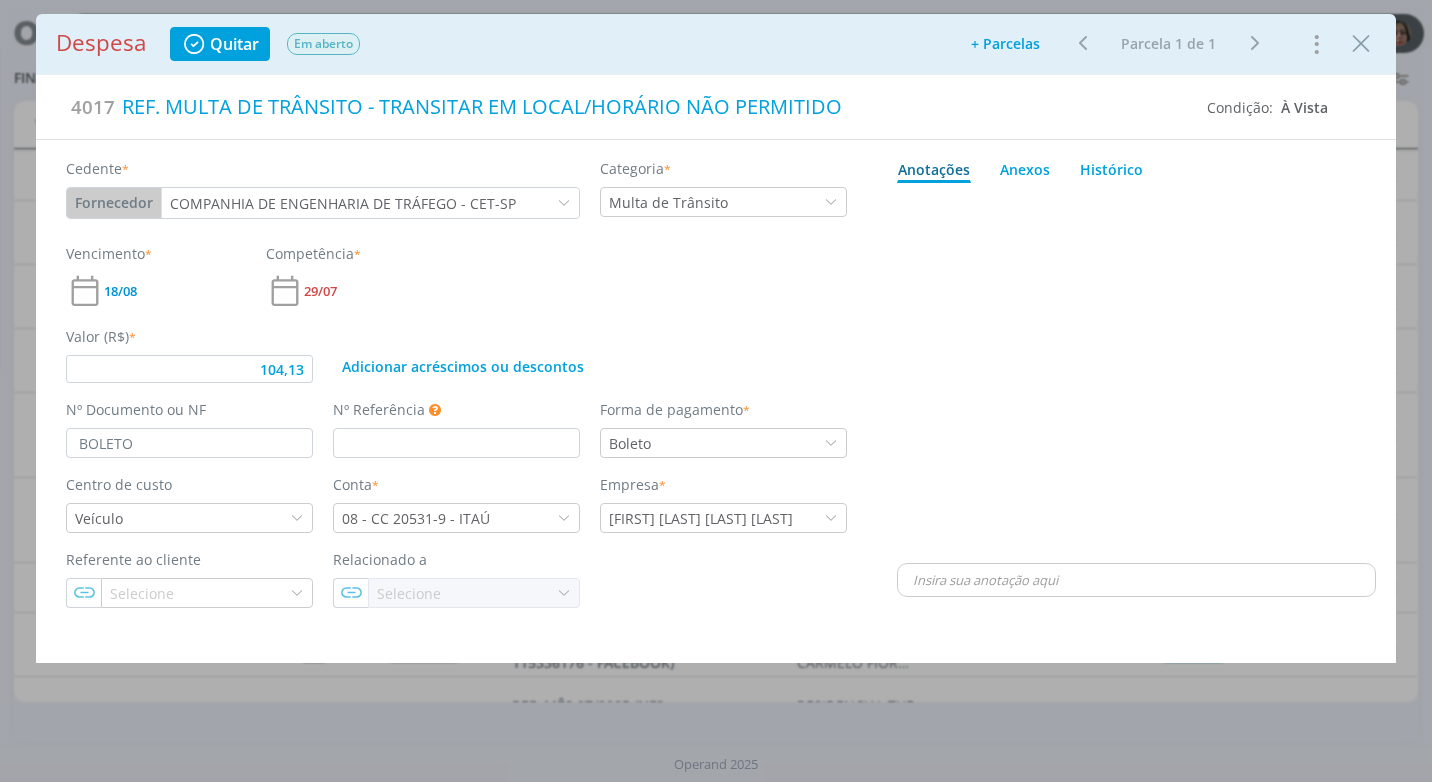 click on "18/08" at bounding box center [156, 291] 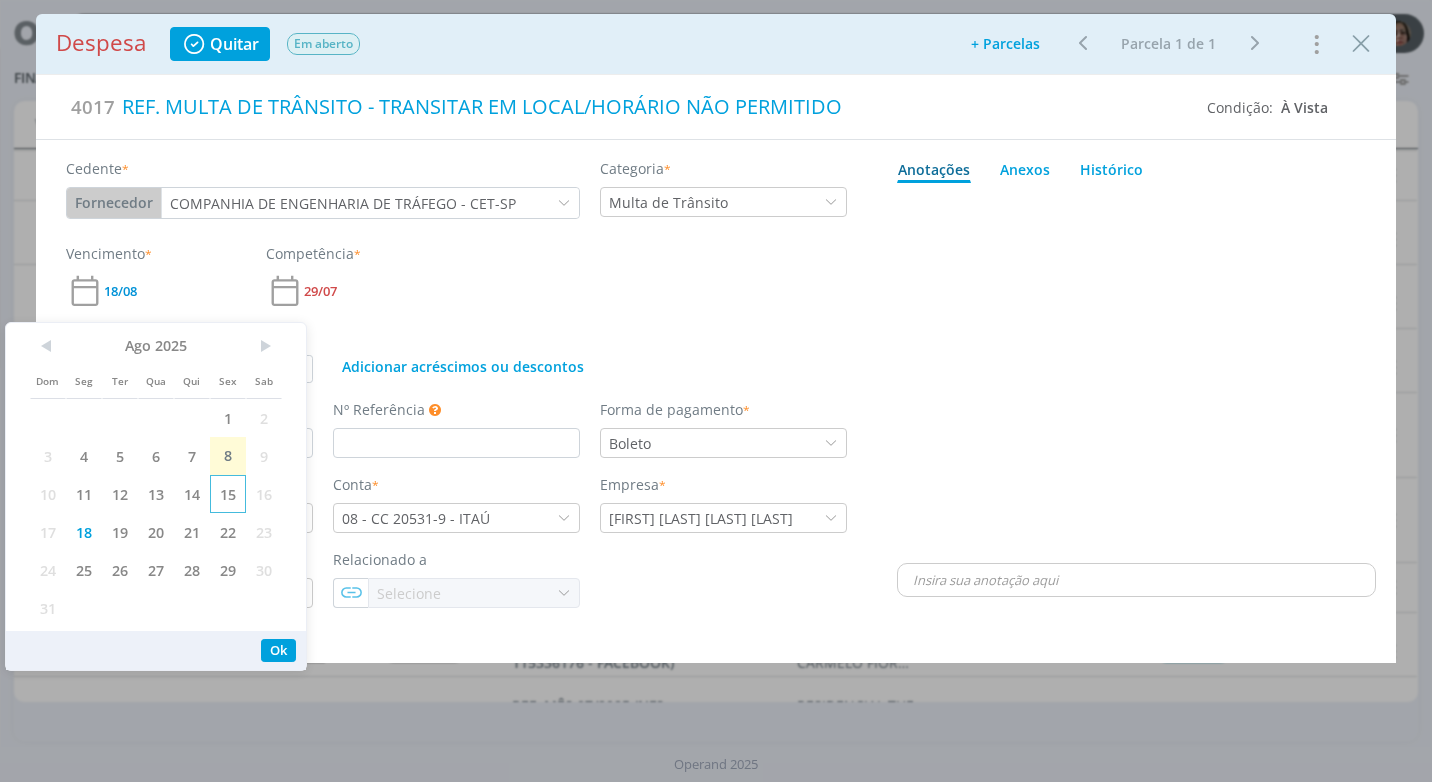 click on "15" at bounding box center [228, 494] 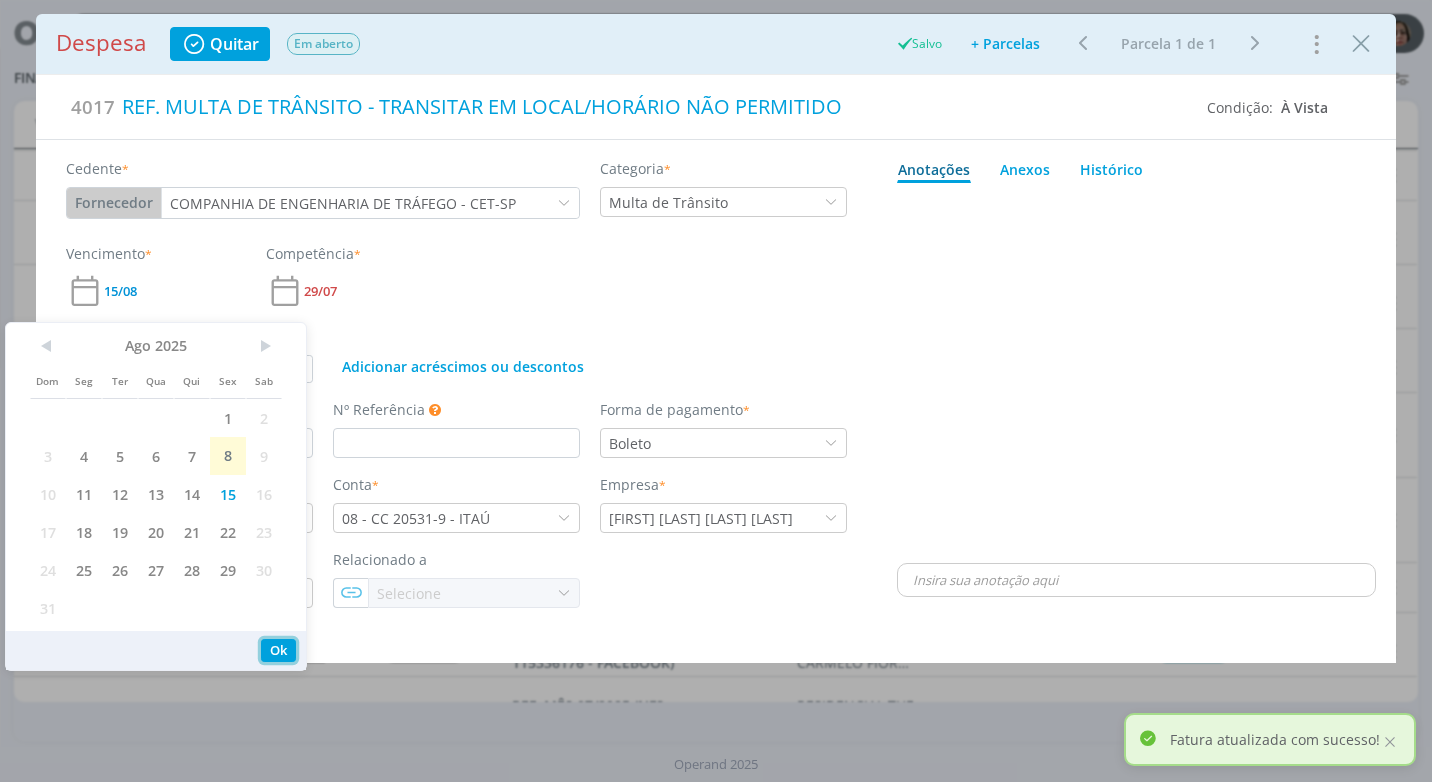 drag, startPoint x: 270, startPoint y: 652, endPoint x: 289, endPoint y: 648, distance: 19.416489 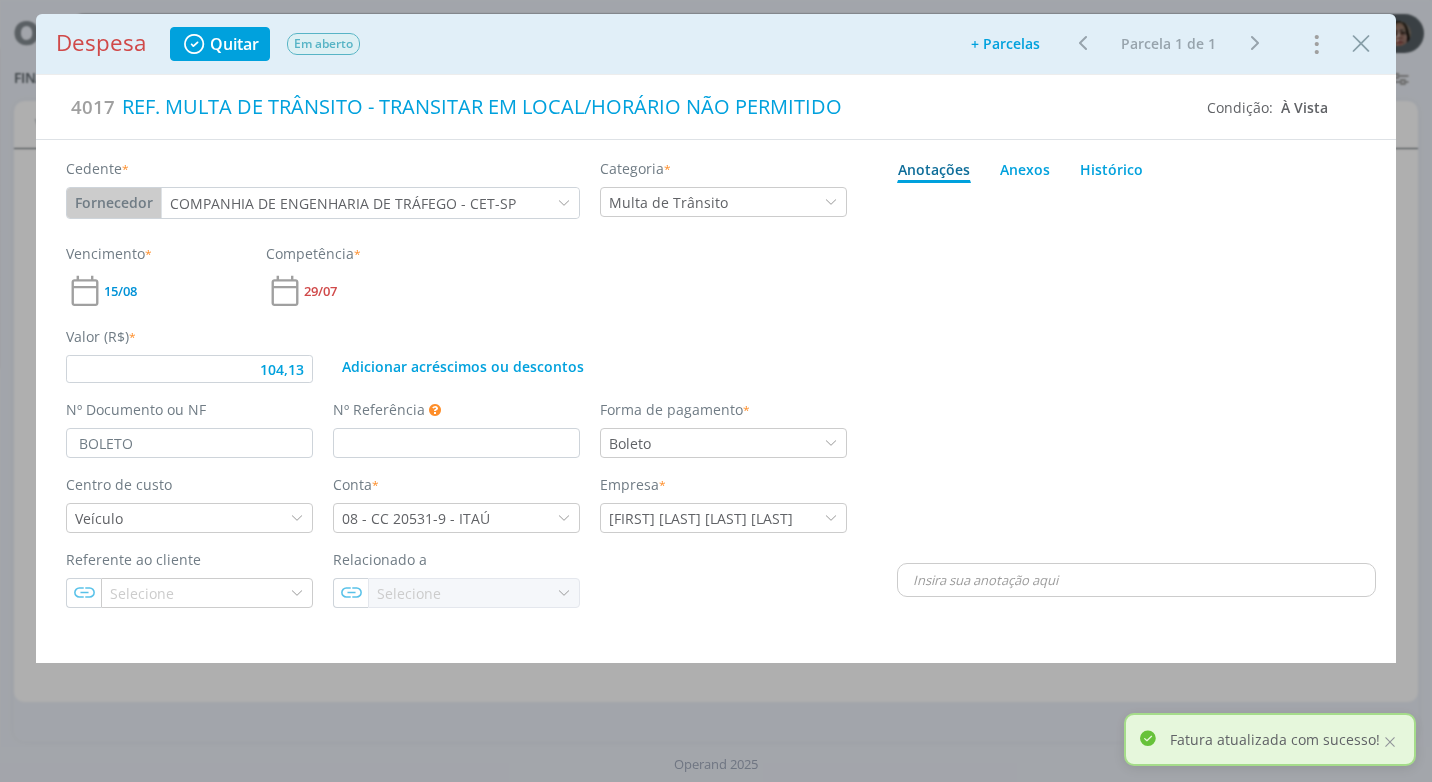 scroll, scrollTop: 0, scrollLeft: 0, axis: both 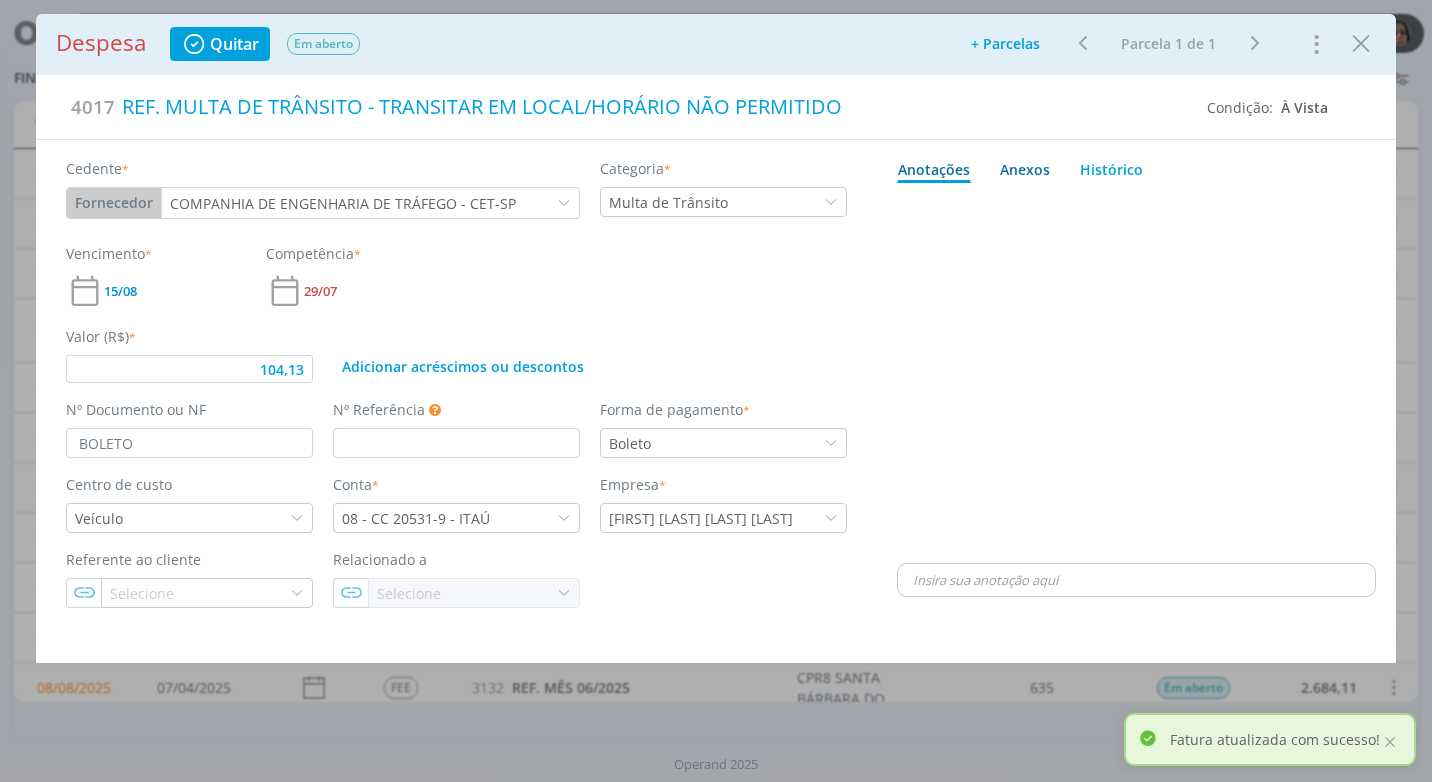 click on "Anexos
0" at bounding box center [1025, 169] 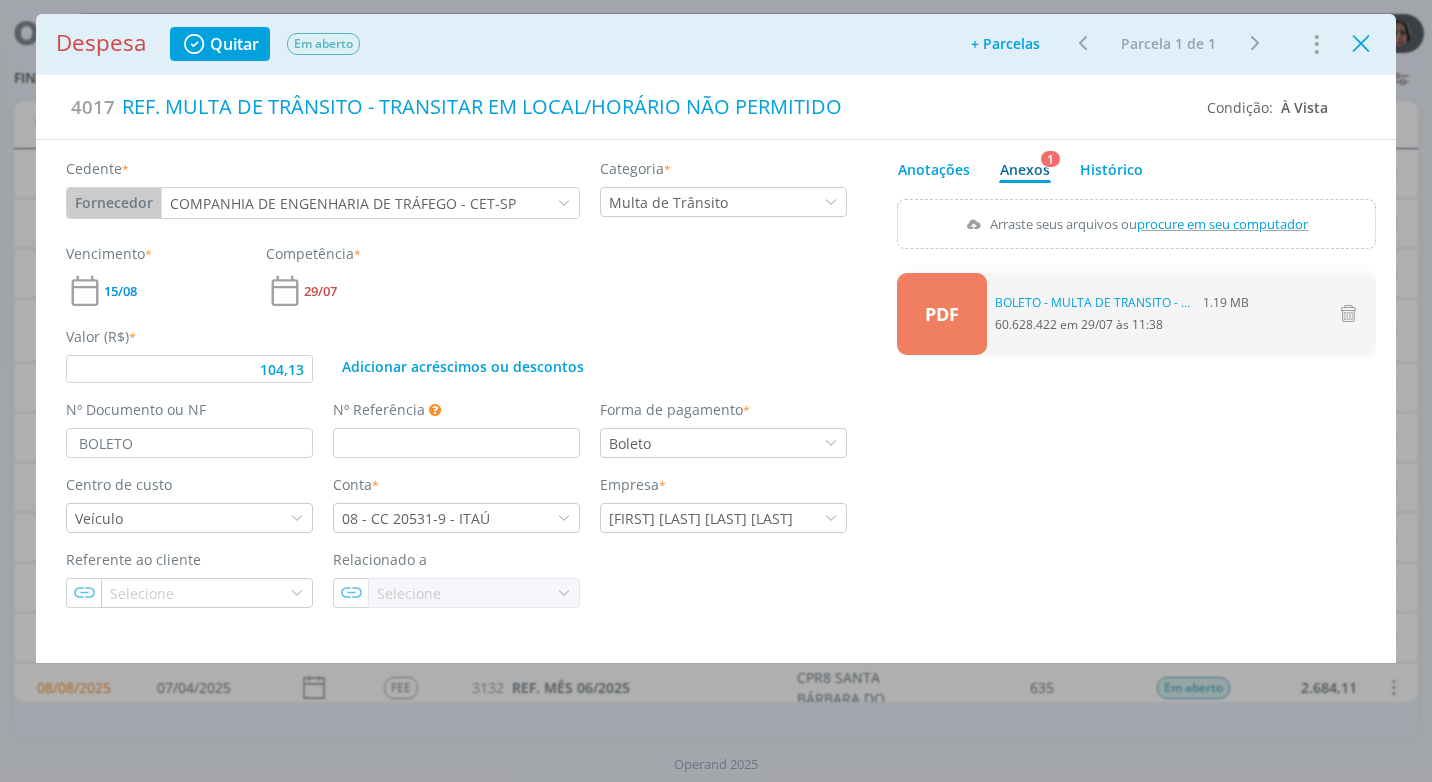 click at bounding box center (1361, 44) 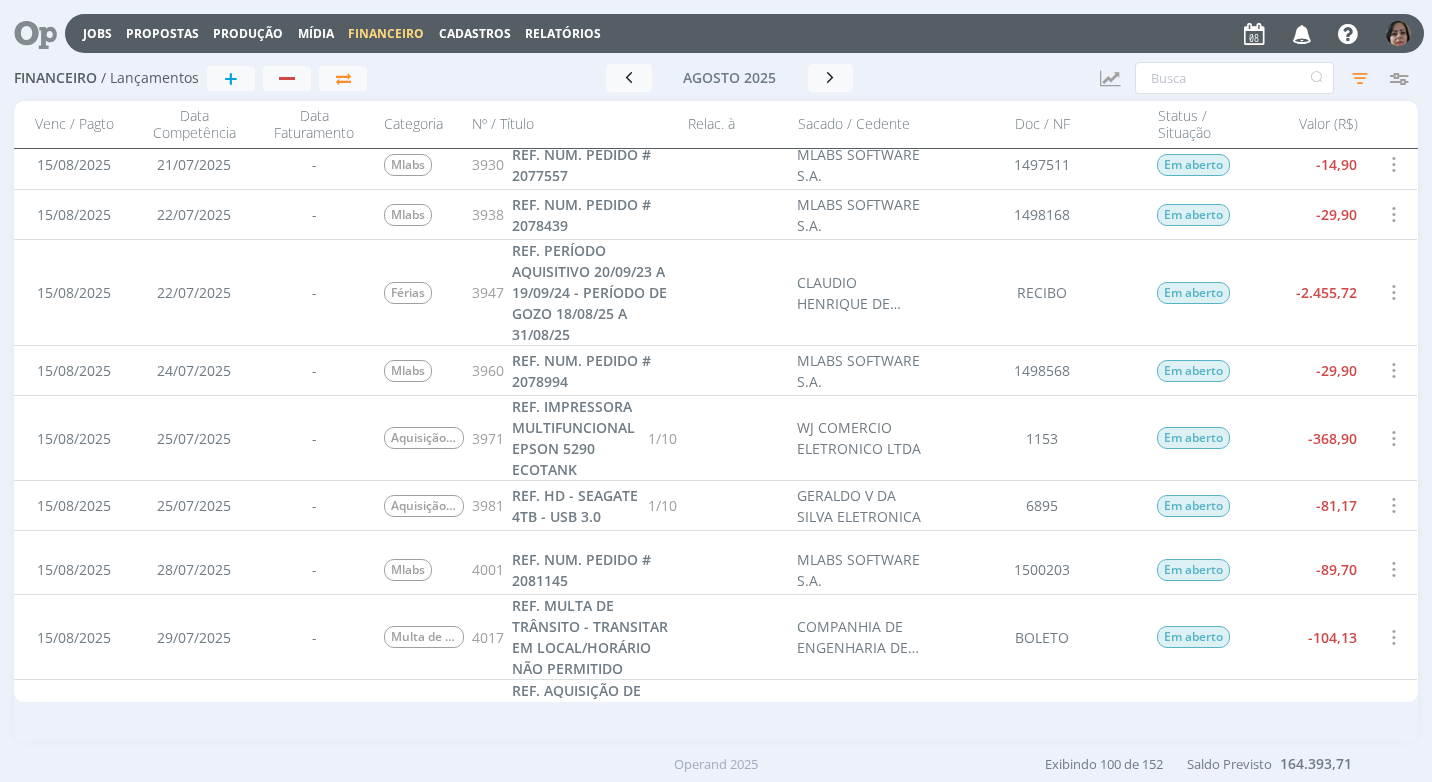 scroll, scrollTop: 3400, scrollLeft: 0, axis: vertical 